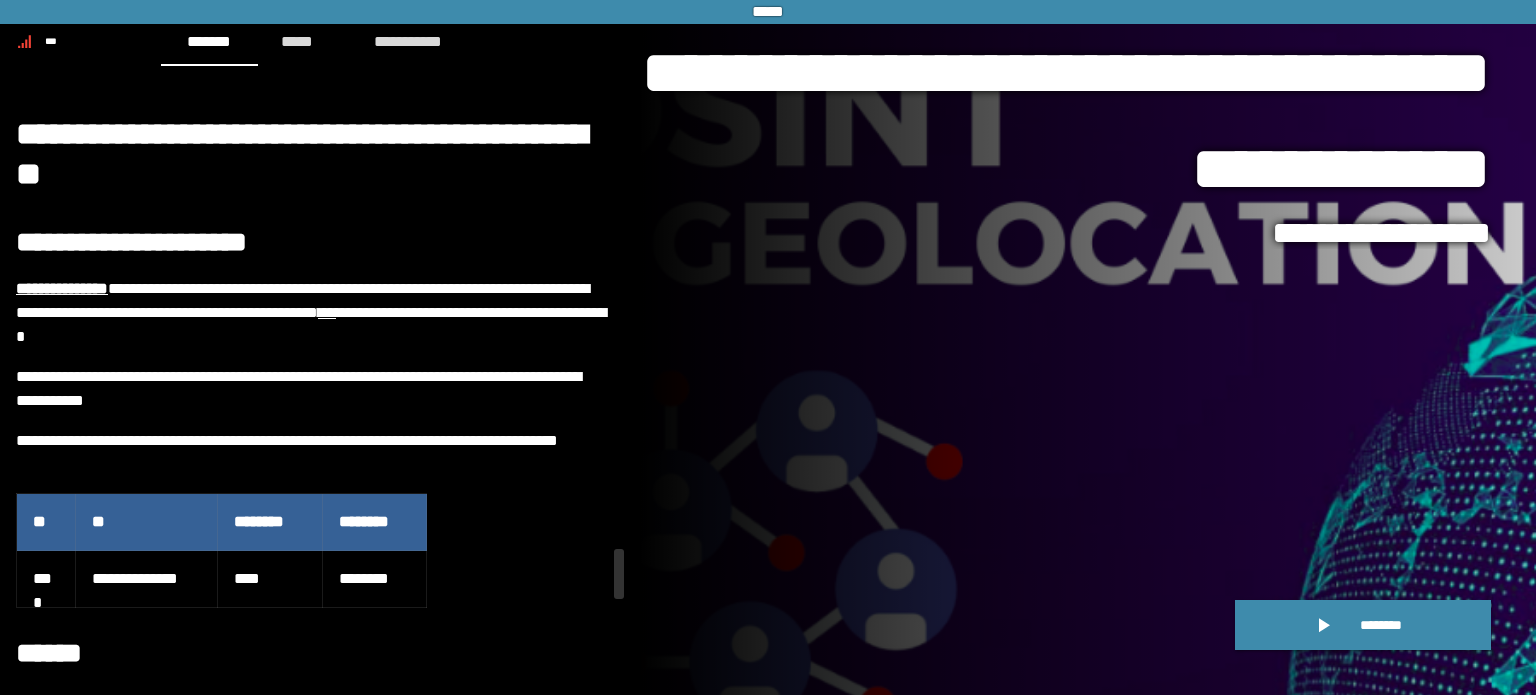 scroll, scrollTop: 0, scrollLeft: 0, axis: both 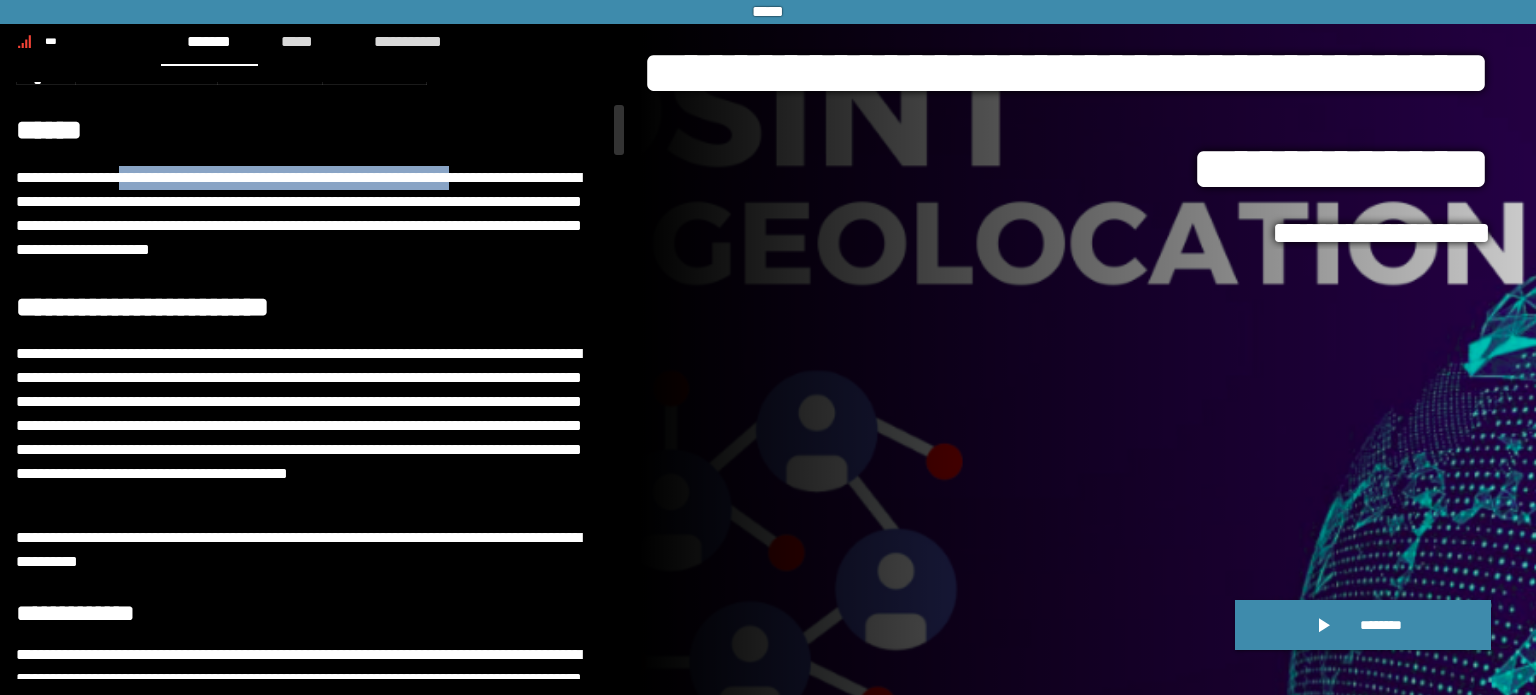 drag, startPoint x: 150, startPoint y: 178, endPoint x: 551, endPoint y: 187, distance: 401.10098 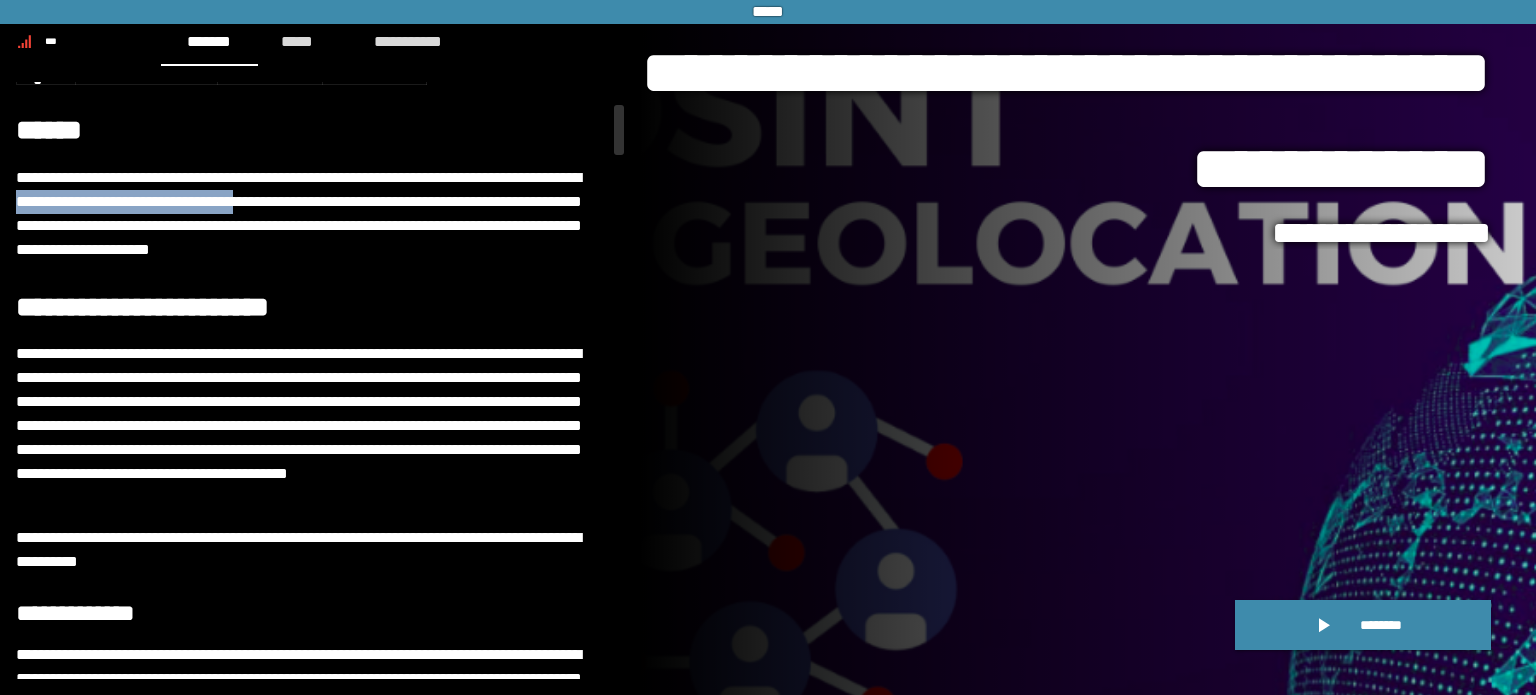 drag, startPoint x: 136, startPoint y: 197, endPoint x: 392, endPoint y: 195, distance: 256.0078 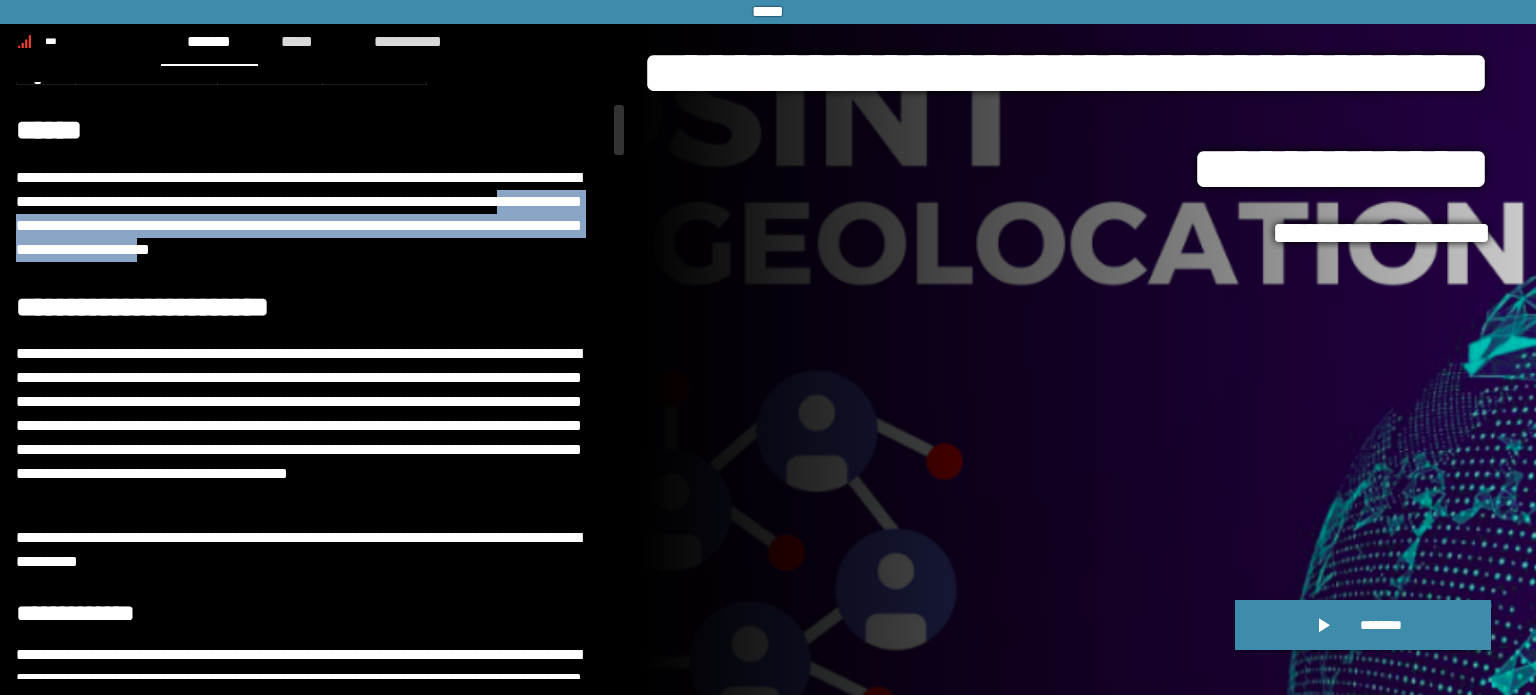 drag, startPoint x: 96, startPoint y: 220, endPoint x: 400, endPoint y: 241, distance: 304.72446 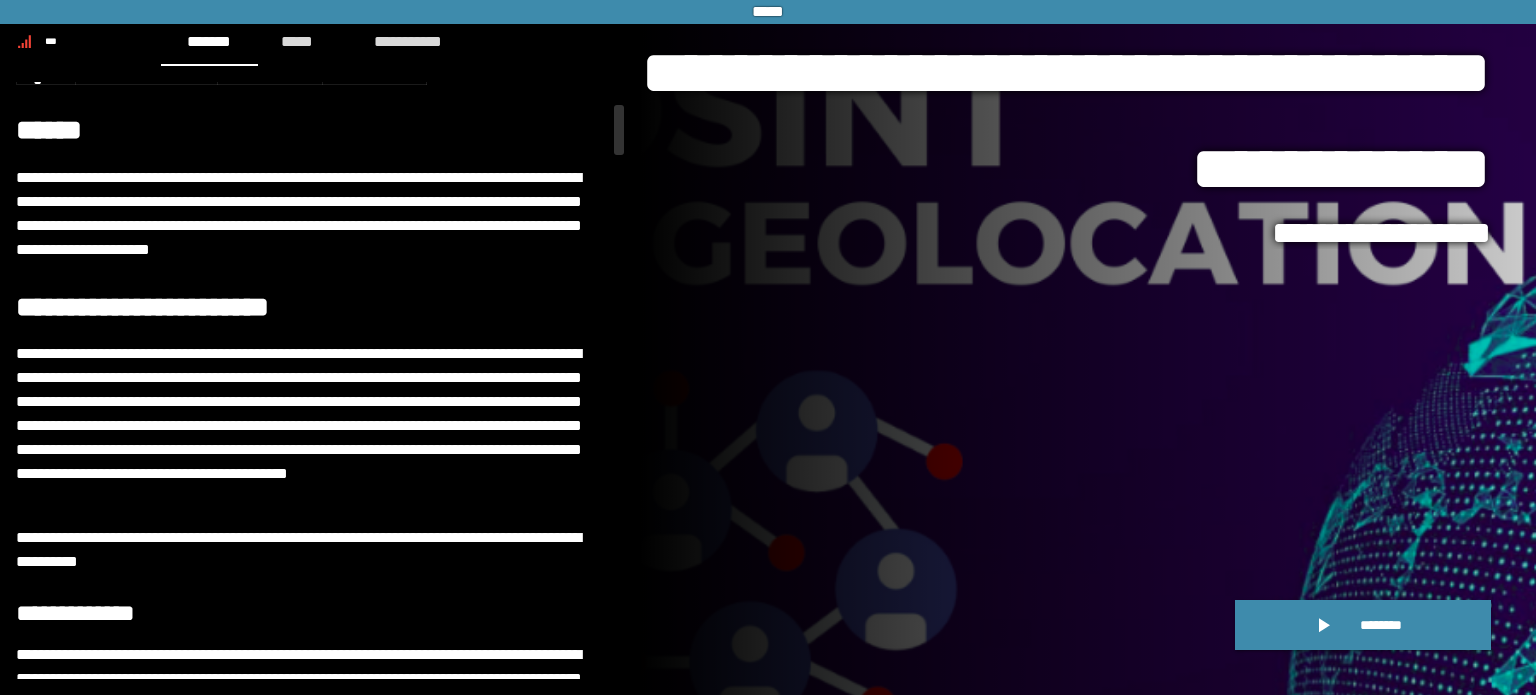 click on "**********" at bounding box center (142, 307) 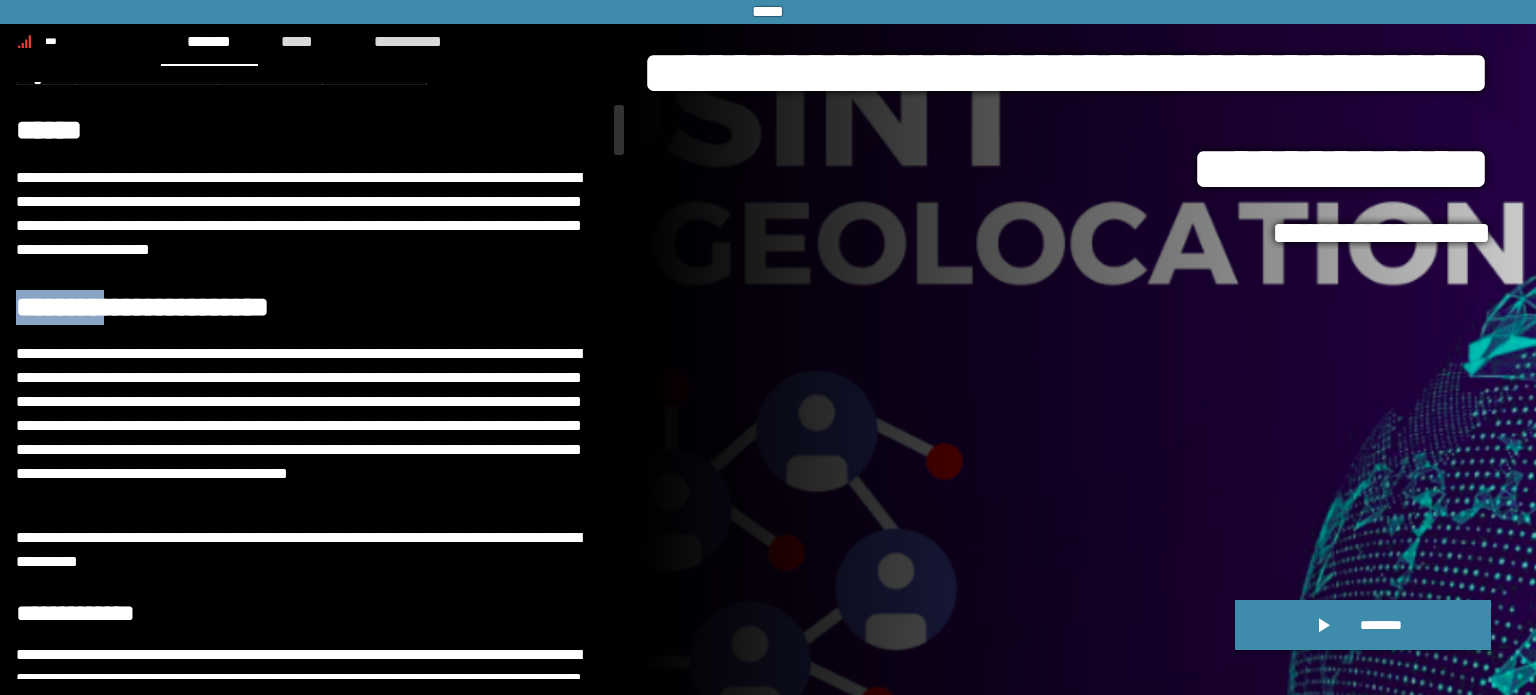 click on "**********" at bounding box center (142, 307) 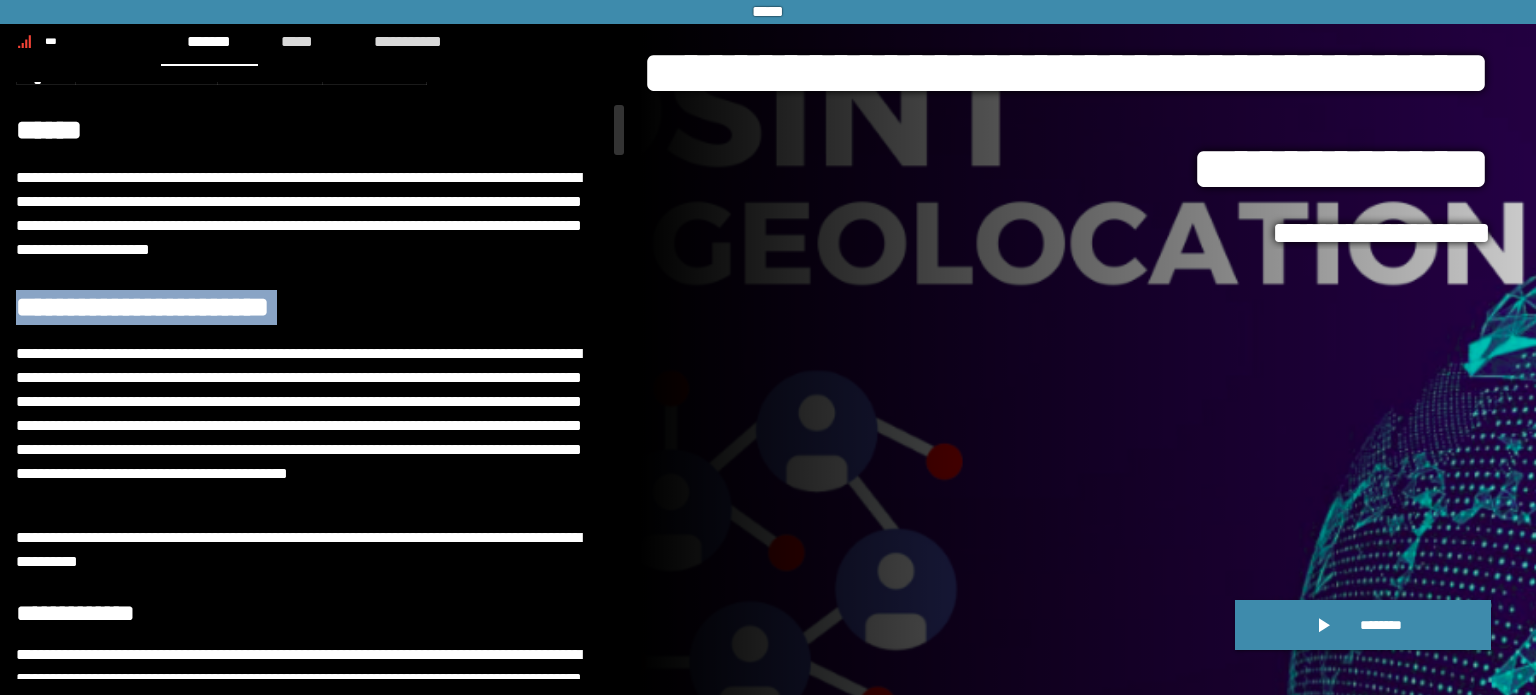click on "**********" at bounding box center [142, 307] 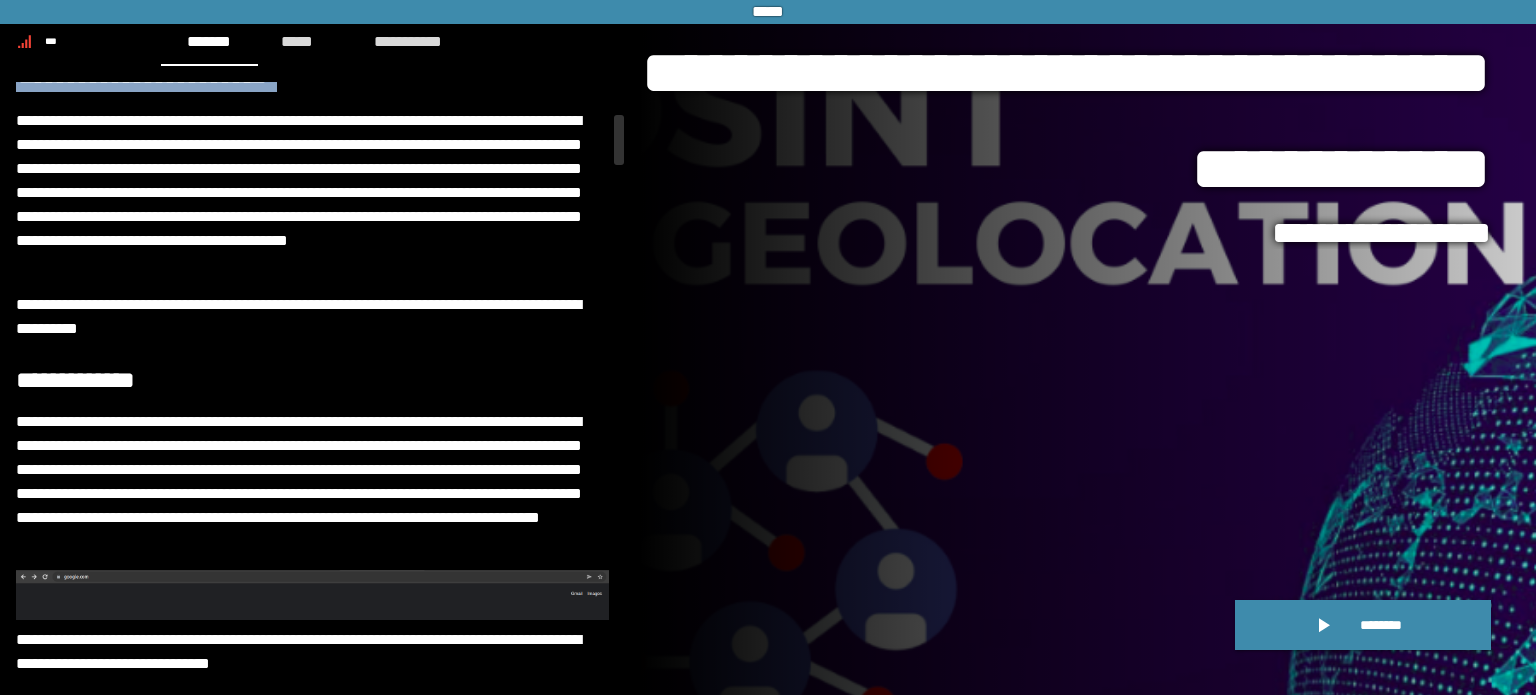 scroll, scrollTop: 755, scrollLeft: 0, axis: vertical 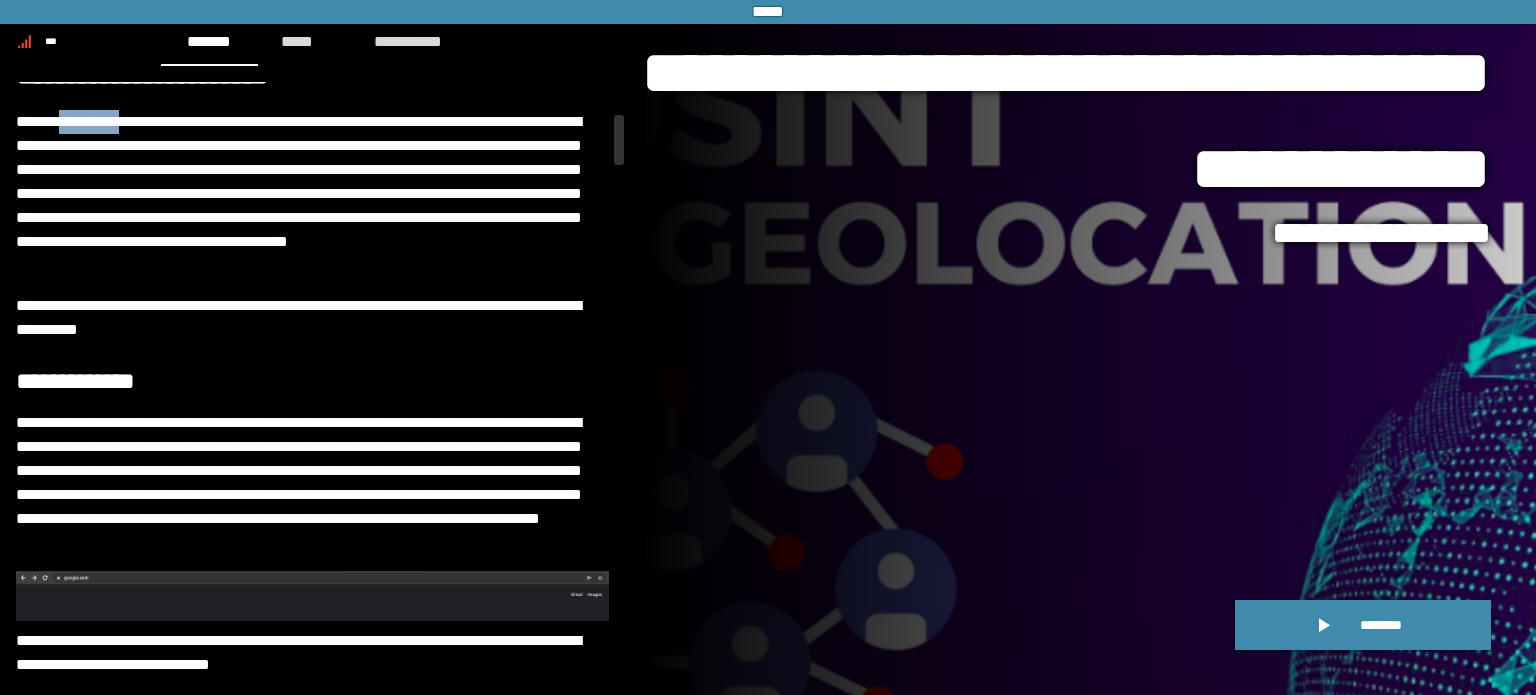 drag, startPoint x: 83, startPoint y: 123, endPoint x: 148, endPoint y: 119, distance: 65.12296 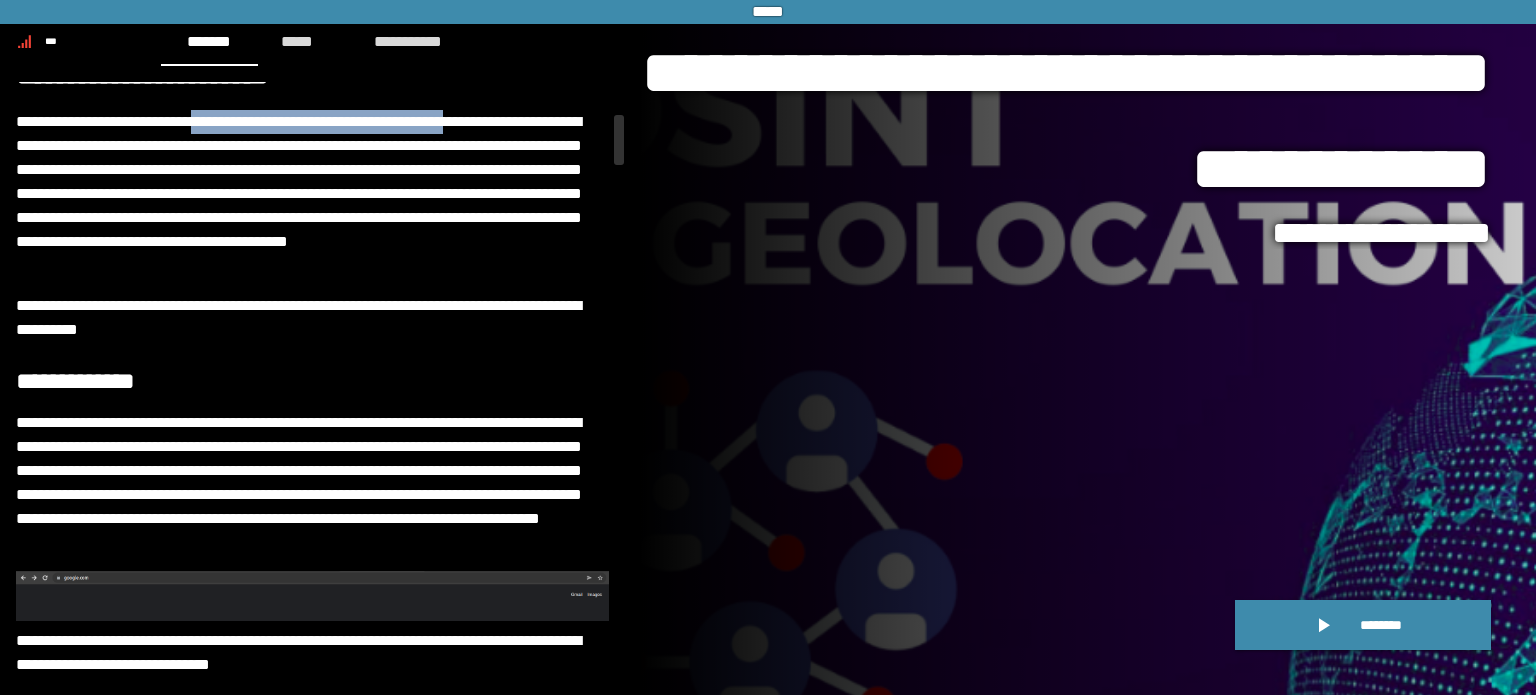 drag, startPoint x: 241, startPoint y: 119, endPoint x: 557, endPoint y: 128, distance: 316.12814 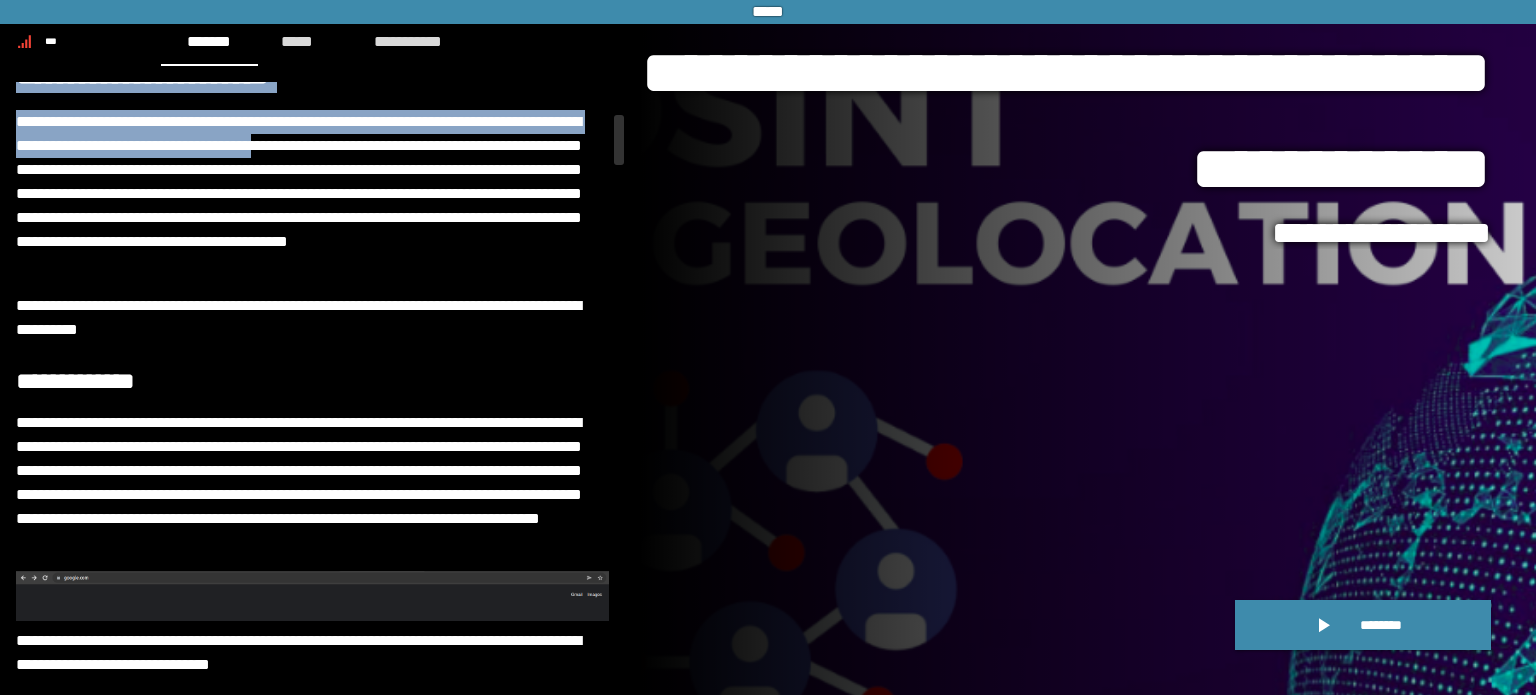 drag, startPoint x: 15, startPoint y: 145, endPoint x: 432, endPoint y: 157, distance: 417.17264 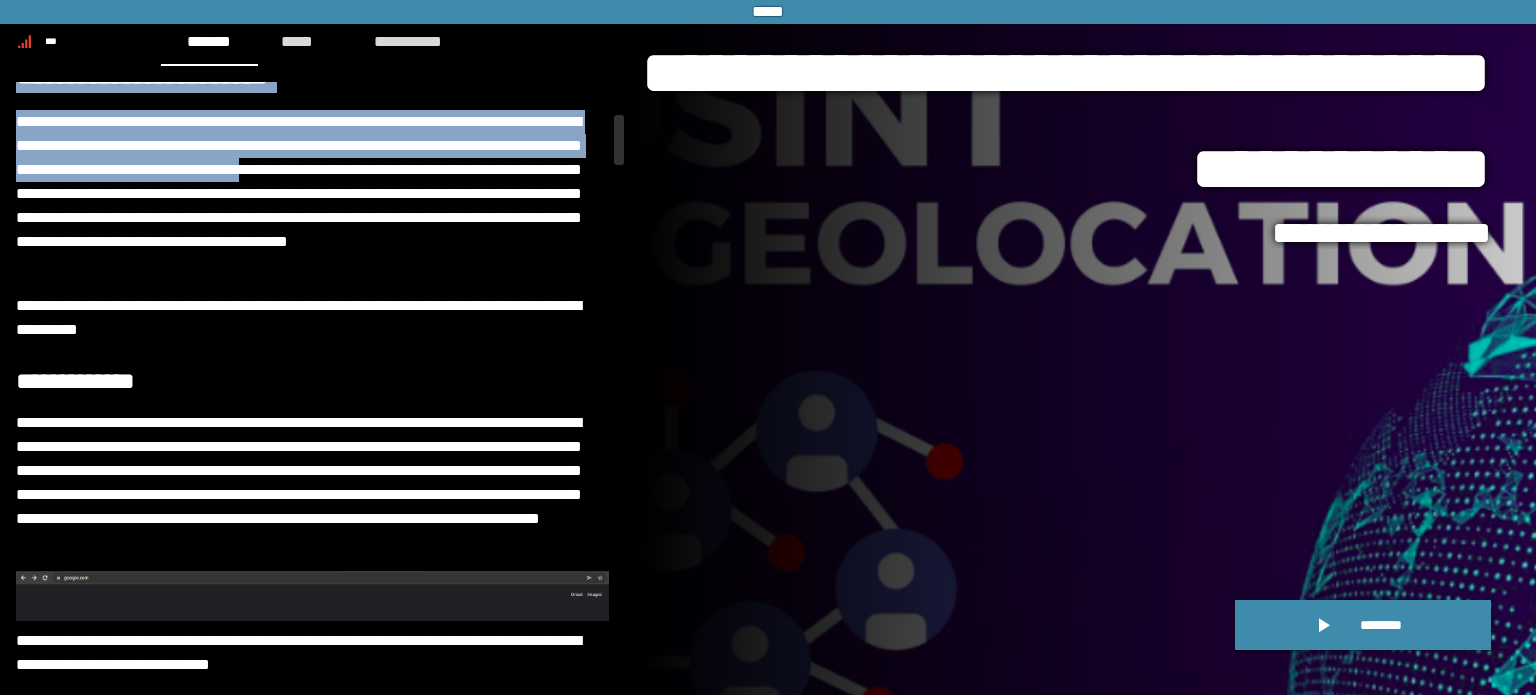 drag, startPoint x: 11, startPoint y: 169, endPoint x: 474, endPoint y: 167, distance: 463.00433 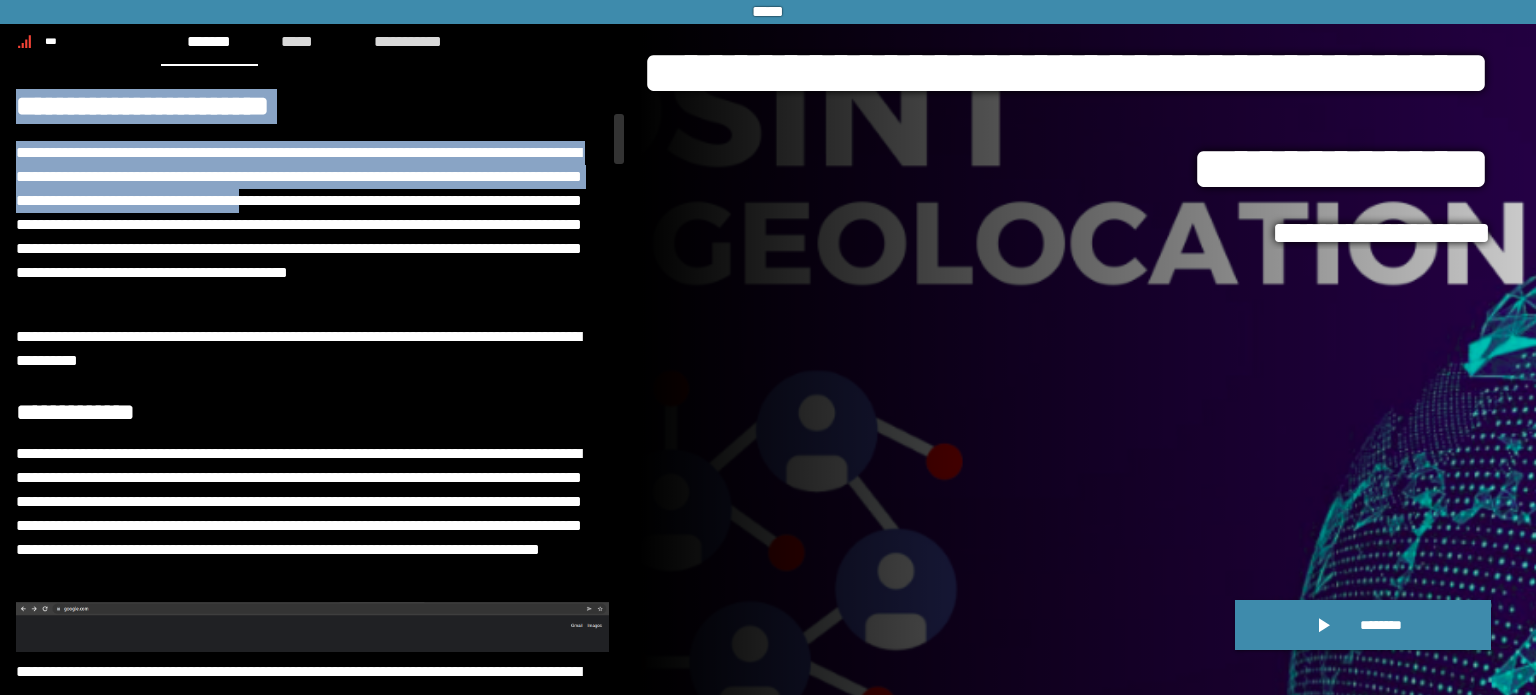 scroll, scrollTop: 724, scrollLeft: 0, axis: vertical 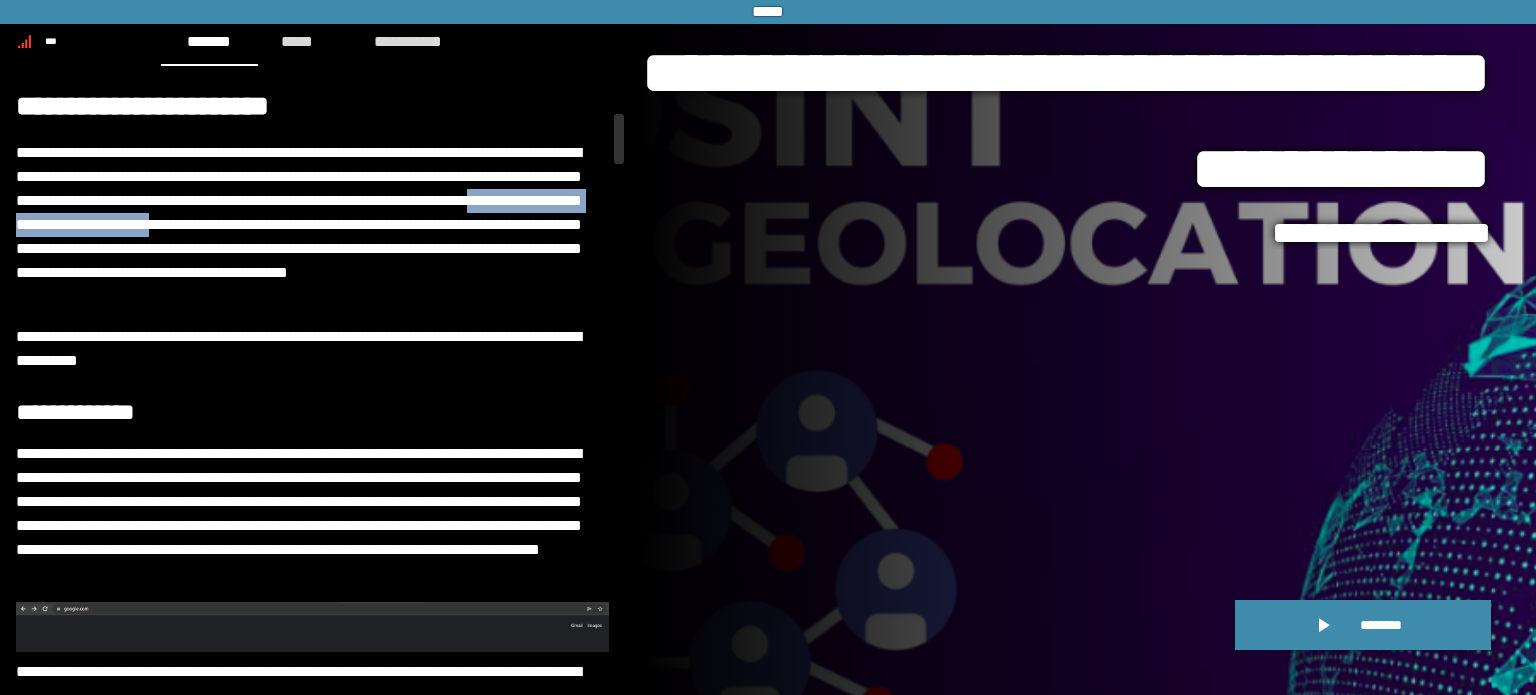 drag, startPoint x: 149, startPoint y: 230, endPoint x: 442, endPoint y: 232, distance: 293.00684 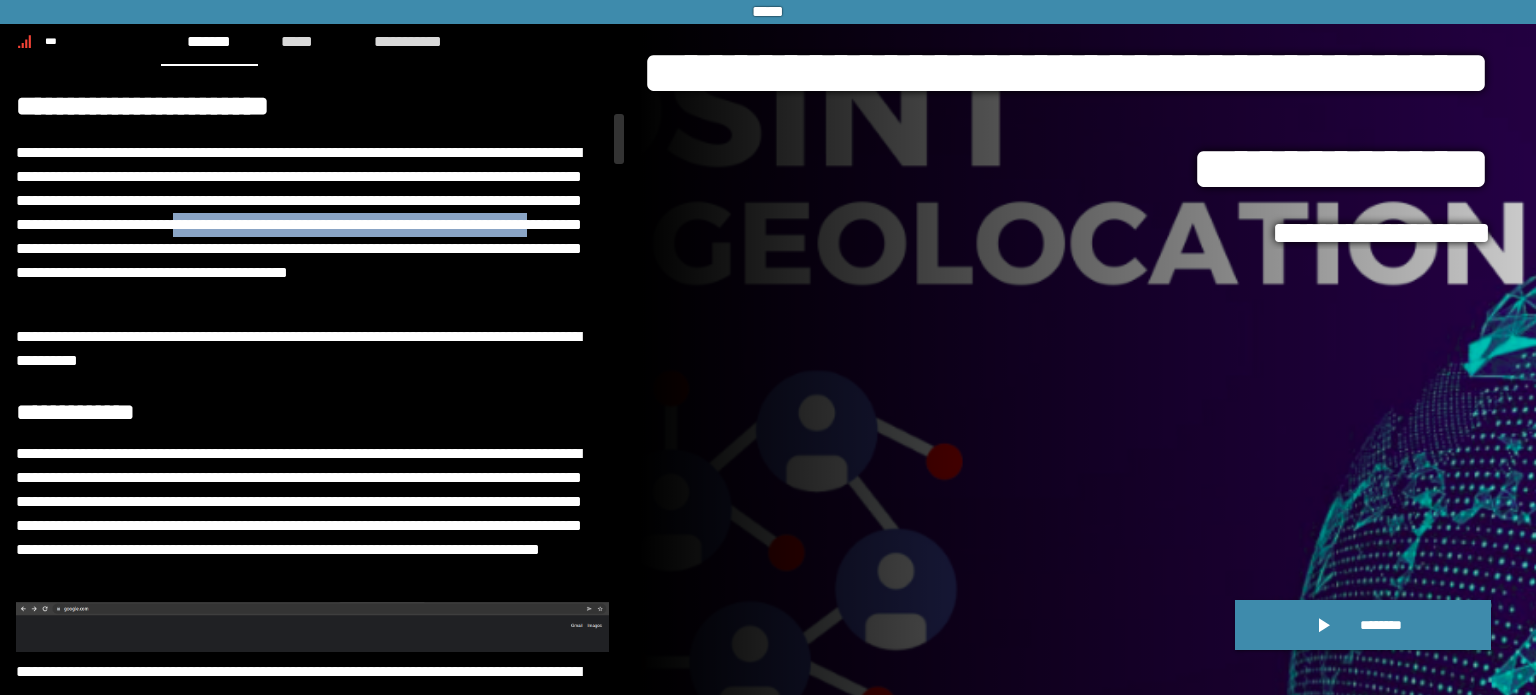 drag, startPoint x: 470, startPoint y: 232, endPoint x: 272, endPoint y: 252, distance: 199.00754 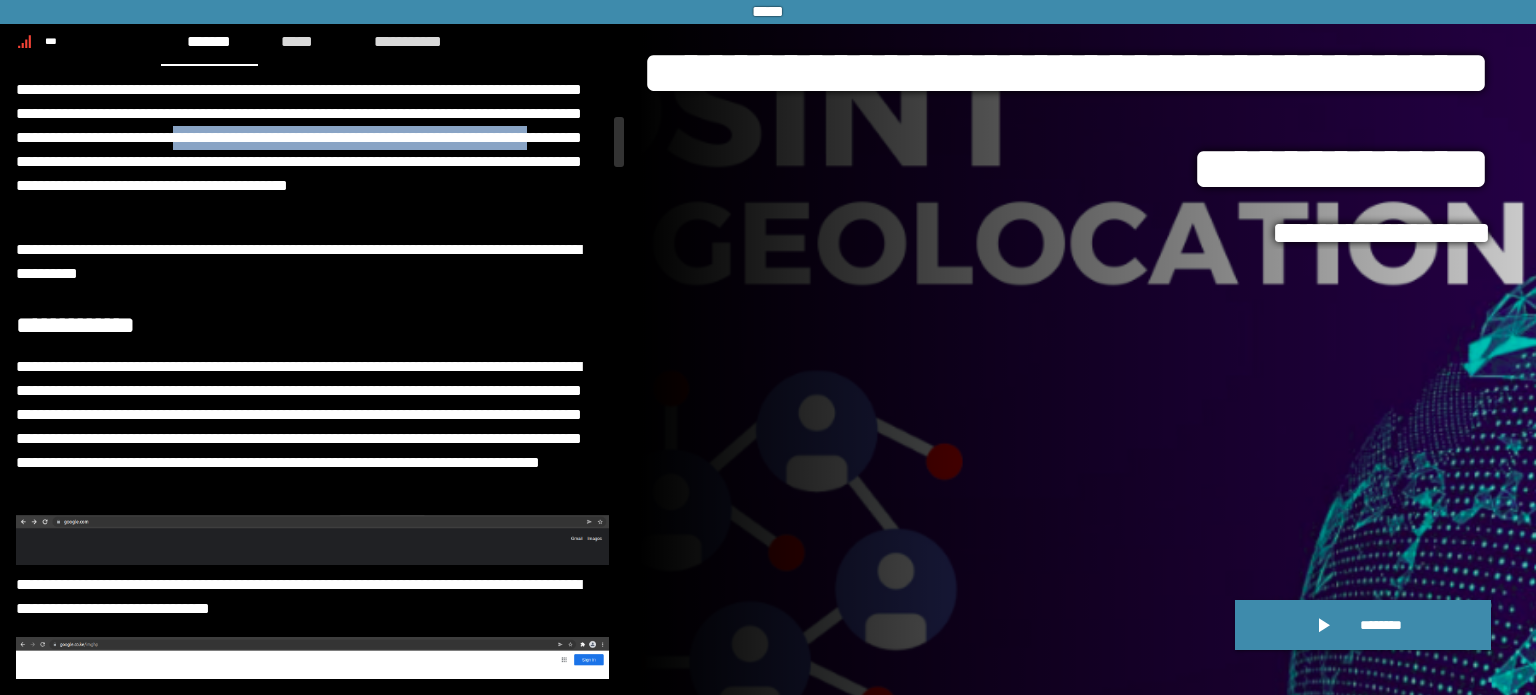 scroll, scrollTop: 812, scrollLeft: 0, axis: vertical 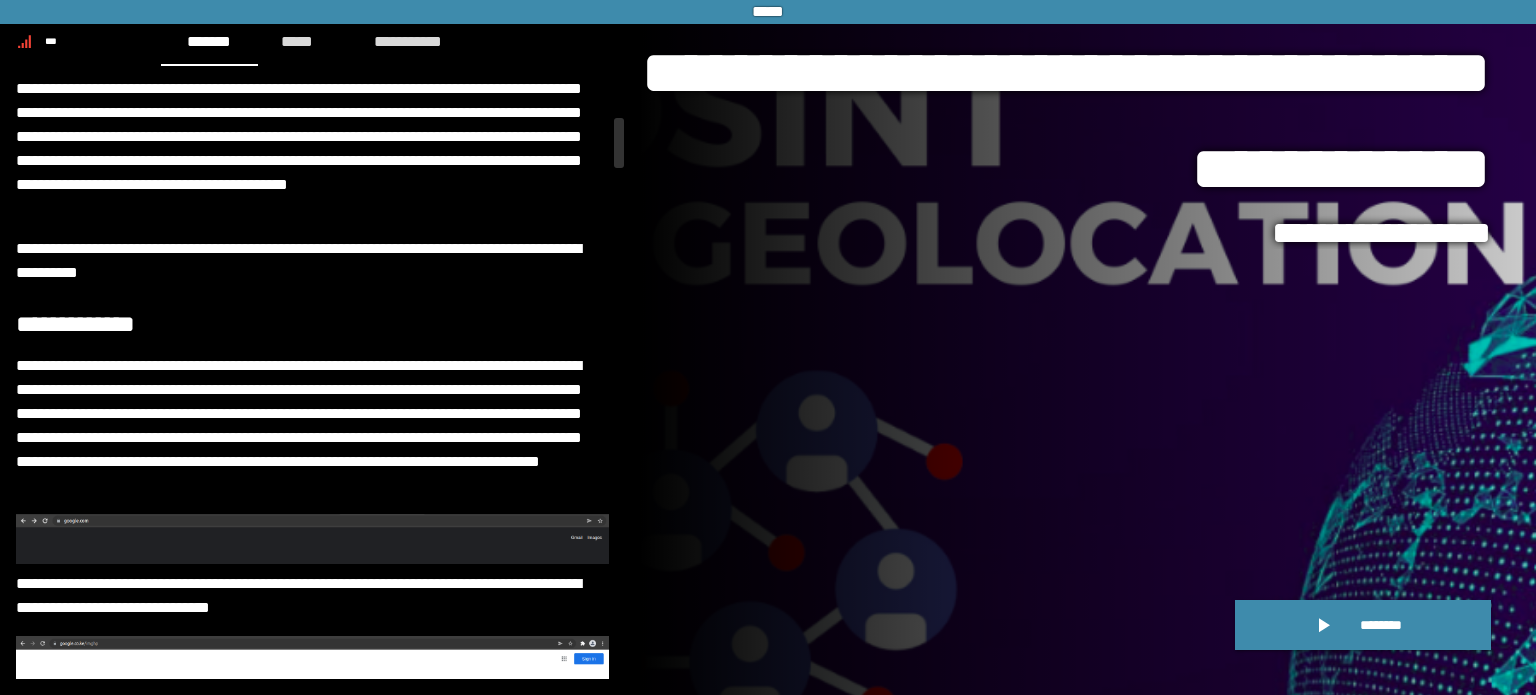 click on "**********" at bounding box center (312, 137) 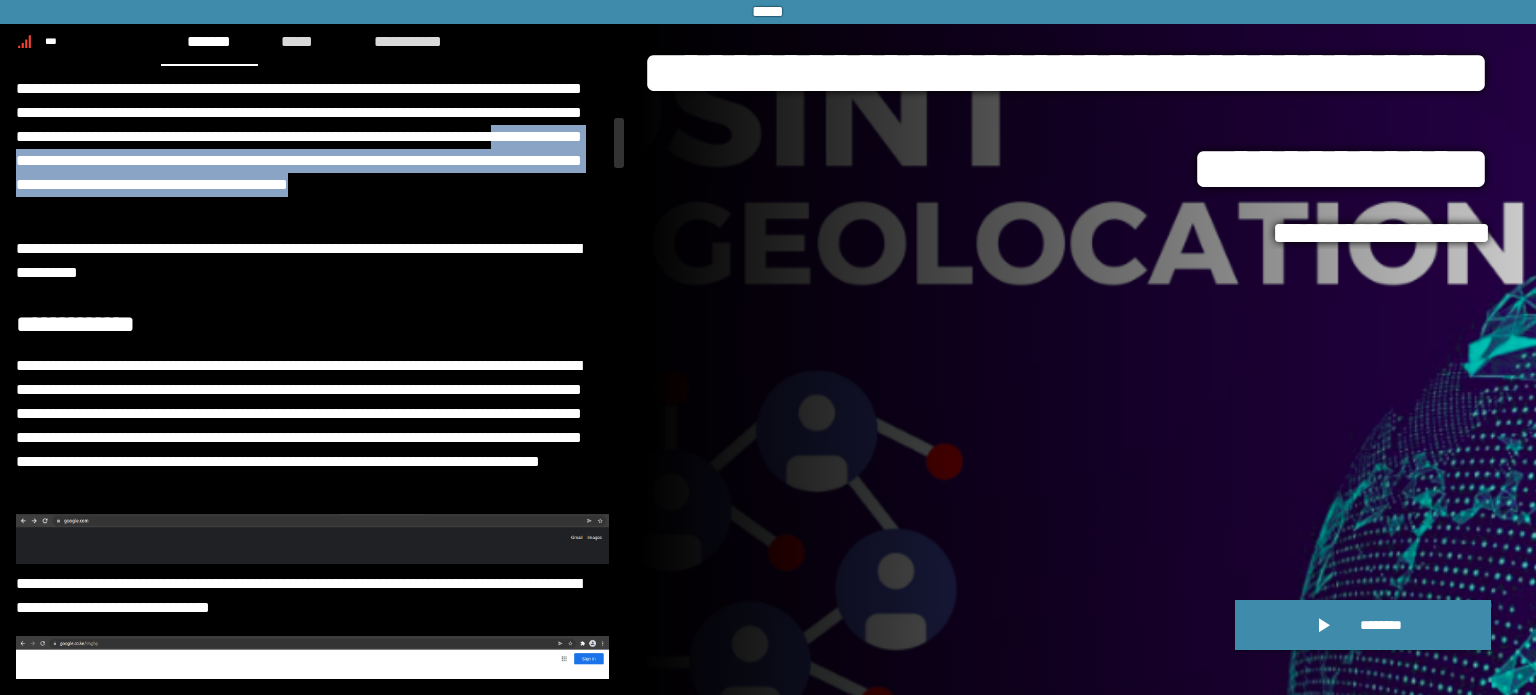 drag, startPoint x: 230, startPoint y: 153, endPoint x: 373, endPoint y: 205, distance: 152.1611 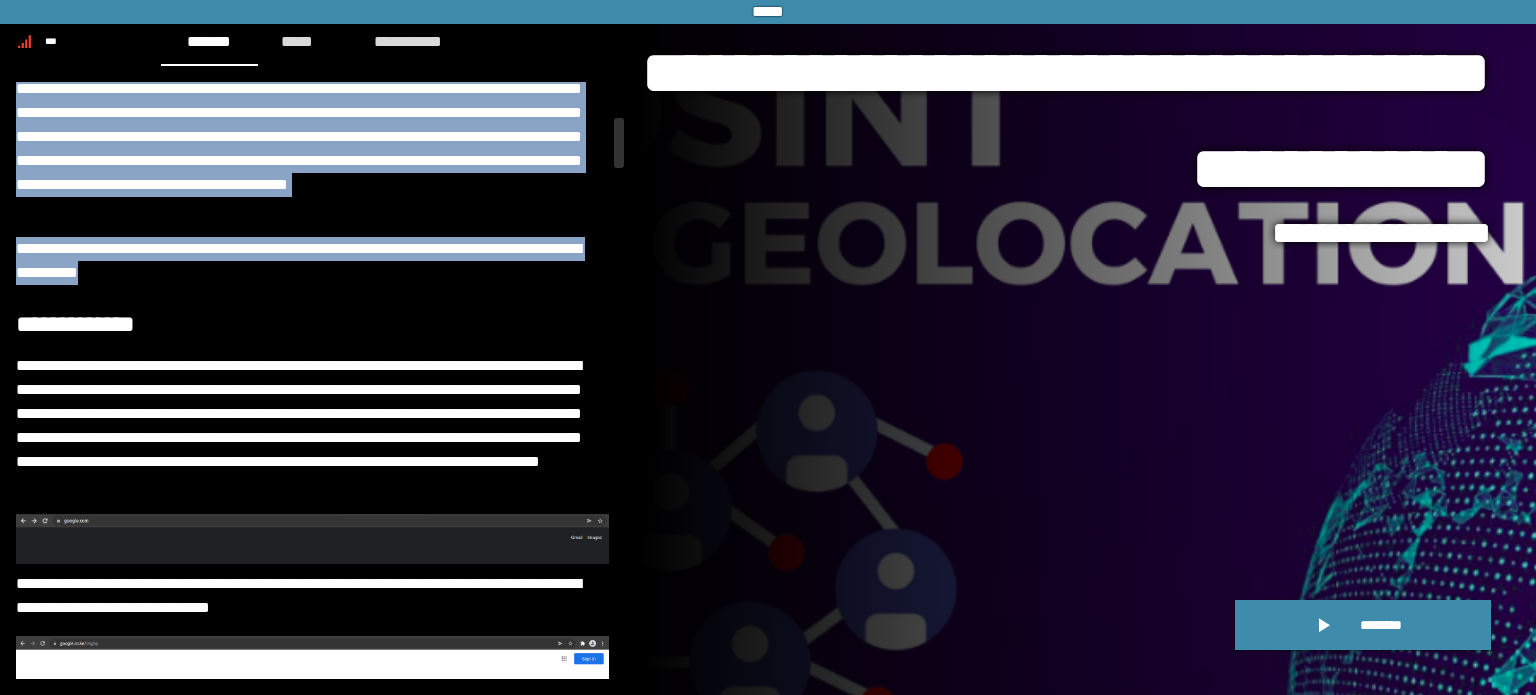 drag, startPoint x: 11, startPoint y: 239, endPoint x: 348, endPoint y: 265, distance: 338.00146 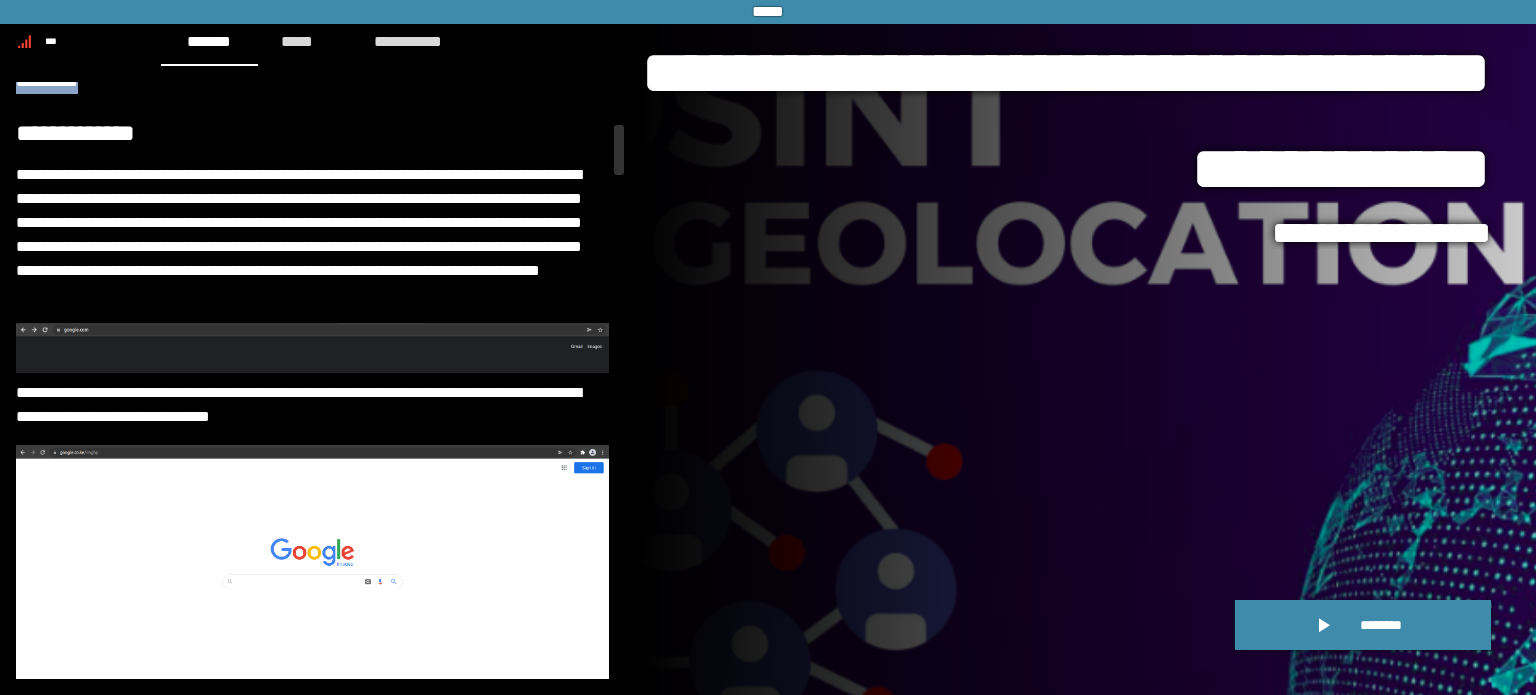 scroll, scrollTop: 979, scrollLeft: 0, axis: vertical 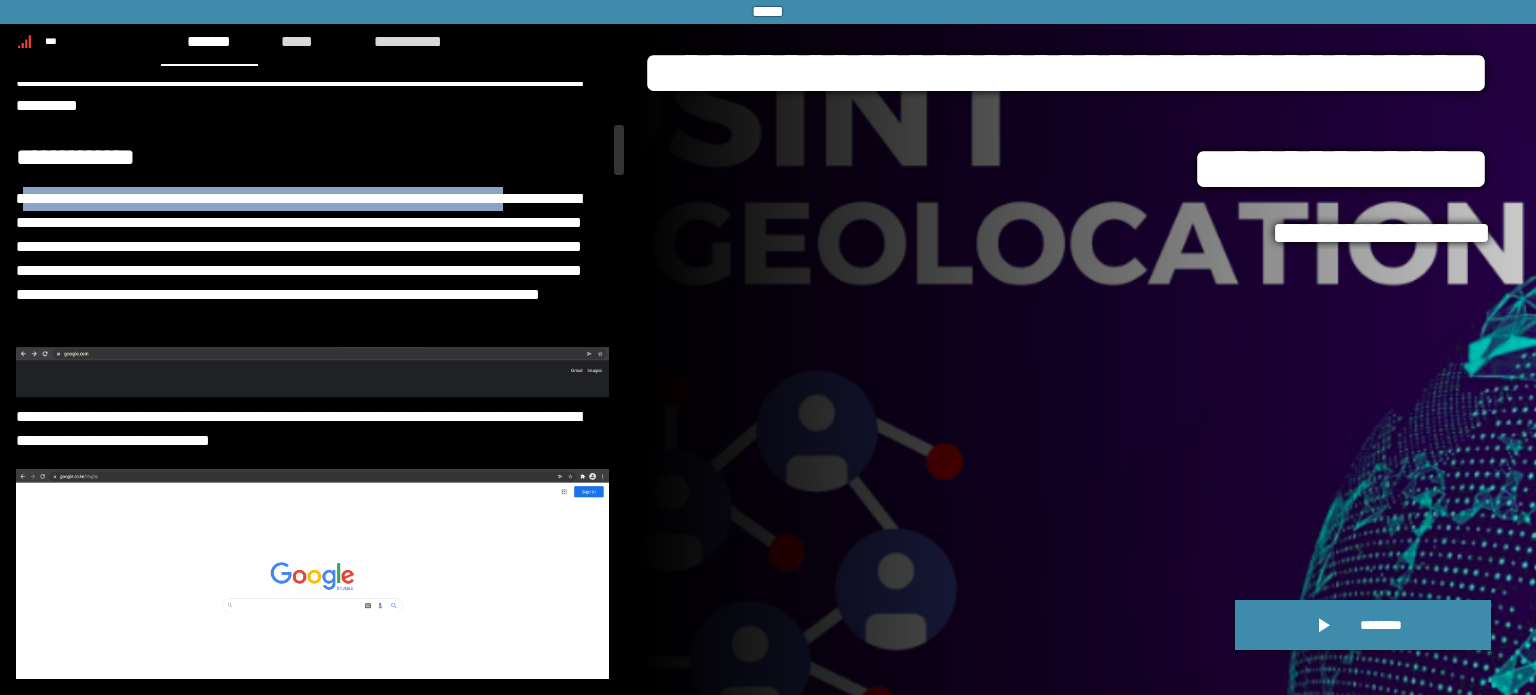 drag, startPoint x: 27, startPoint y: 209, endPoint x: 556, endPoint y: 194, distance: 529.21265 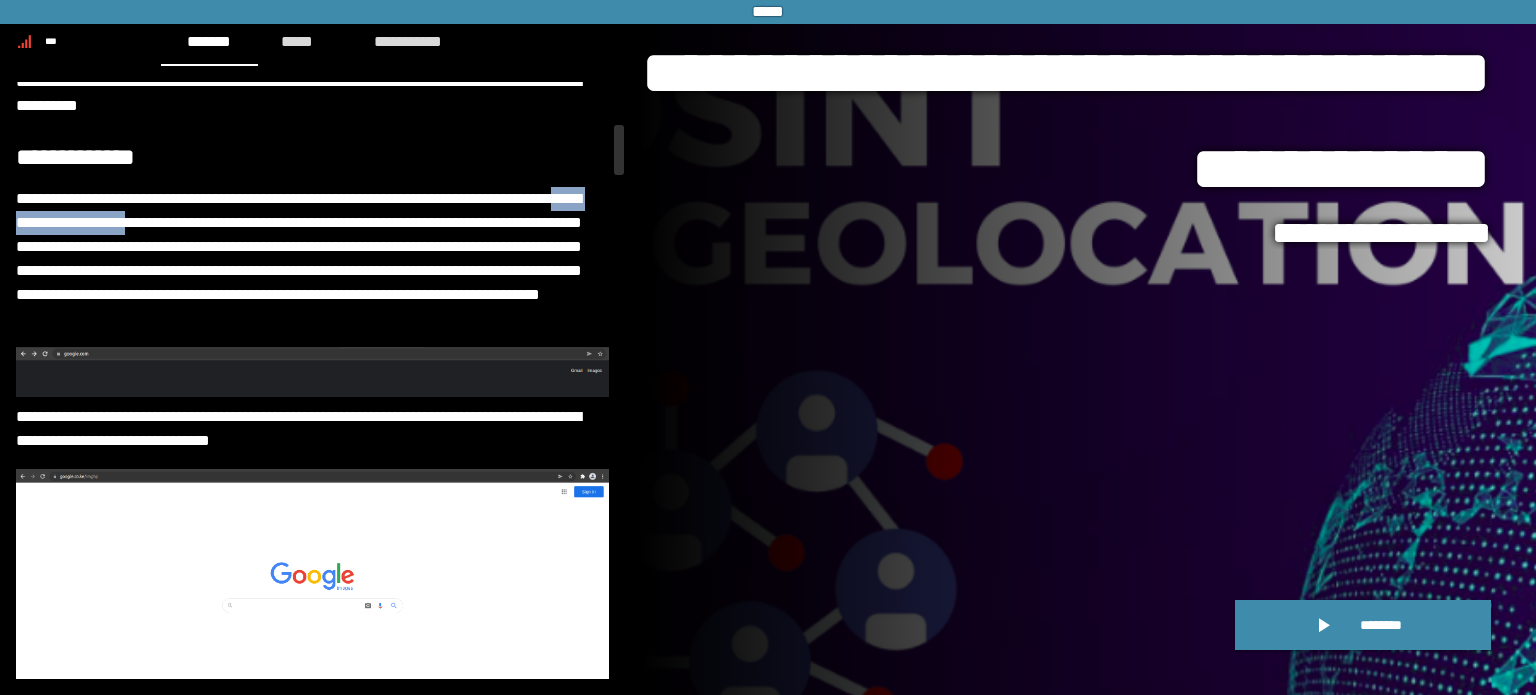 drag, startPoint x: 32, startPoint y: 231, endPoint x: 192, endPoint y: 225, distance: 160.11246 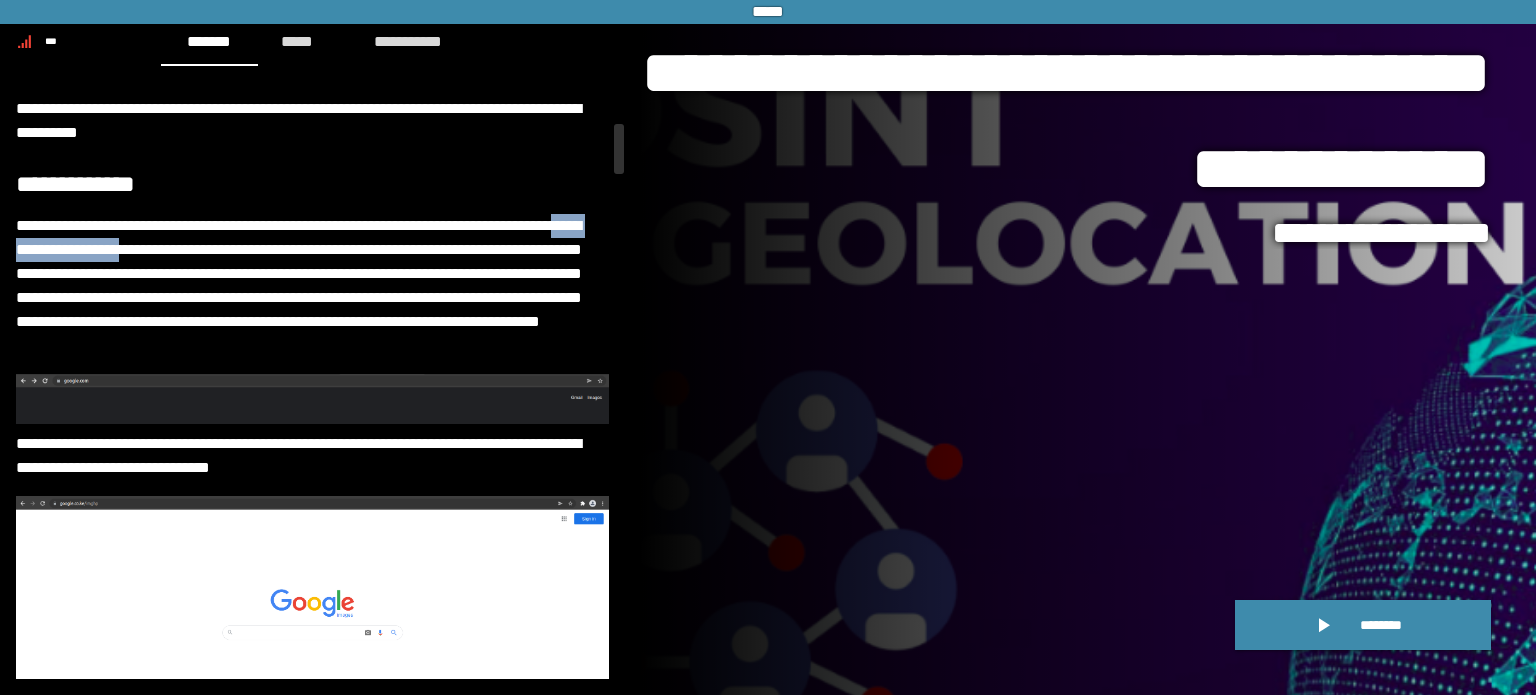 scroll, scrollTop: 952, scrollLeft: 0, axis: vertical 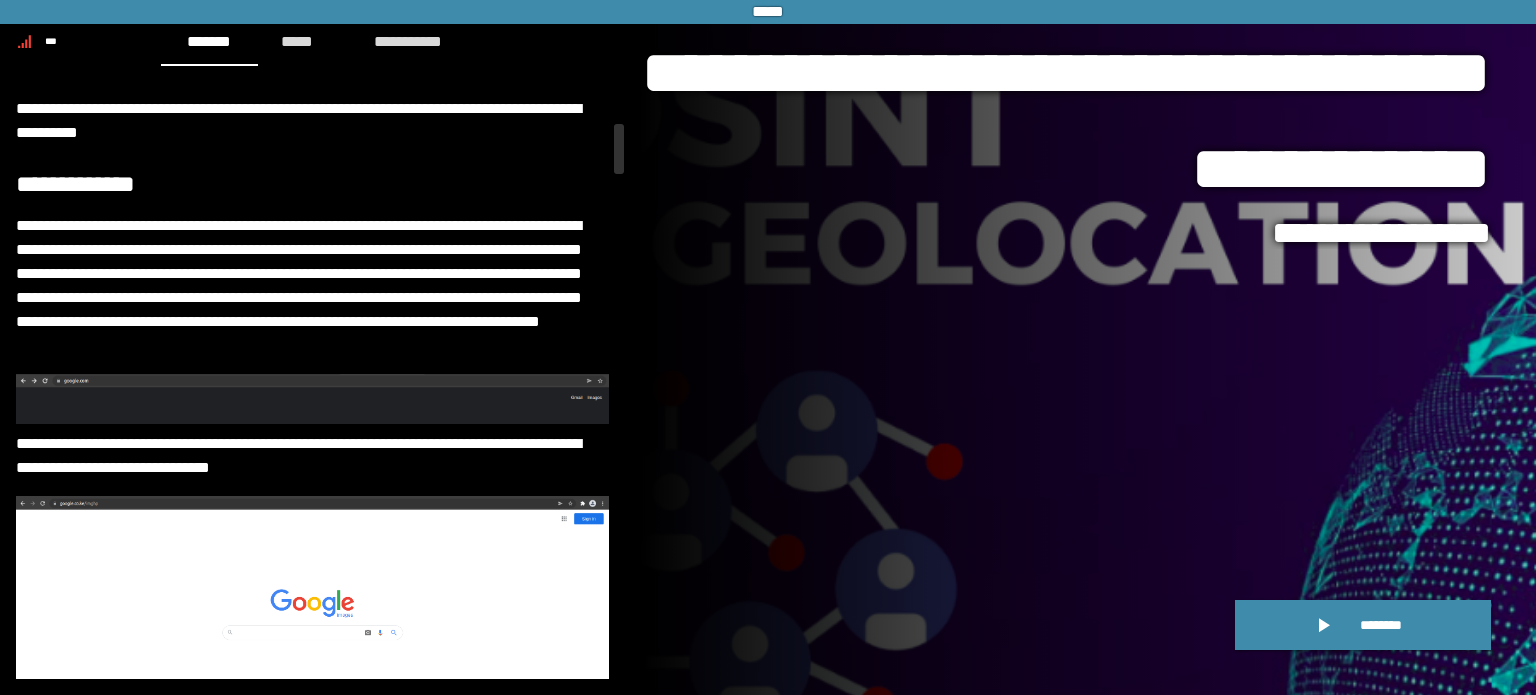 click on "**********" at bounding box center (312, 185) 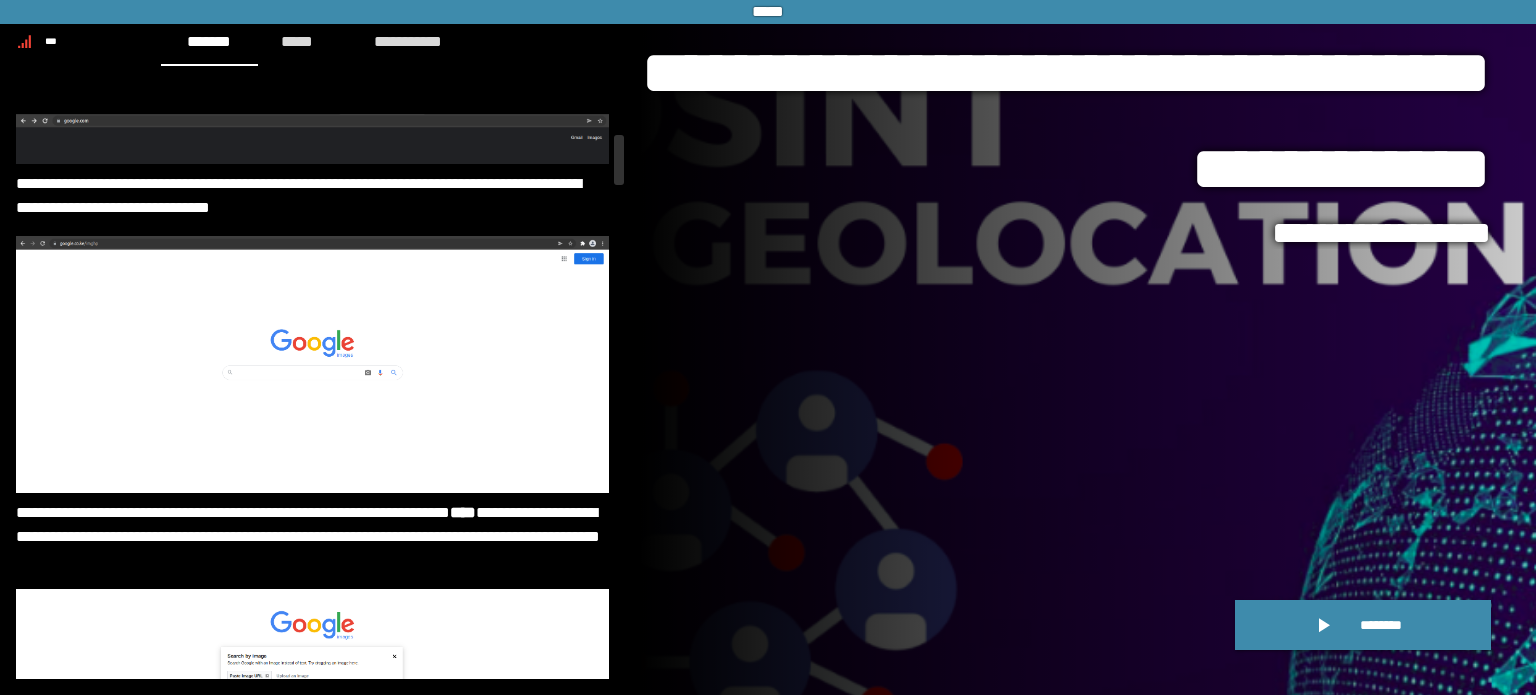 scroll, scrollTop: 1211, scrollLeft: 0, axis: vertical 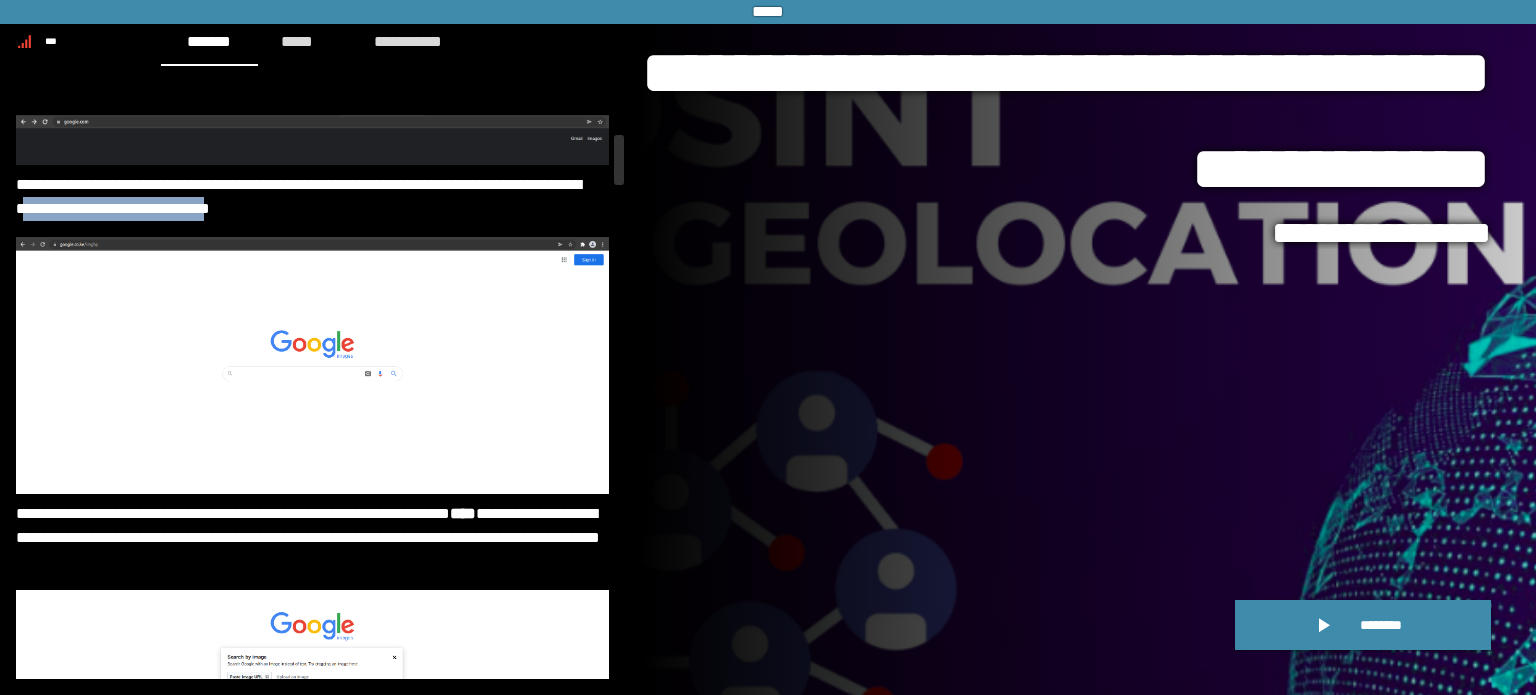 drag, startPoint x: 296, startPoint y: 212, endPoint x: 73, endPoint y: 208, distance: 223.03587 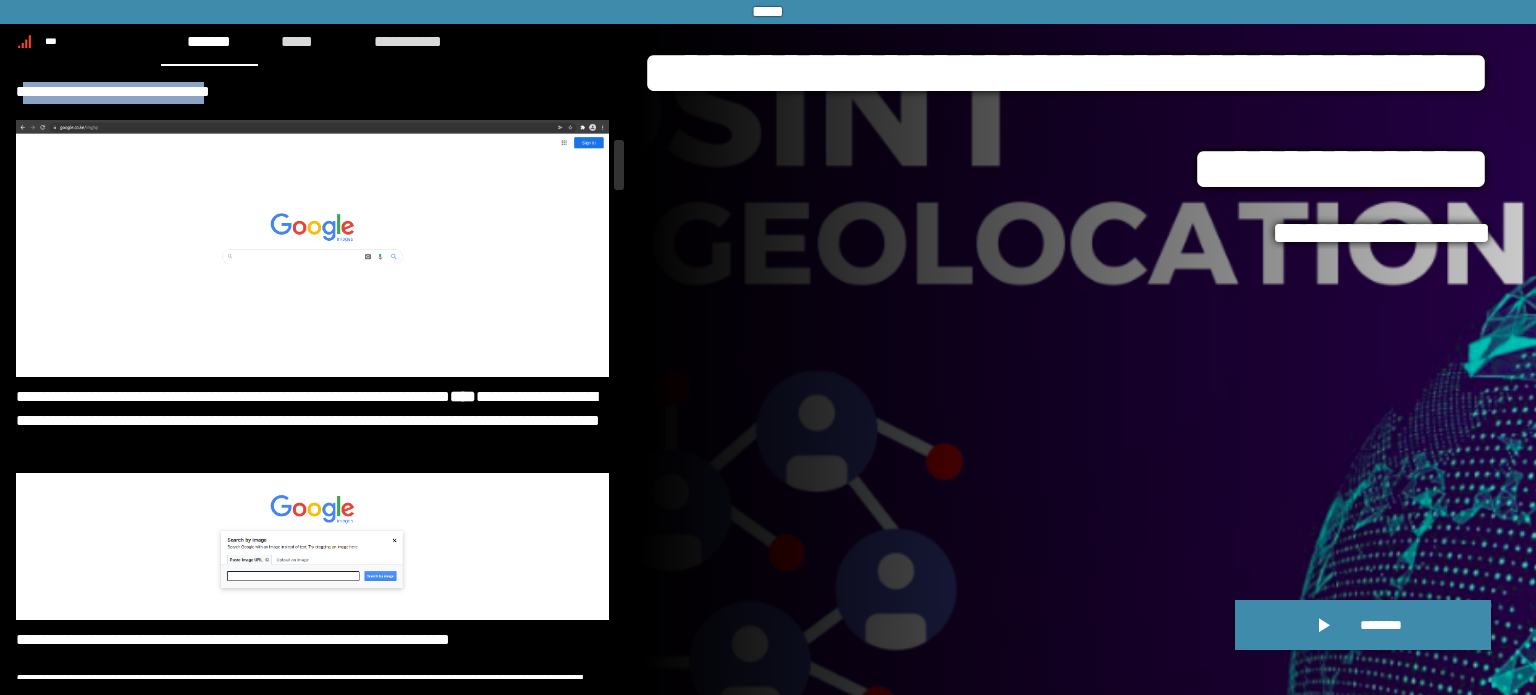 scroll, scrollTop: 1336, scrollLeft: 0, axis: vertical 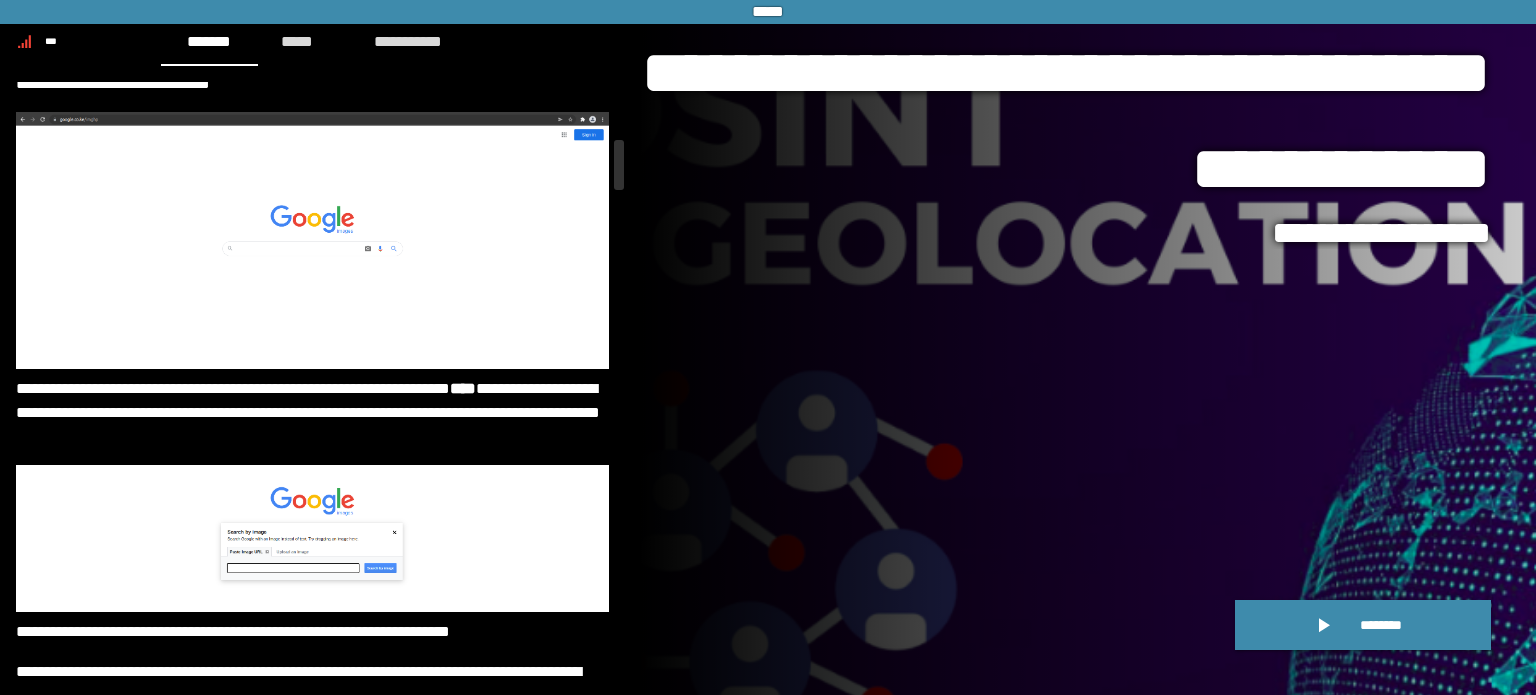 click on "****" at bounding box center (463, 388) 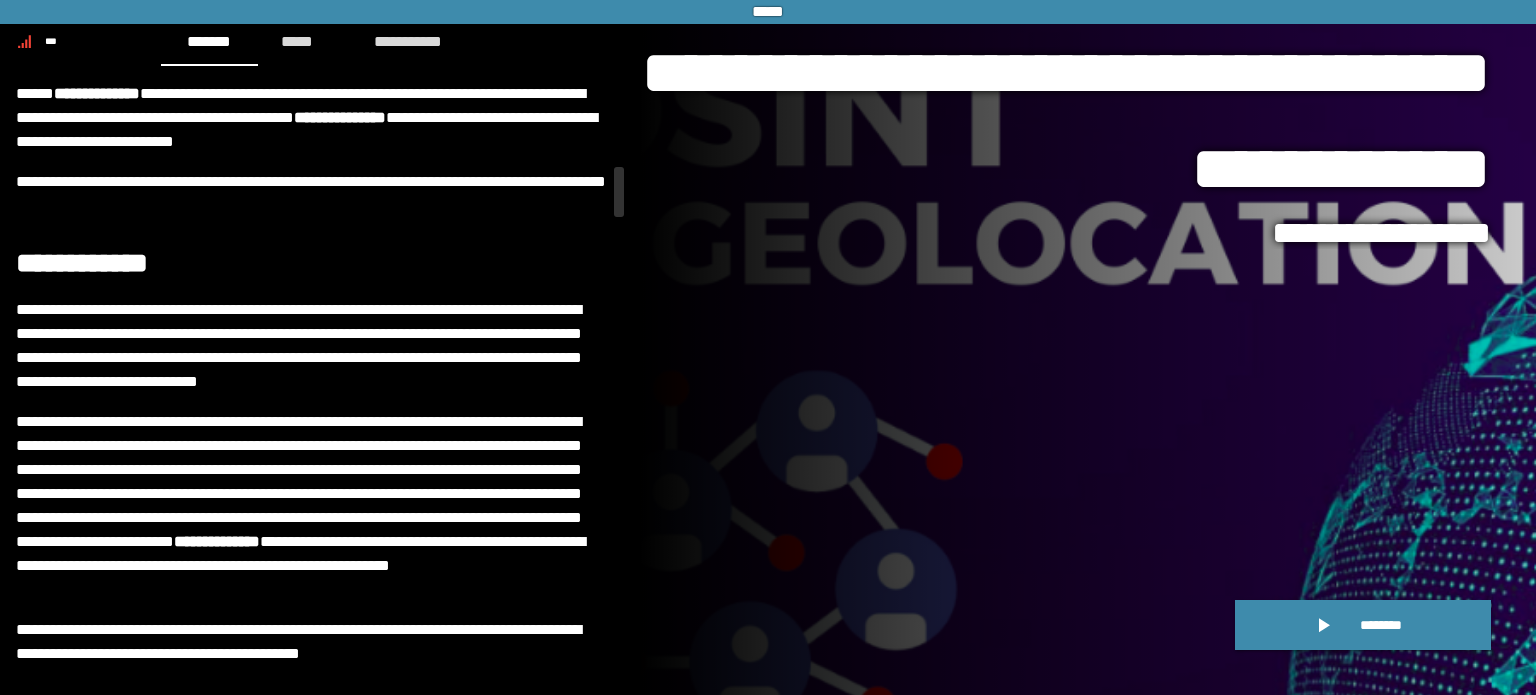 scroll, scrollTop: 1938, scrollLeft: 0, axis: vertical 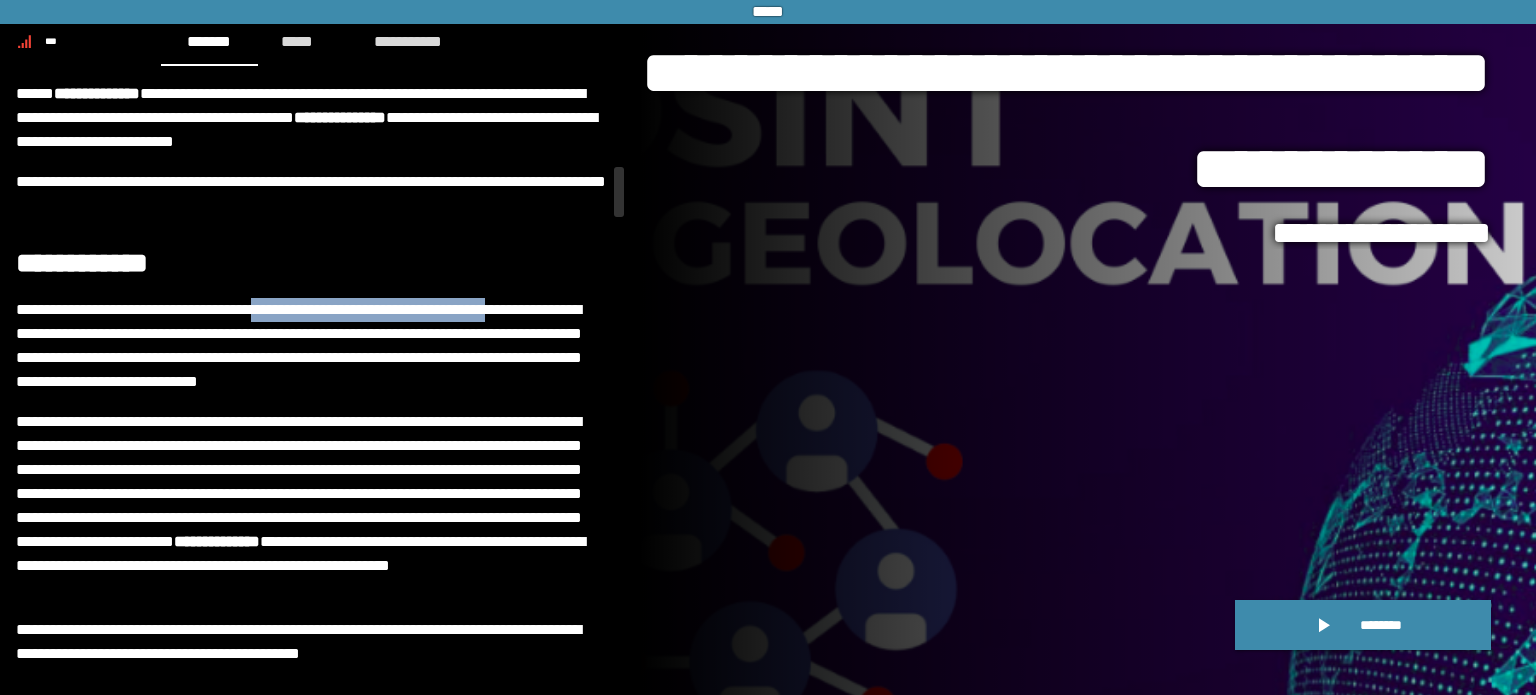 drag, startPoint x: 291, startPoint y: 298, endPoint x: 546, endPoint y: 295, distance: 255.01764 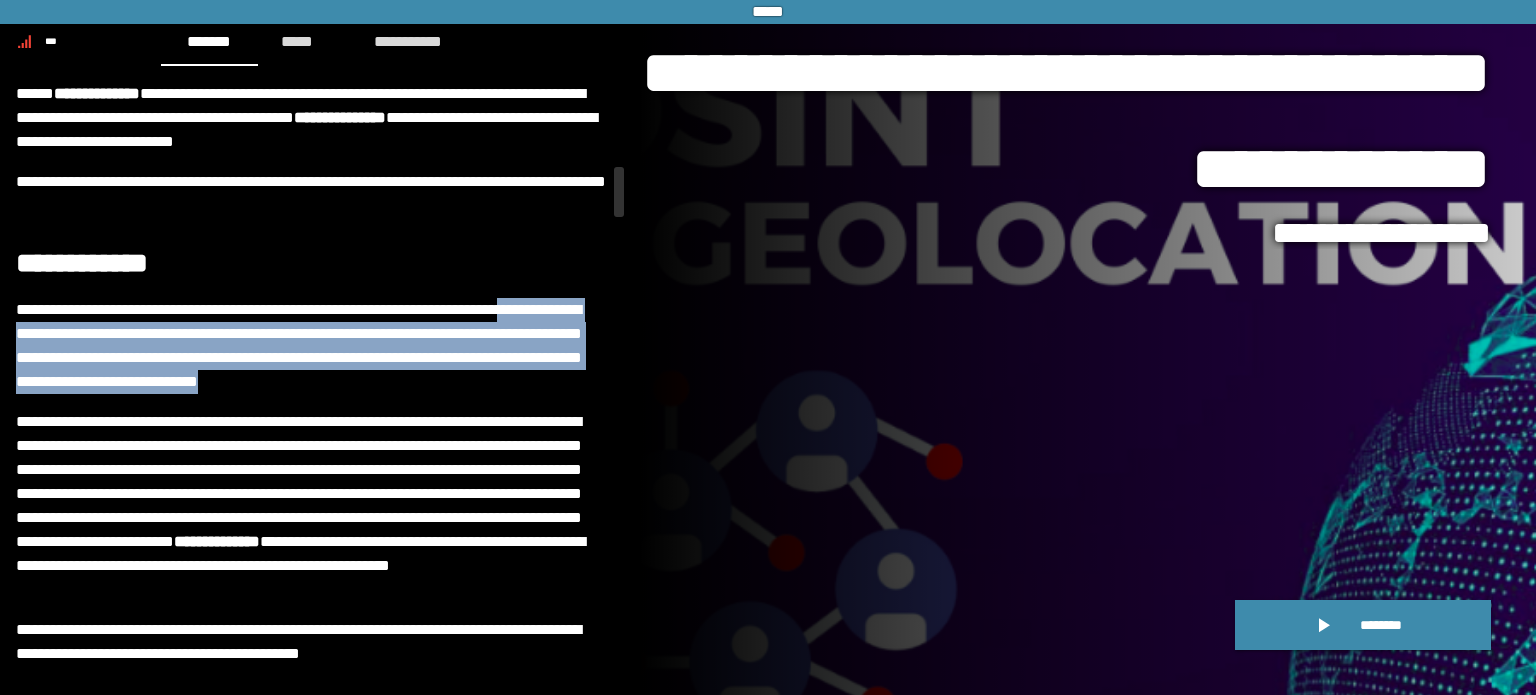 drag, startPoint x: 24, startPoint y: 320, endPoint x: 567, endPoint y: 377, distance: 545.9835 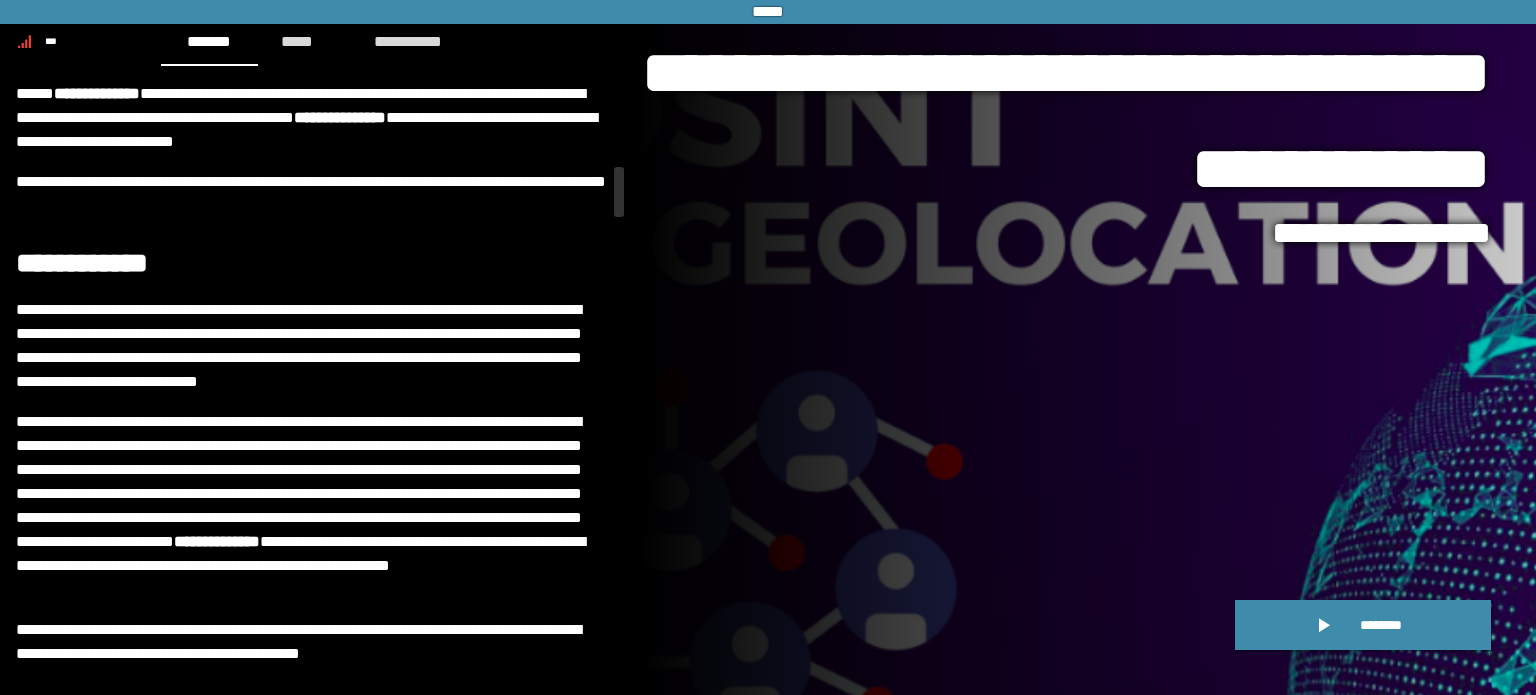 click on "**********" at bounding box center (312, 4685) 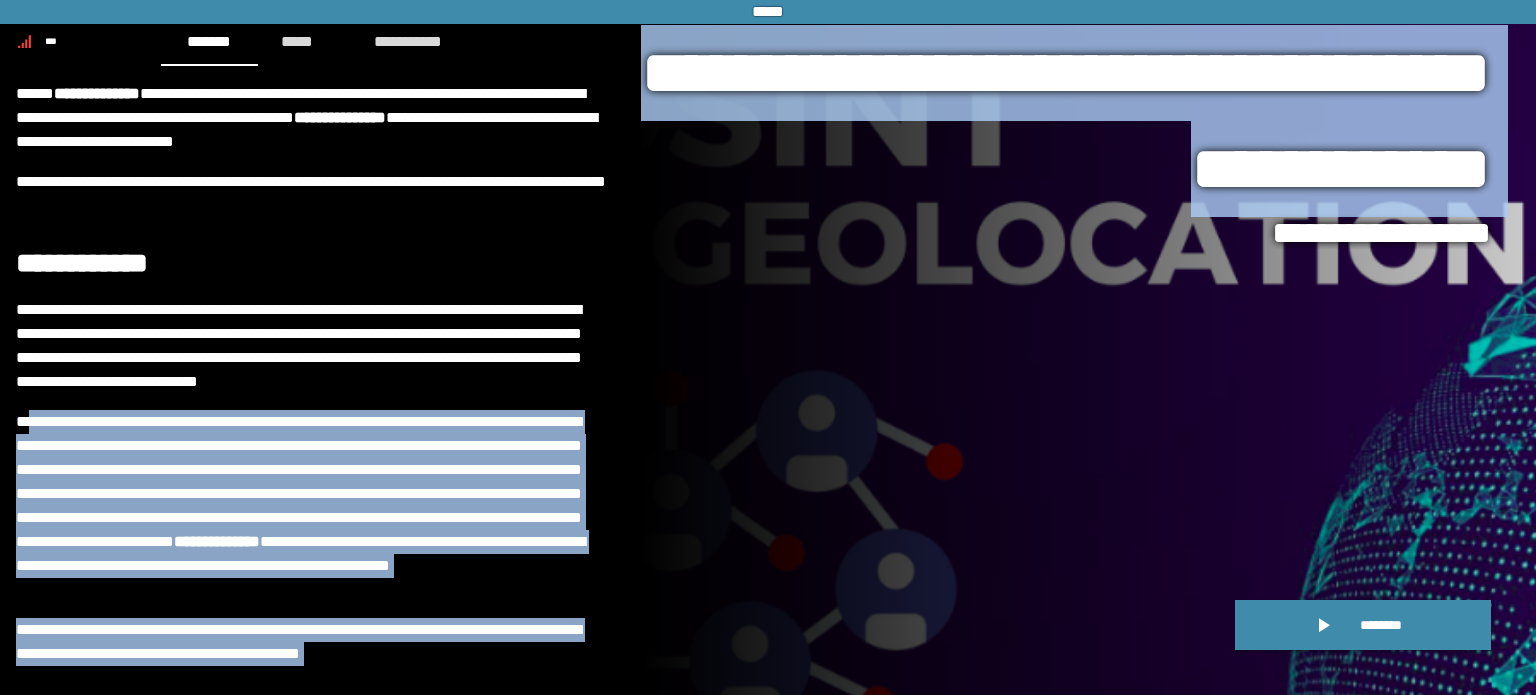 drag, startPoint x: 28, startPoint y: 415, endPoint x: 760, endPoint y: 460, distance: 733.3819 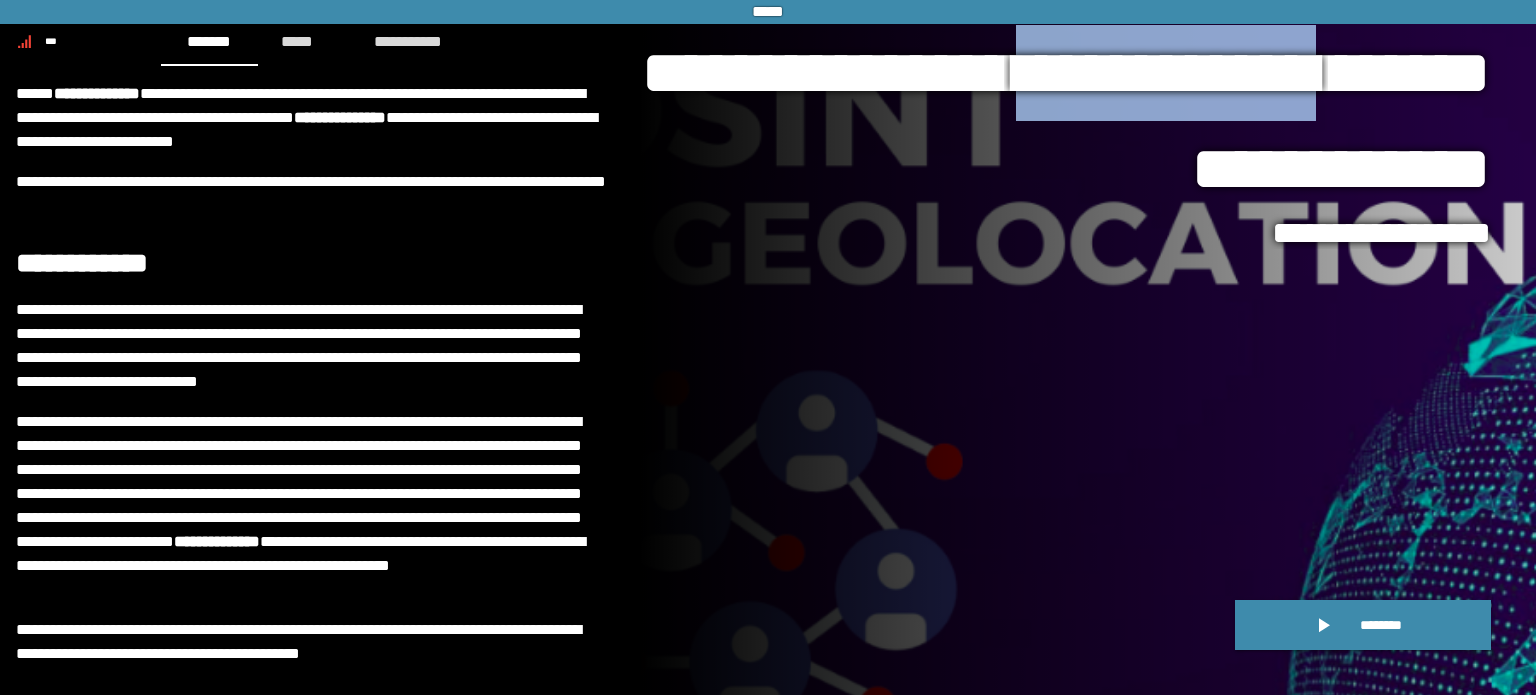 drag, startPoint x: 856, startPoint y: 167, endPoint x: 1311, endPoint y: 103, distance: 459.47906 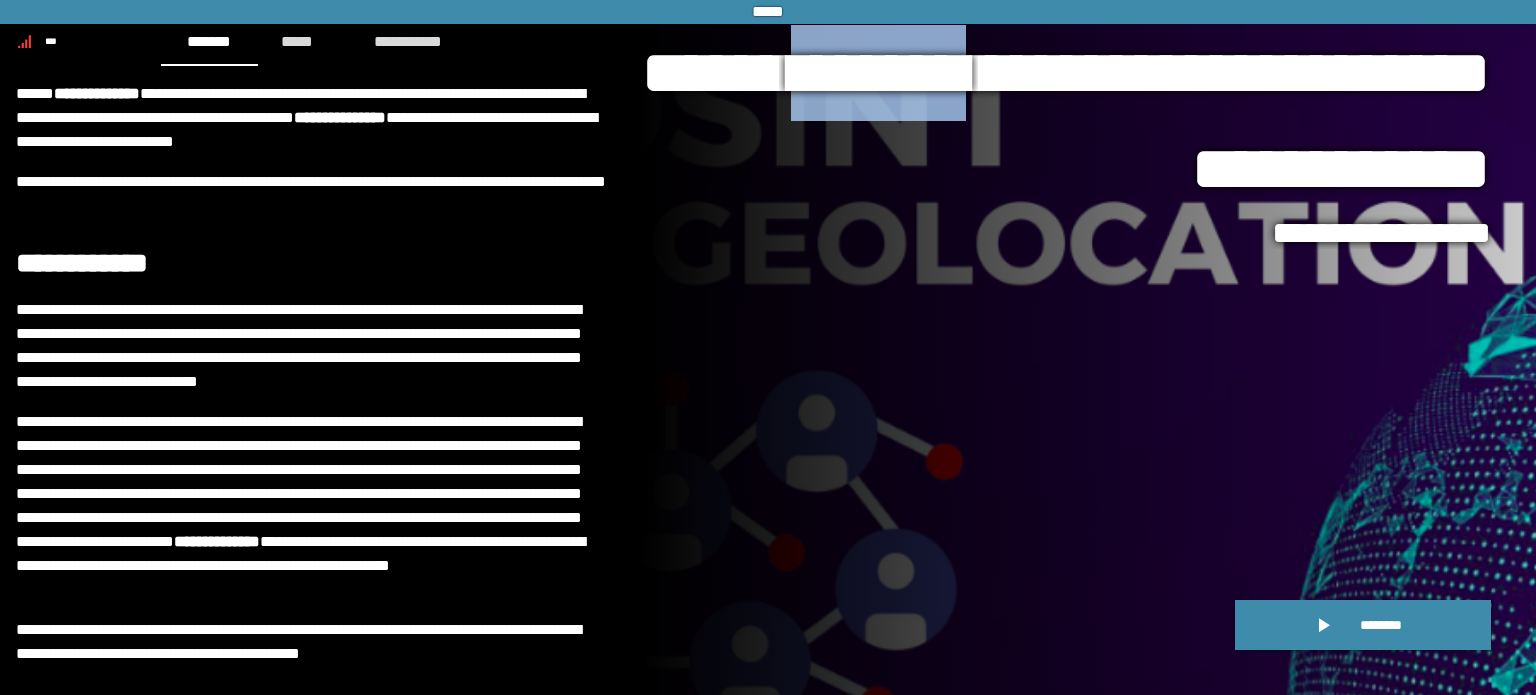 drag, startPoint x: 1034, startPoint y: 96, endPoint x: 1271, endPoint y: 104, distance: 237.13498 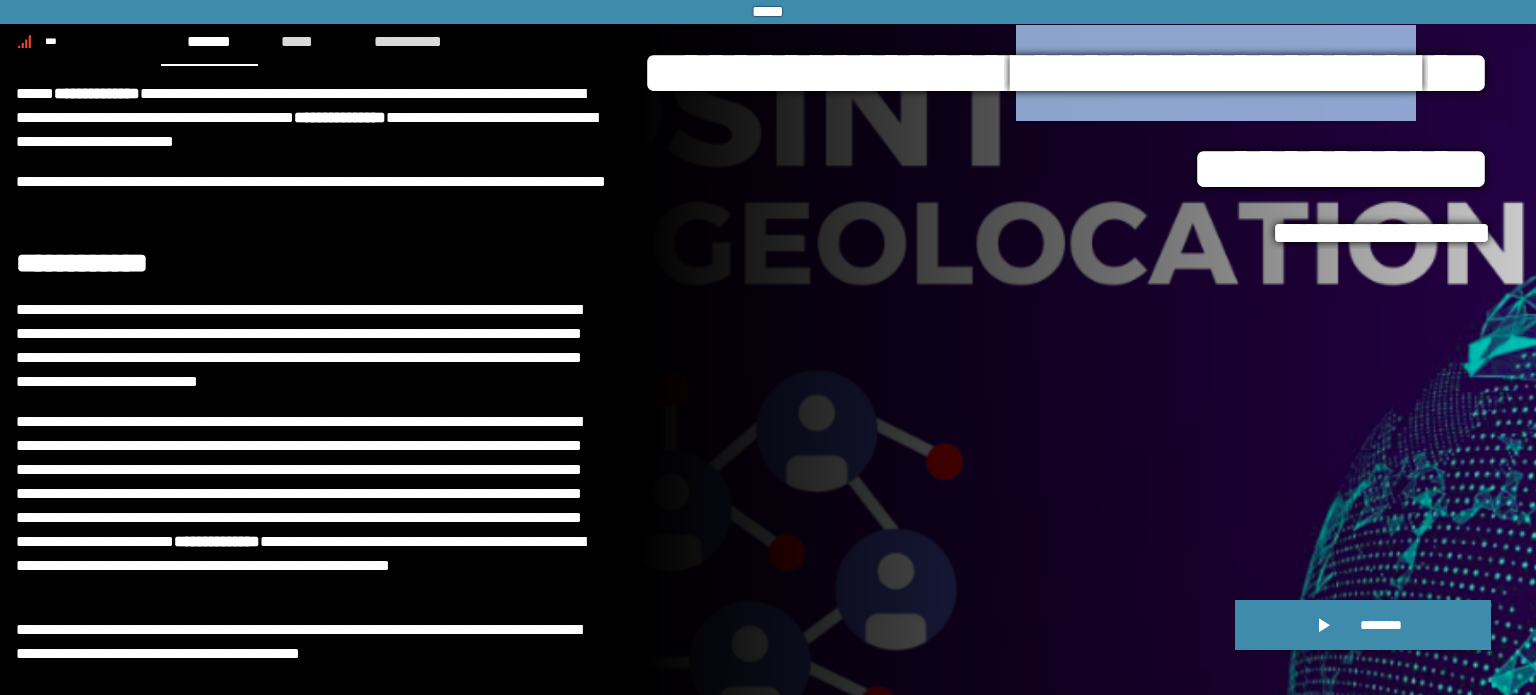 drag, startPoint x: 1304, startPoint y: 94, endPoint x: 976, endPoint y: 163, distance: 335.17905 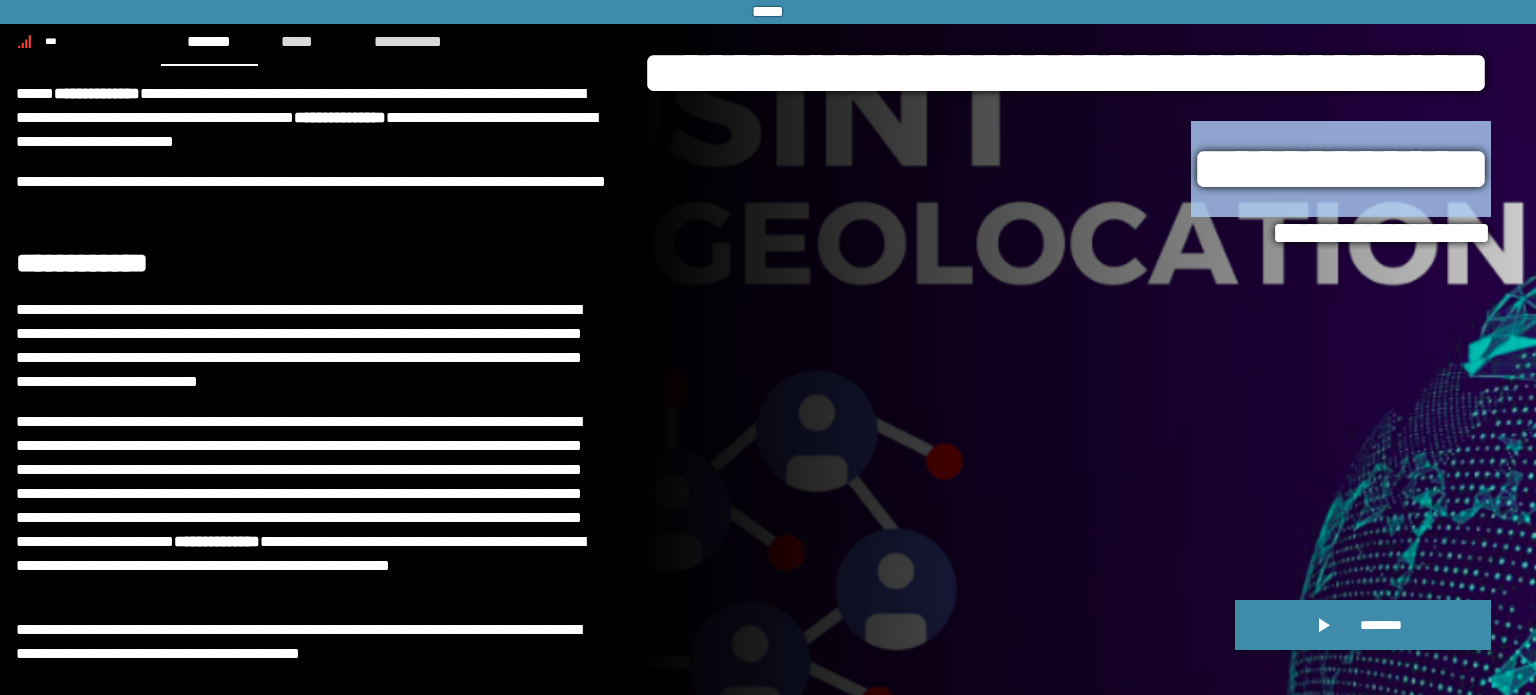 drag, startPoint x: 1116, startPoint y: 193, endPoint x: 1525, endPoint y: 185, distance: 409.07825 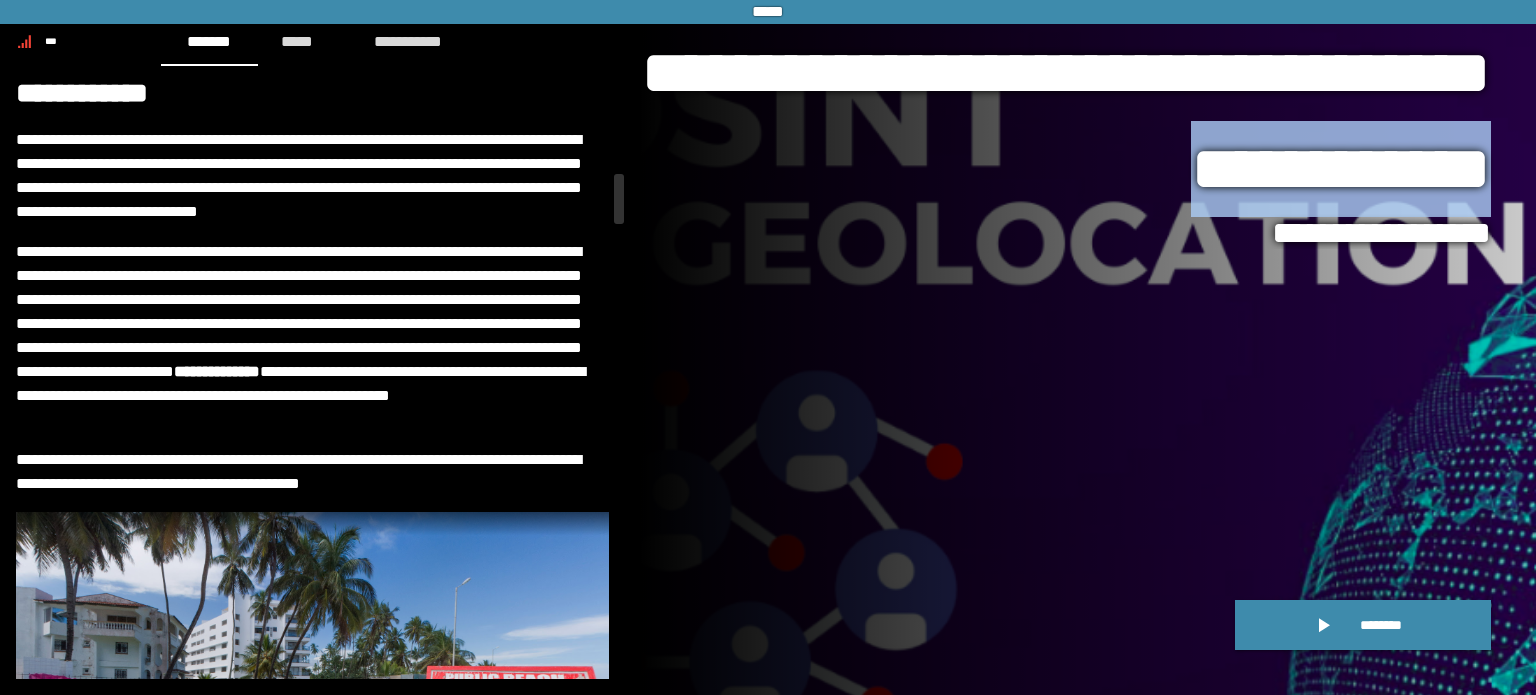 scroll, scrollTop: 2016, scrollLeft: 0, axis: vertical 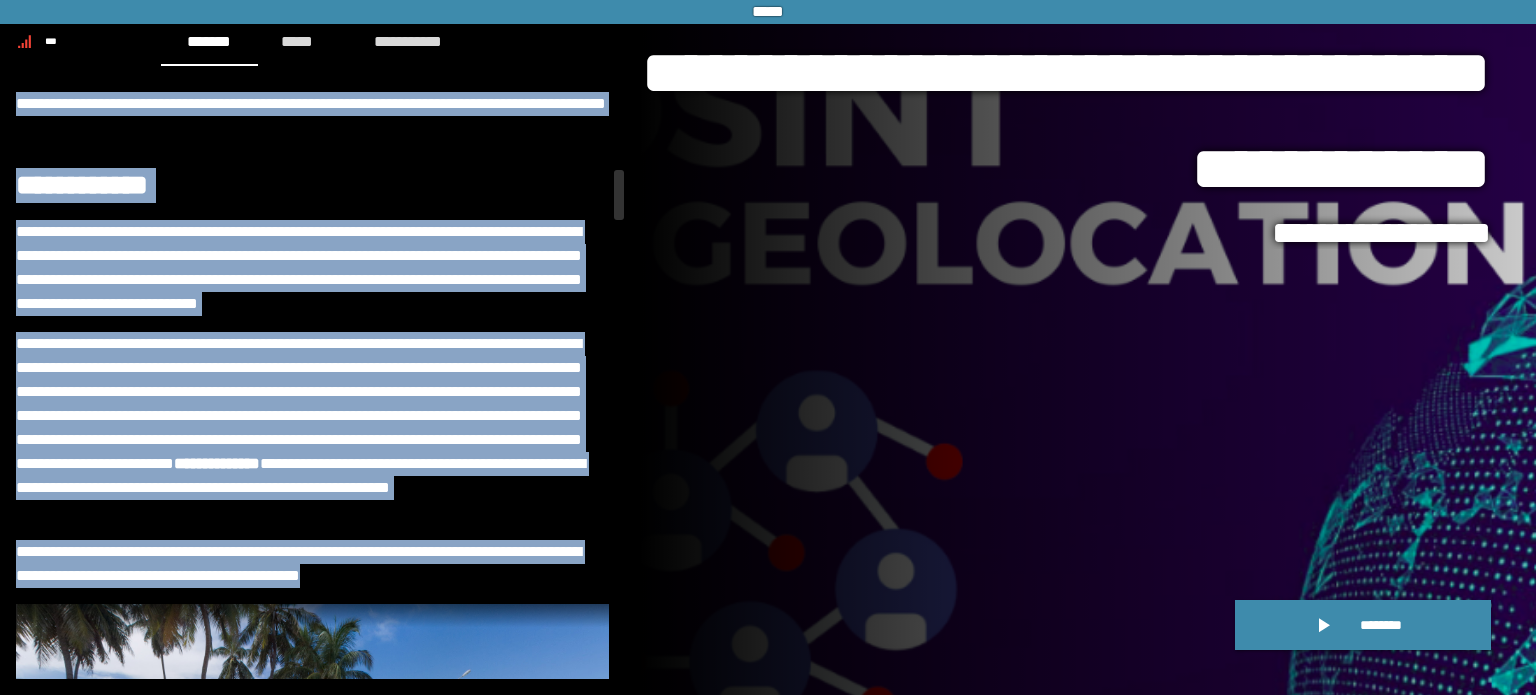 drag, startPoint x: 4, startPoint y: 171, endPoint x: 419, endPoint y: 571, distance: 576.38965 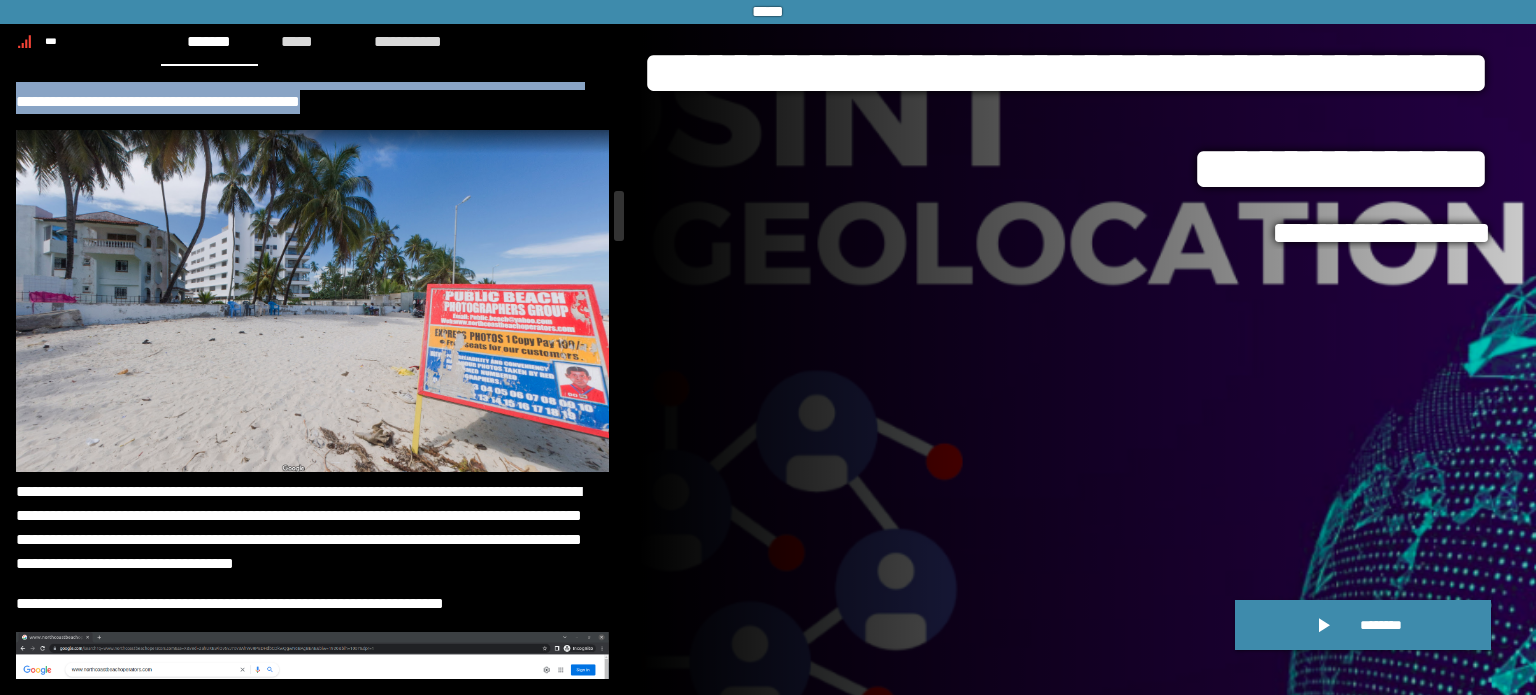scroll, scrollTop: 2488, scrollLeft: 0, axis: vertical 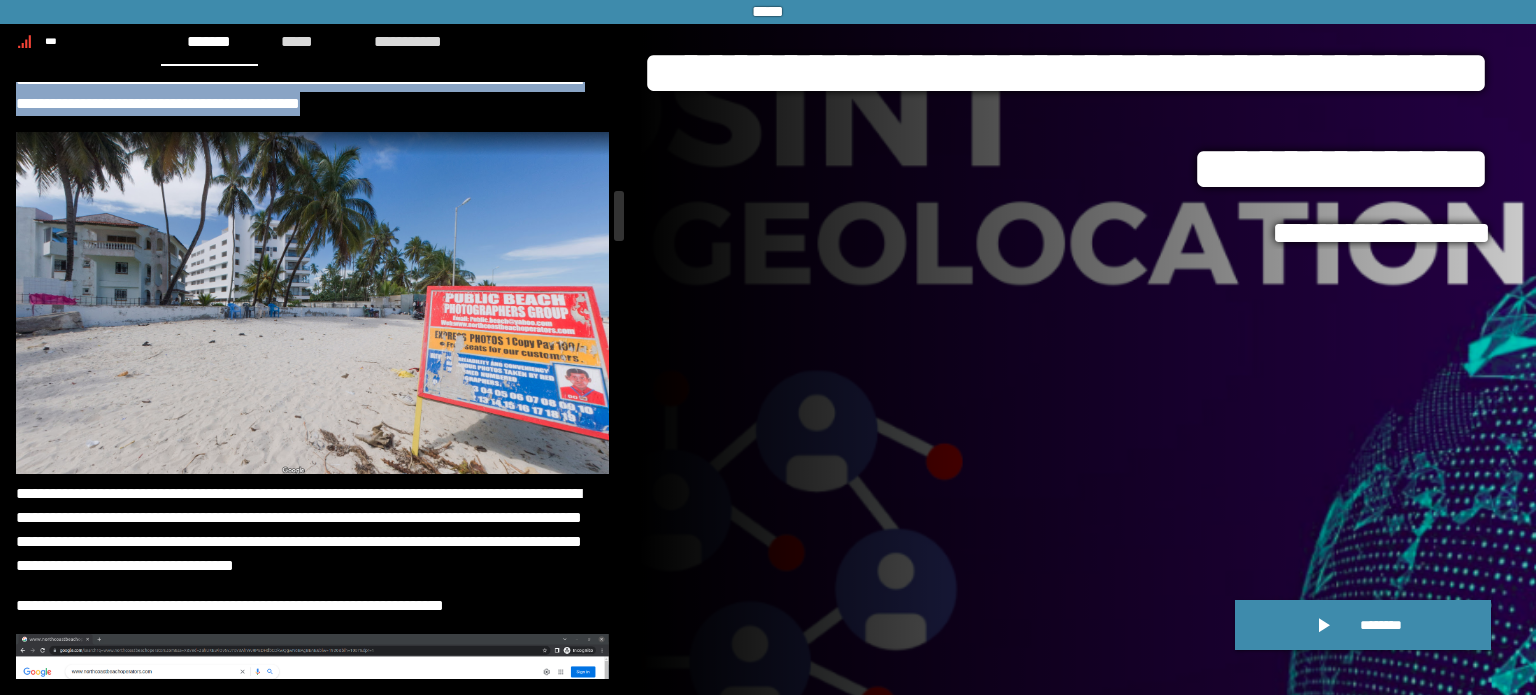 click at bounding box center [312, 303] 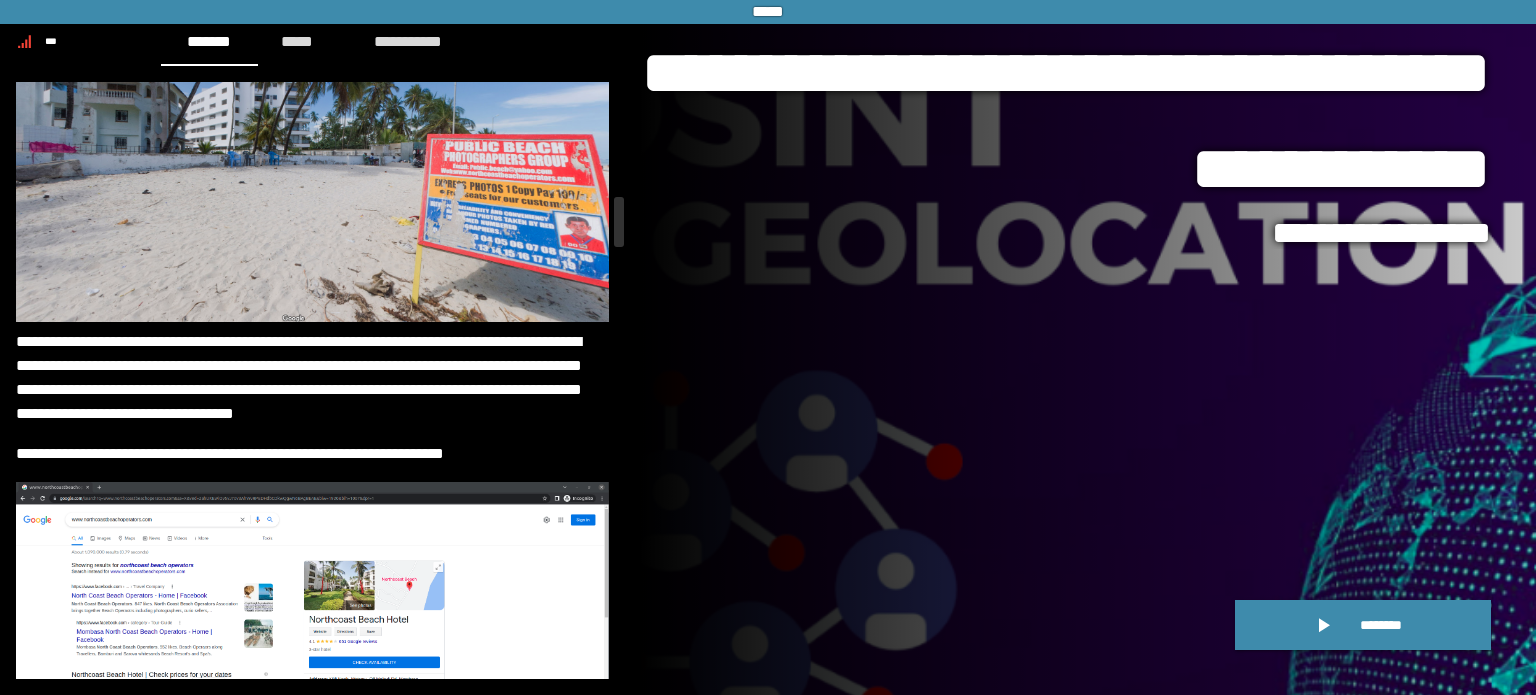 scroll, scrollTop: 2640, scrollLeft: 0, axis: vertical 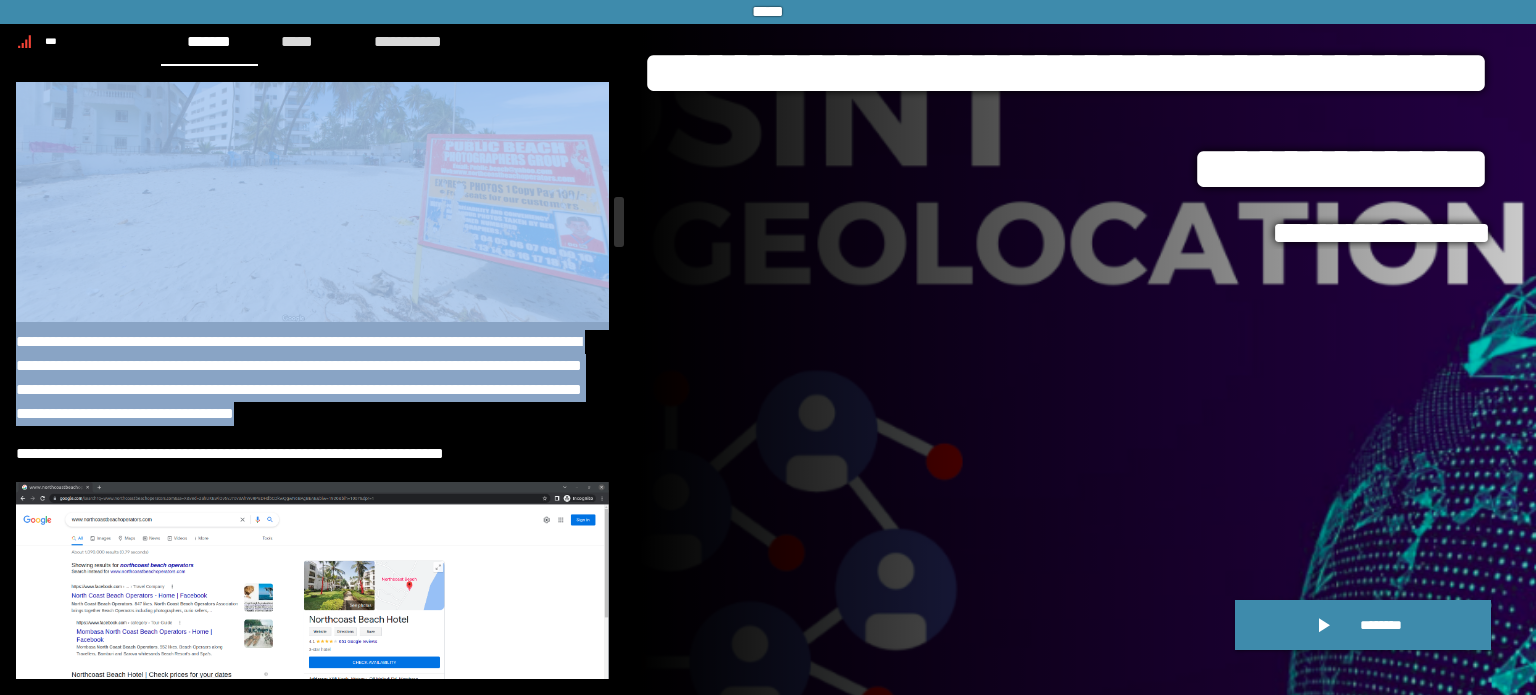 drag, startPoint x: 4, startPoint y: 333, endPoint x: 214, endPoint y: 528, distance: 286.5746 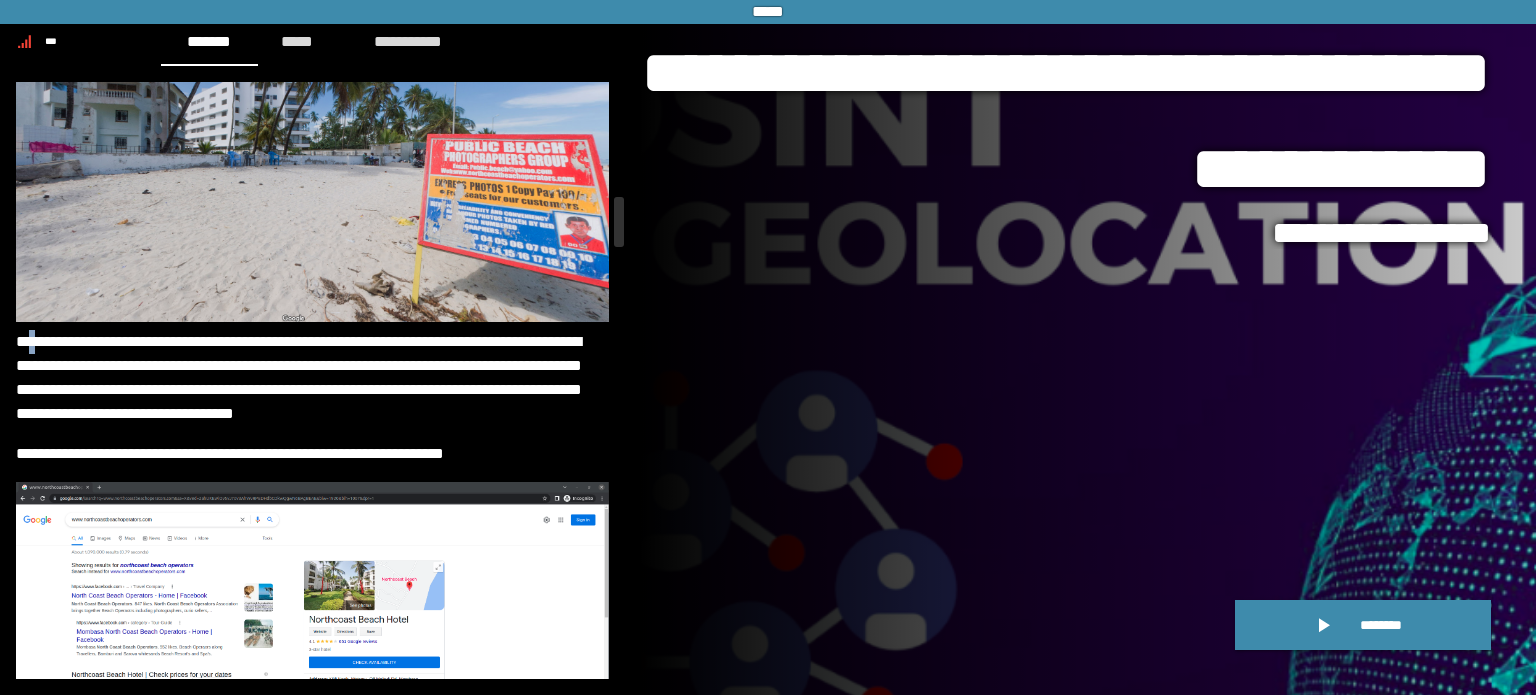 click on "**********" at bounding box center [312, 378] 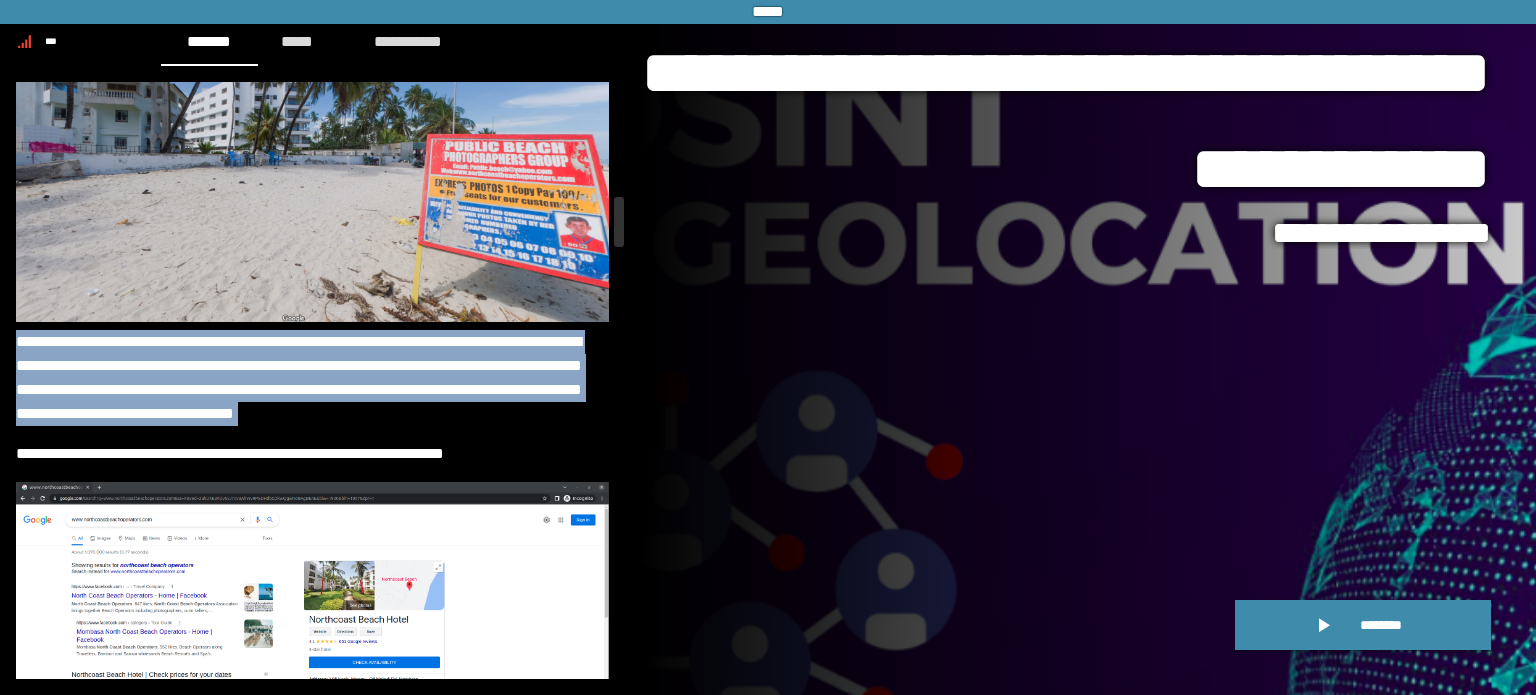 click on "**********" at bounding box center (312, 378) 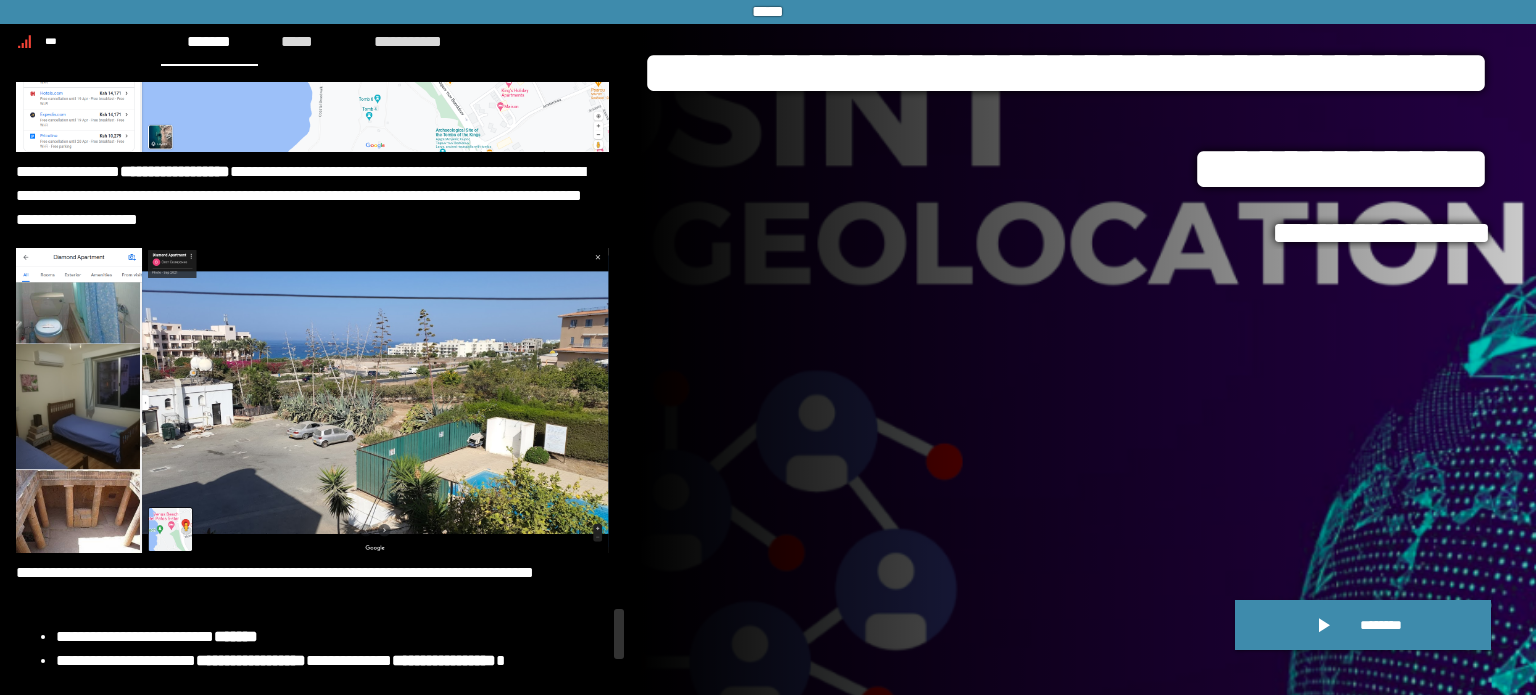 scroll, scrollTop: 12514, scrollLeft: 0, axis: vertical 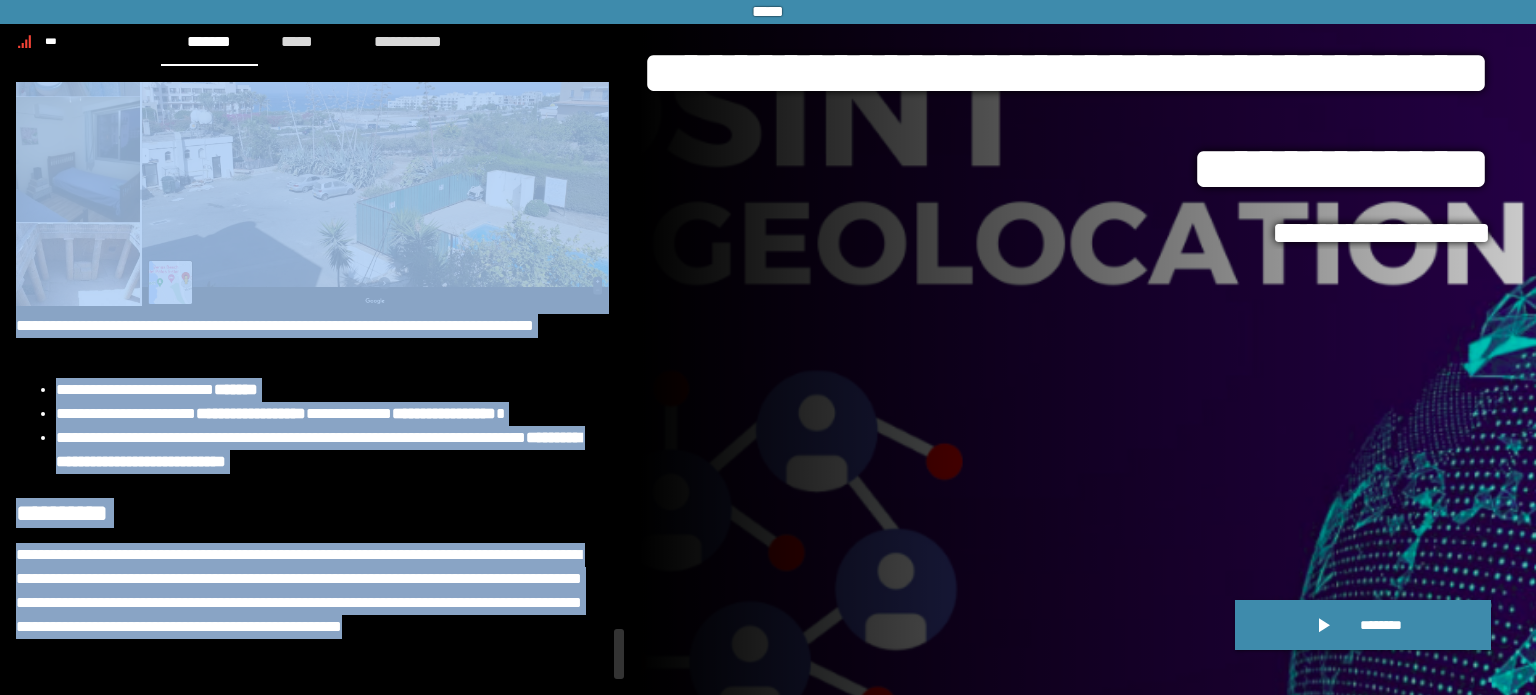 click on "**********" at bounding box center (312, 603) 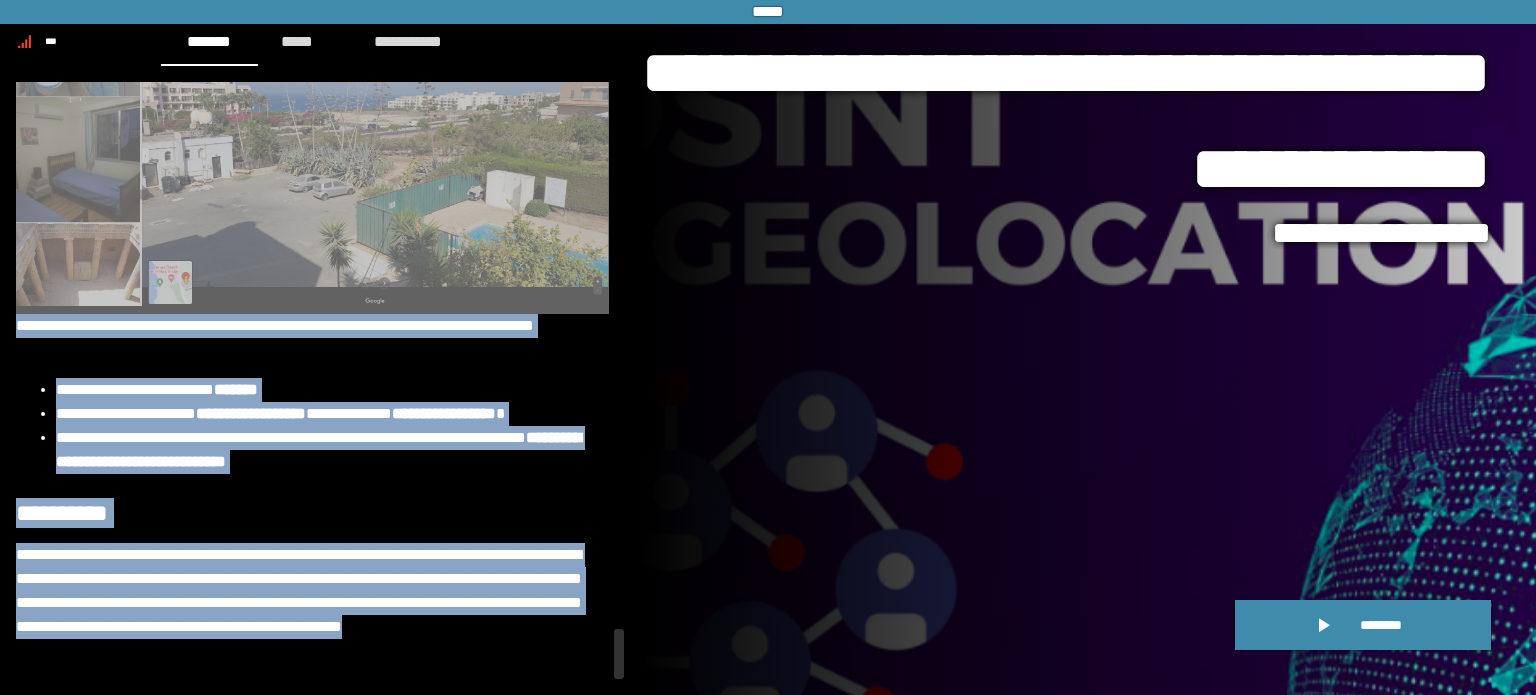click on "**********" at bounding box center [312, 338] 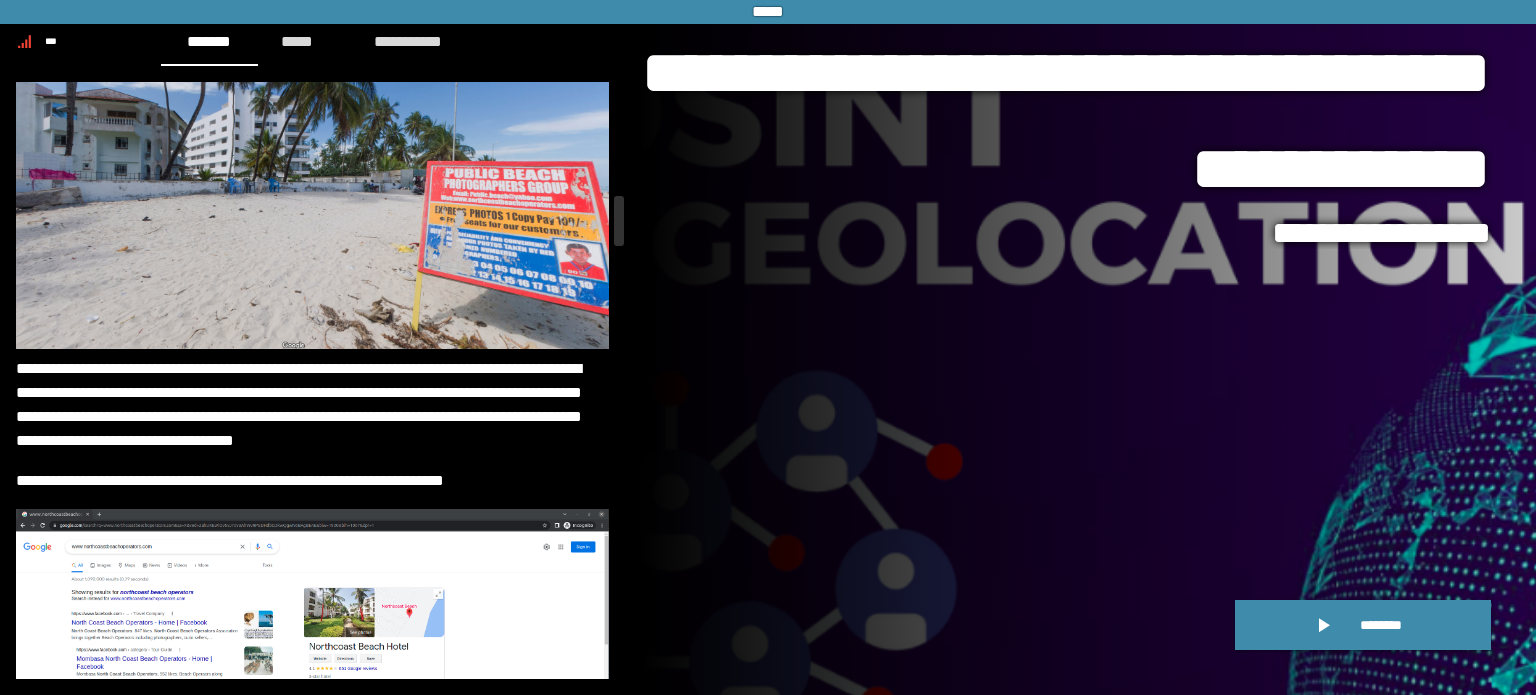 scroll, scrollTop: 2616, scrollLeft: 0, axis: vertical 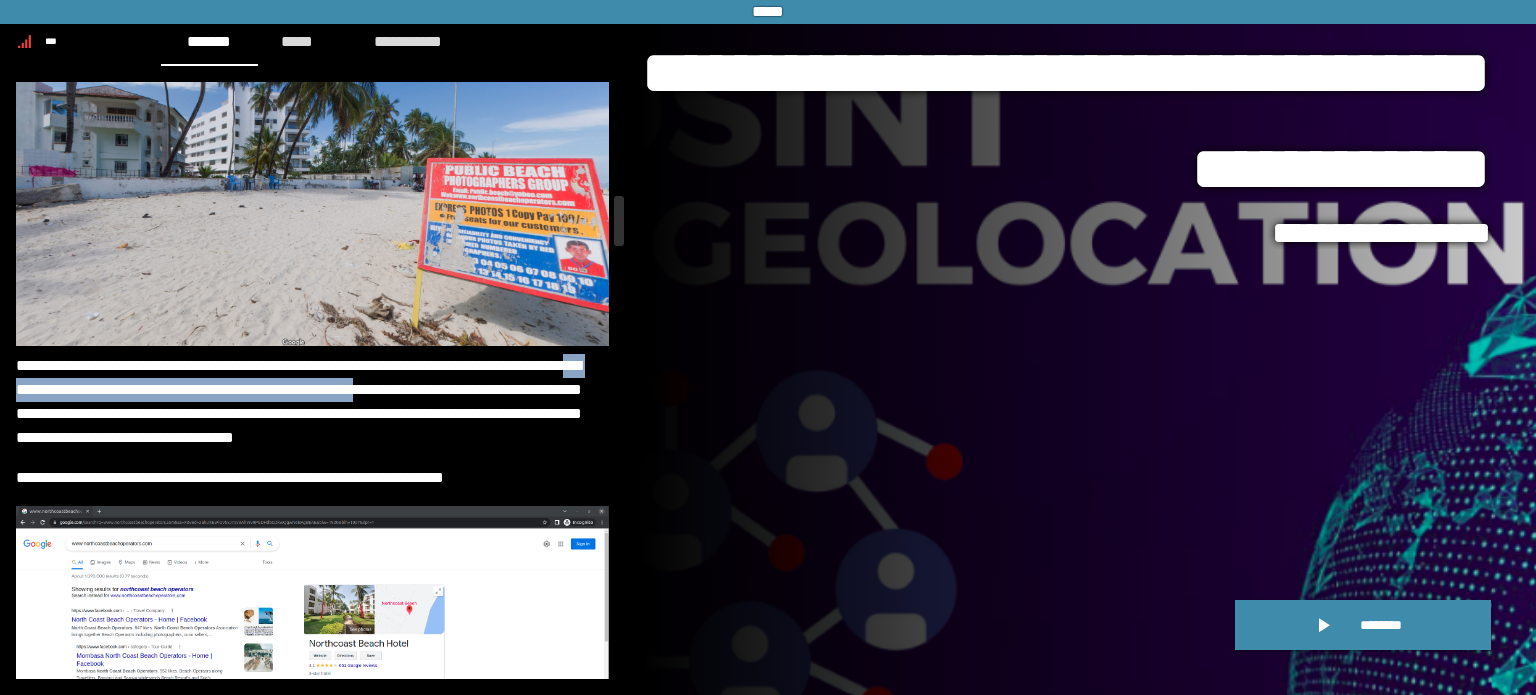 drag, startPoint x: 76, startPoint y: 377, endPoint x: 461, endPoint y: 384, distance: 385.06363 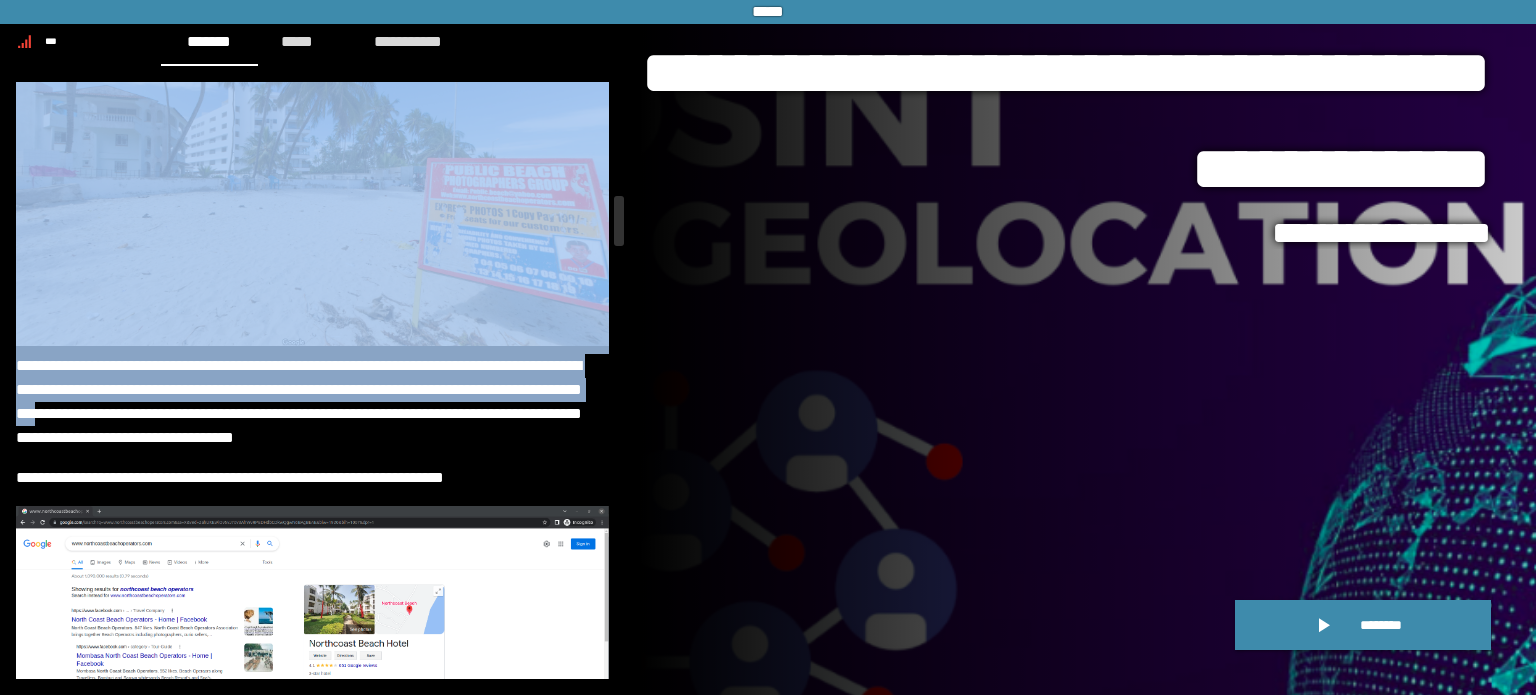 drag, startPoint x: 13, startPoint y: 404, endPoint x: 148, endPoint y: 412, distance: 135.23683 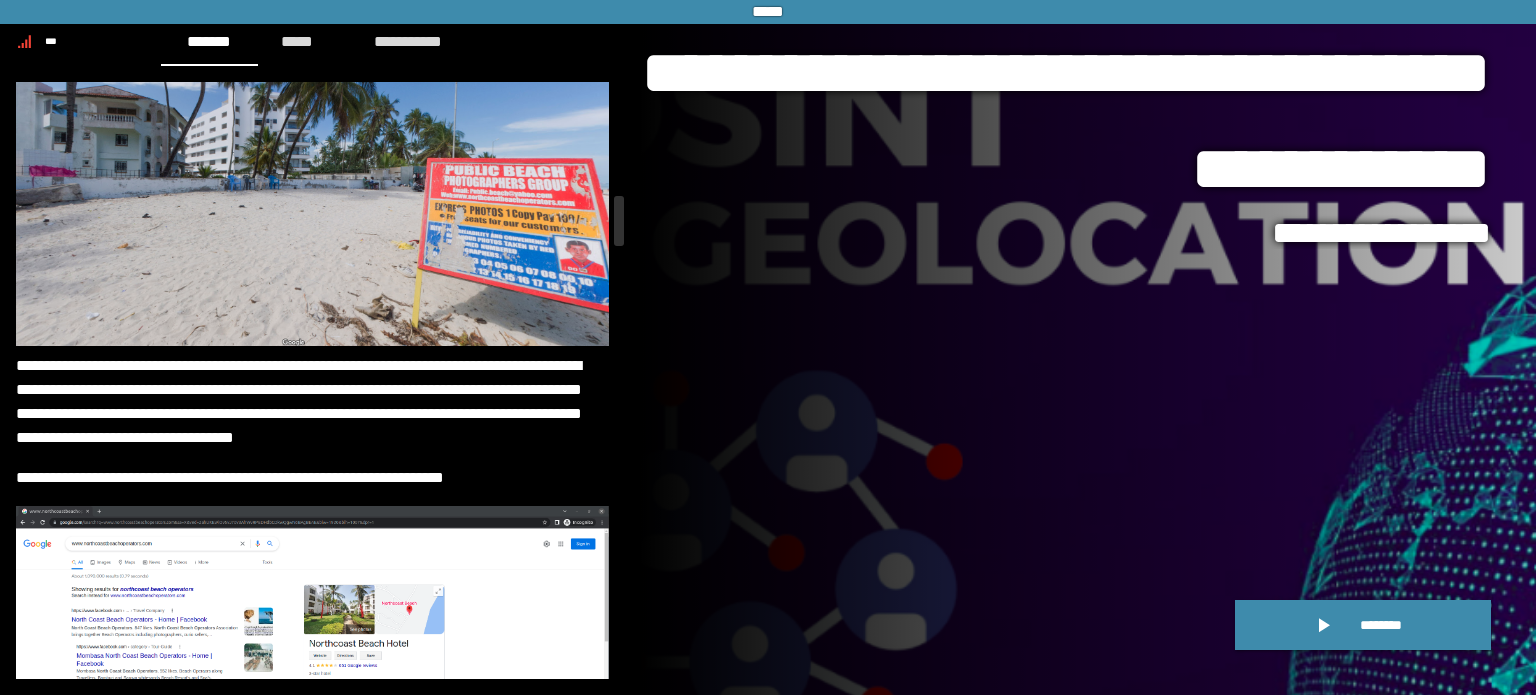 click on "**********" at bounding box center (312, 402) 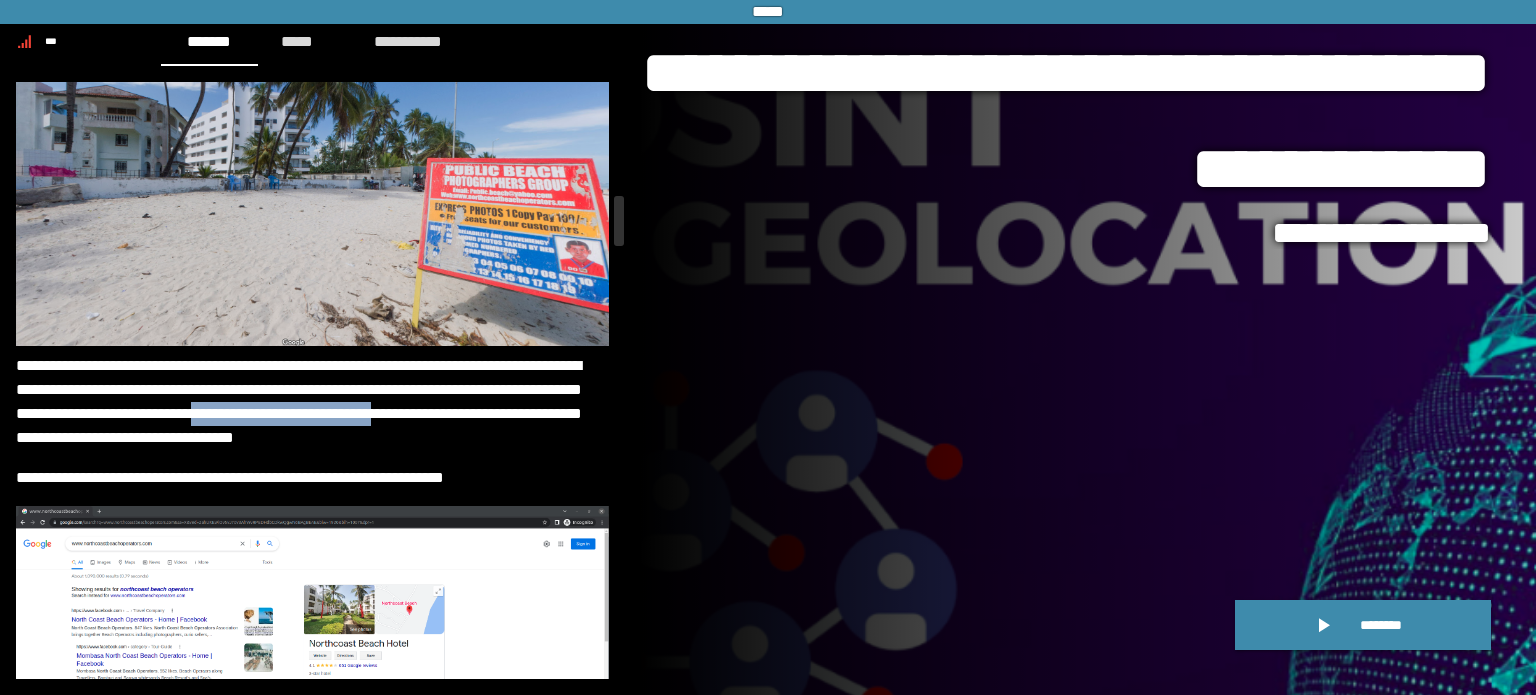 drag, startPoint x: 392, startPoint y: 414, endPoint x: 516, endPoint y: 415, distance: 124.004036 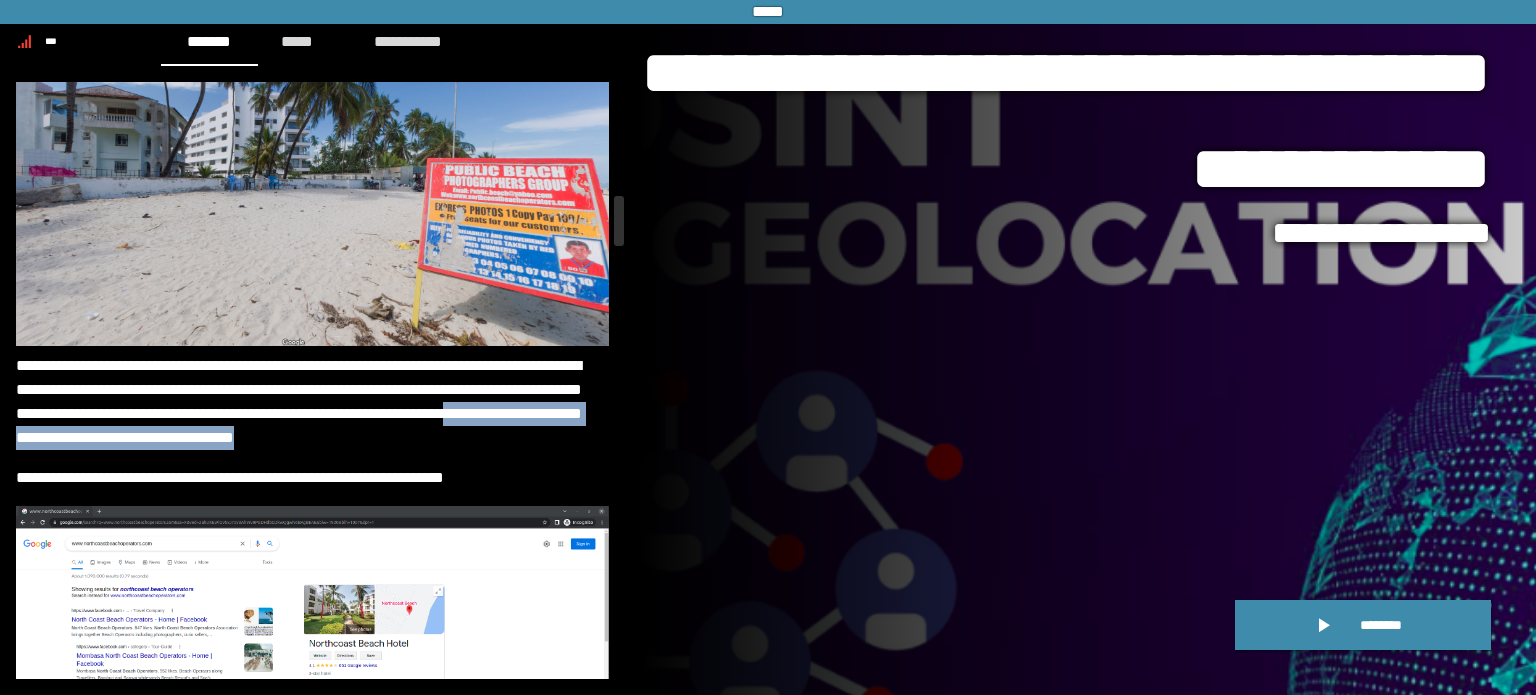 drag, startPoint x: 17, startPoint y: 423, endPoint x: 427, endPoint y: 431, distance: 410.07803 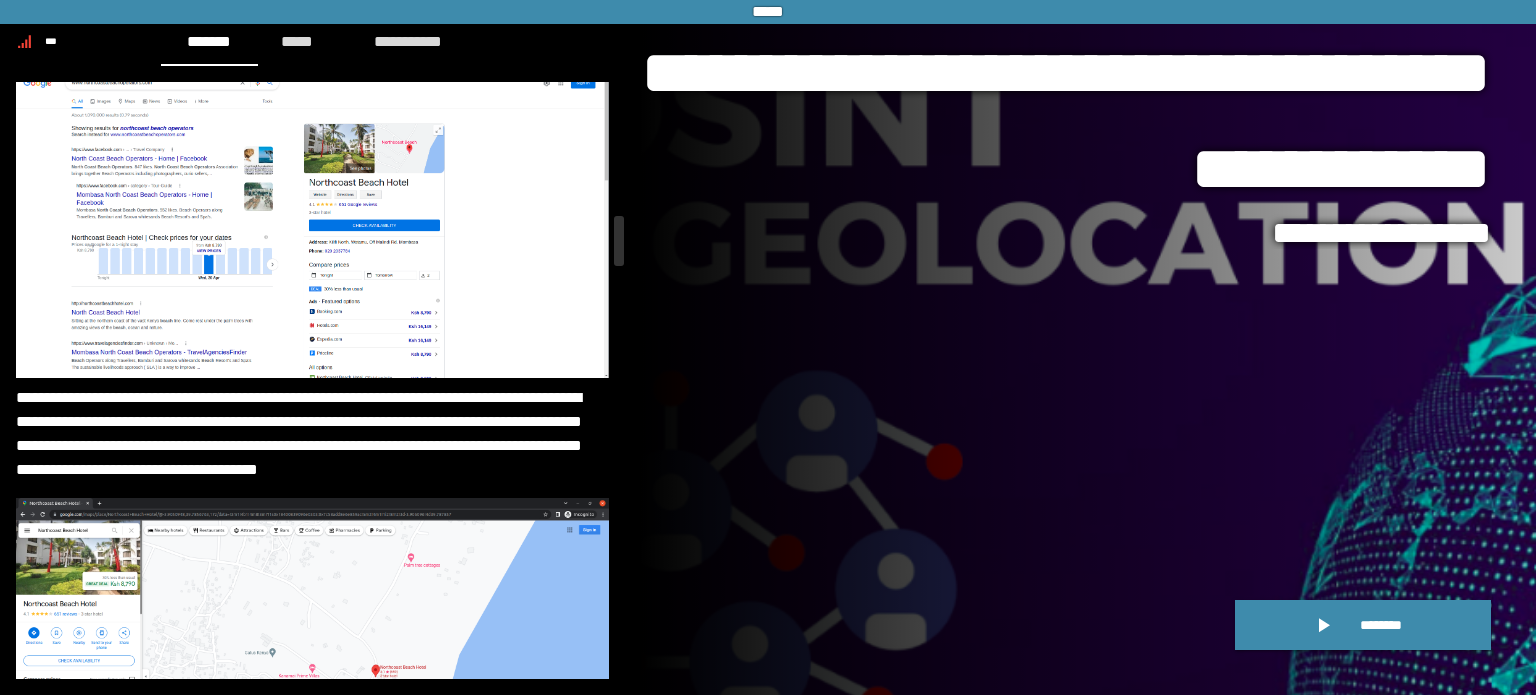 scroll, scrollTop: 3079, scrollLeft: 0, axis: vertical 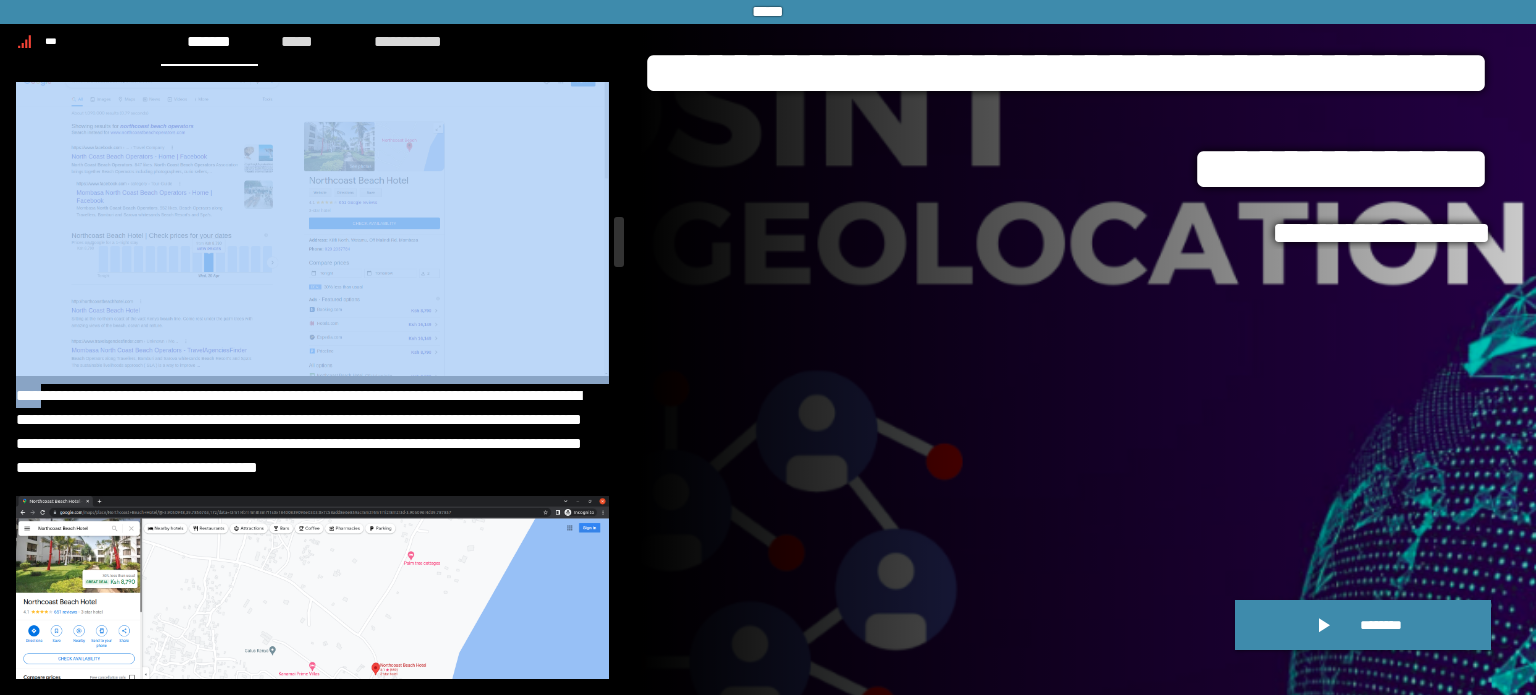 drag, startPoint x: 52, startPoint y: 391, endPoint x: 635, endPoint y: 389, distance: 583.0034 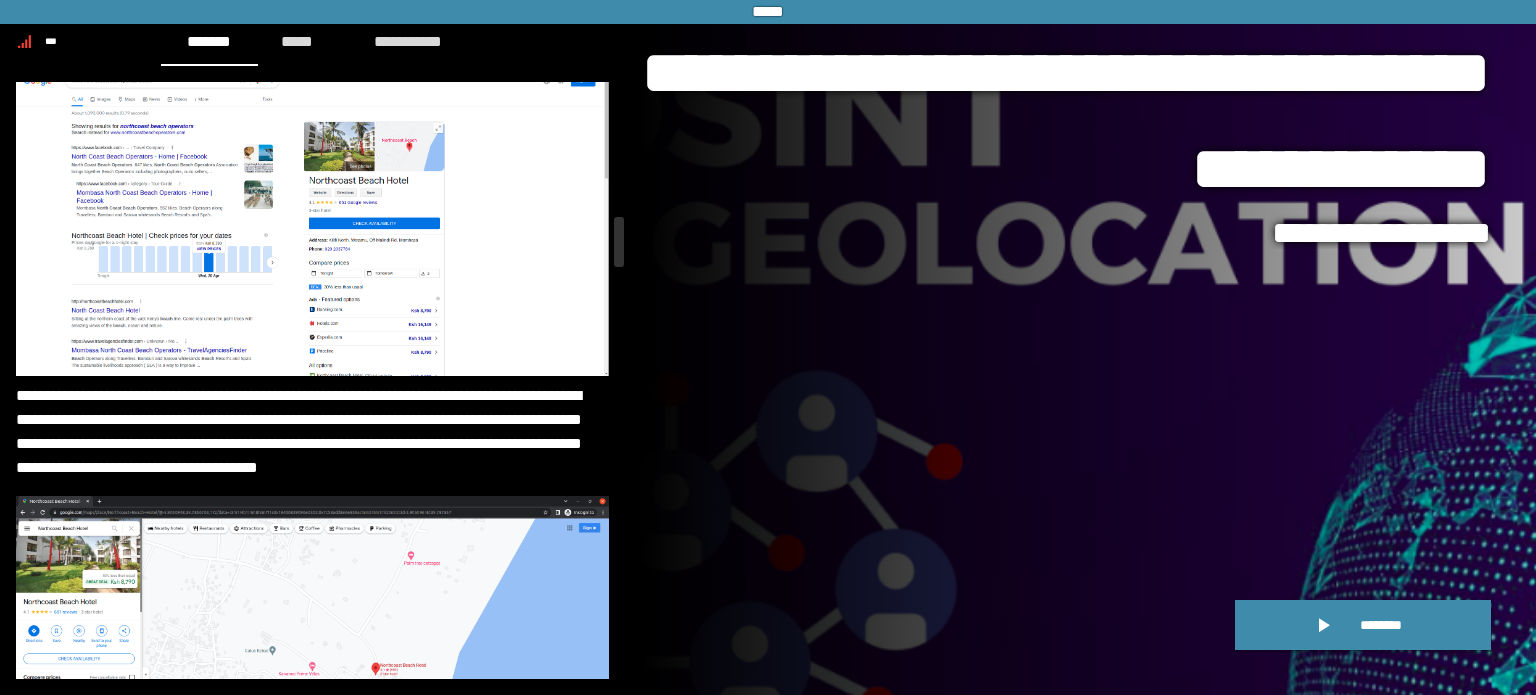 click on "**********" at bounding box center [312, 432] 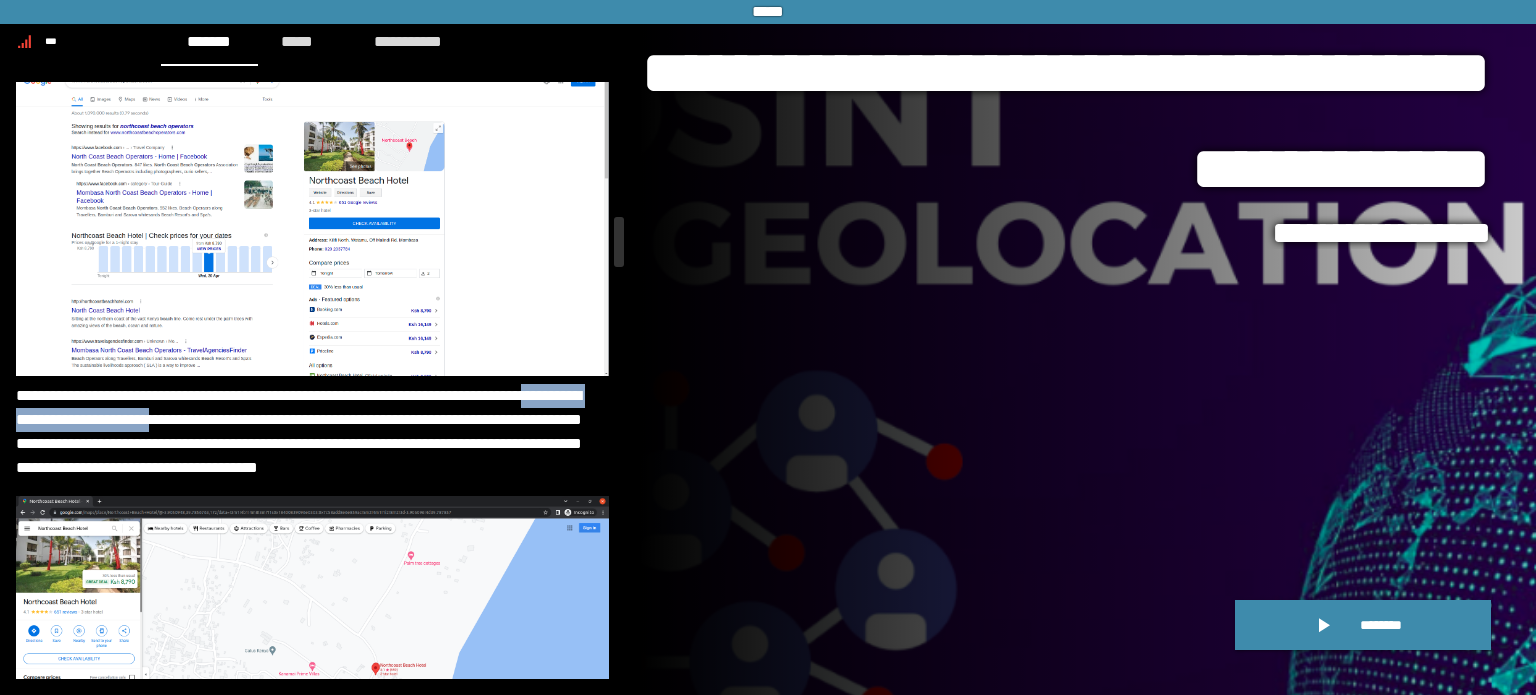 drag, startPoint x: 18, startPoint y: 414, endPoint x: 244, endPoint y: 421, distance: 226.10838 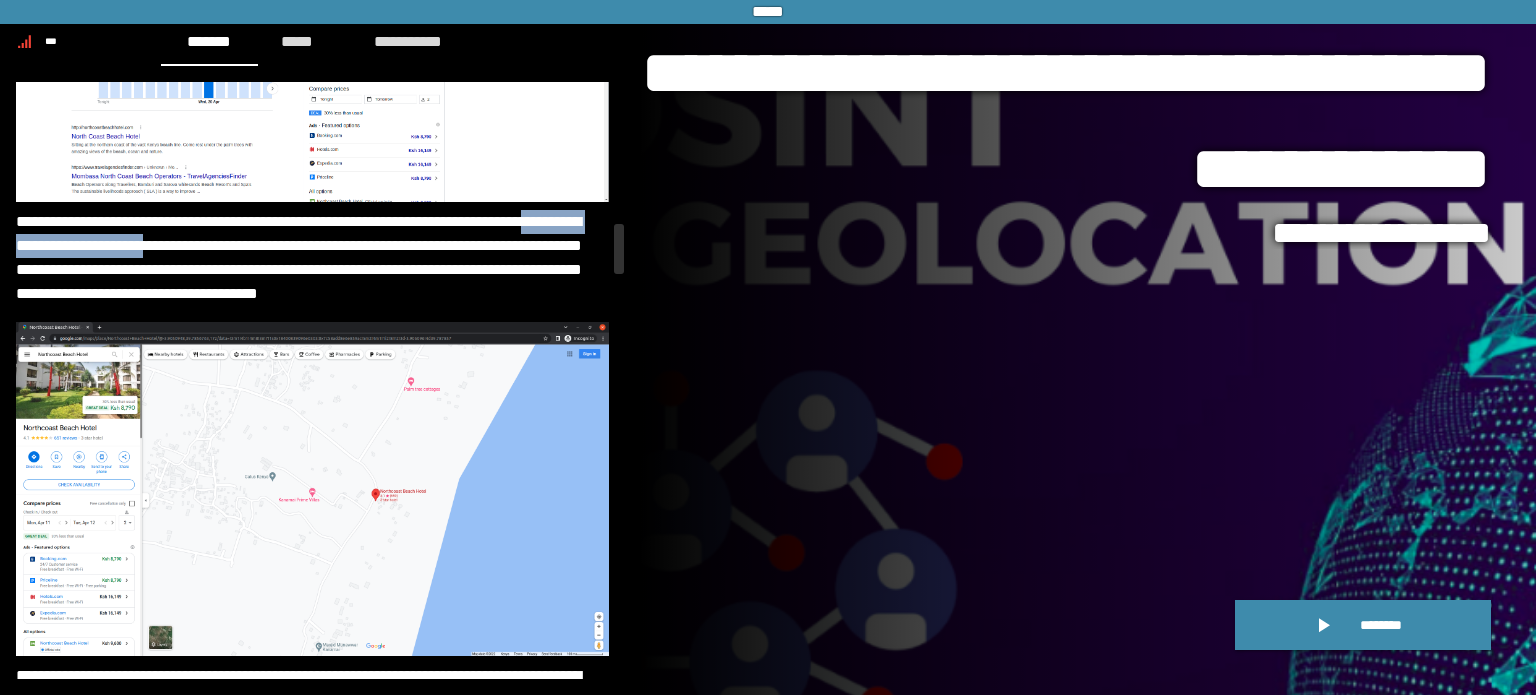 scroll, scrollTop: 3252, scrollLeft: 0, axis: vertical 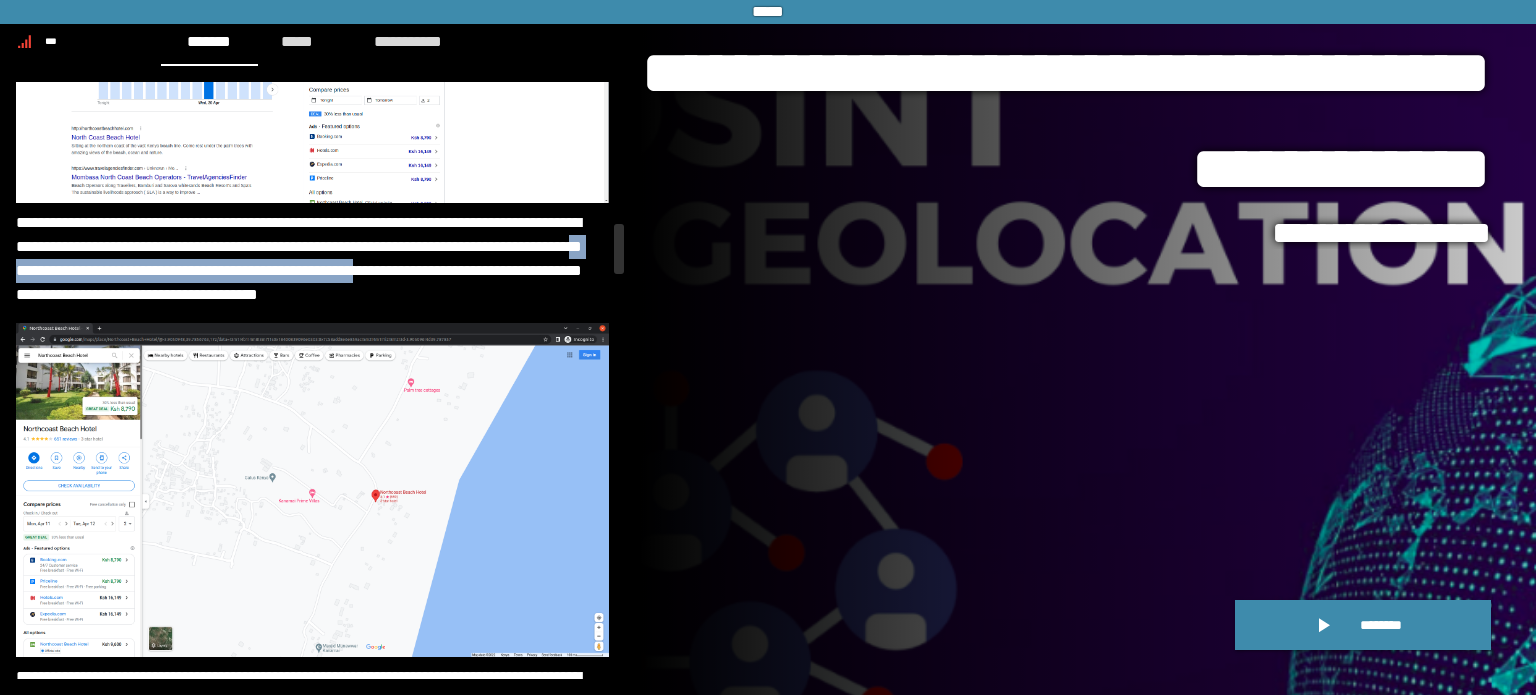 drag, startPoint x: 155, startPoint y: 267, endPoint x: 553, endPoint y: 269, distance: 398.00504 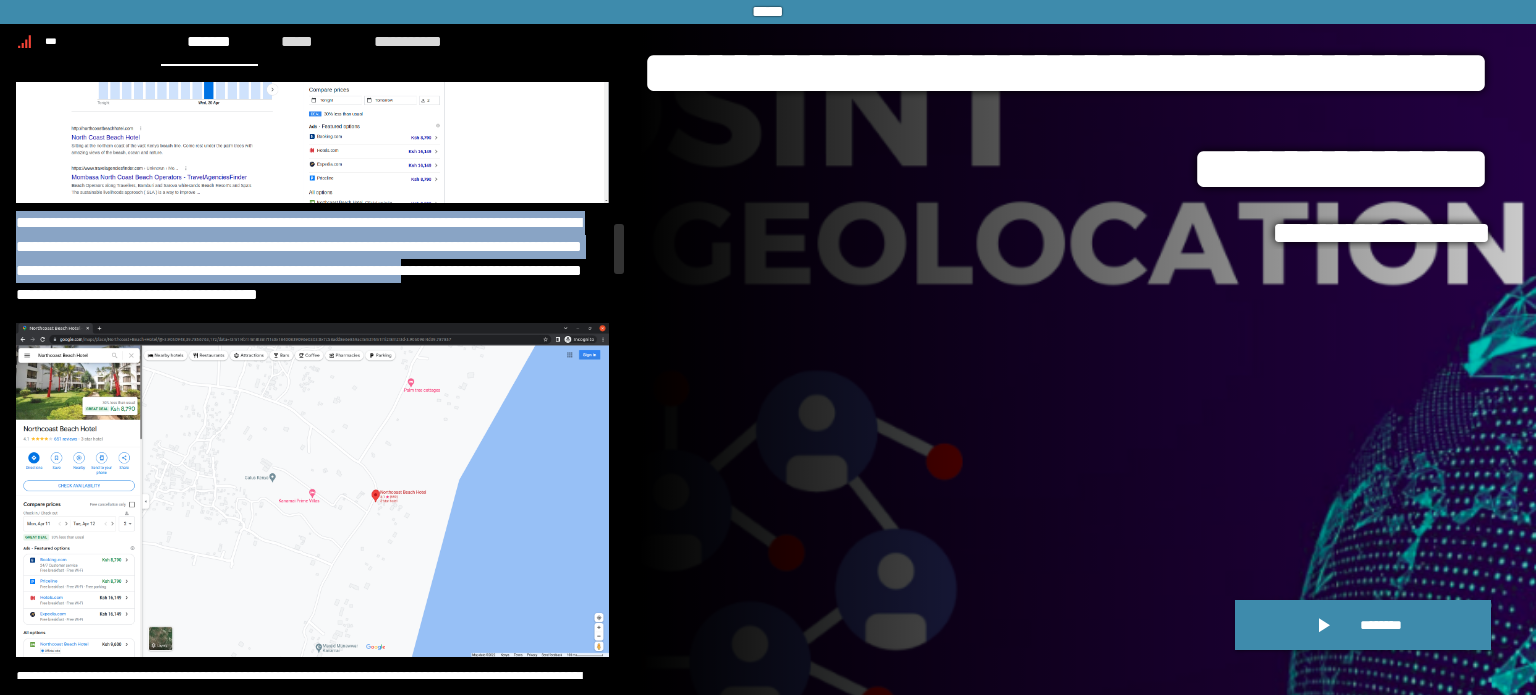 drag, startPoint x: 24, startPoint y: 280, endPoint x: 420, endPoint y: 308, distance: 396.98868 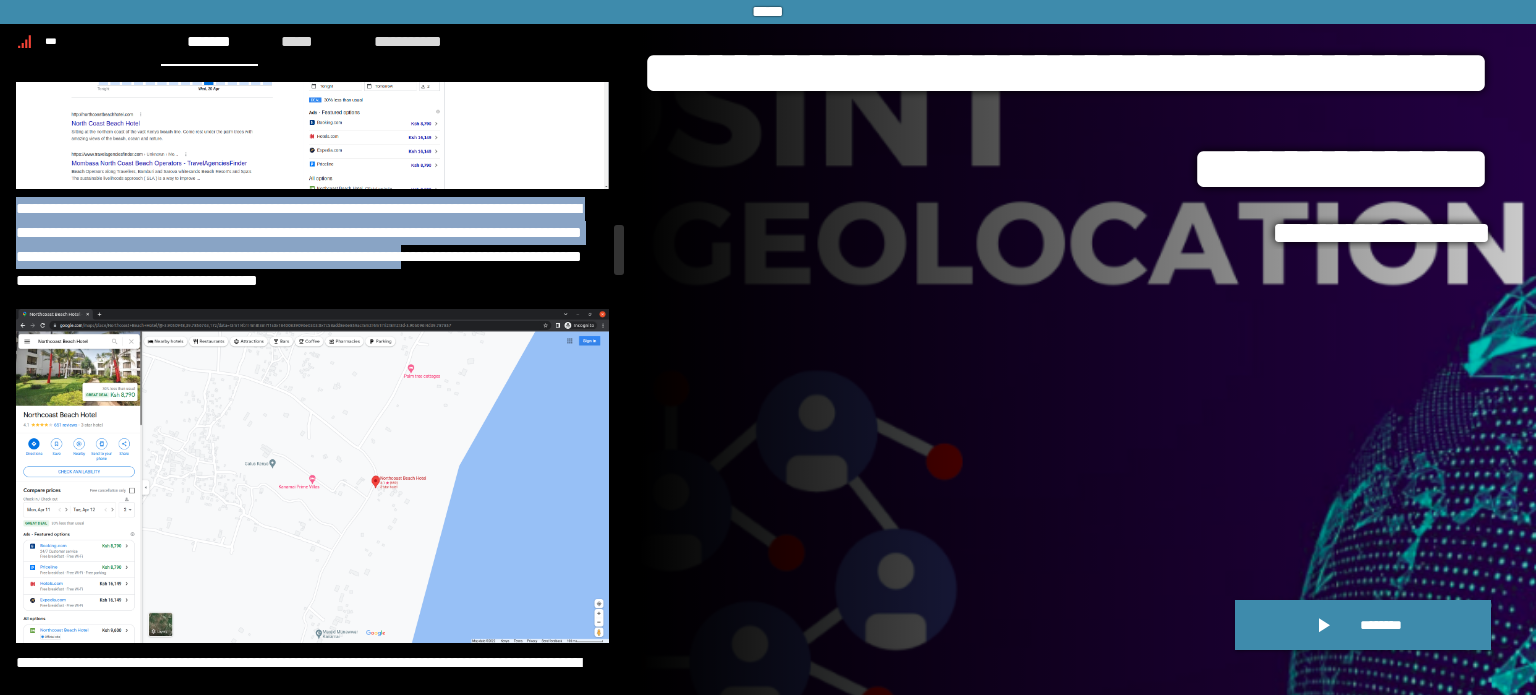 scroll, scrollTop: 3265, scrollLeft: 0, axis: vertical 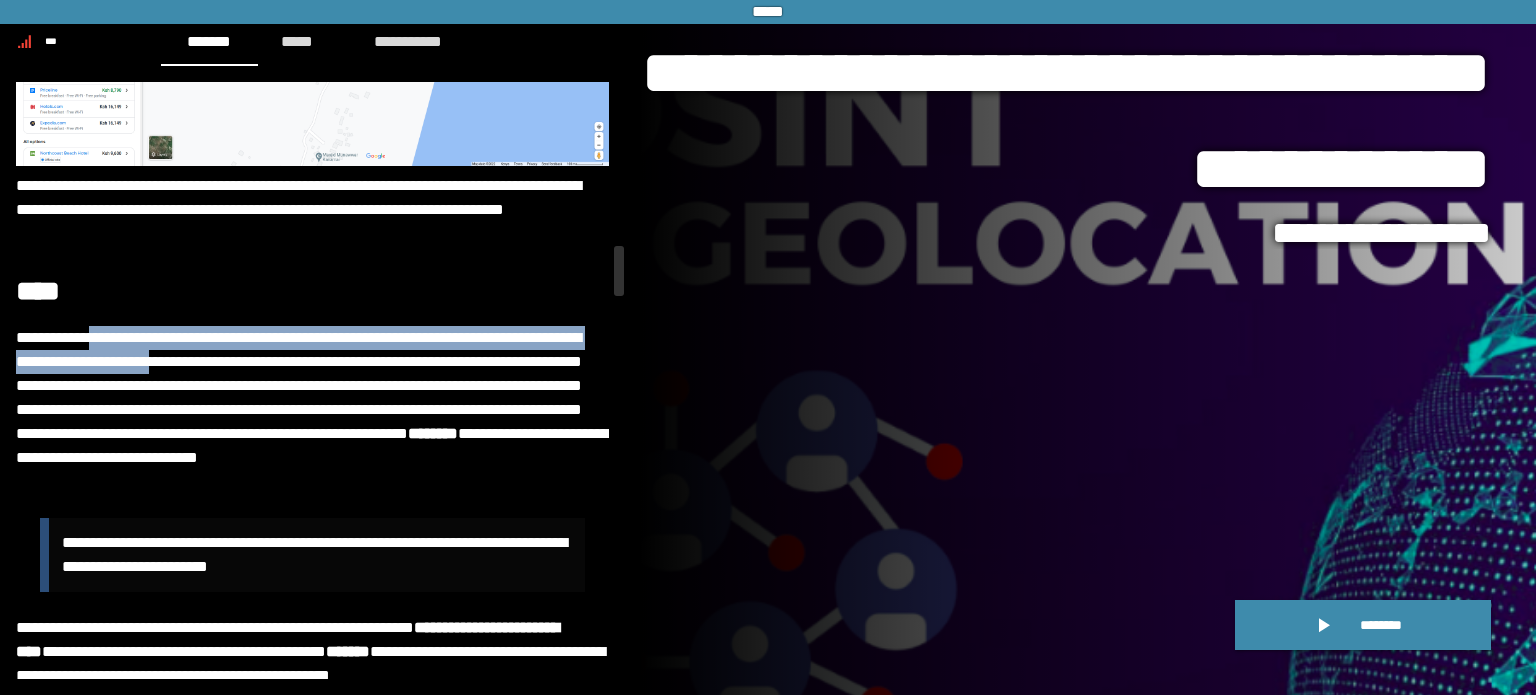 drag, startPoint x: 95, startPoint y: 328, endPoint x: 262, endPoint y: 348, distance: 168.19334 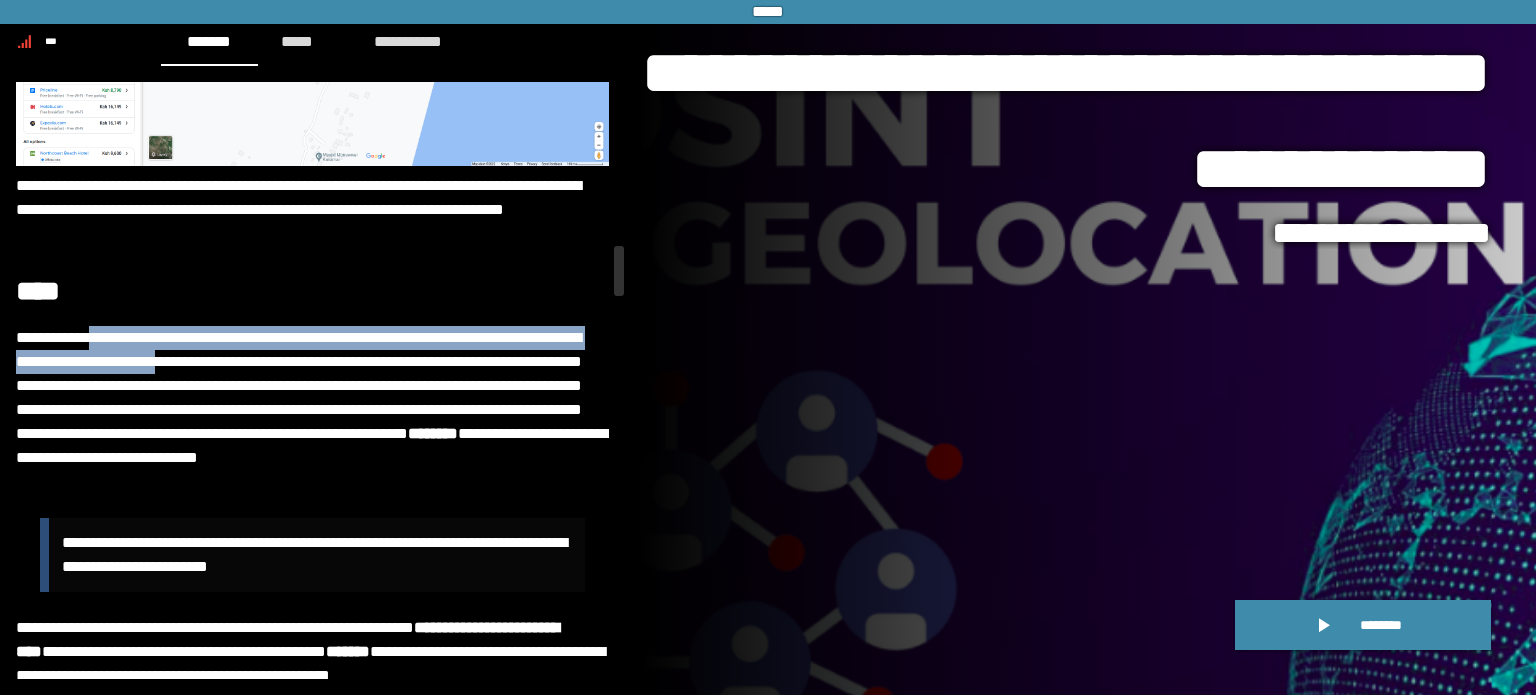 click on "**********" at bounding box center (312, 410) 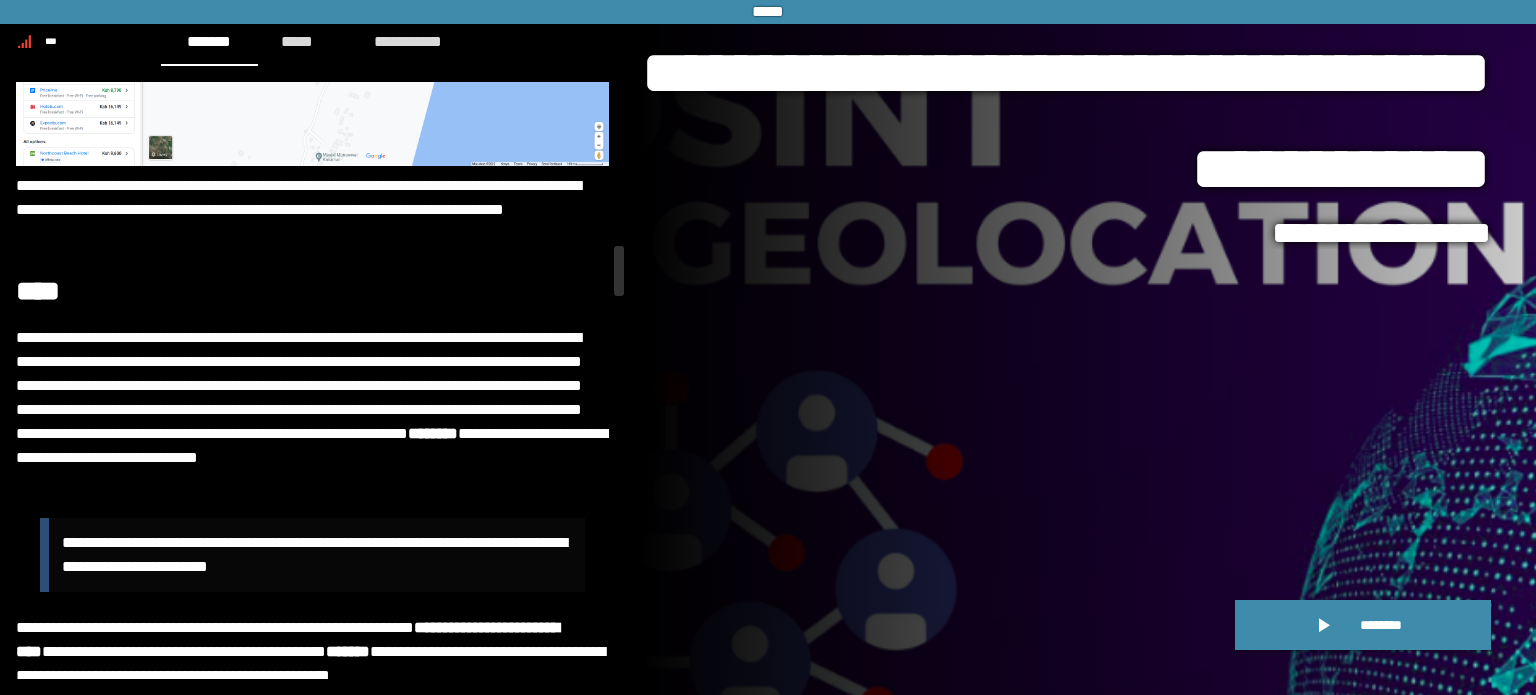 click on "**********" at bounding box center [312, 2880] 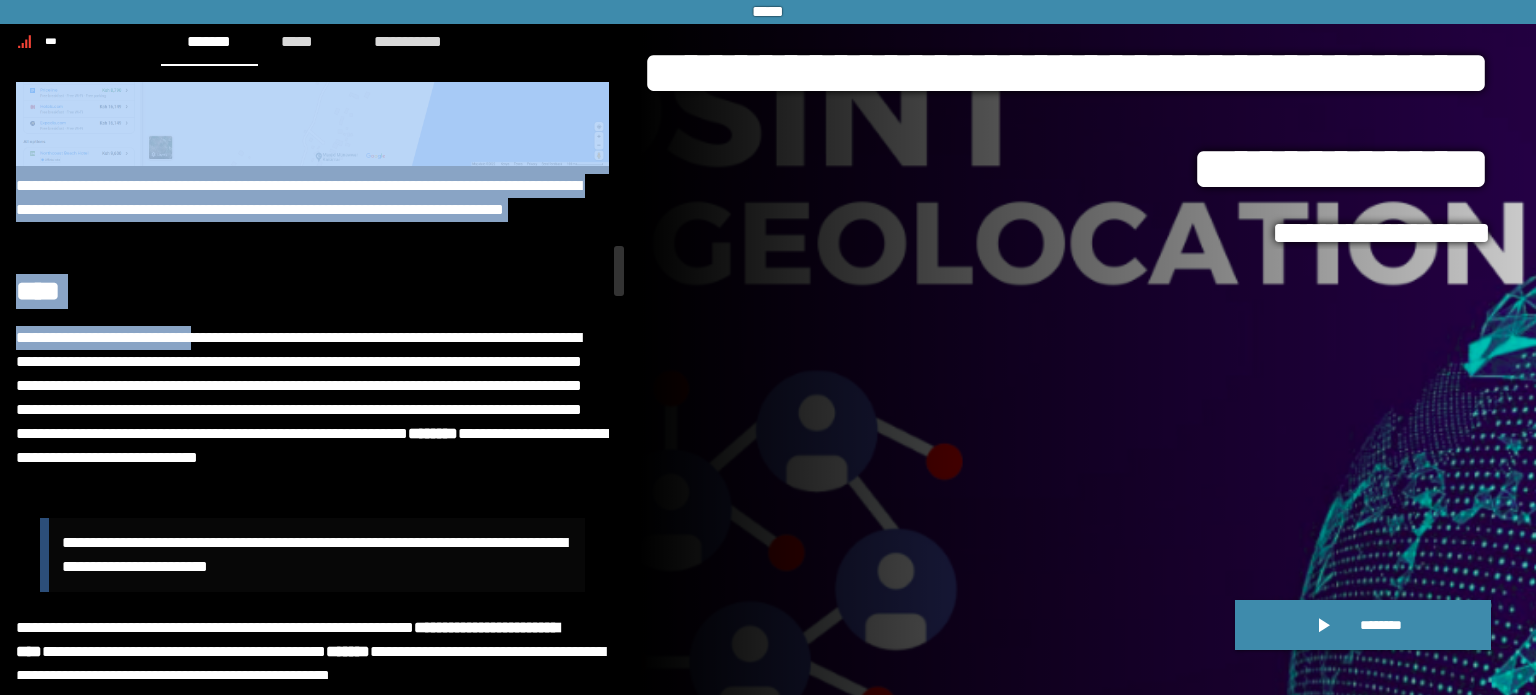 drag, startPoint x: 9, startPoint y: 344, endPoint x: 220, endPoint y: 340, distance: 211.03792 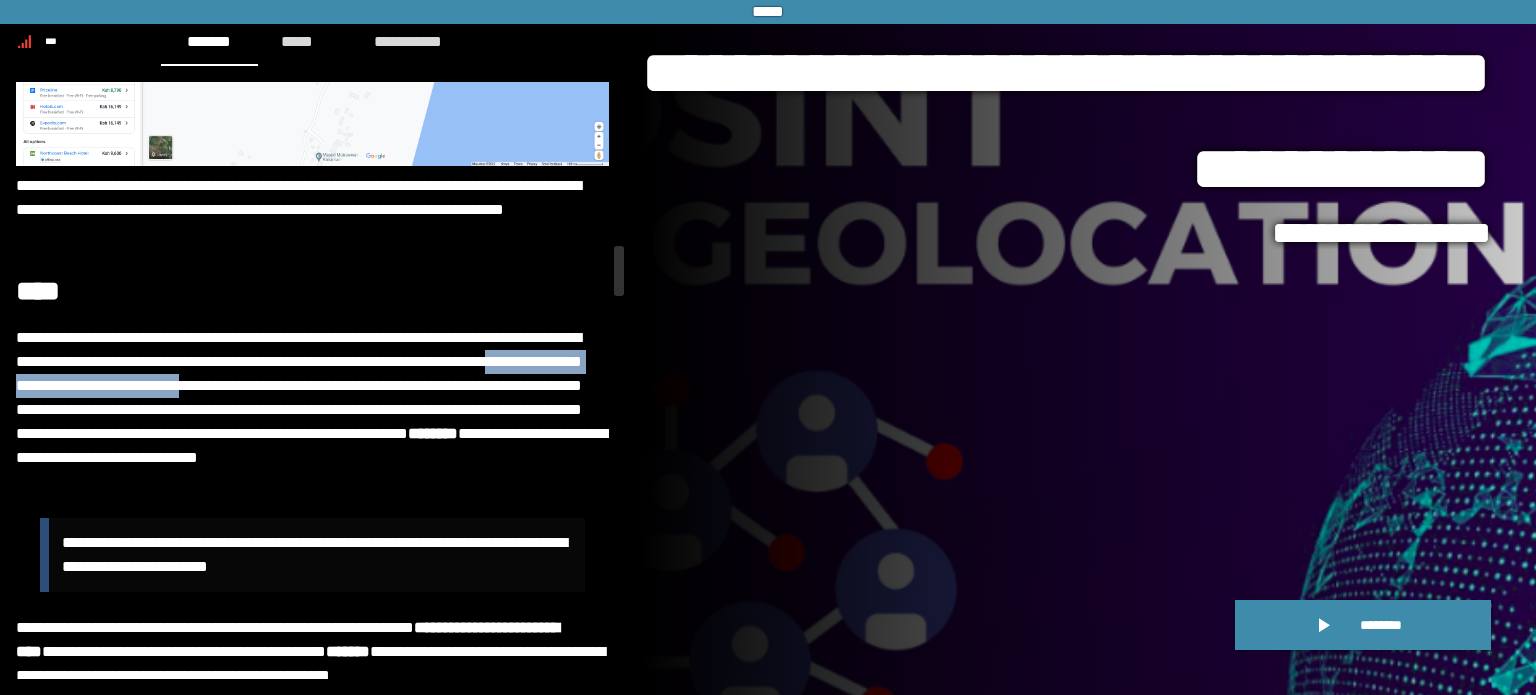 drag, startPoint x: 113, startPoint y: 375, endPoint x: 418, endPoint y: 368, distance: 305.08032 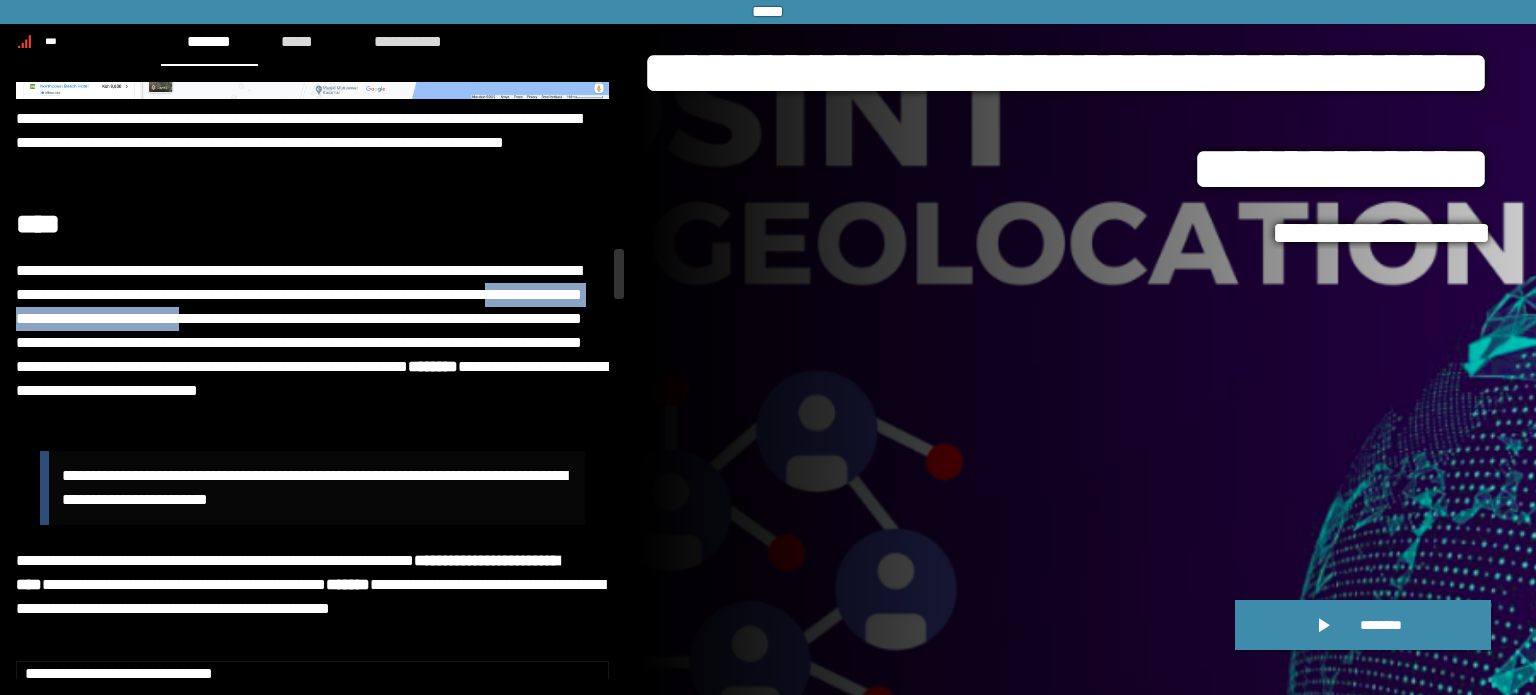 scroll, scrollTop: 3809, scrollLeft: 0, axis: vertical 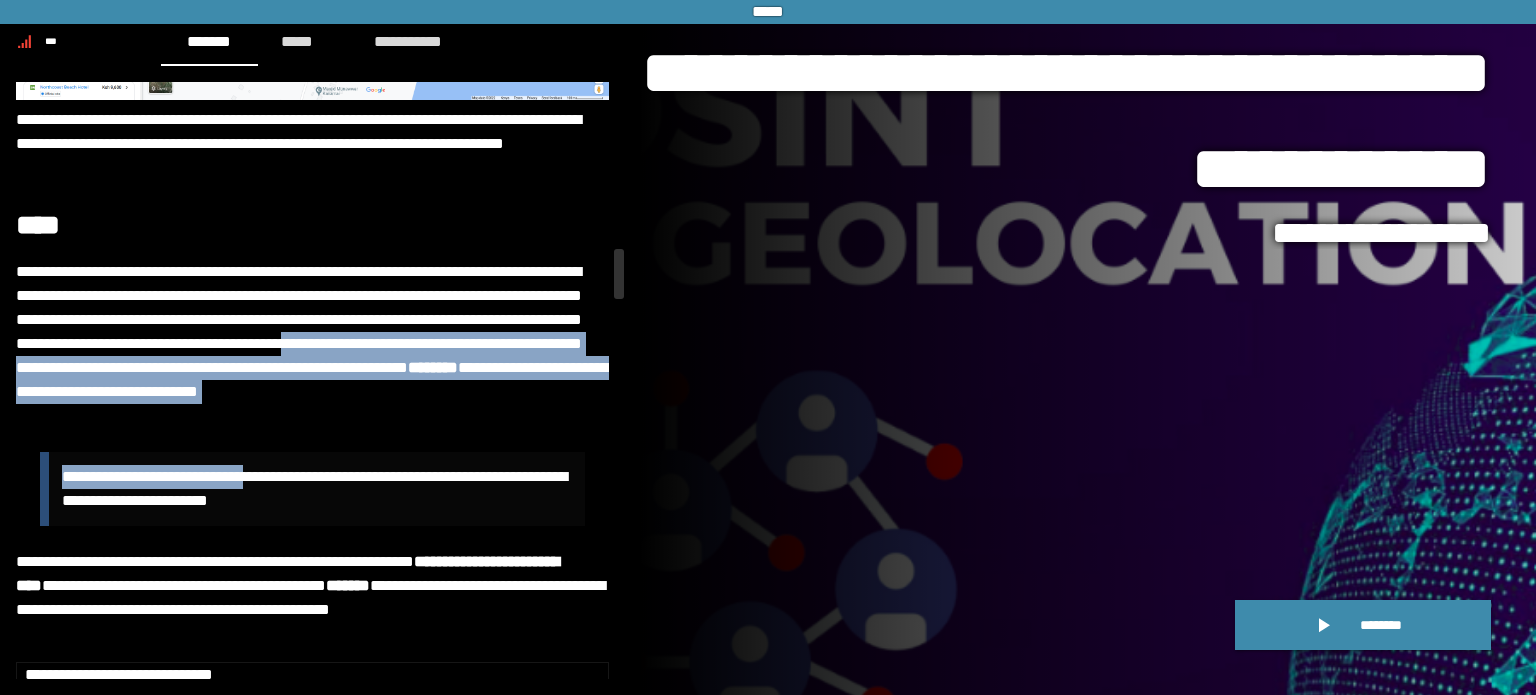 drag, startPoint x: 66, startPoint y: 358, endPoint x: 265, endPoint y: 451, distance: 219.65883 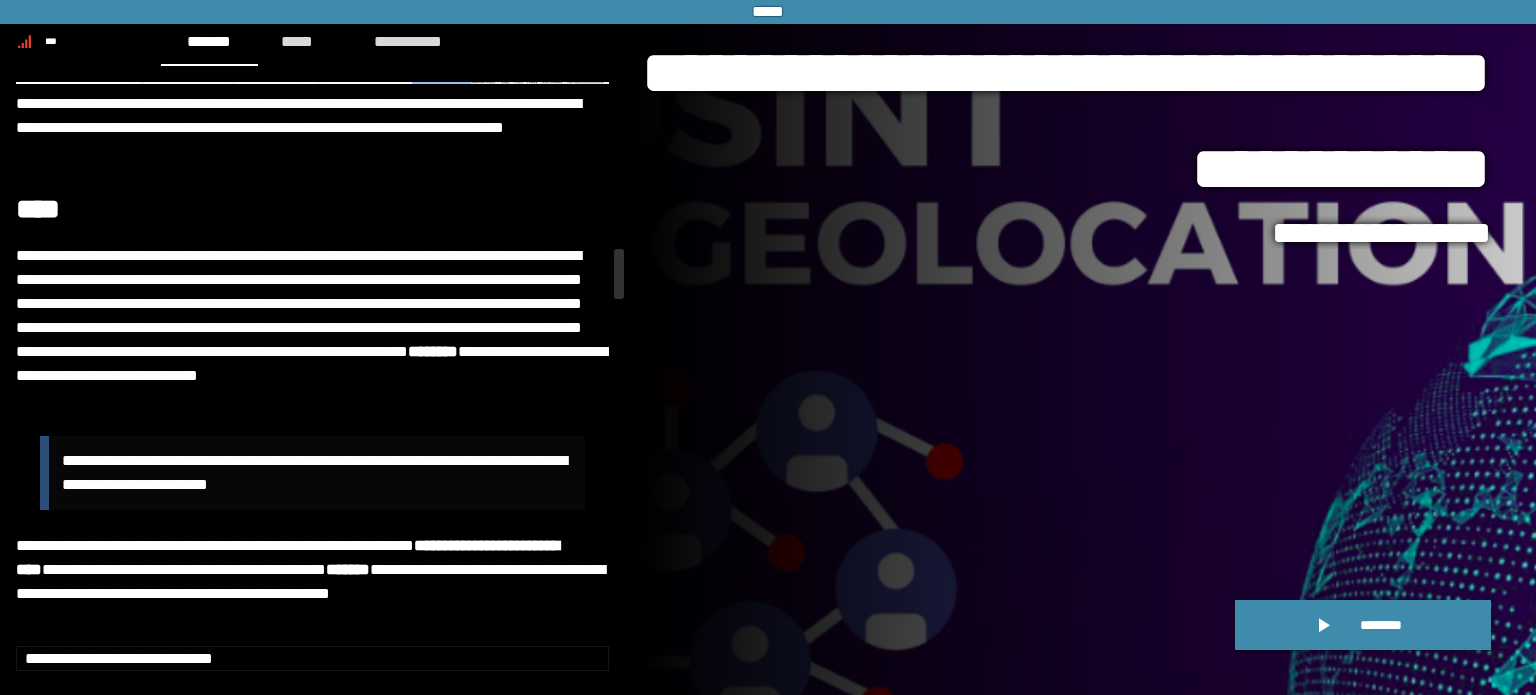 scroll, scrollTop: 3823, scrollLeft: 0, axis: vertical 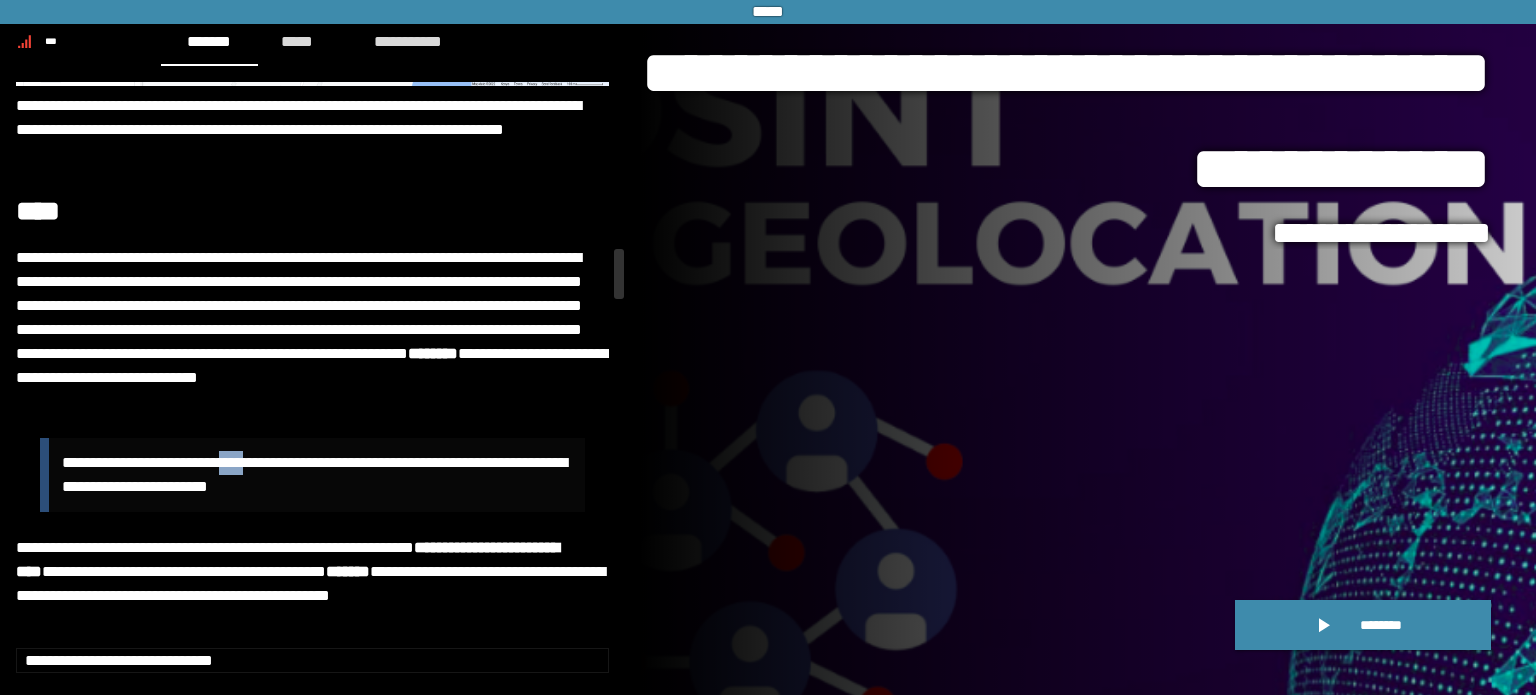 drag, startPoint x: 265, startPoint y: 451, endPoint x: 251, endPoint y: 462, distance: 17.804493 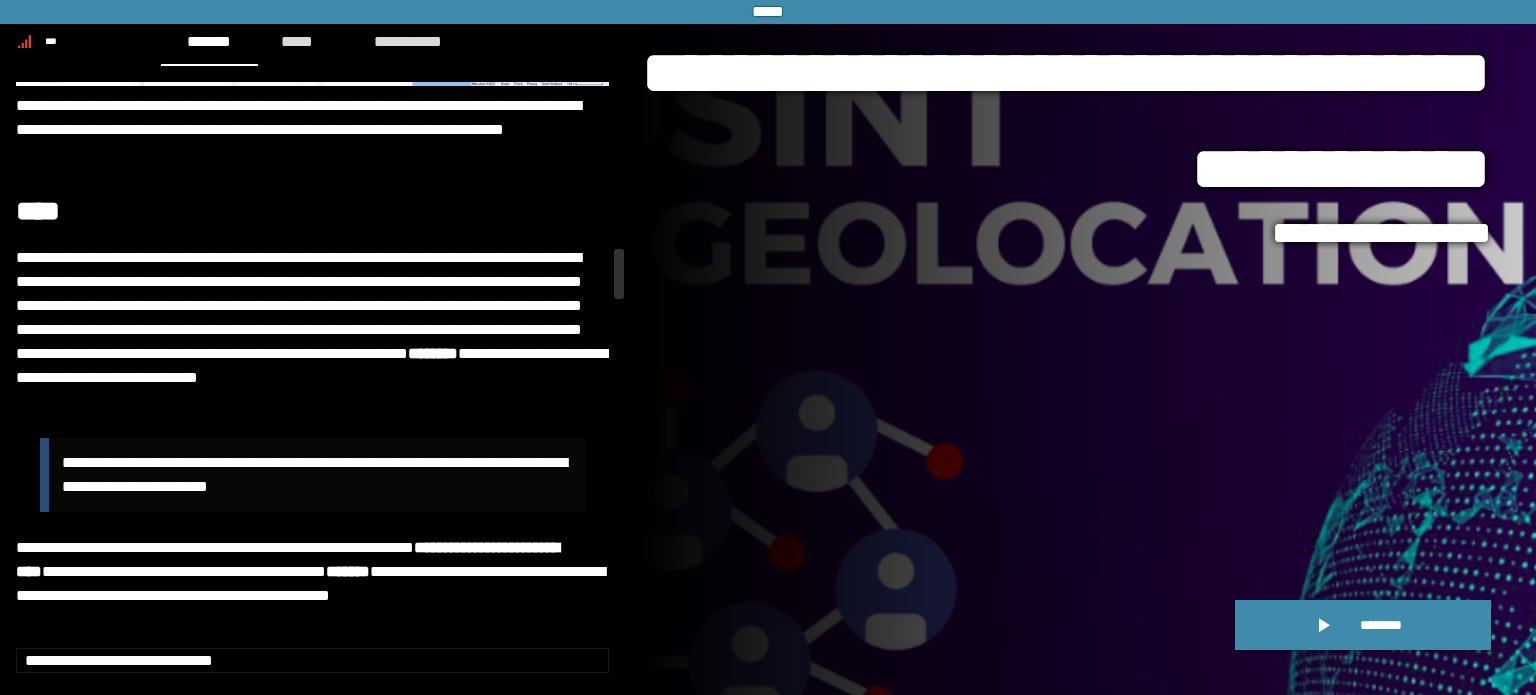 click on "**********" at bounding box center (317, 475) 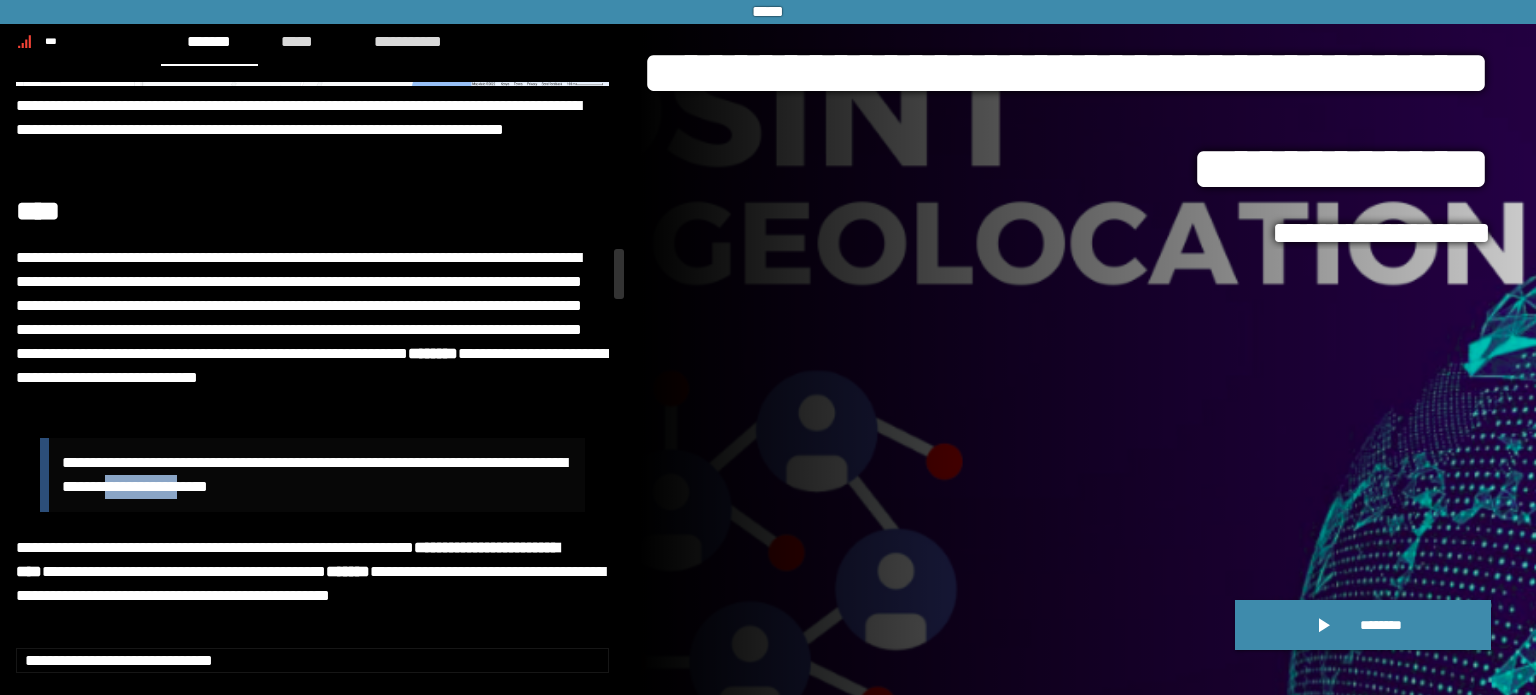 click on "**********" at bounding box center [317, 475] 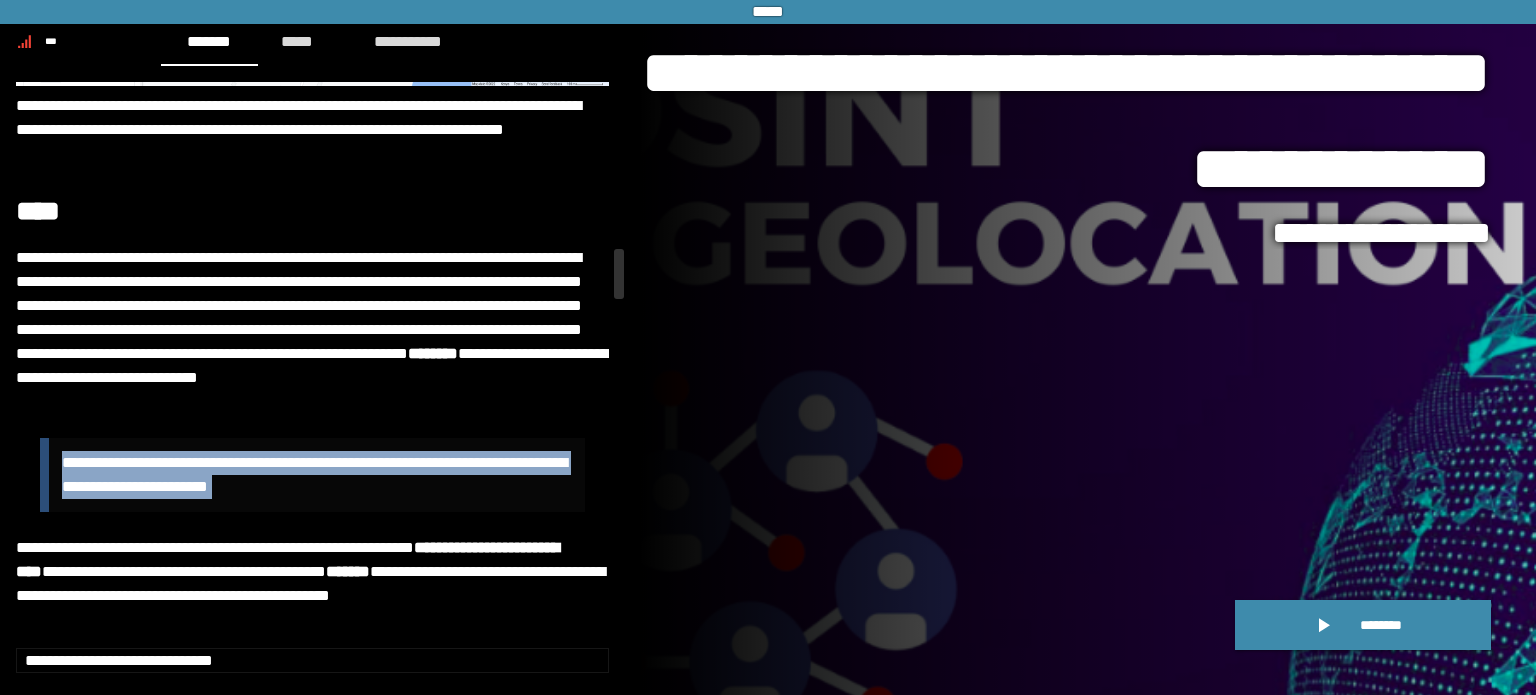 click on "**********" at bounding box center [317, 475] 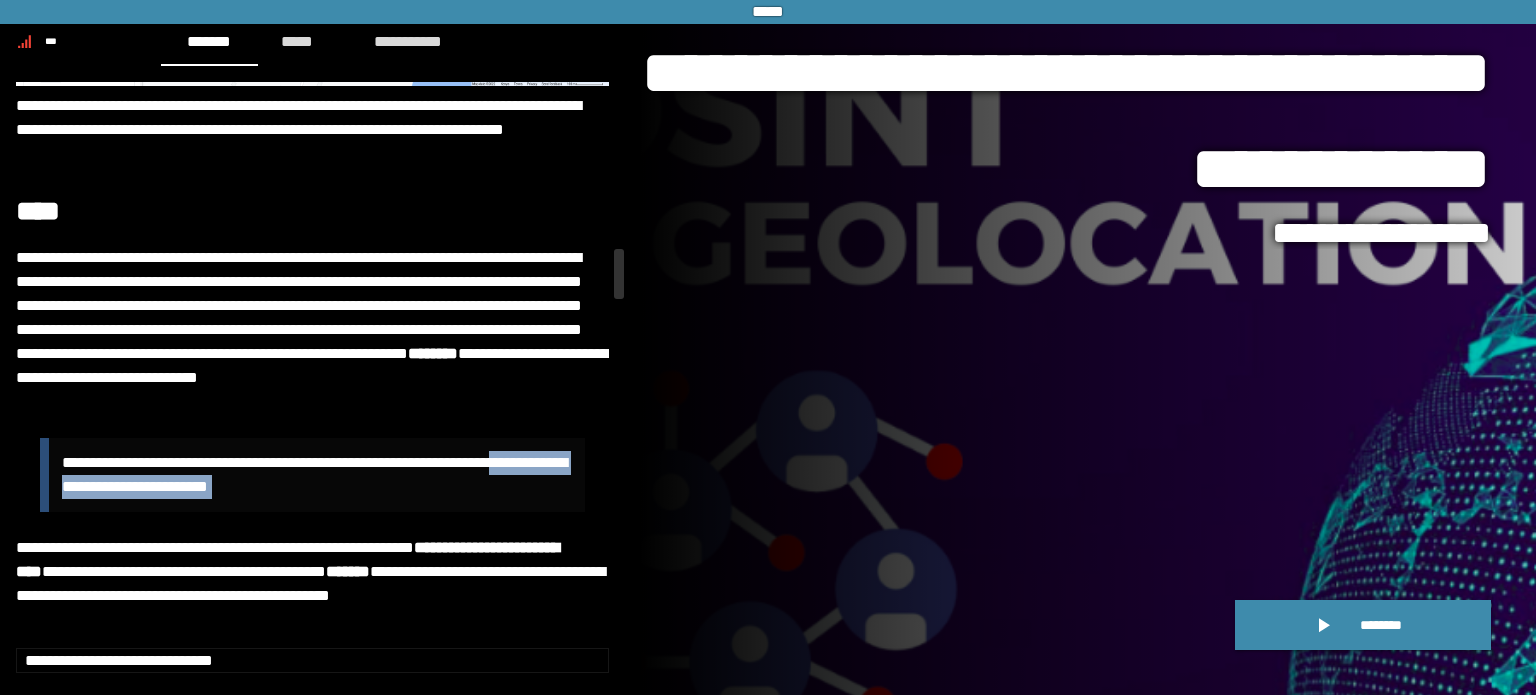 drag, startPoint x: 310, startPoint y: 481, endPoint x: 60, endPoint y: 475, distance: 250.07199 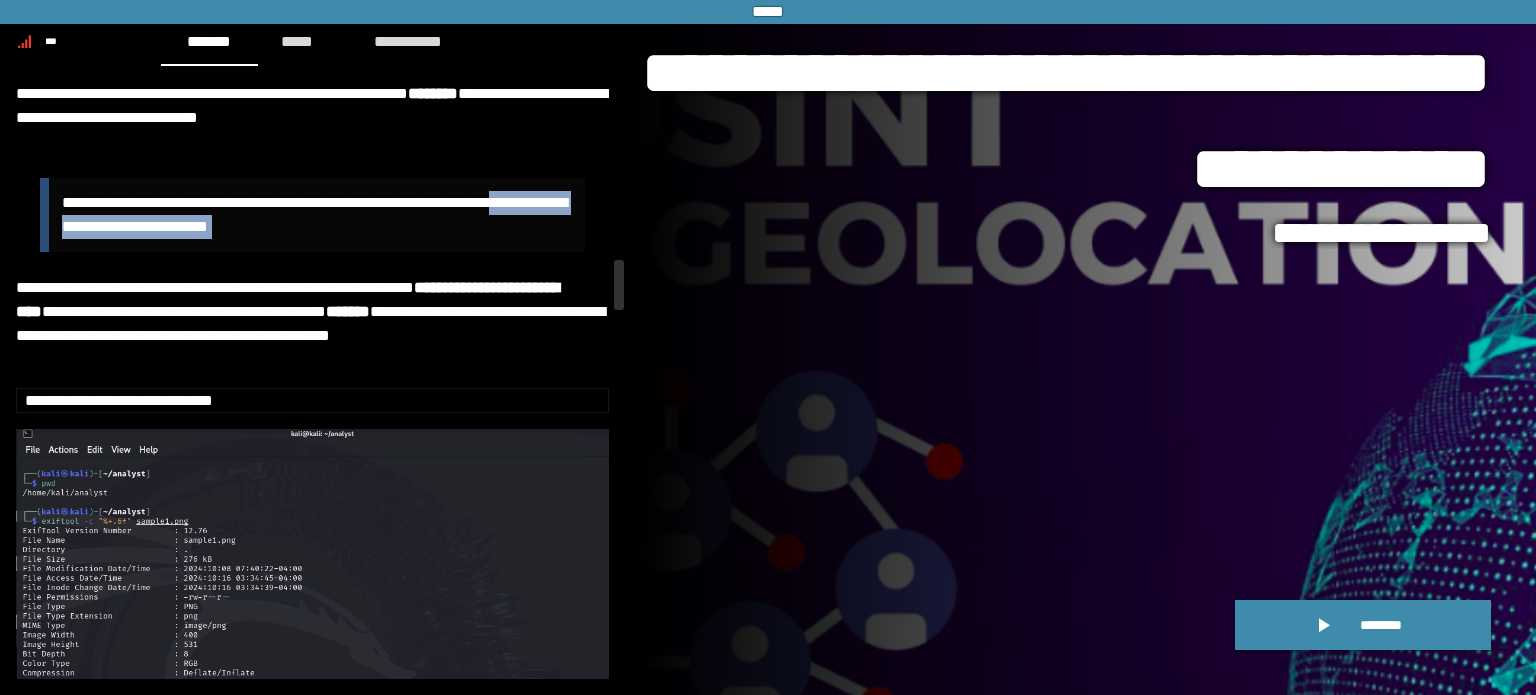 scroll, scrollTop: 4083, scrollLeft: 0, axis: vertical 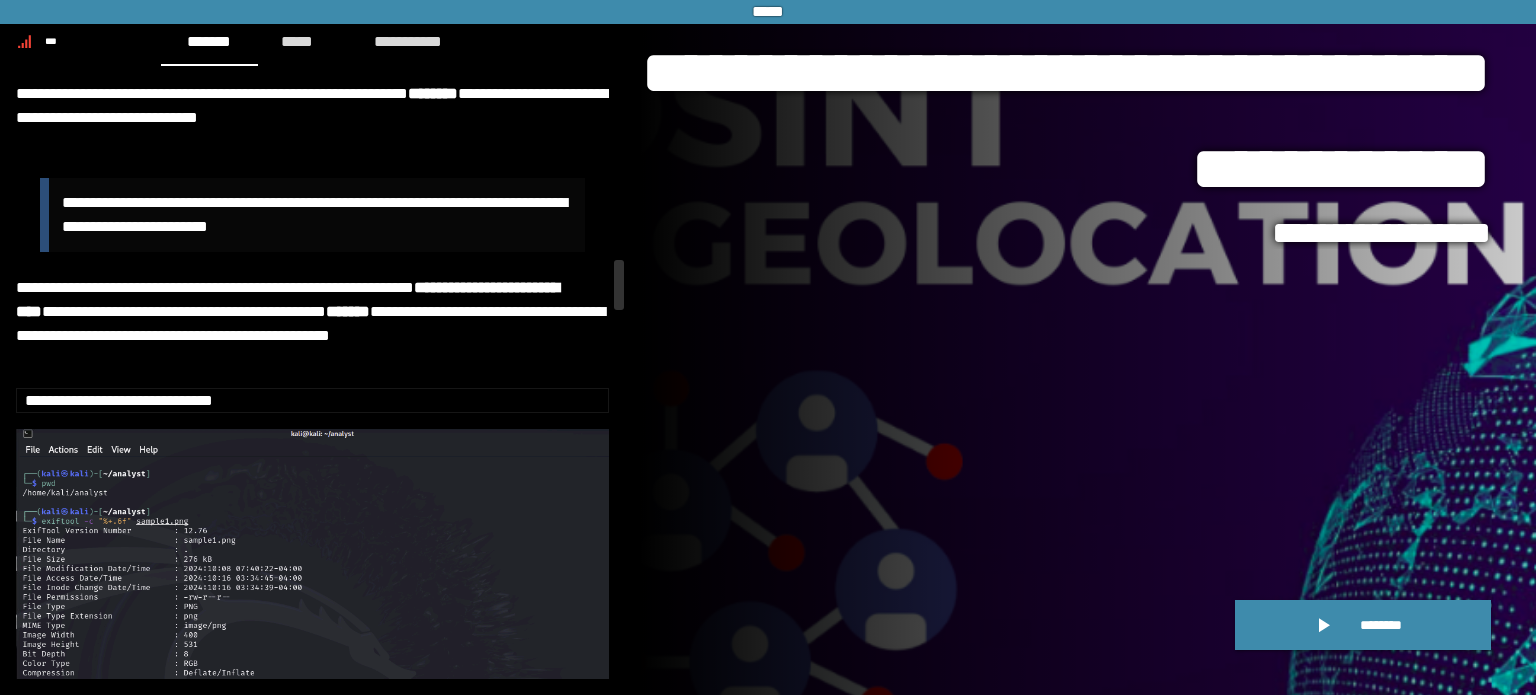 drag, startPoint x: 103, startPoint y: 275, endPoint x: 215, endPoint y: 229, distance: 121.07848 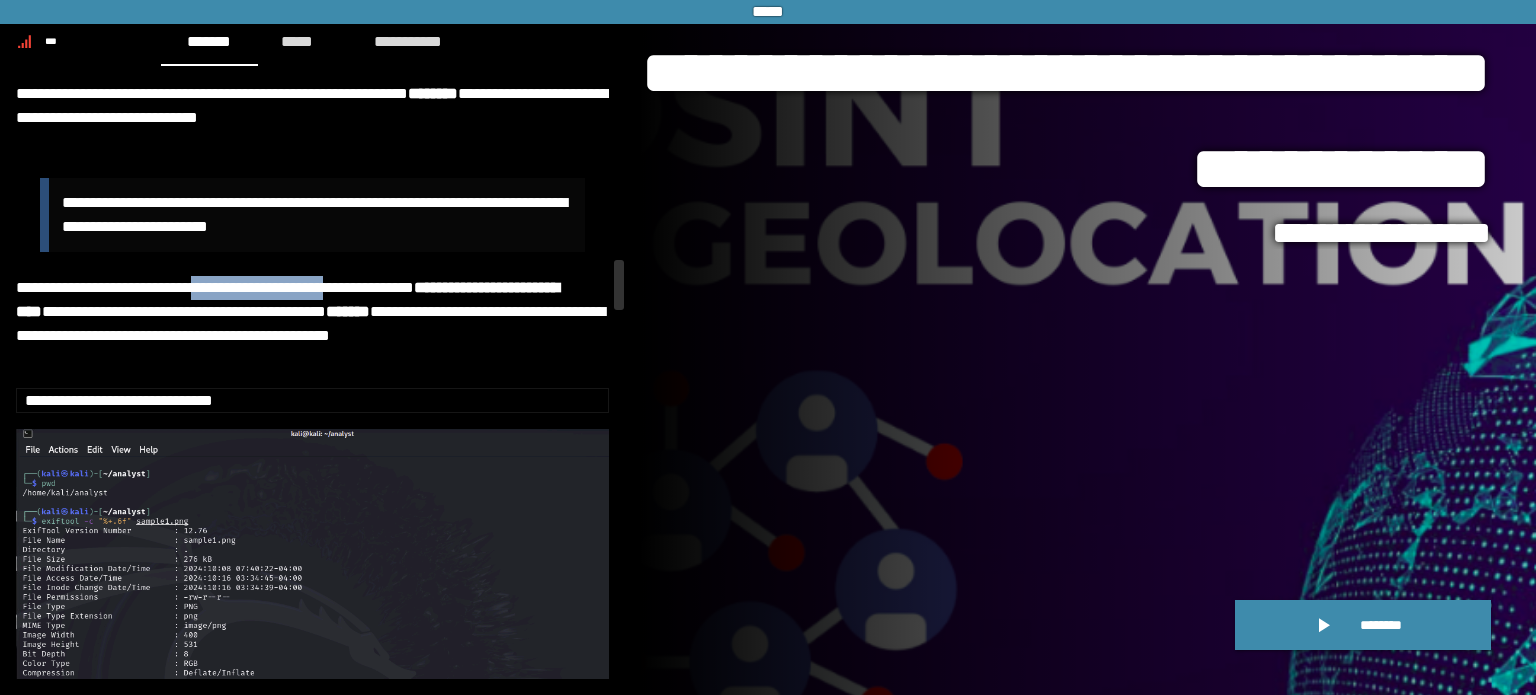 drag, startPoint x: 224, startPoint y: 261, endPoint x: 389, endPoint y: 282, distance: 166.331 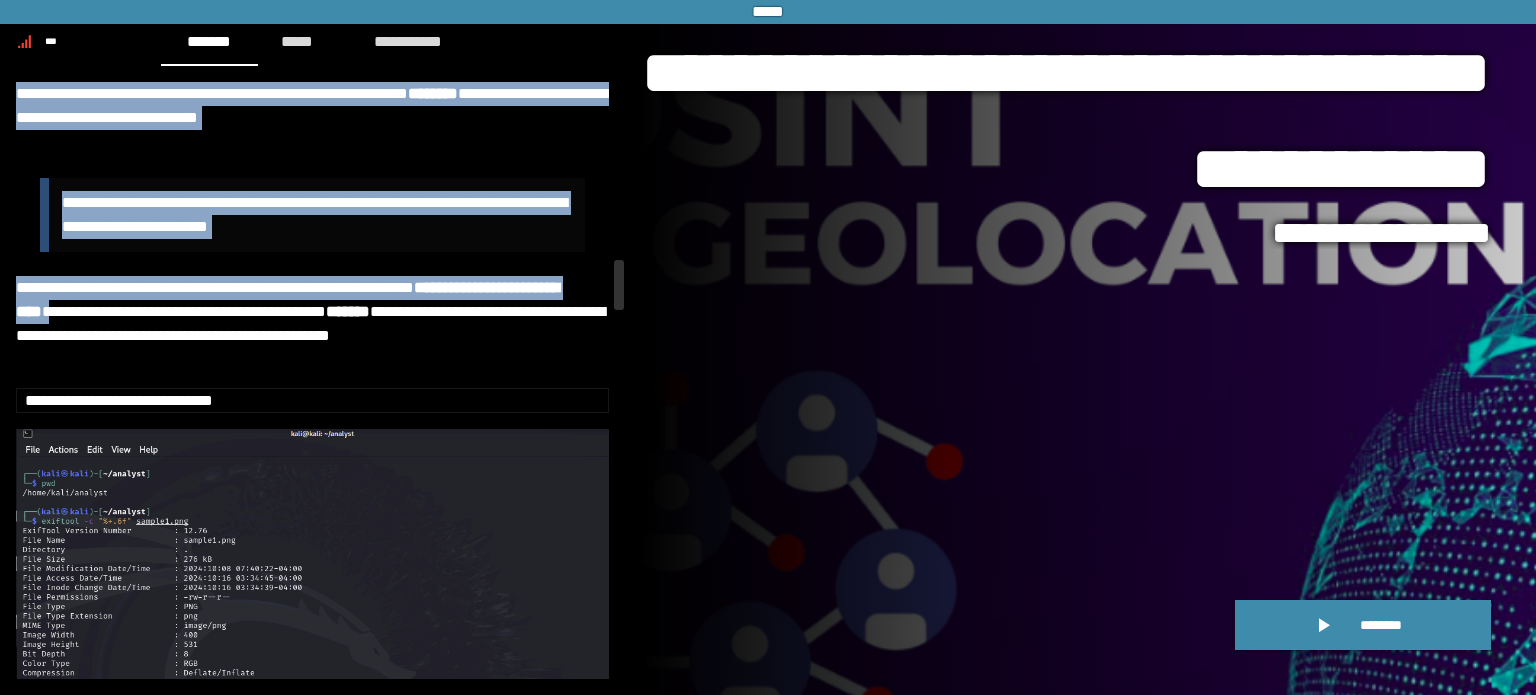 drag, startPoint x: 12, startPoint y: 299, endPoint x: 241, endPoint y: 299, distance: 229 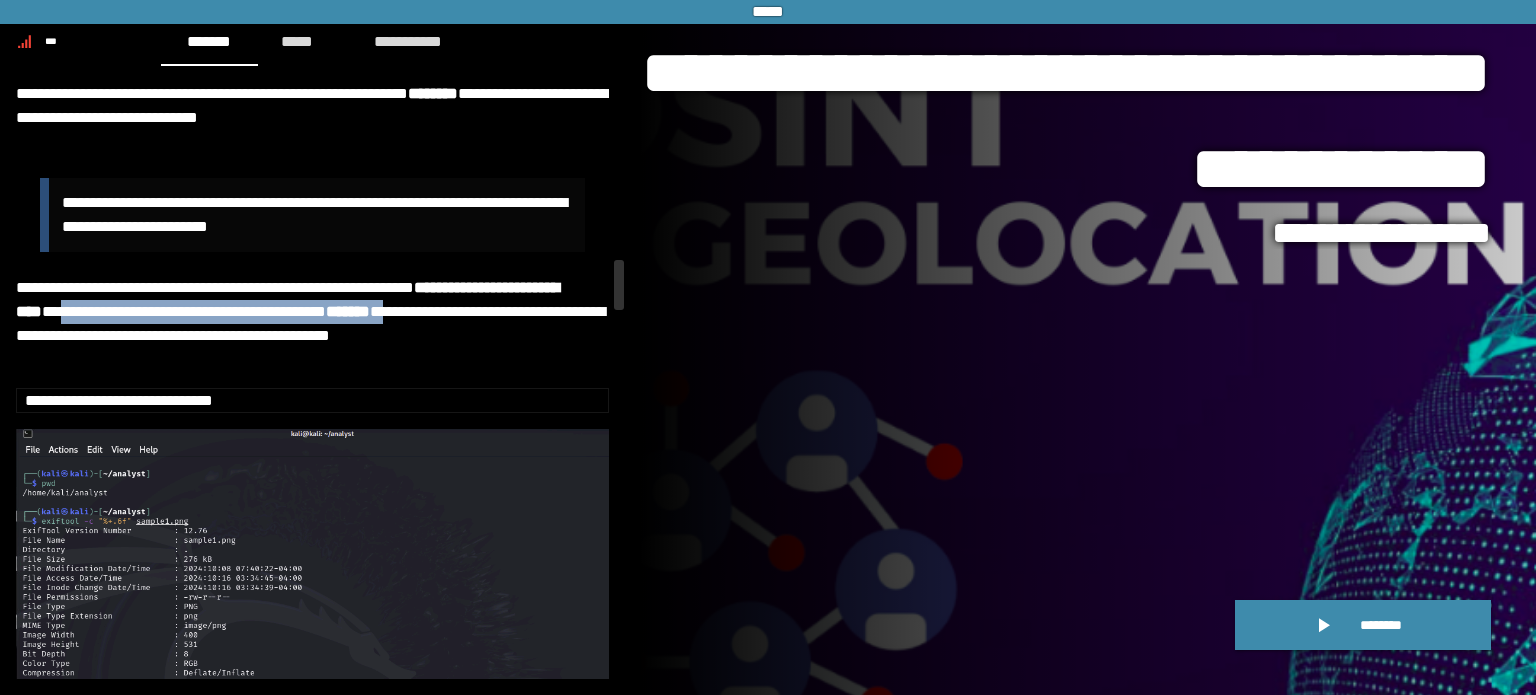 drag, startPoint x: 249, startPoint y: 302, endPoint x: 84, endPoint y: 323, distance: 166.331 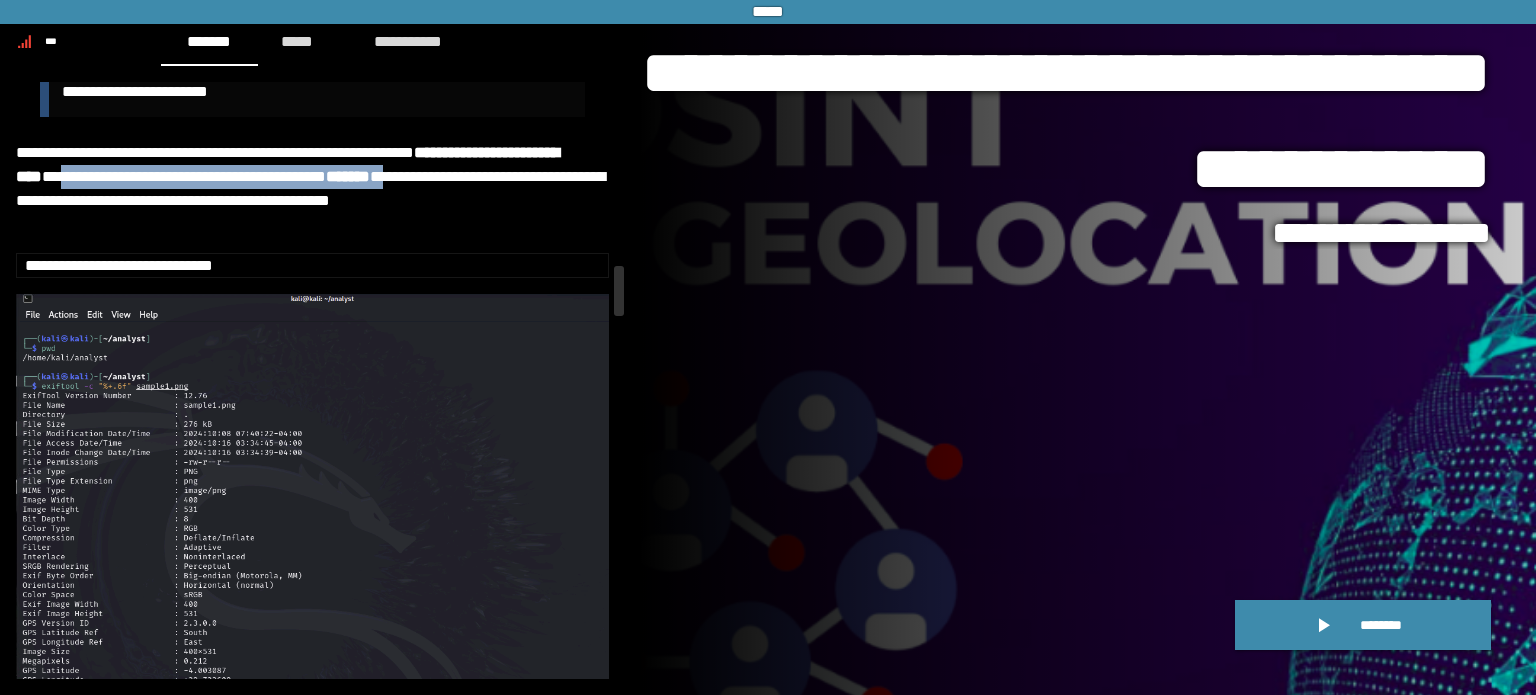 scroll, scrollTop: 4220, scrollLeft: 0, axis: vertical 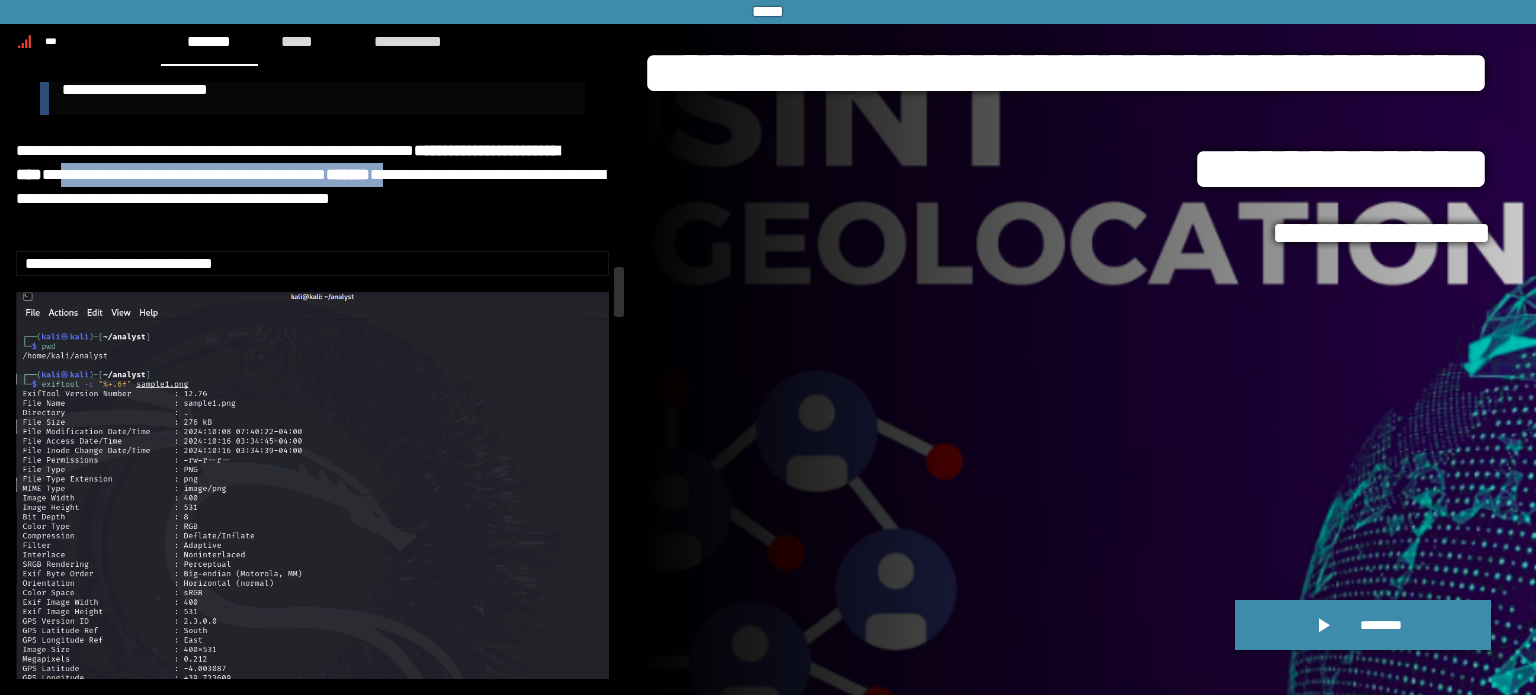 click at bounding box center (312, 497) 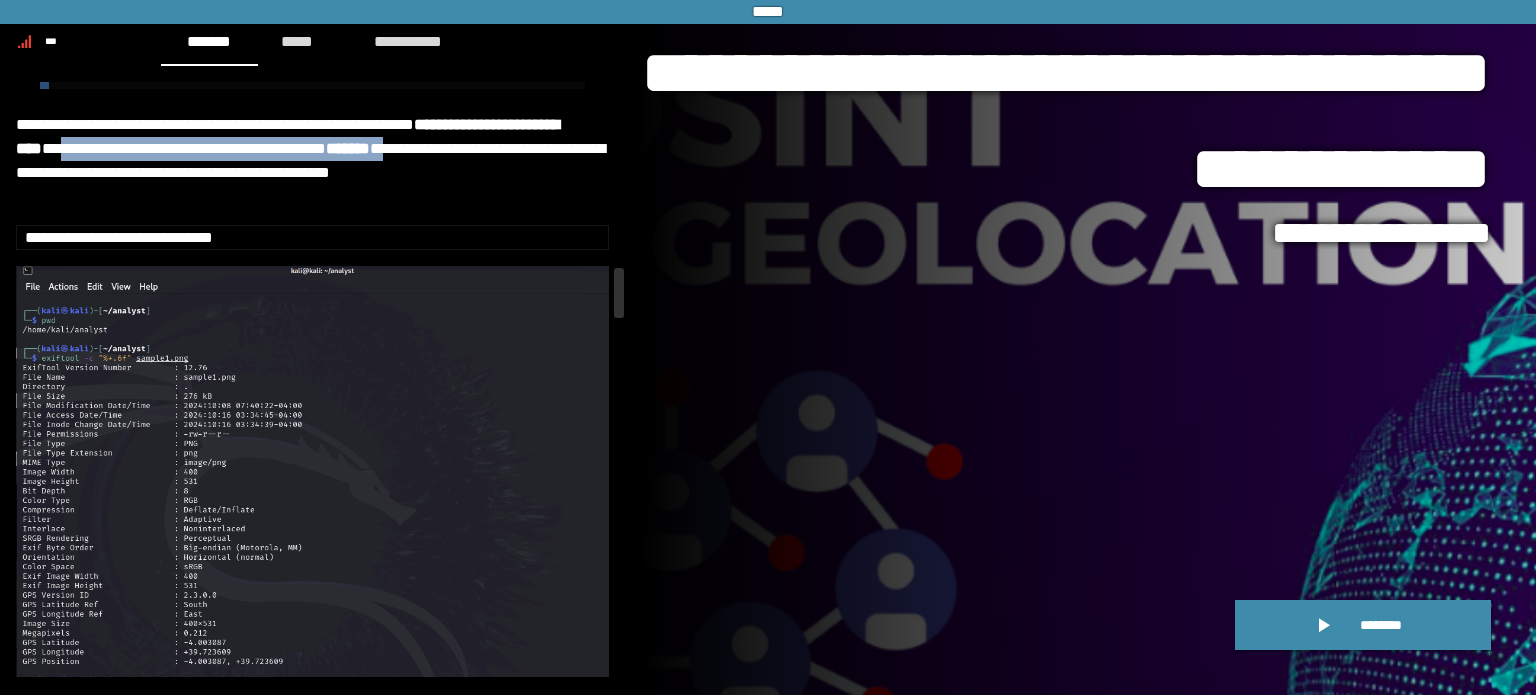 scroll, scrollTop: 4242, scrollLeft: 0, axis: vertical 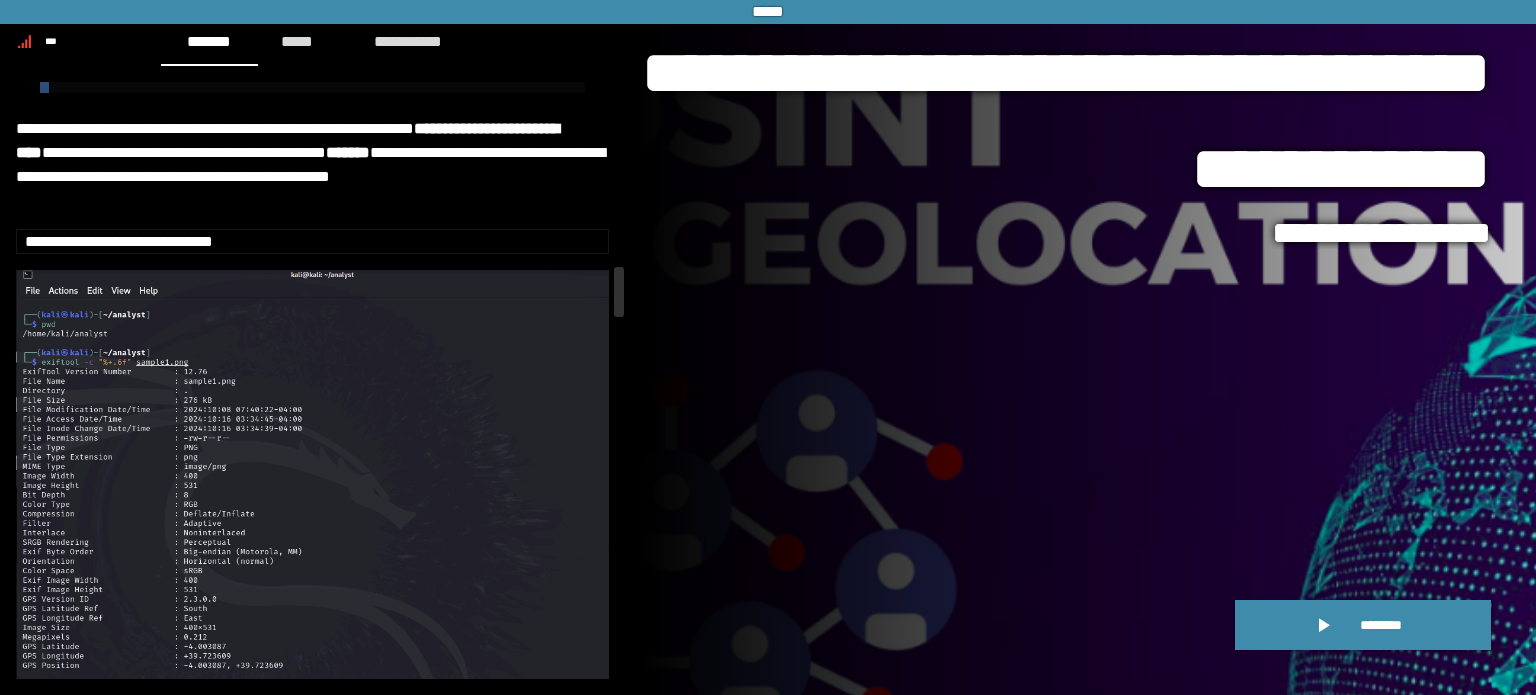 click on "**********" at bounding box center (119, 241) 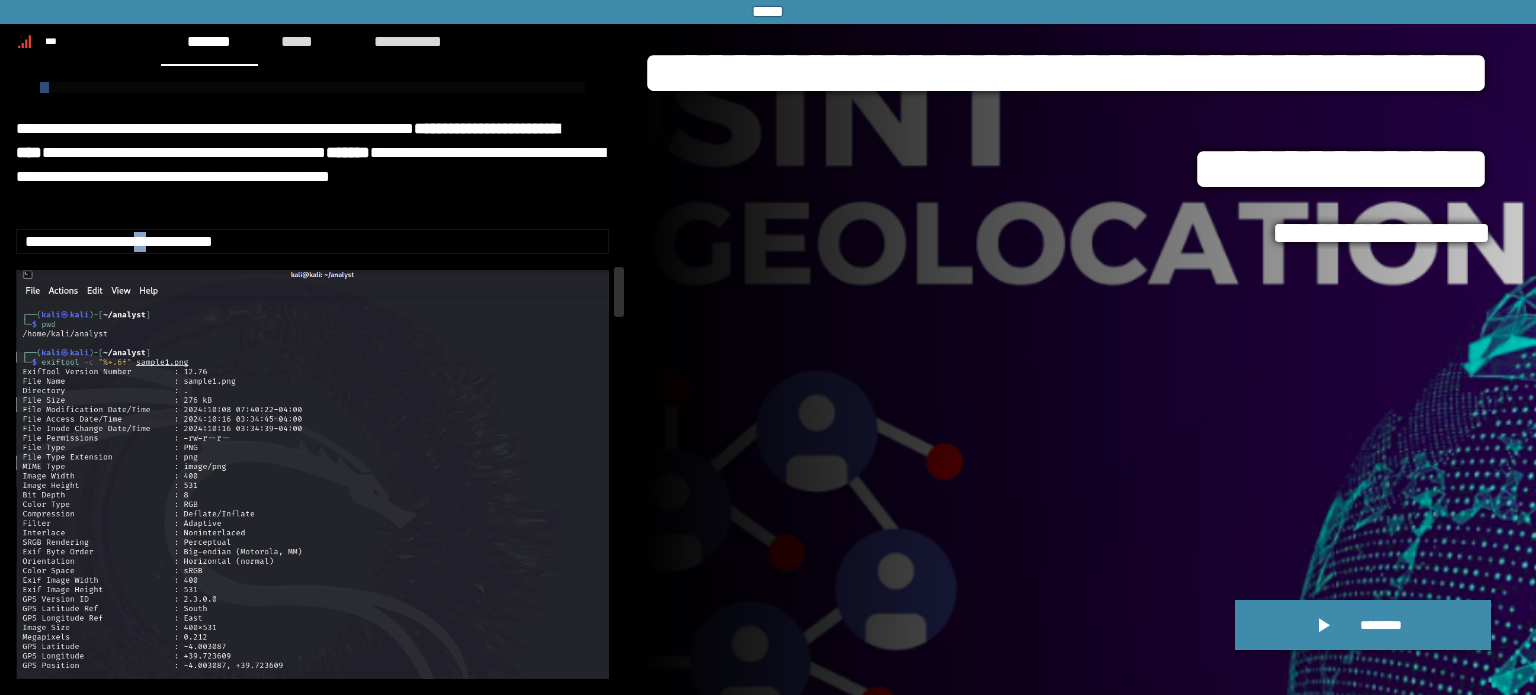 click on "**********" at bounding box center (119, 241) 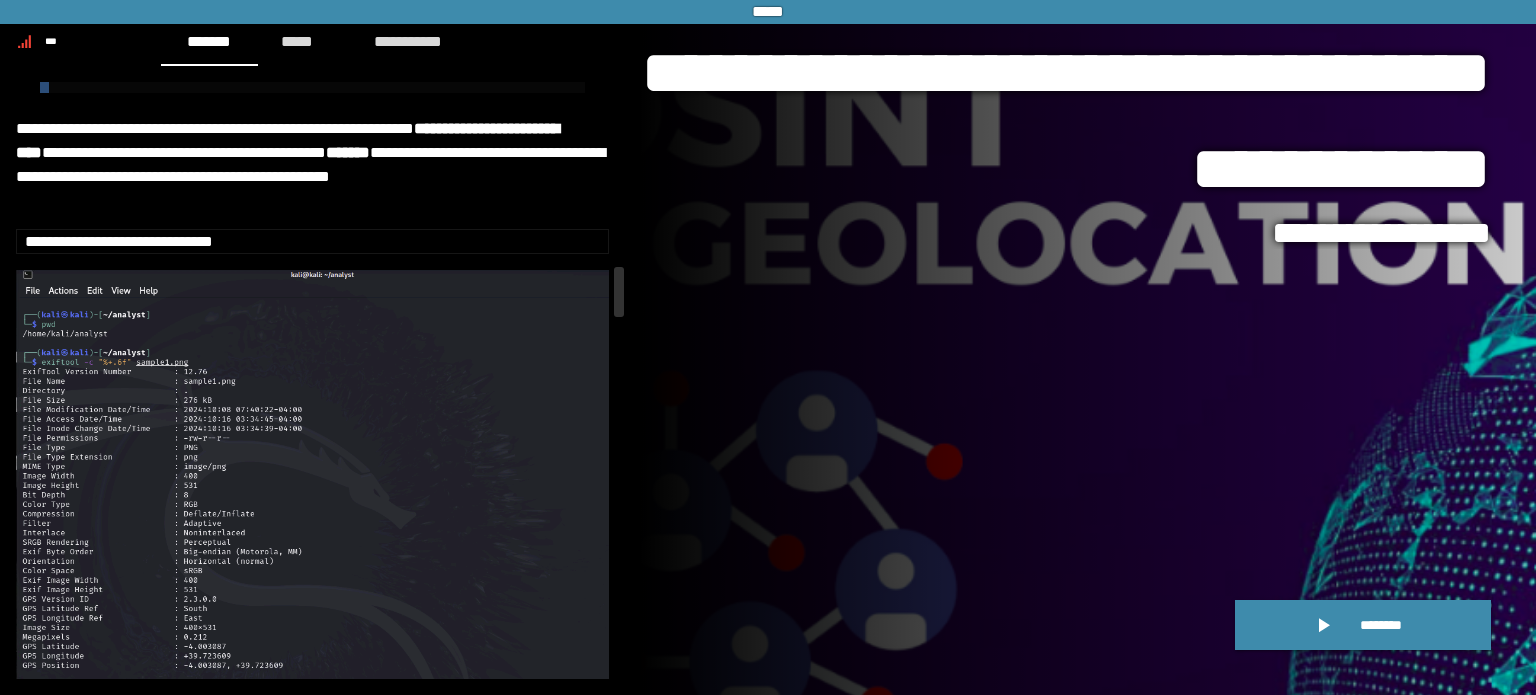 click on "**********" at bounding box center (119, 241) 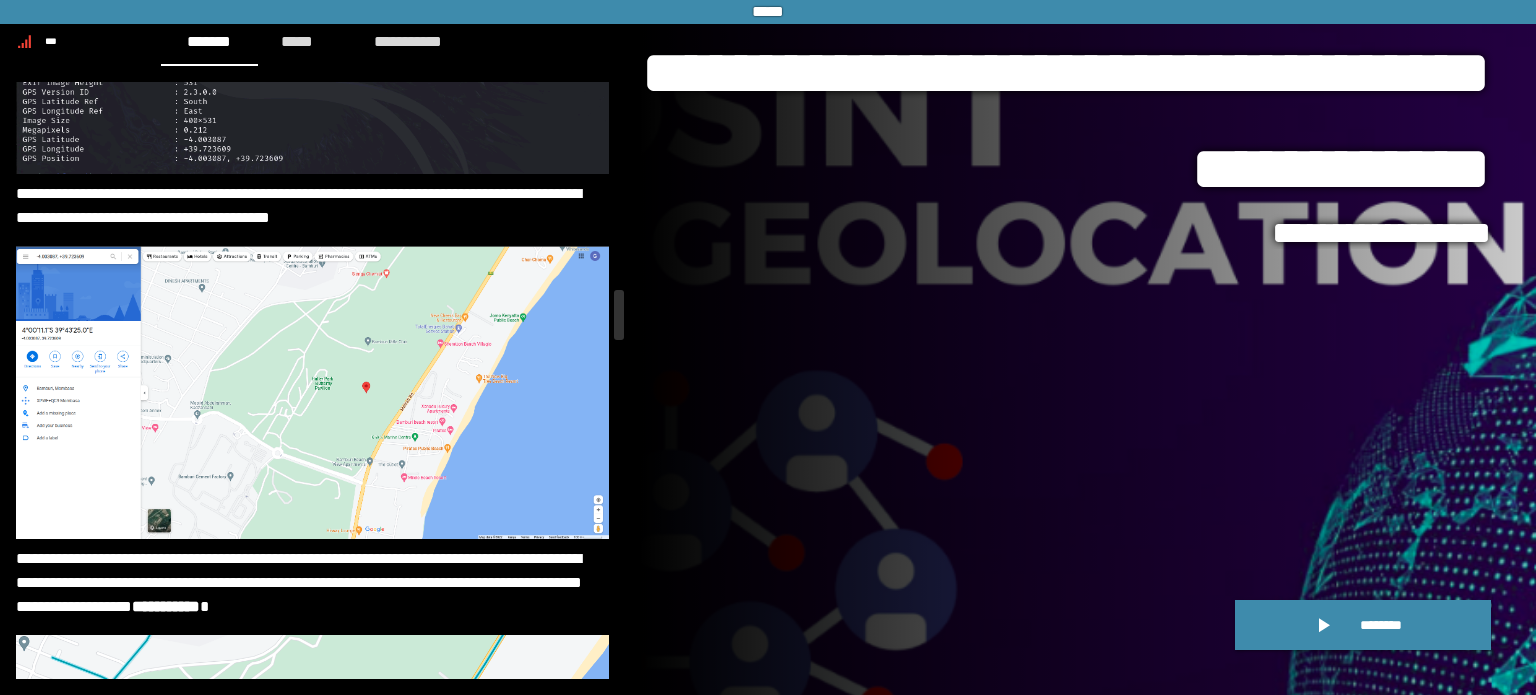 scroll, scrollTop: 4750, scrollLeft: 0, axis: vertical 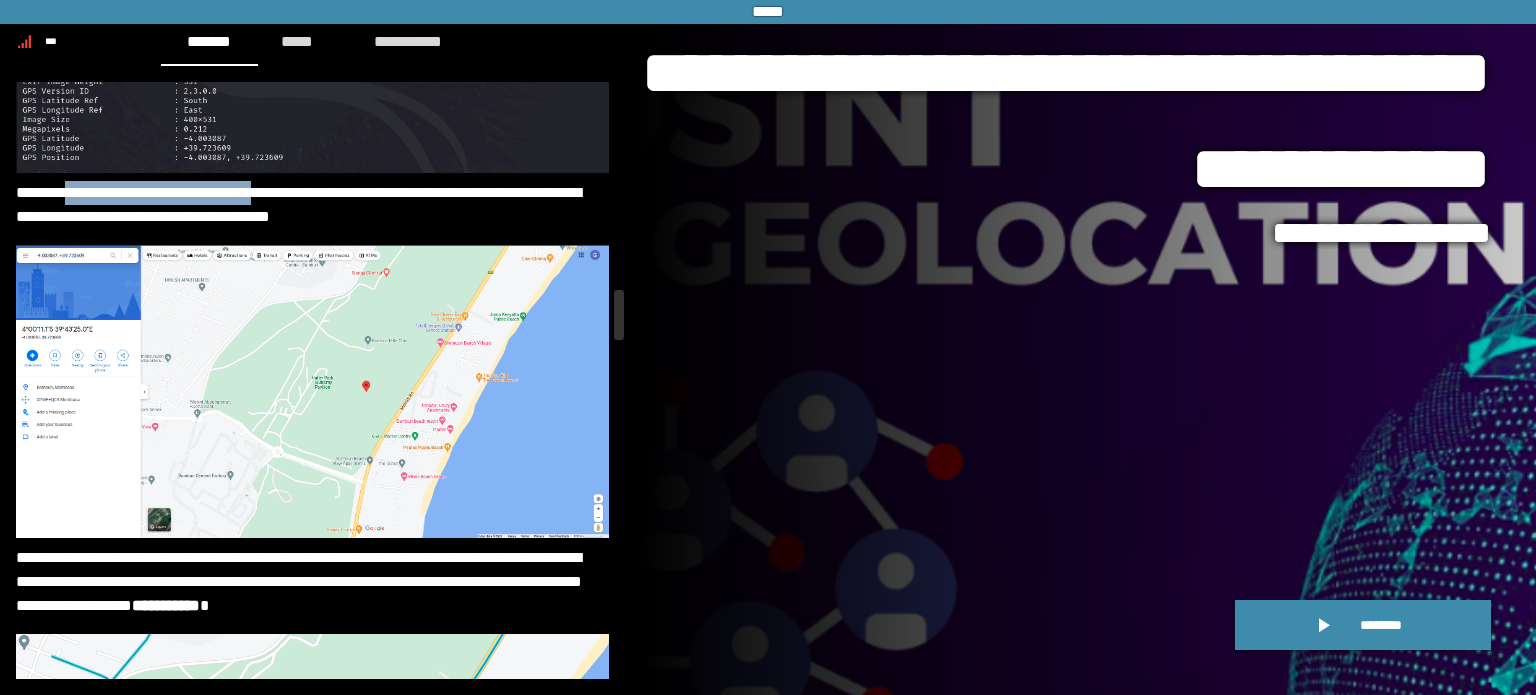 drag, startPoint x: 81, startPoint y: 181, endPoint x: 310, endPoint y: 175, distance: 229.07858 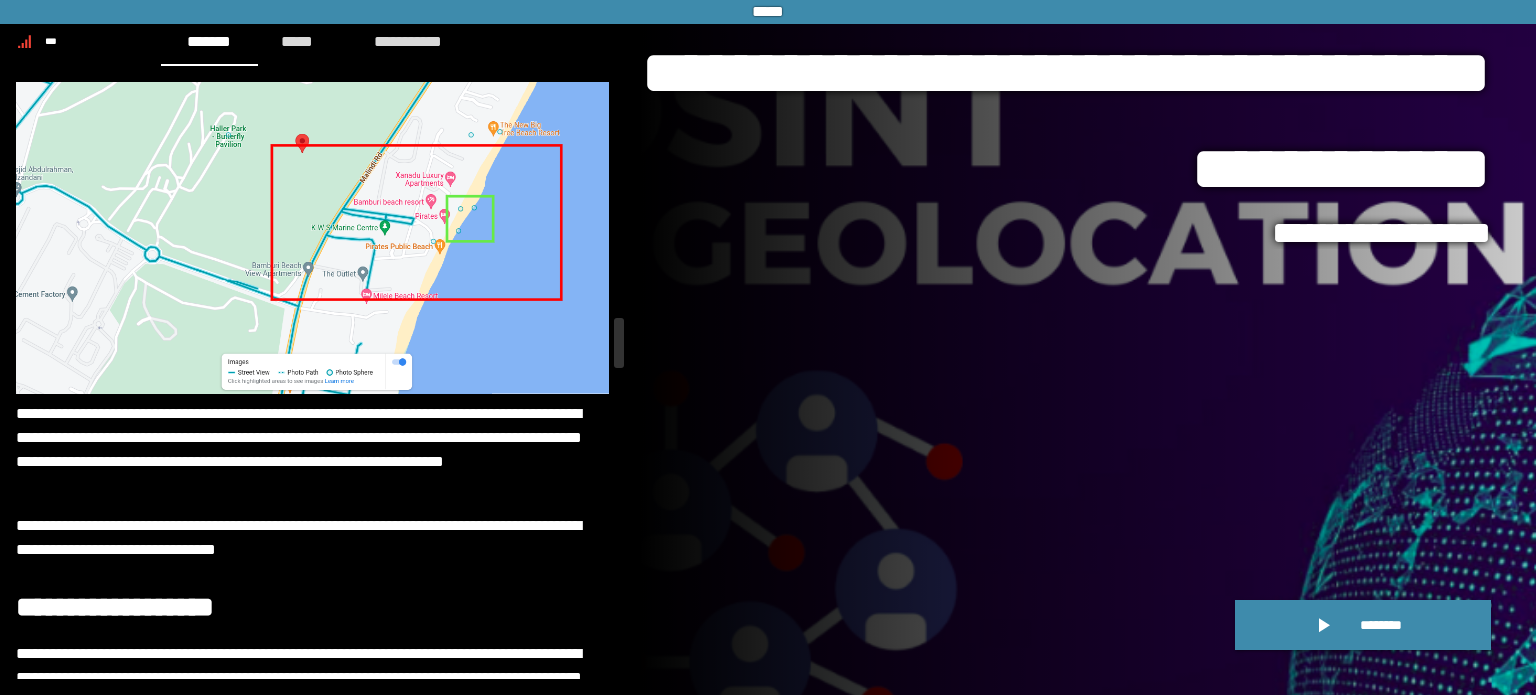 scroll, scrollTop: 5485, scrollLeft: 0, axis: vertical 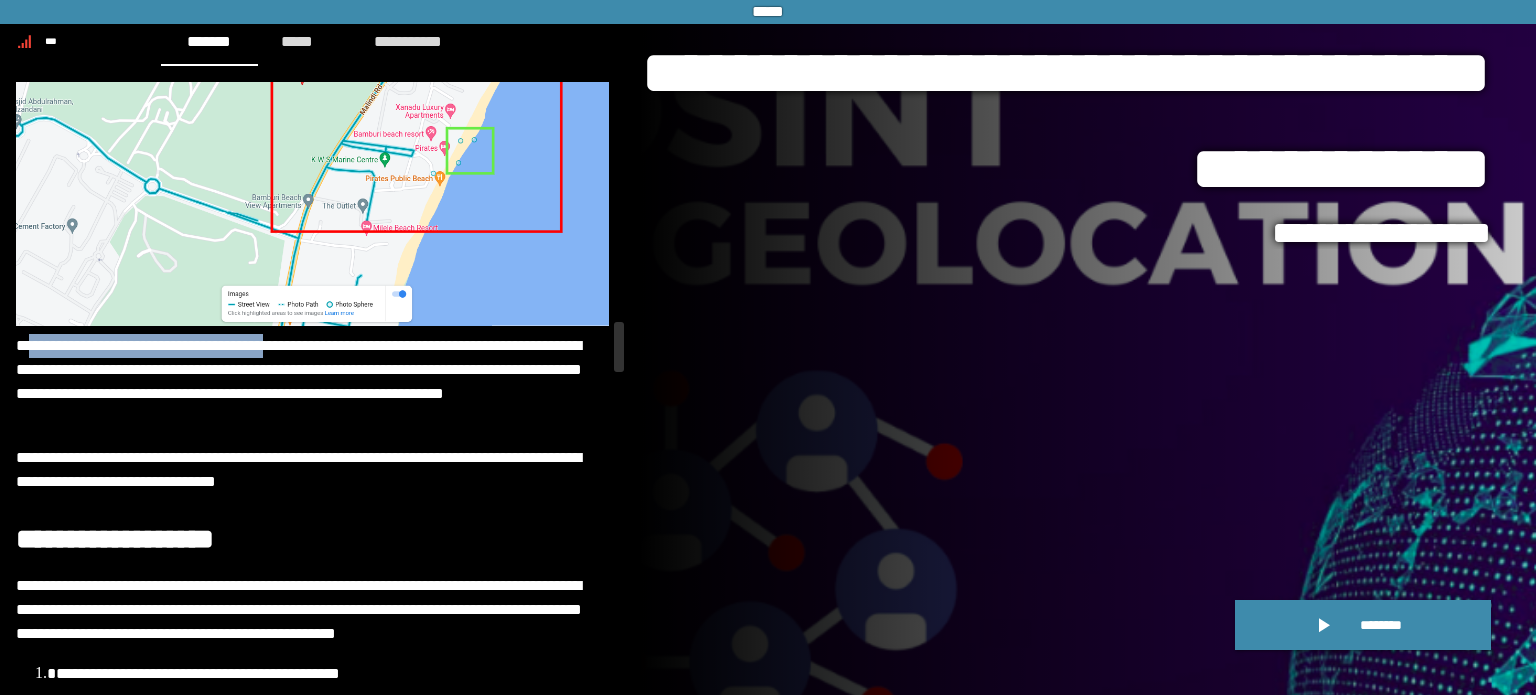 drag, startPoint x: 32, startPoint y: 331, endPoint x: 294, endPoint y: 324, distance: 262.0935 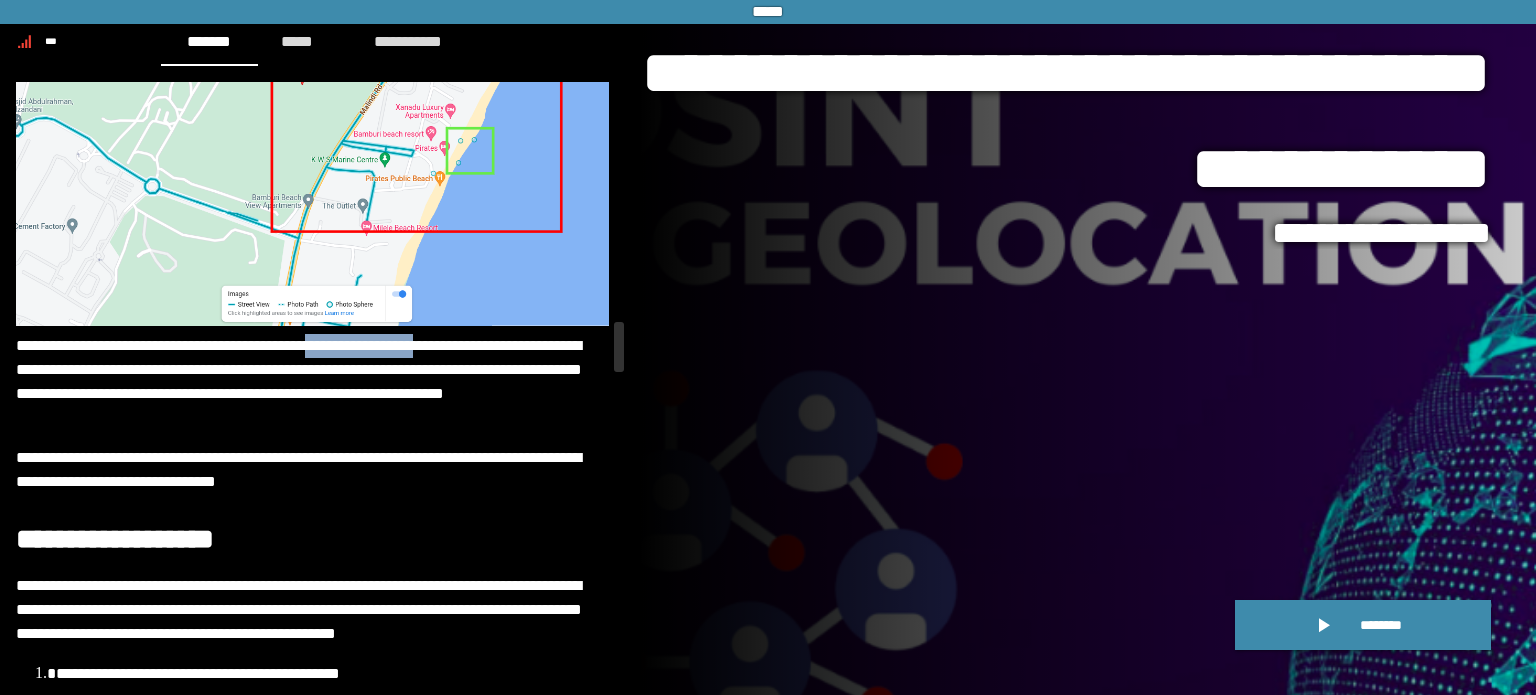 drag, startPoint x: 346, startPoint y: 328, endPoint x: 472, endPoint y: 325, distance: 126.035706 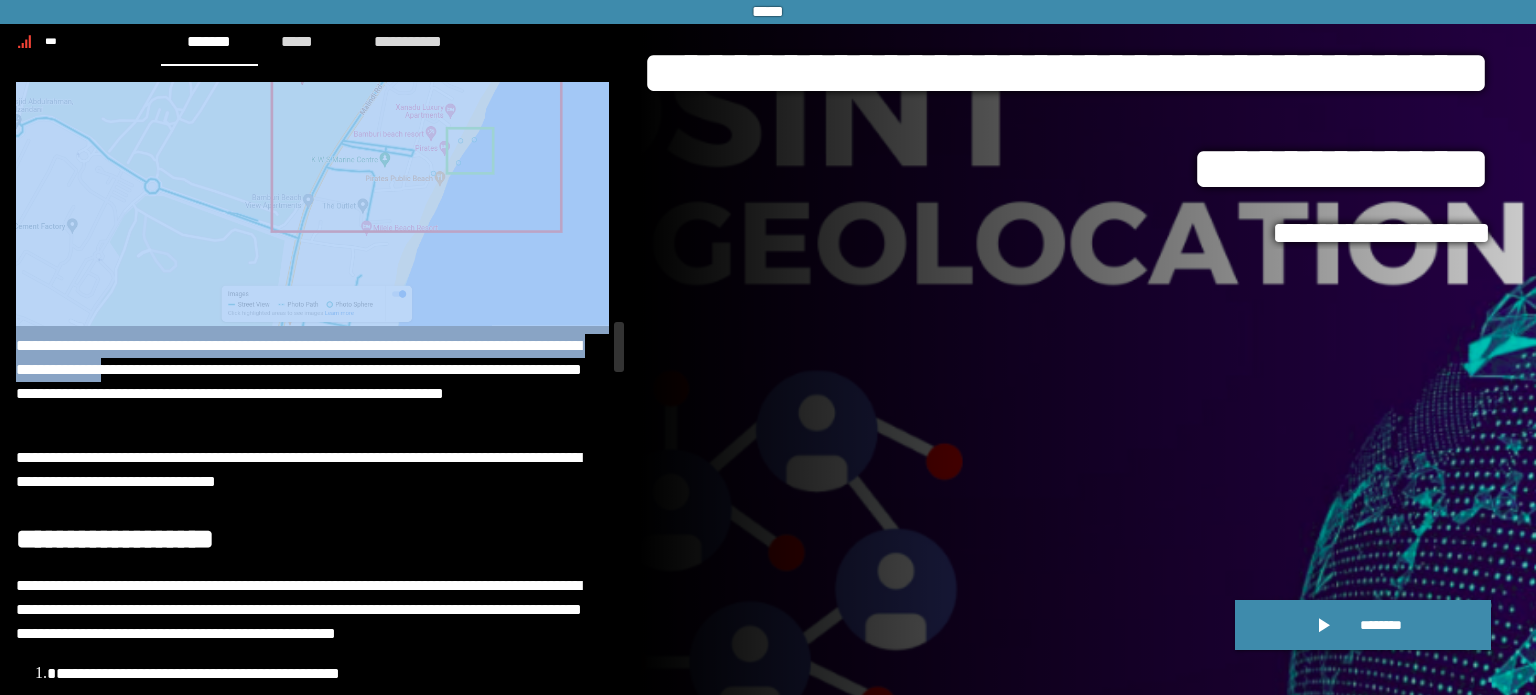 drag, startPoint x: 8, startPoint y: 364, endPoint x: 206, endPoint y: 354, distance: 198.25237 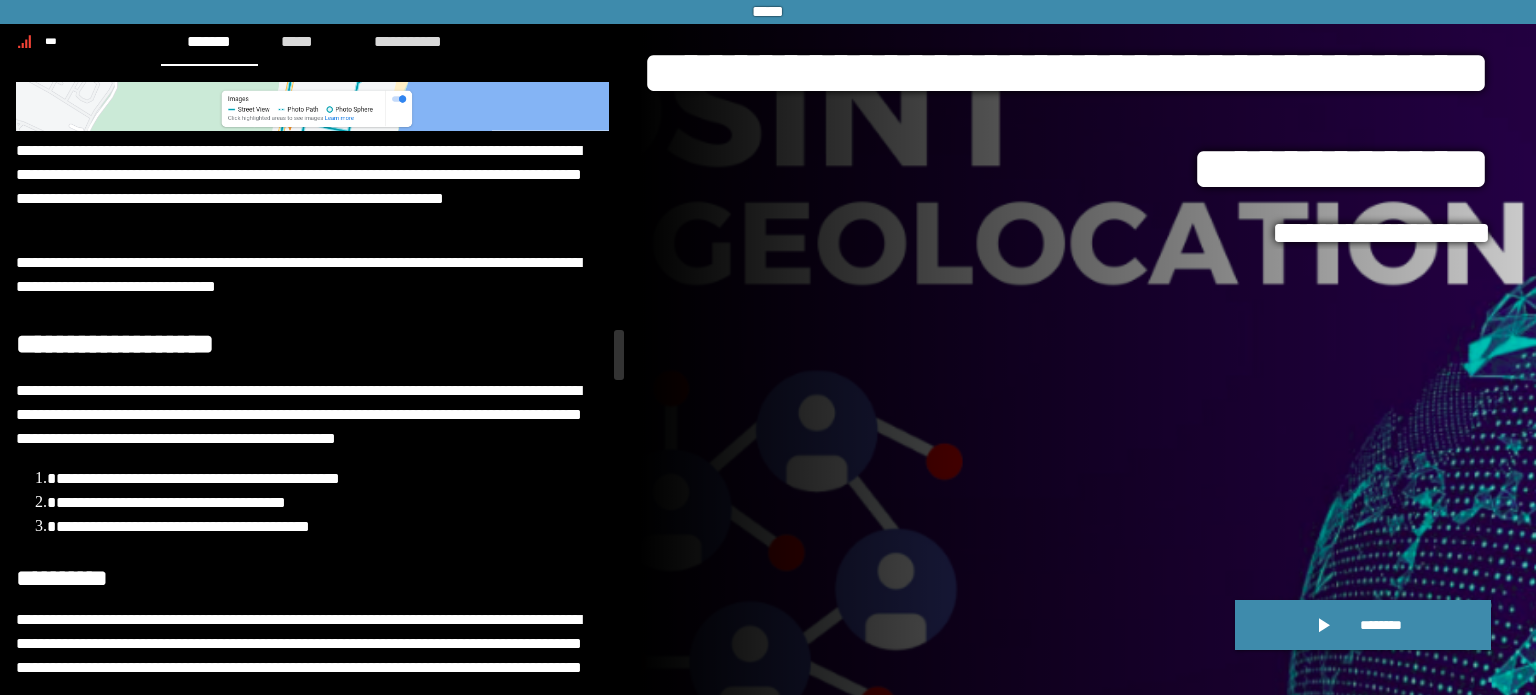scroll, scrollTop: 5681, scrollLeft: 0, axis: vertical 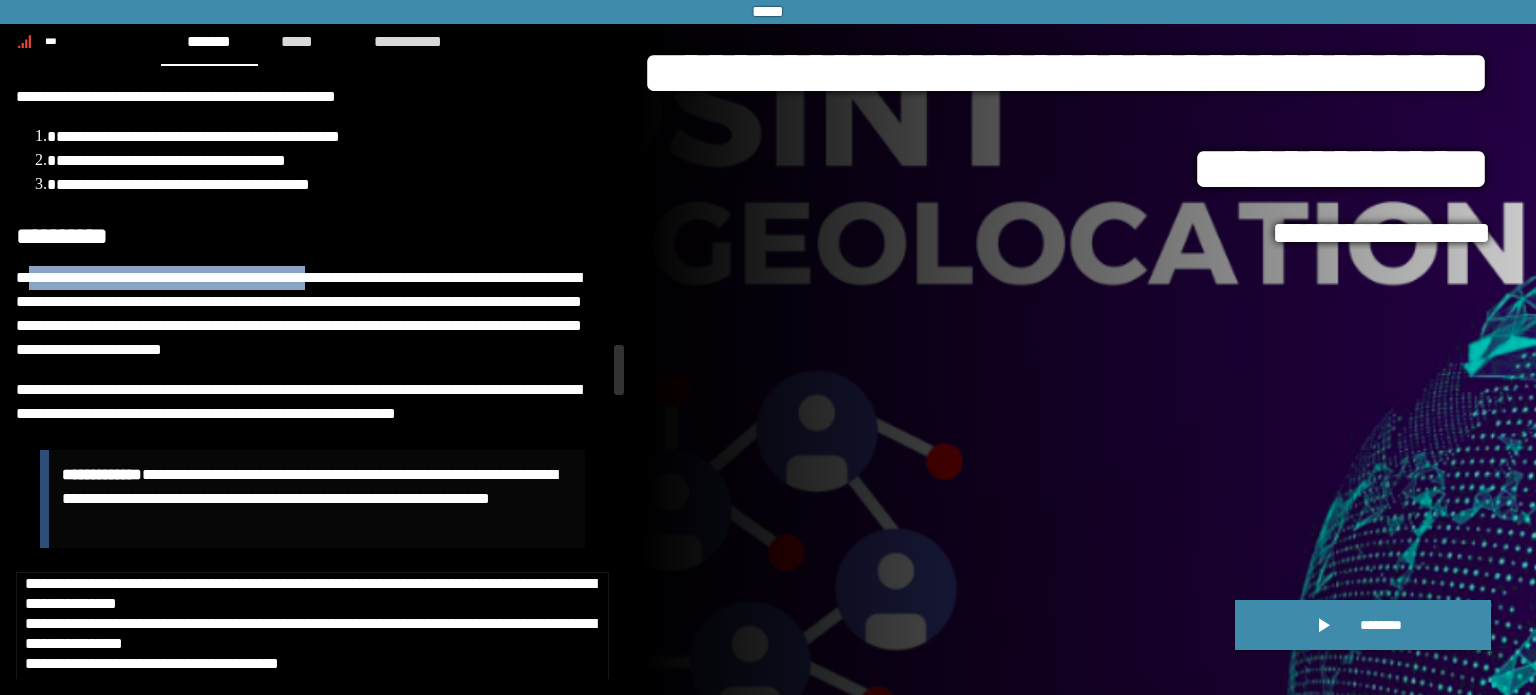 drag, startPoint x: 30, startPoint y: 261, endPoint x: 382, endPoint y: 268, distance: 352.0696 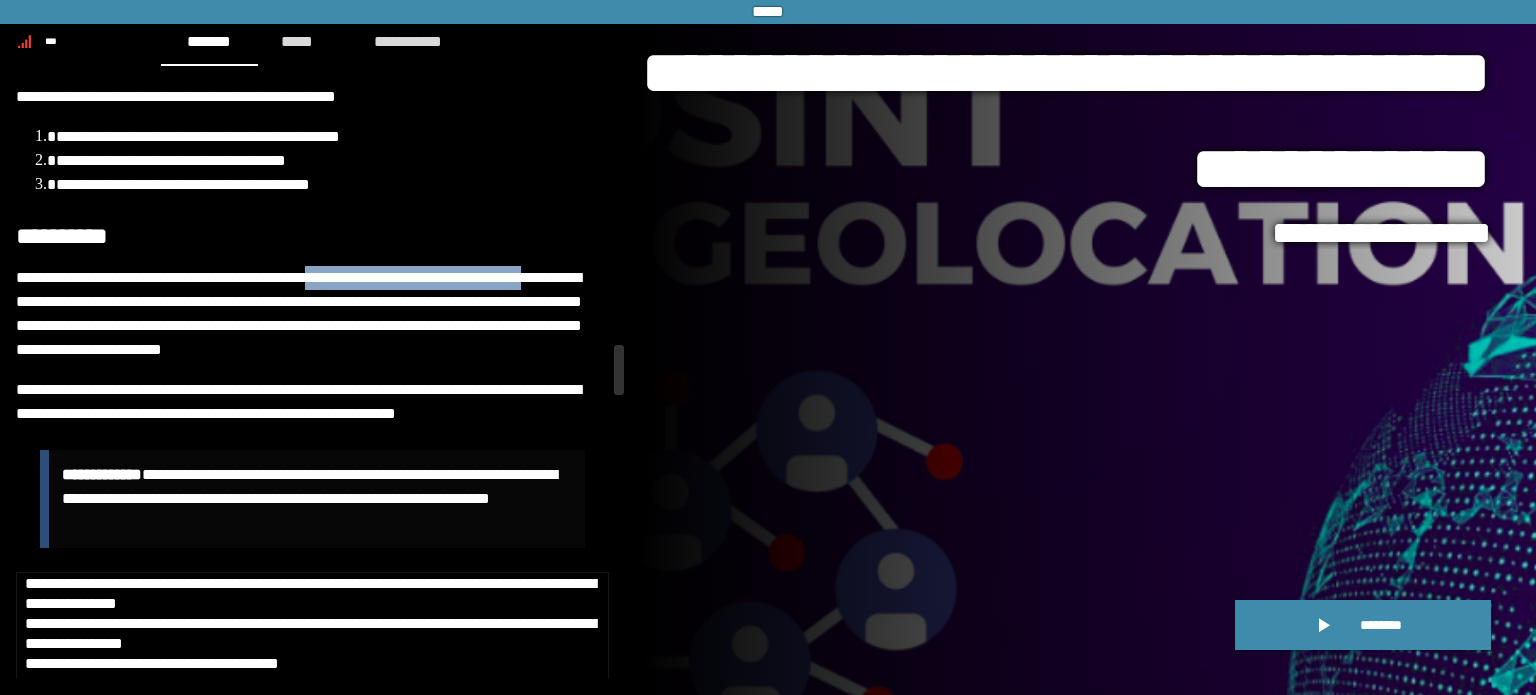 drag, startPoint x: 82, startPoint y: 283, endPoint x: 376, endPoint y: 271, distance: 294.24478 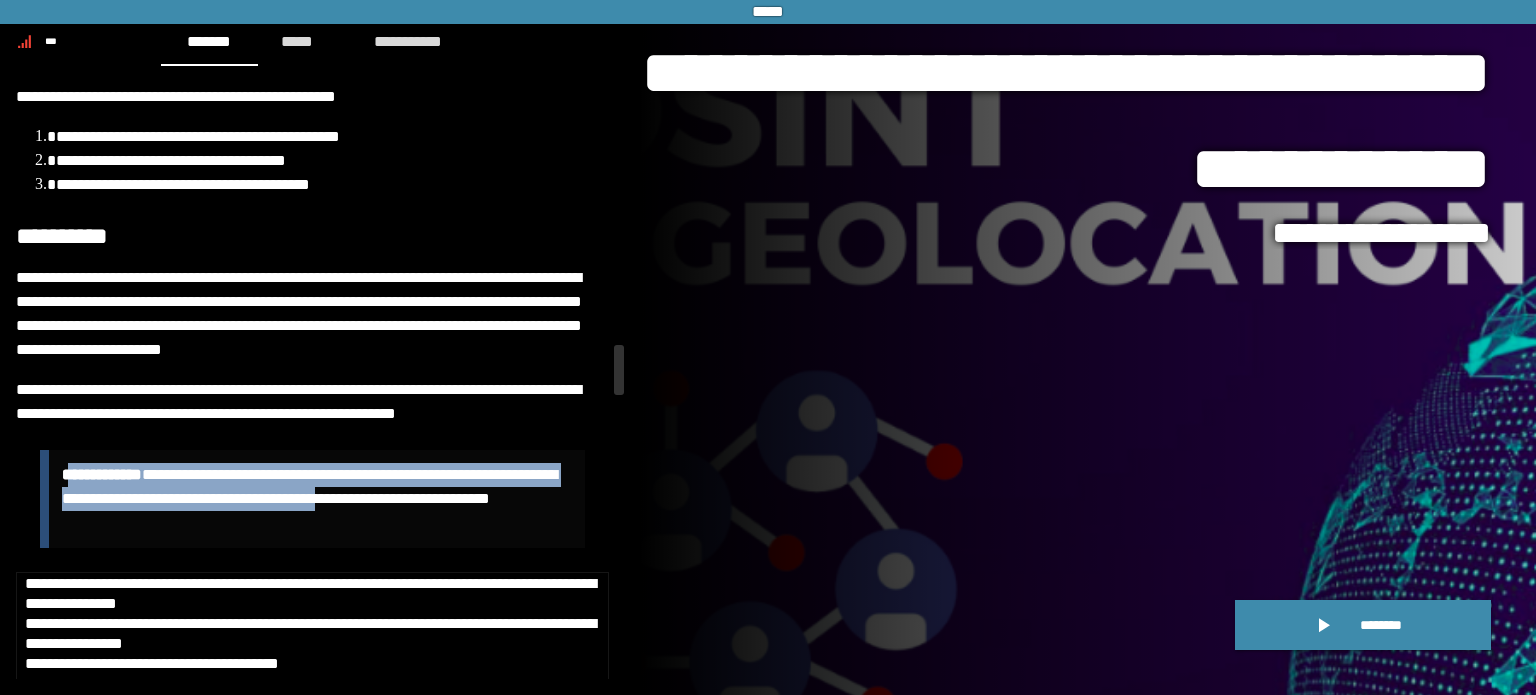drag, startPoint x: 72, startPoint y: 456, endPoint x: 436, endPoint y: 491, distance: 365.67883 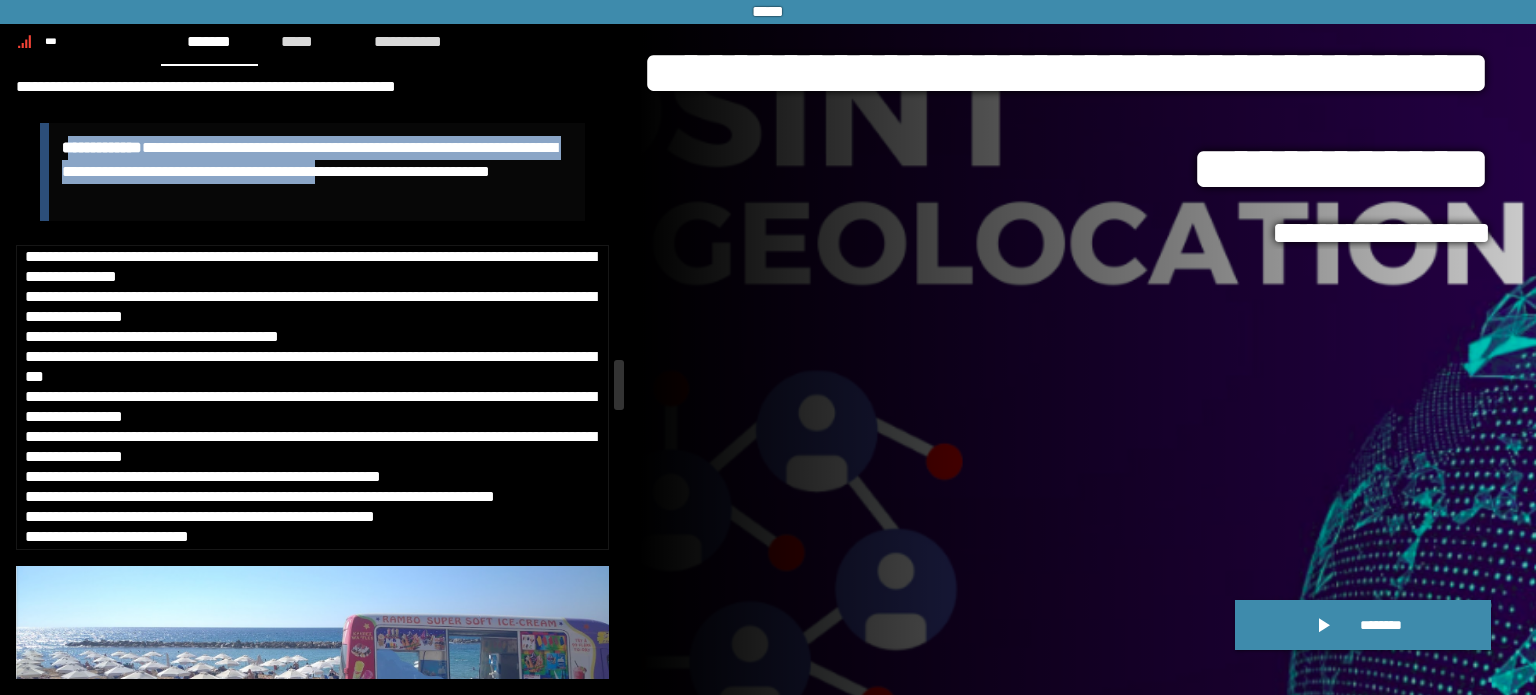 scroll, scrollTop: 6348, scrollLeft: 0, axis: vertical 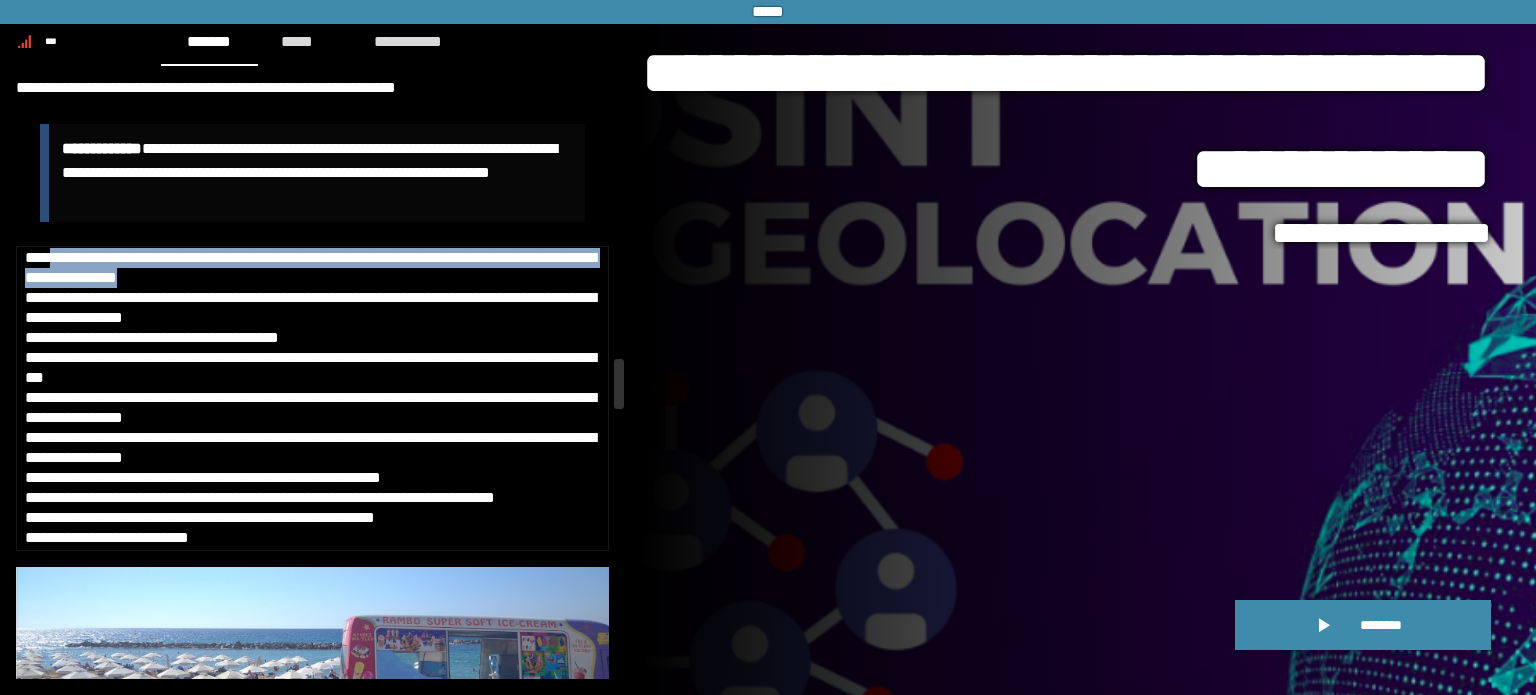 drag, startPoint x: 68, startPoint y: 244, endPoint x: 514, endPoint y: 255, distance: 446.13562 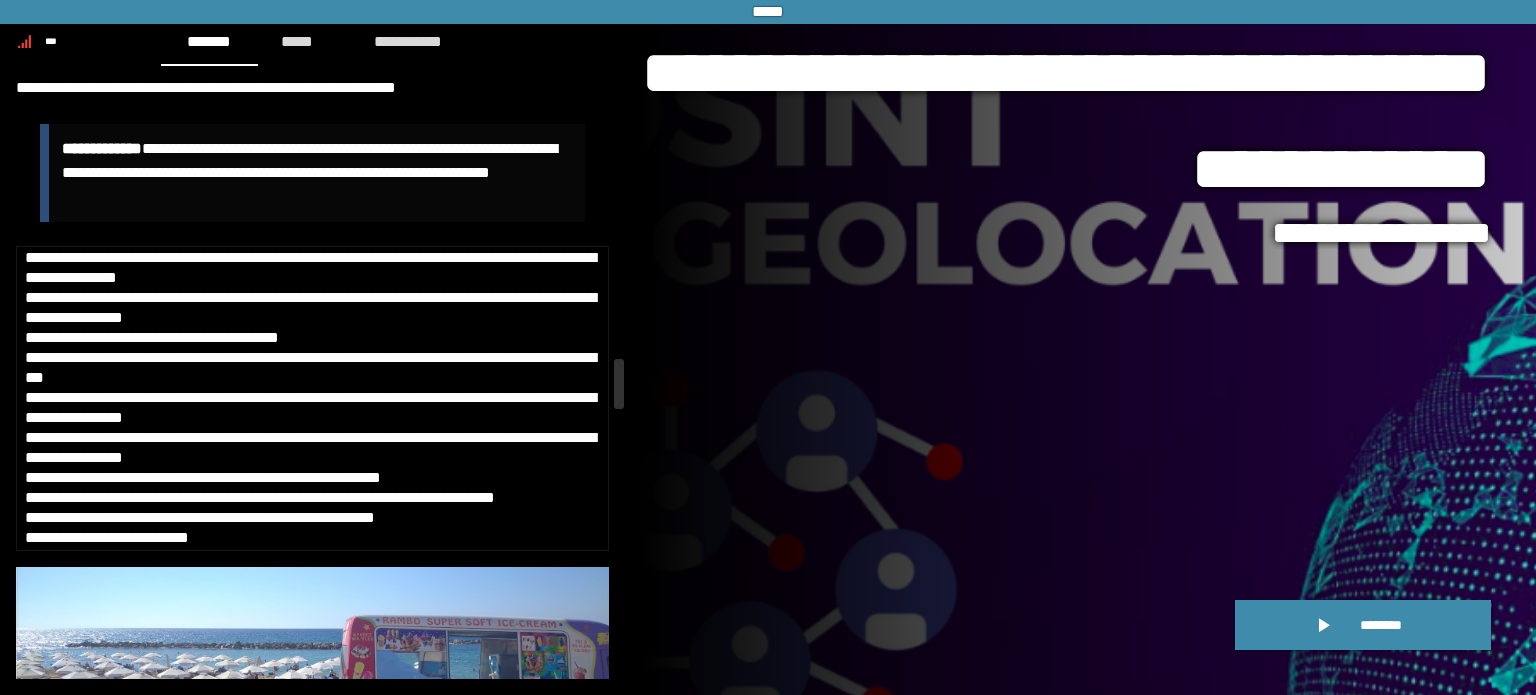 click on "**********" at bounding box center (310, 397) 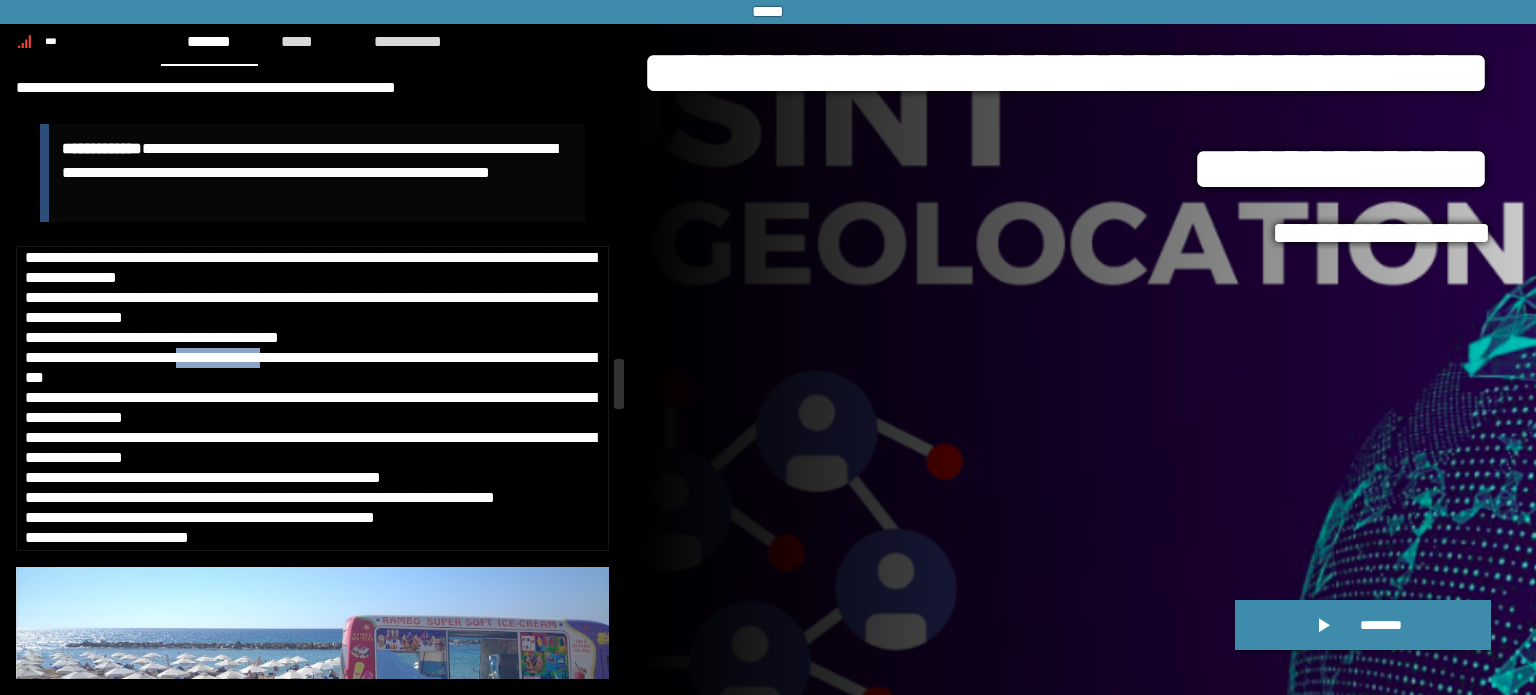 drag, startPoint x: 268, startPoint y: 343, endPoint x: 403, endPoint y: 334, distance: 135.29967 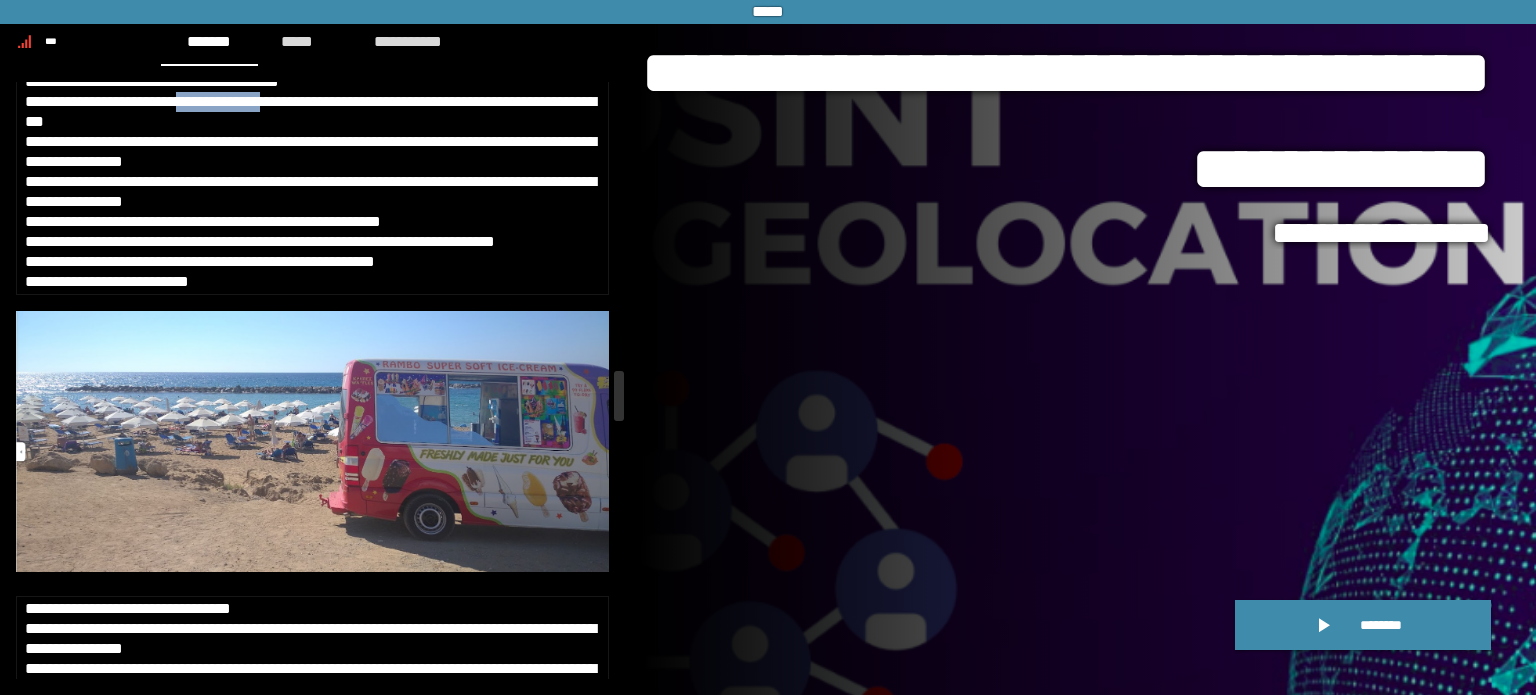 scroll, scrollTop: 6600, scrollLeft: 0, axis: vertical 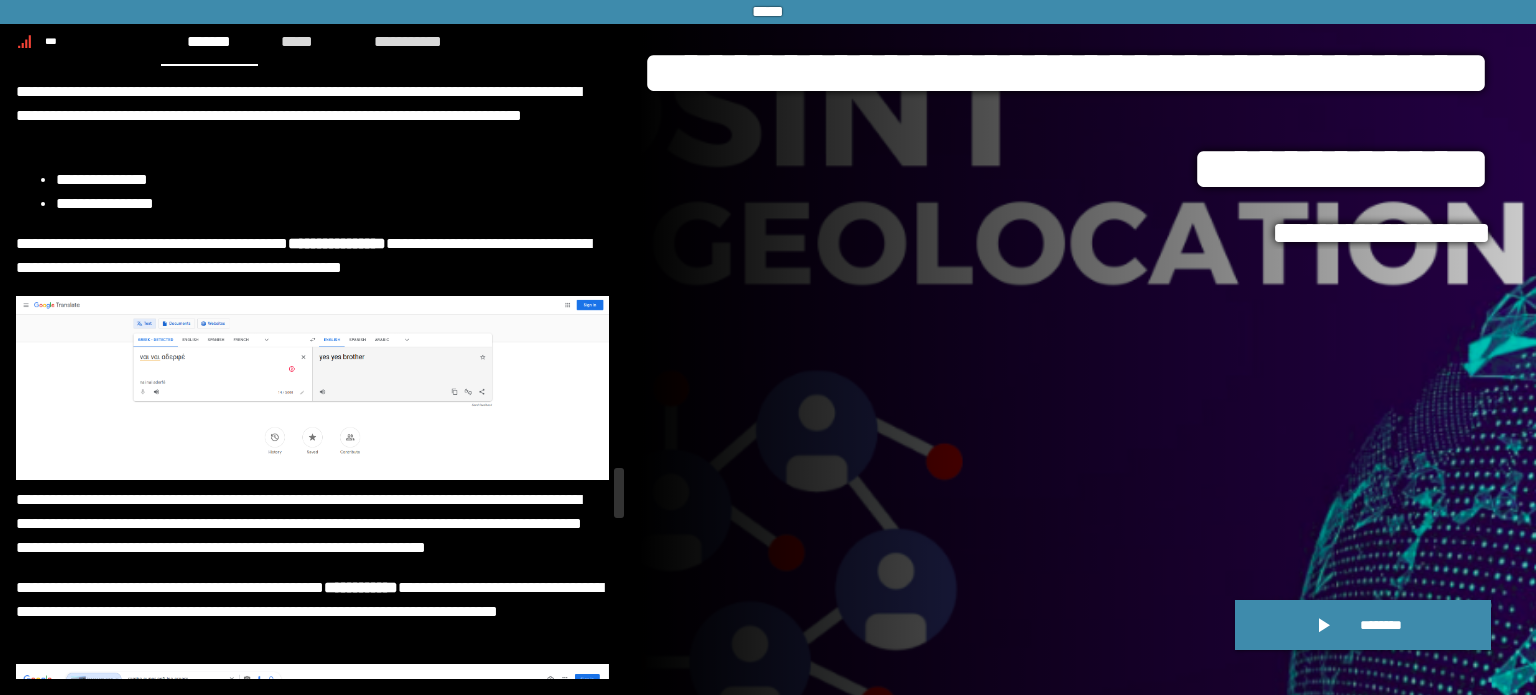 click on "**********" at bounding box center (332, 204) 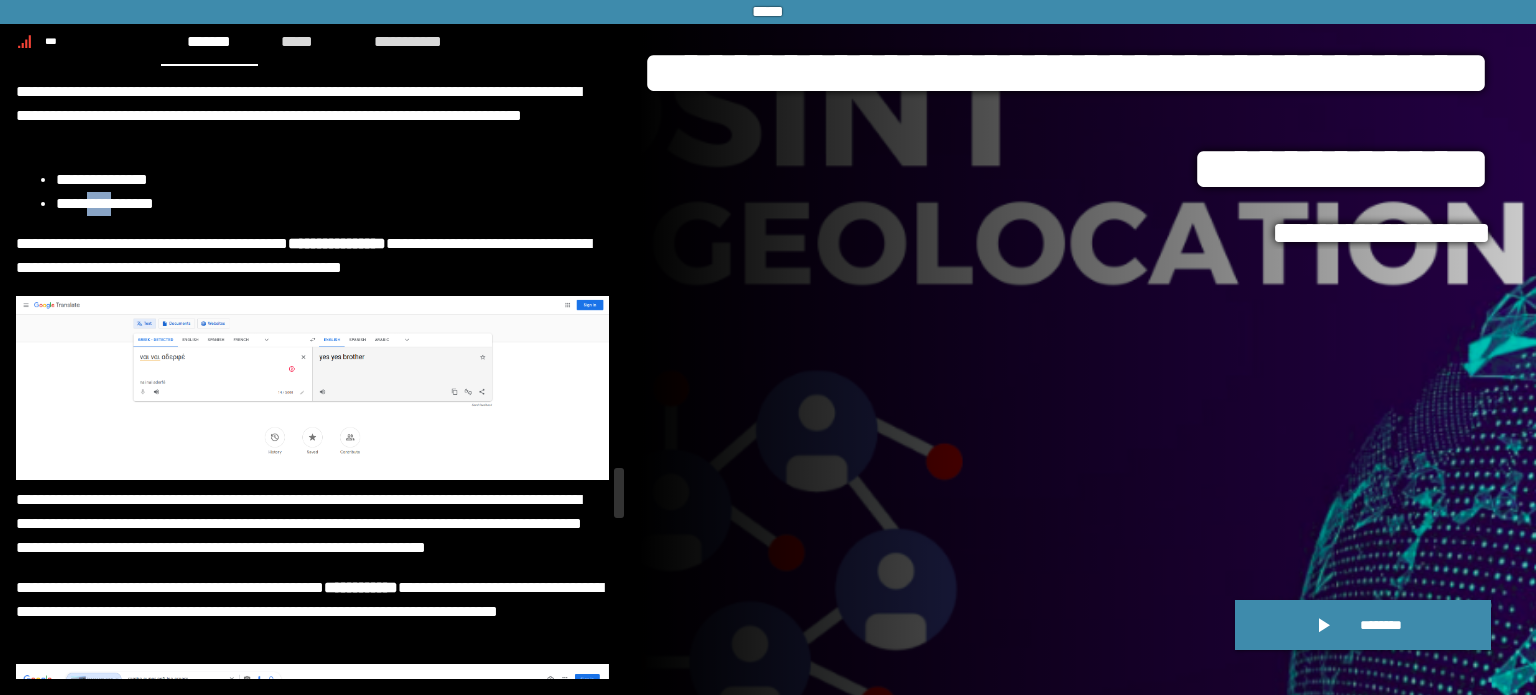 click on "**********" at bounding box center (332, 204) 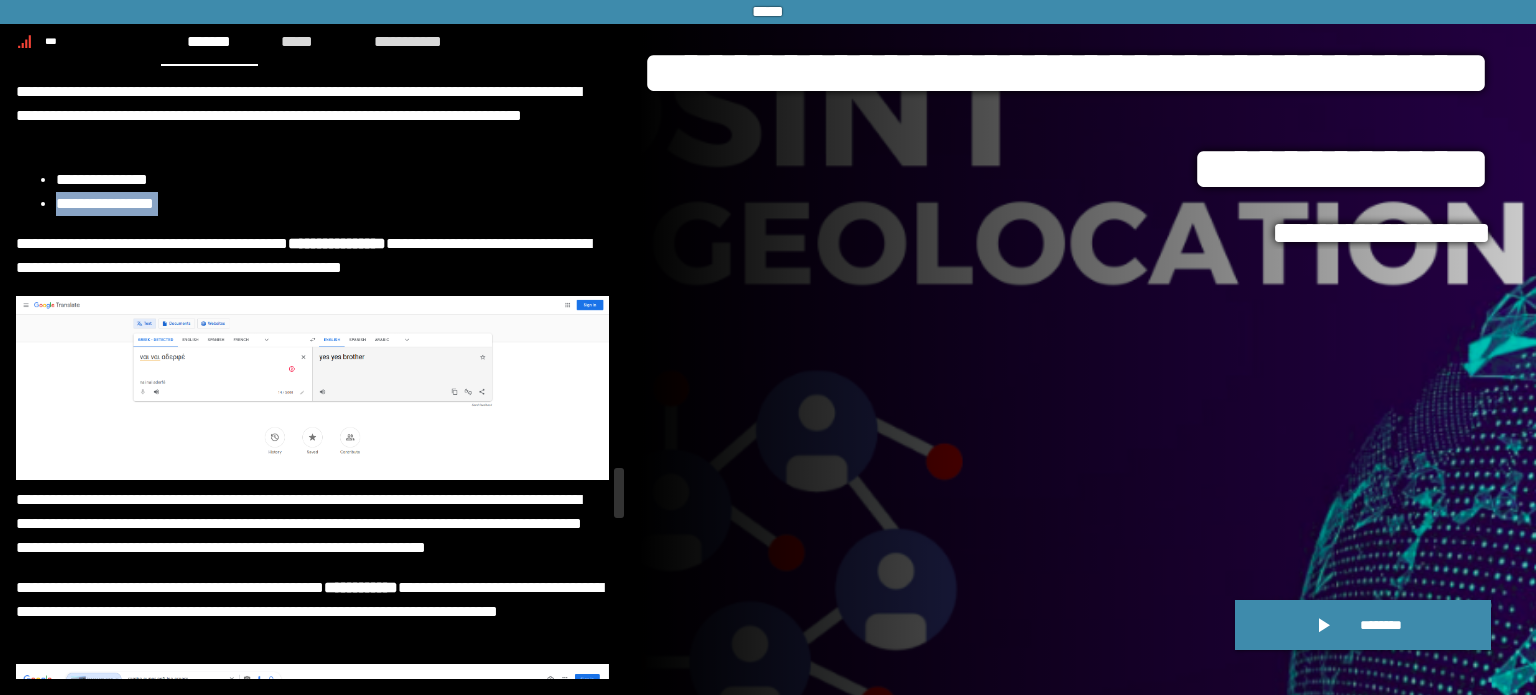 click on "**********" at bounding box center (332, 204) 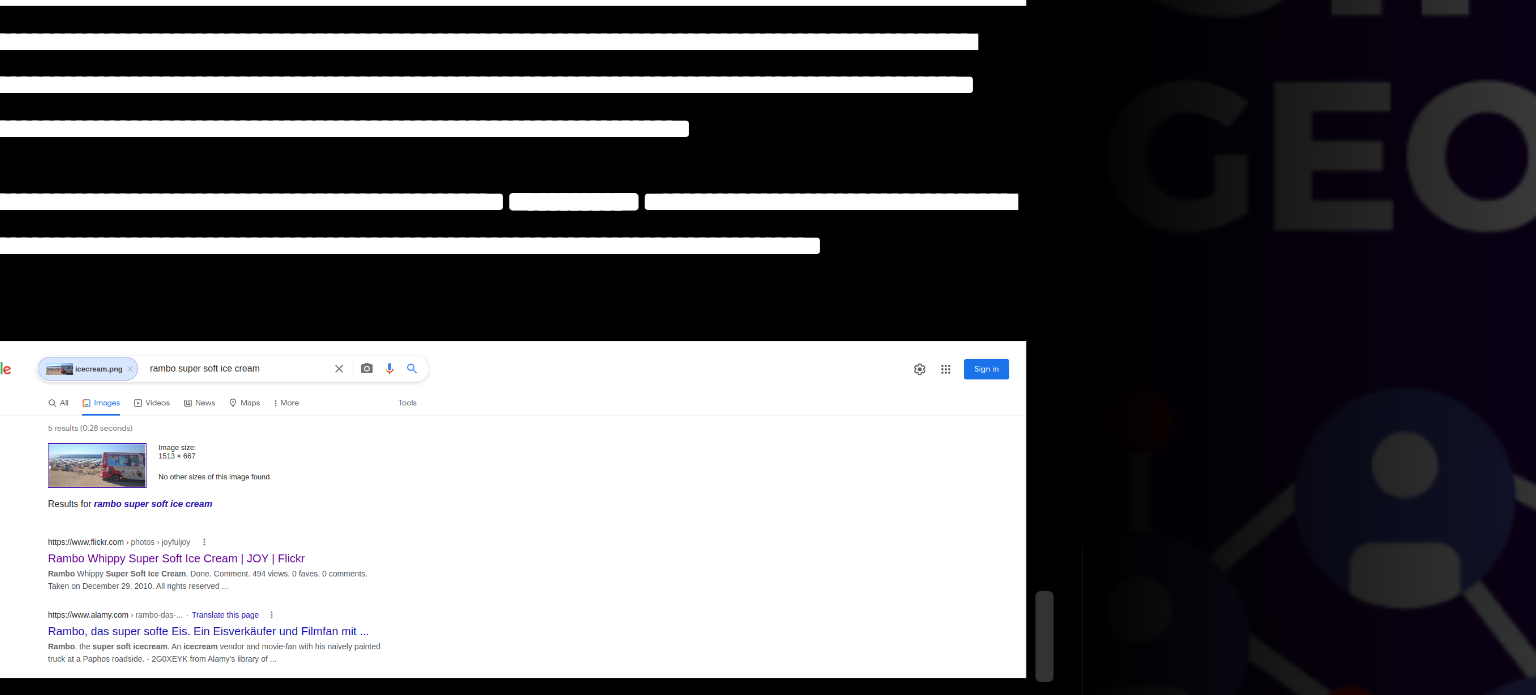 scroll, scrollTop: 9158, scrollLeft: 0, axis: vertical 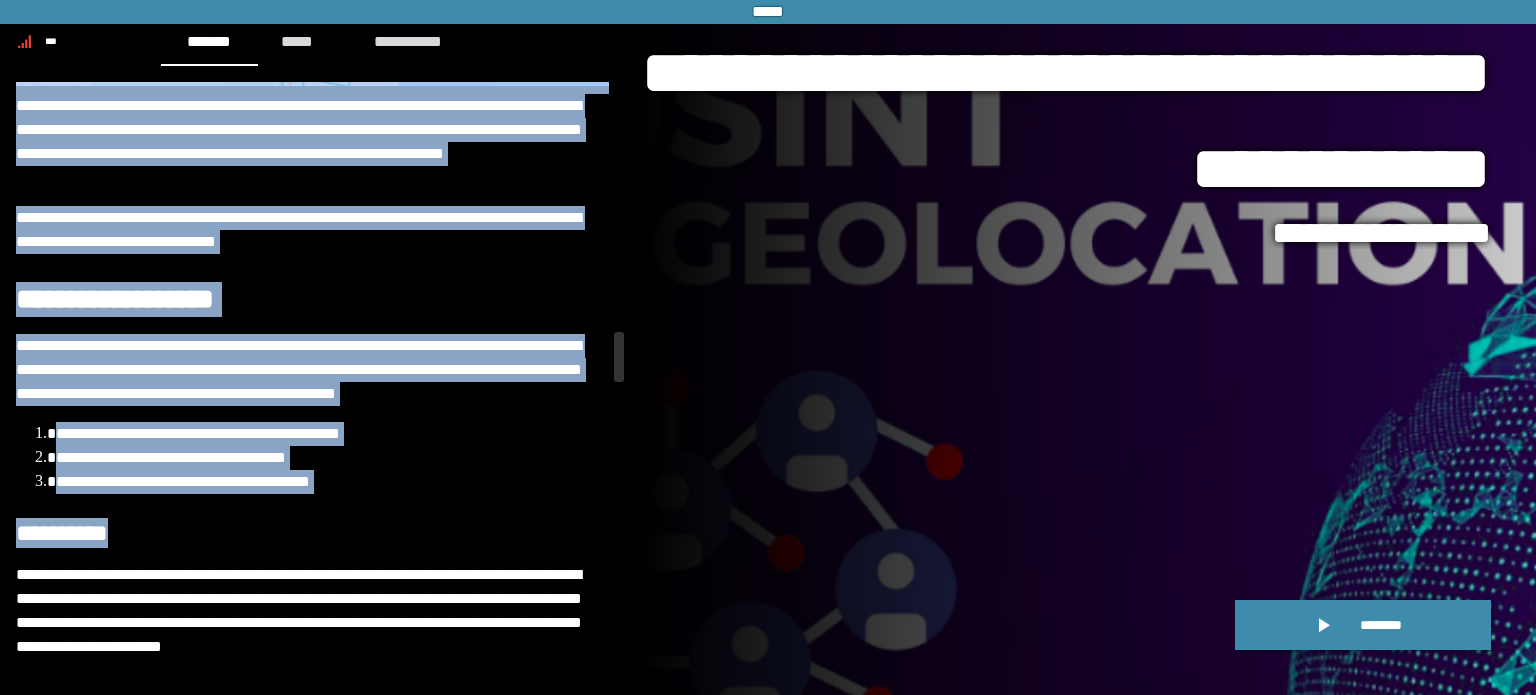 drag, startPoint x: 0, startPoint y: 268, endPoint x: 167, endPoint y: 480, distance: 269.8759 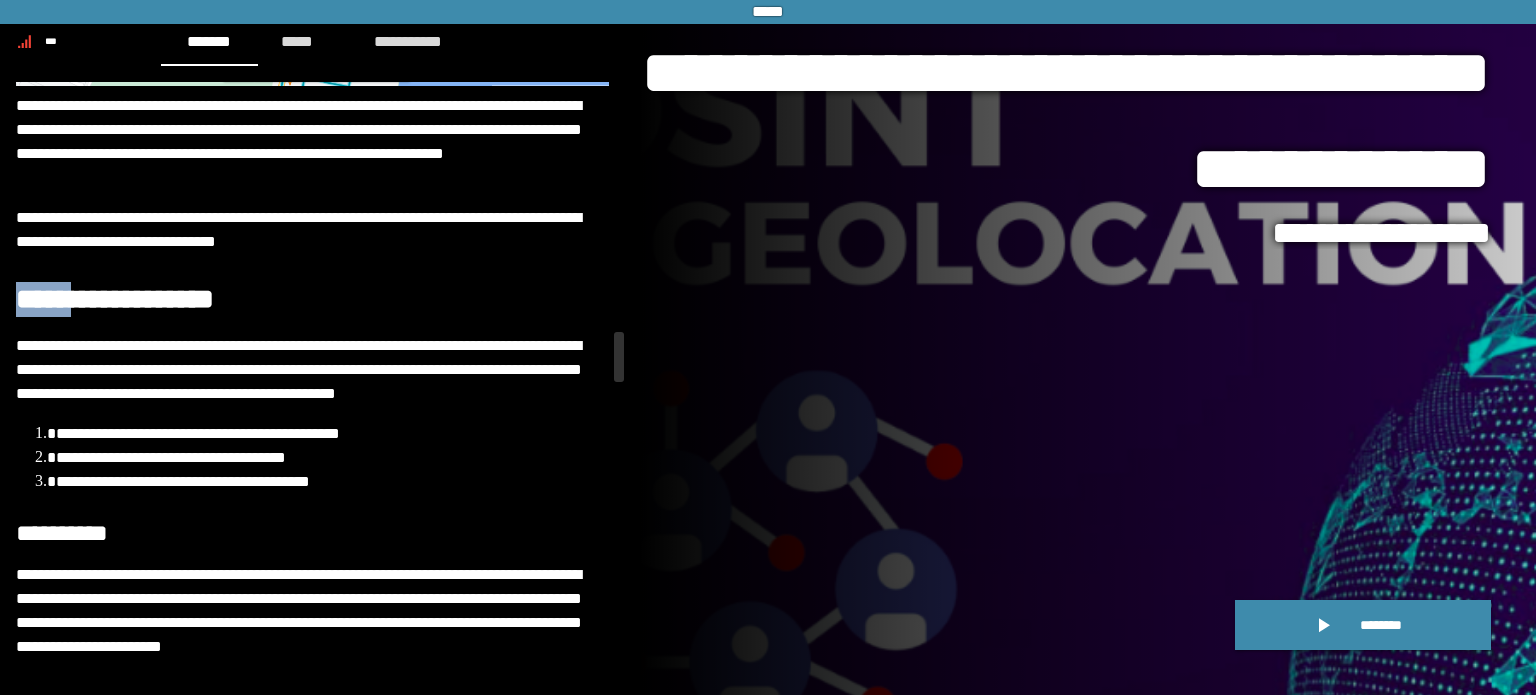 click on "**********" at bounding box center (115, 299) 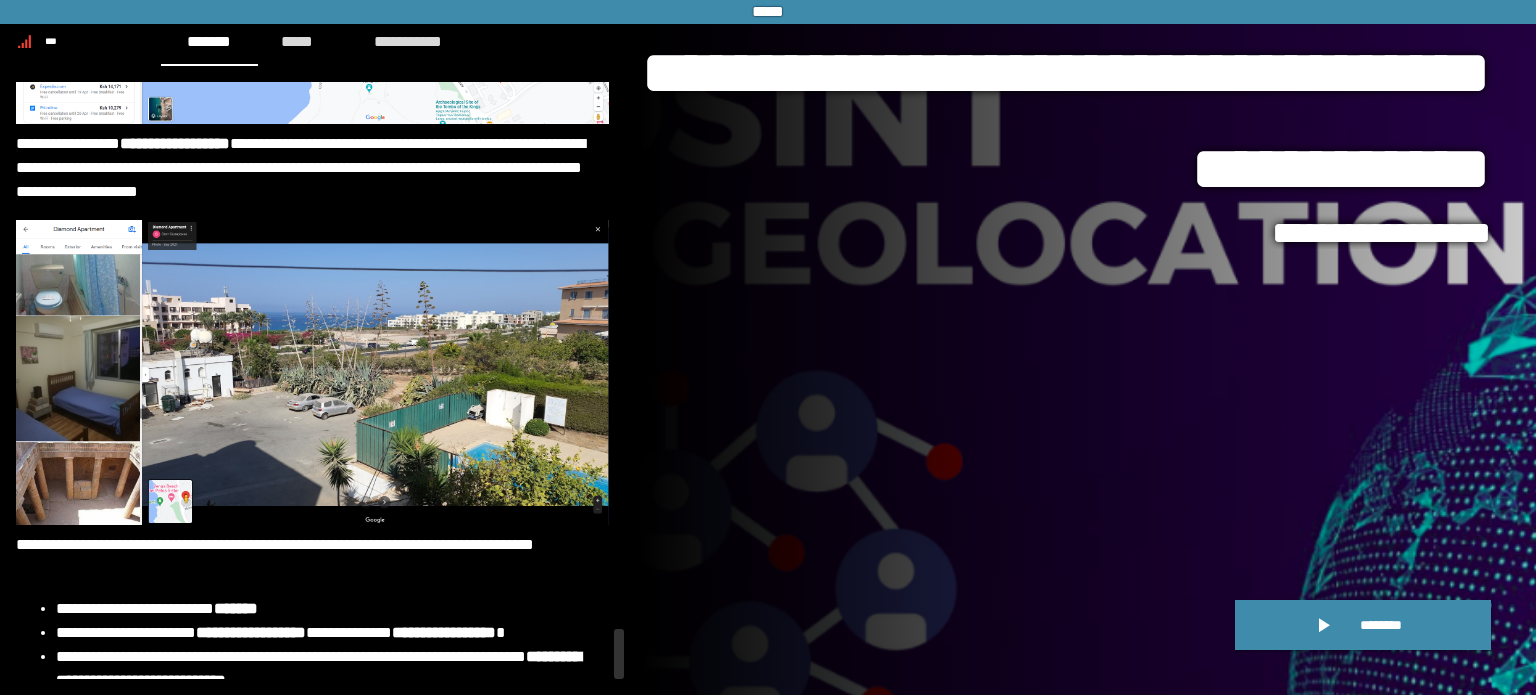 scroll, scrollTop: 12514, scrollLeft: 0, axis: vertical 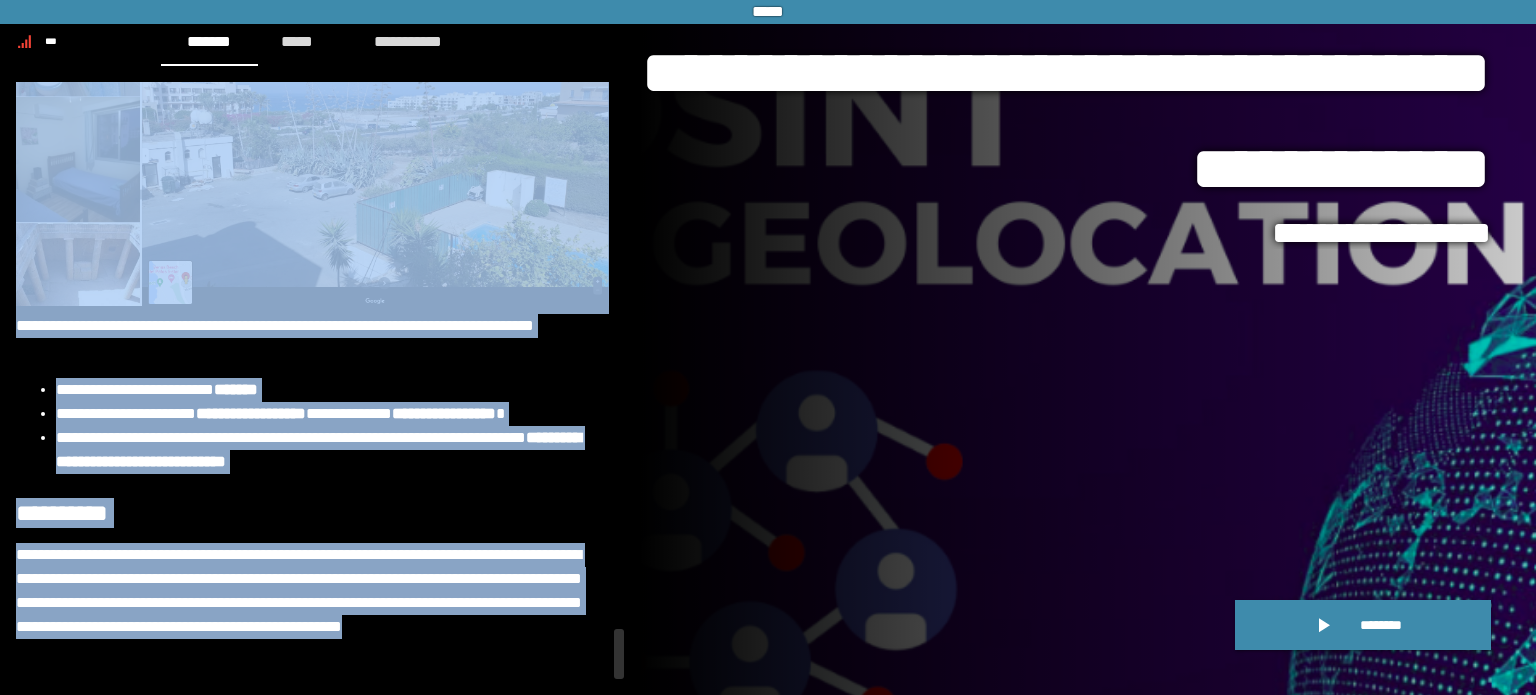 click on "**********" at bounding box center [312, 603] 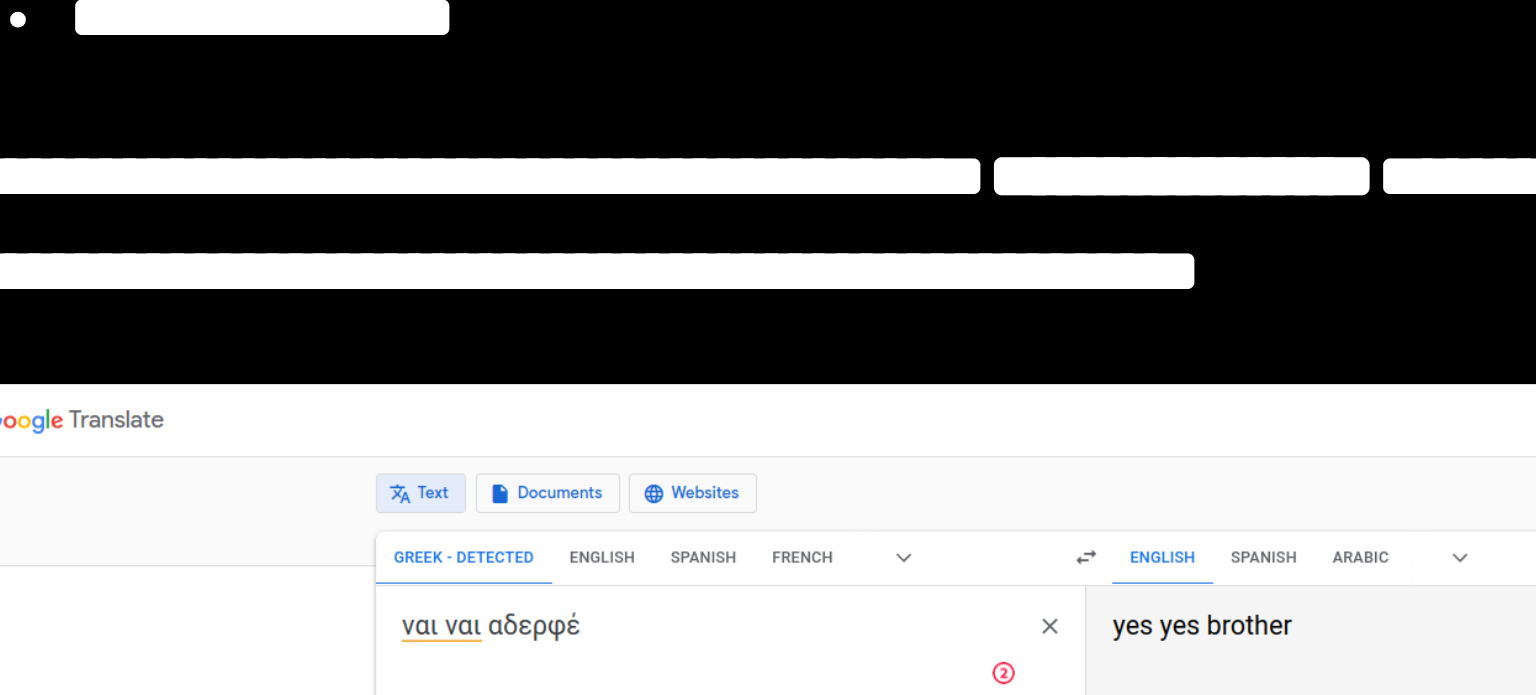 scroll, scrollTop: 8759, scrollLeft: 0, axis: vertical 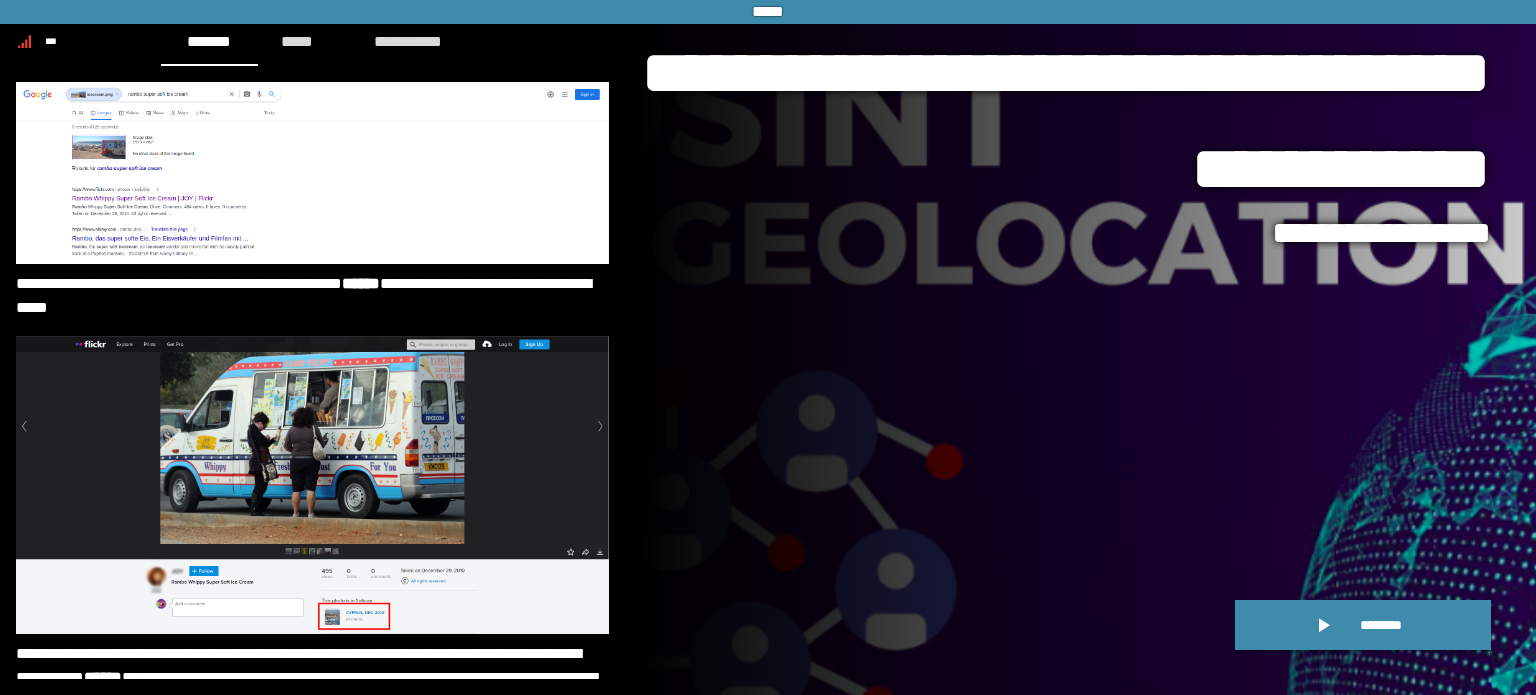 click on "**********" at bounding box center (1088, 347) 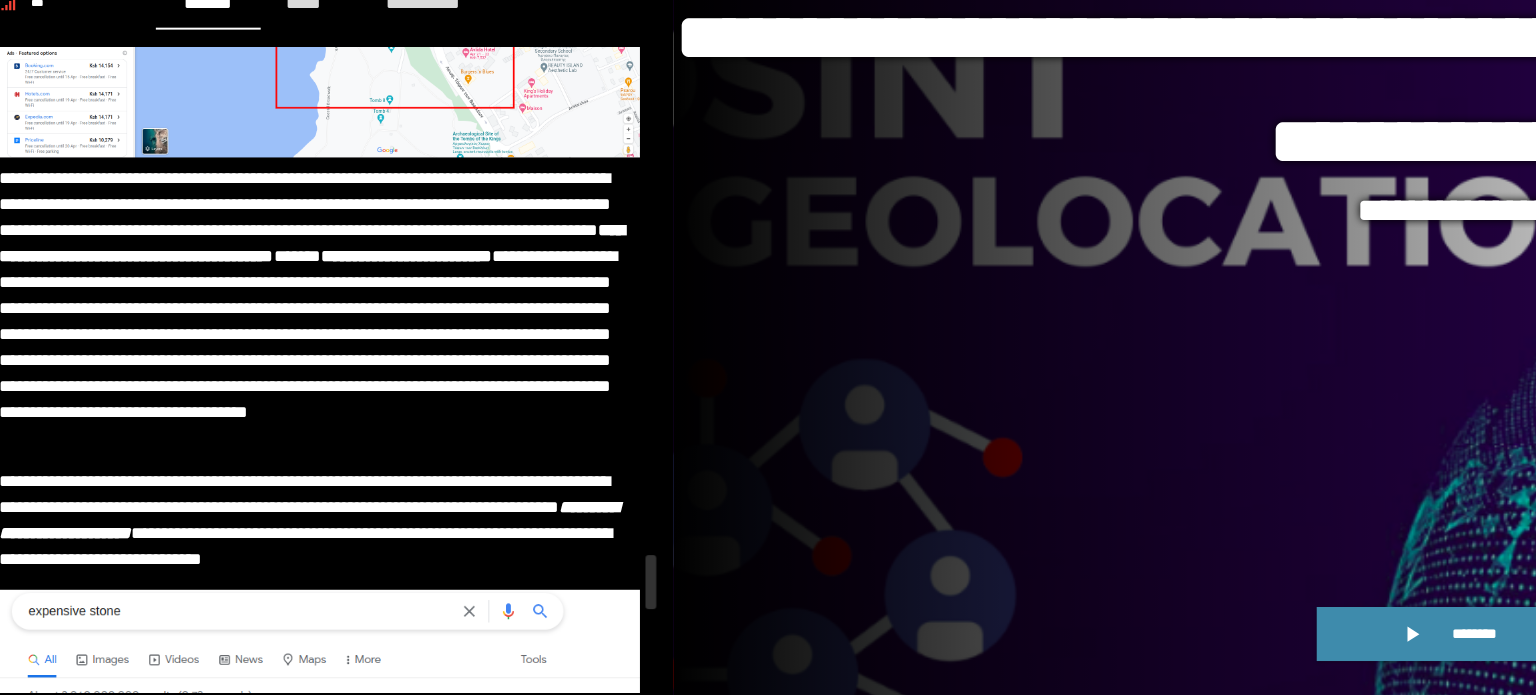 scroll, scrollTop: 10762, scrollLeft: 0, axis: vertical 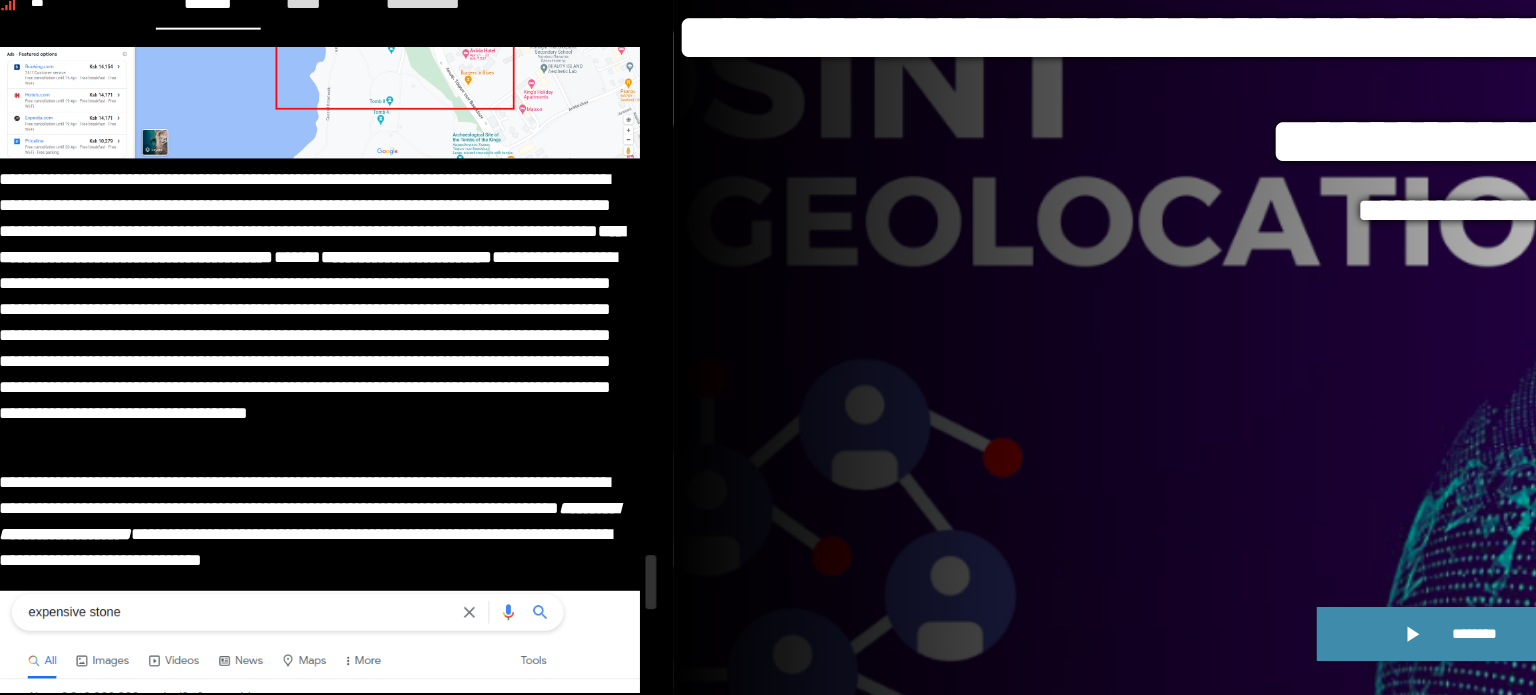 click on "**********" at bounding box center [312, 325] 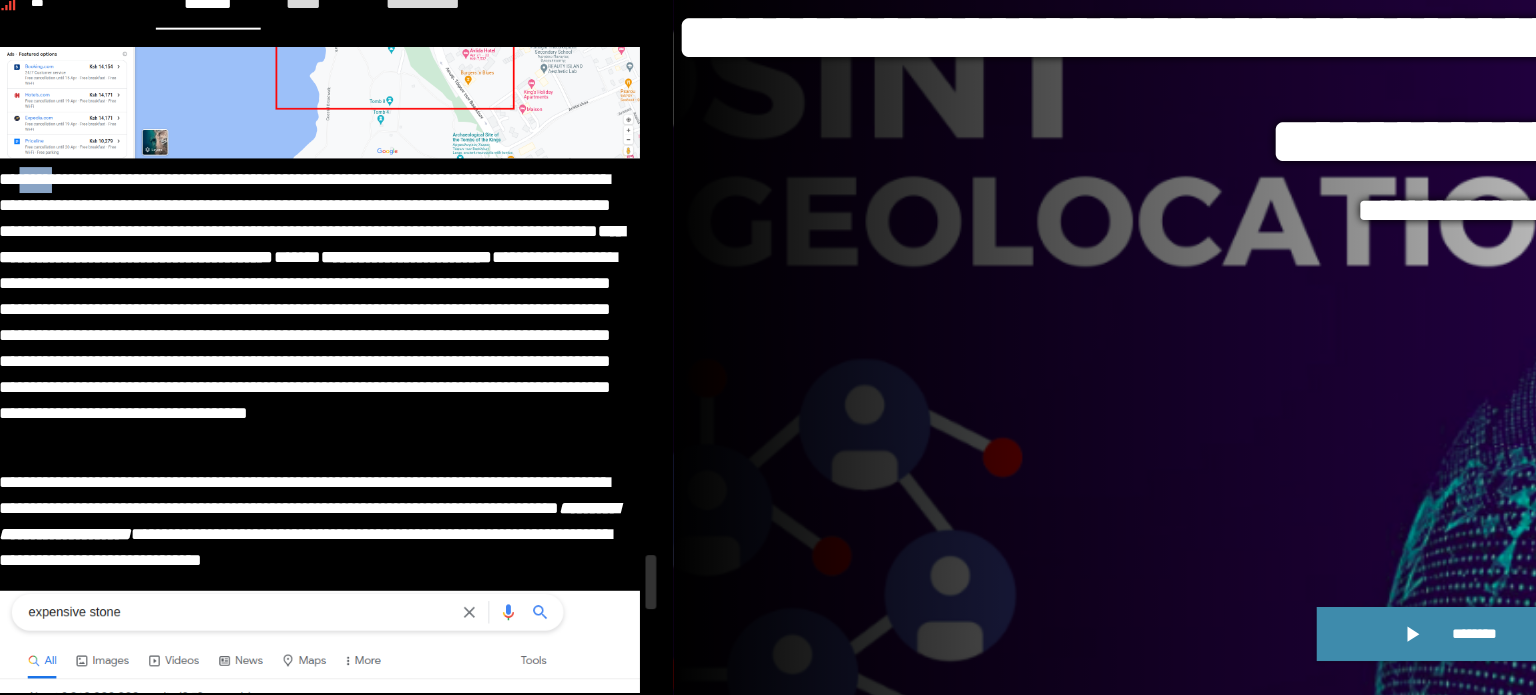 click on "**********" at bounding box center [312, 325] 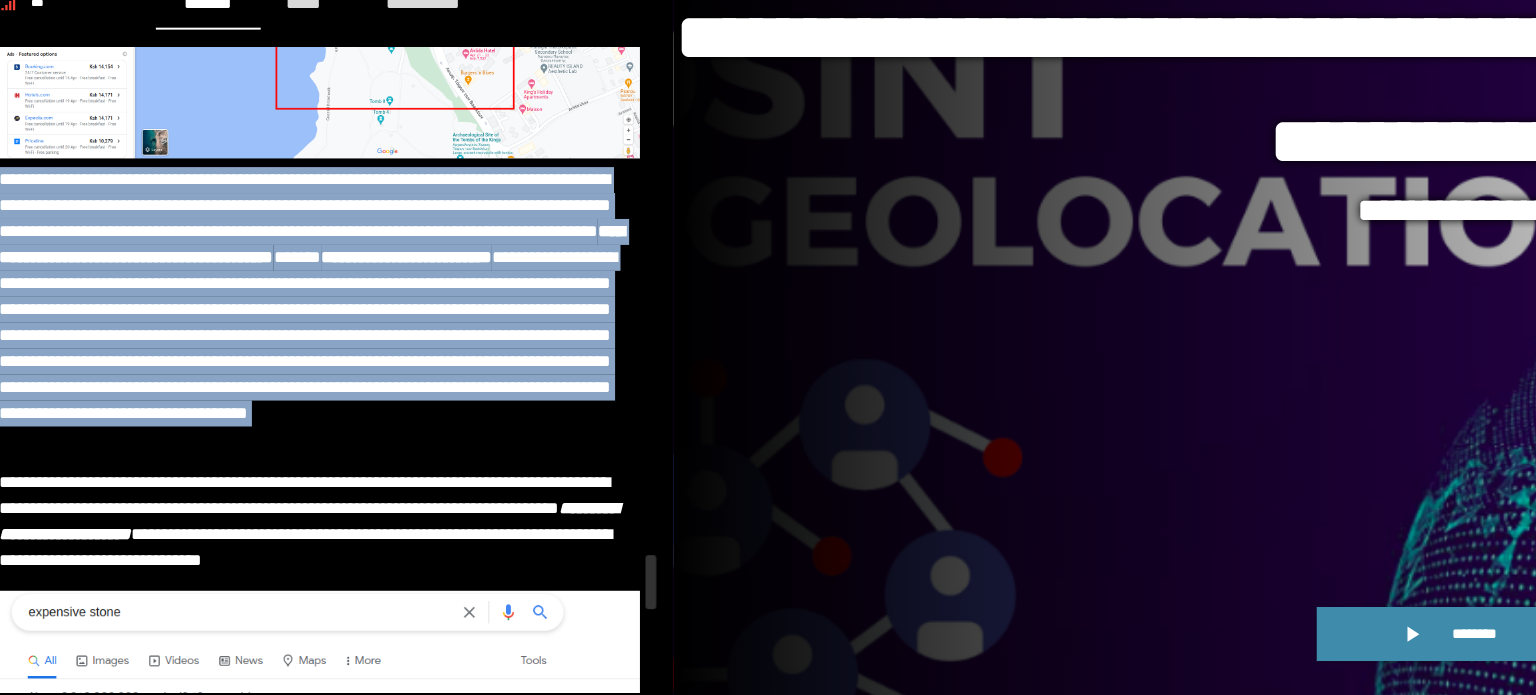 click on "**********" at bounding box center (312, 325) 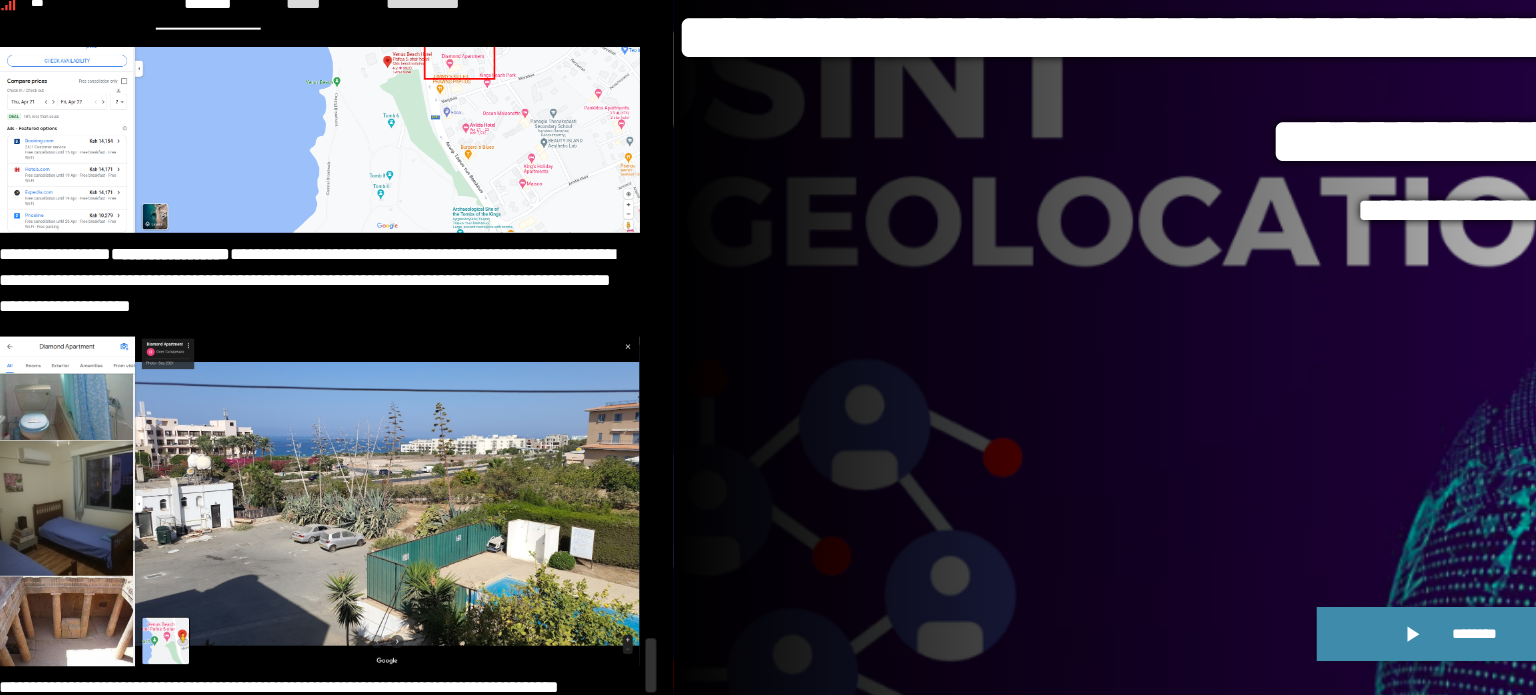 scroll, scrollTop: 12514, scrollLeft: 0, axis: vertical 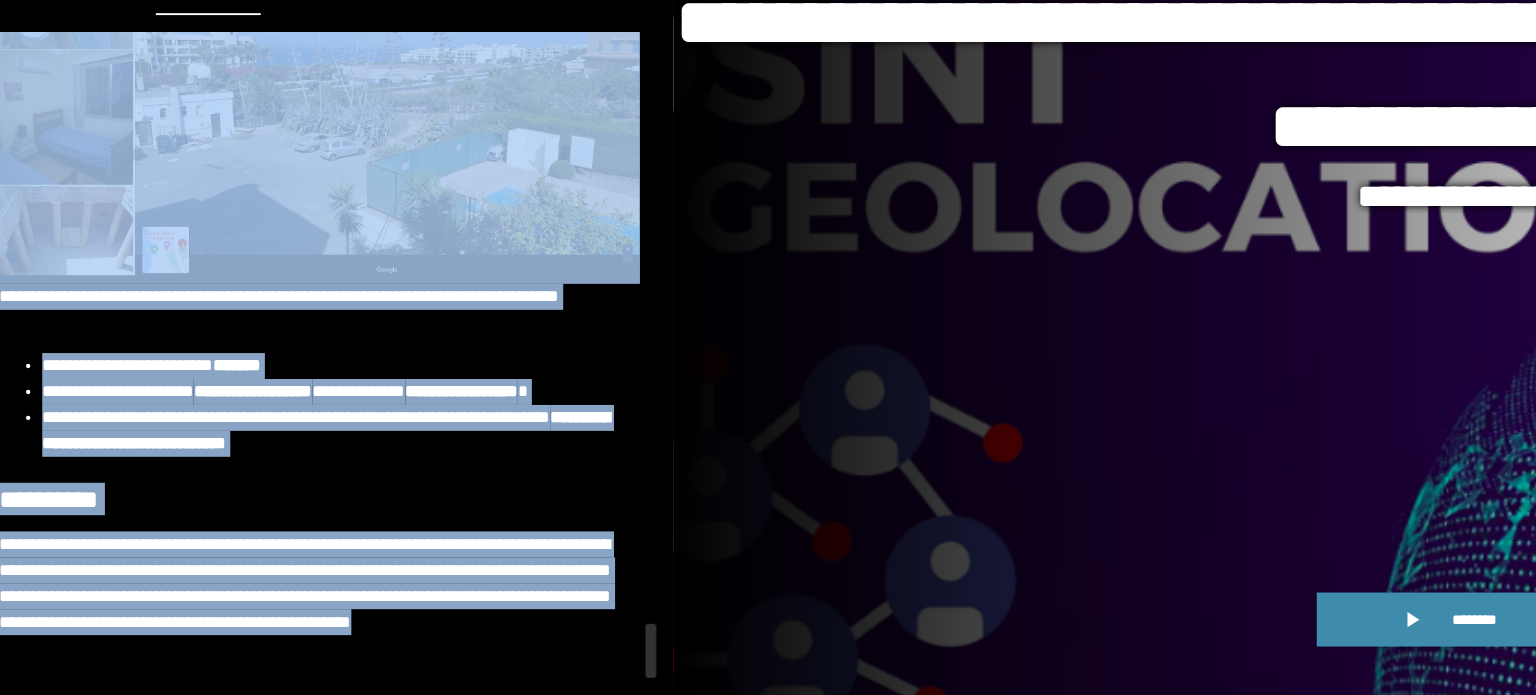 click on "**********" at bounding box center [312, -5854] 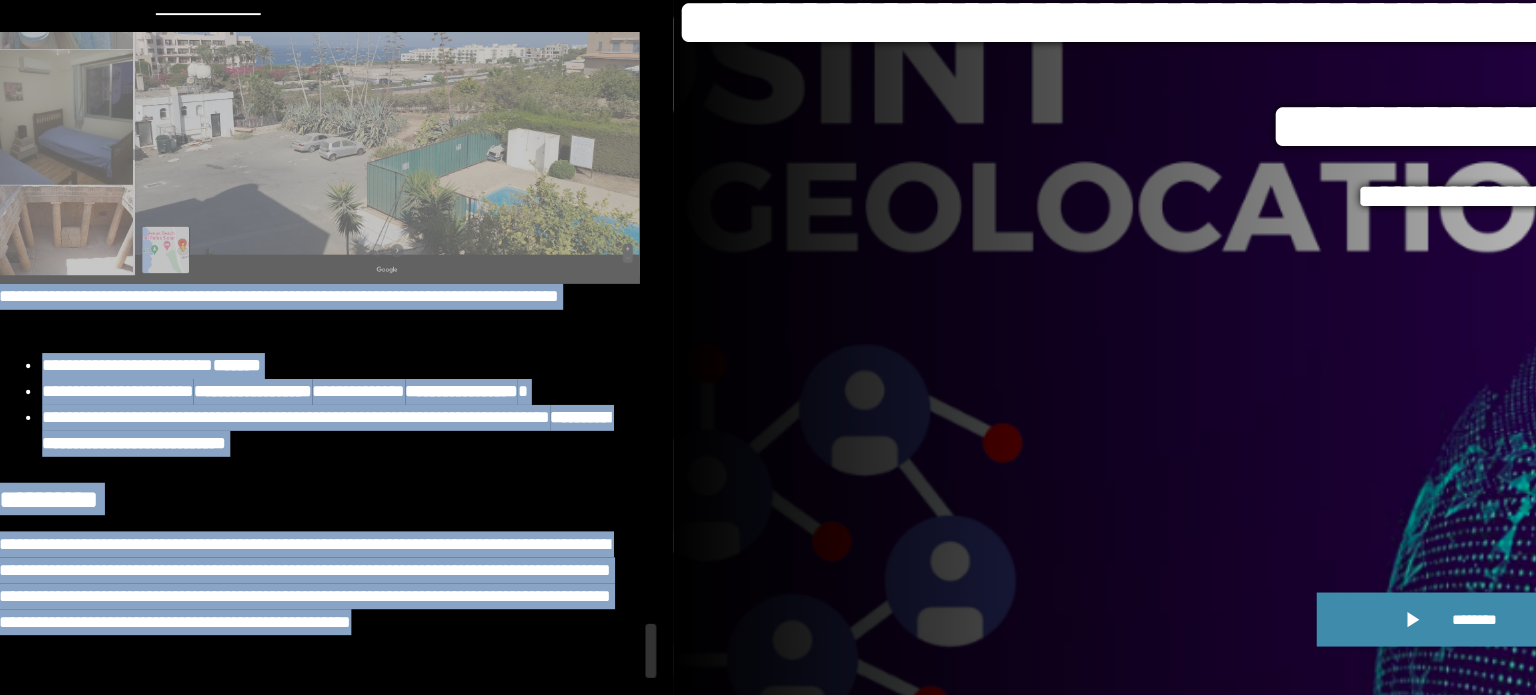 click on "**********" at bounding box center [332, 450] 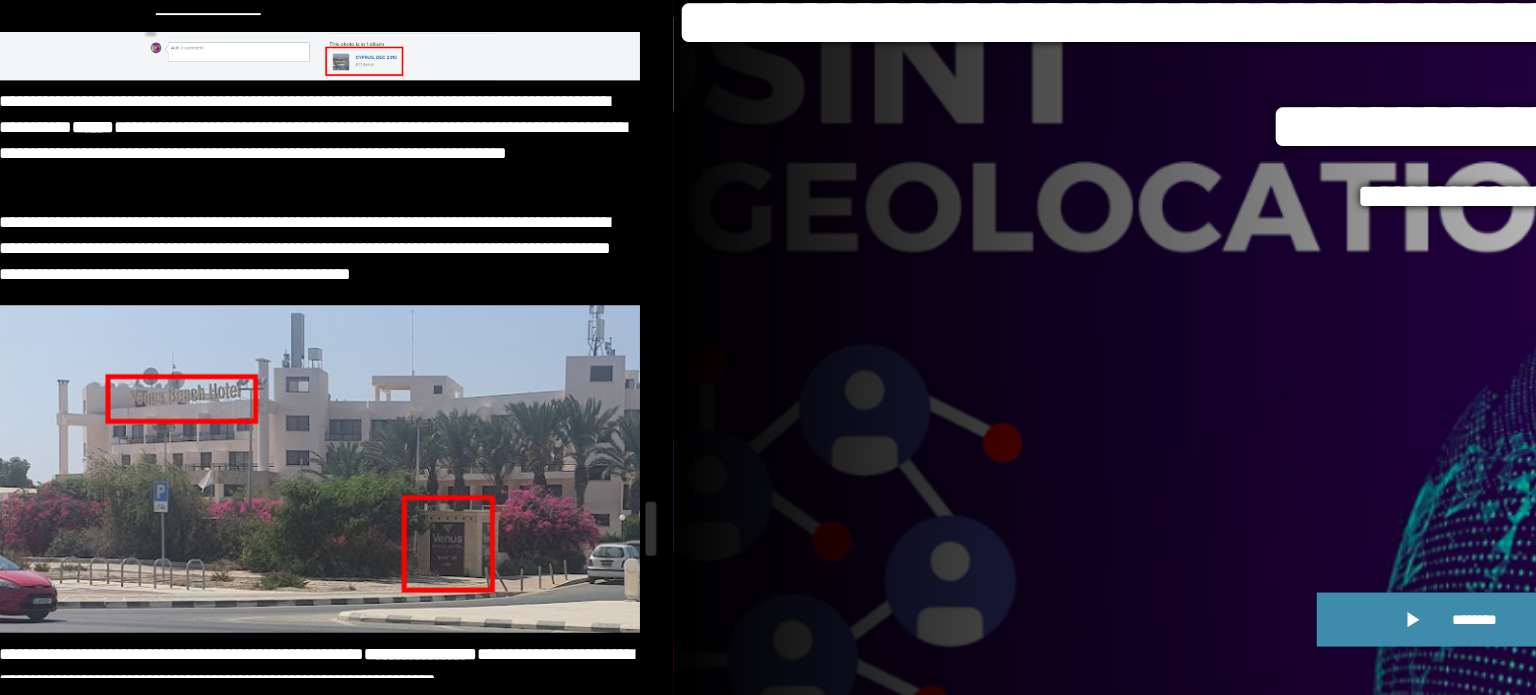 scroll, scrollTop: 9929, scrollLeft: 0, axis: vertical 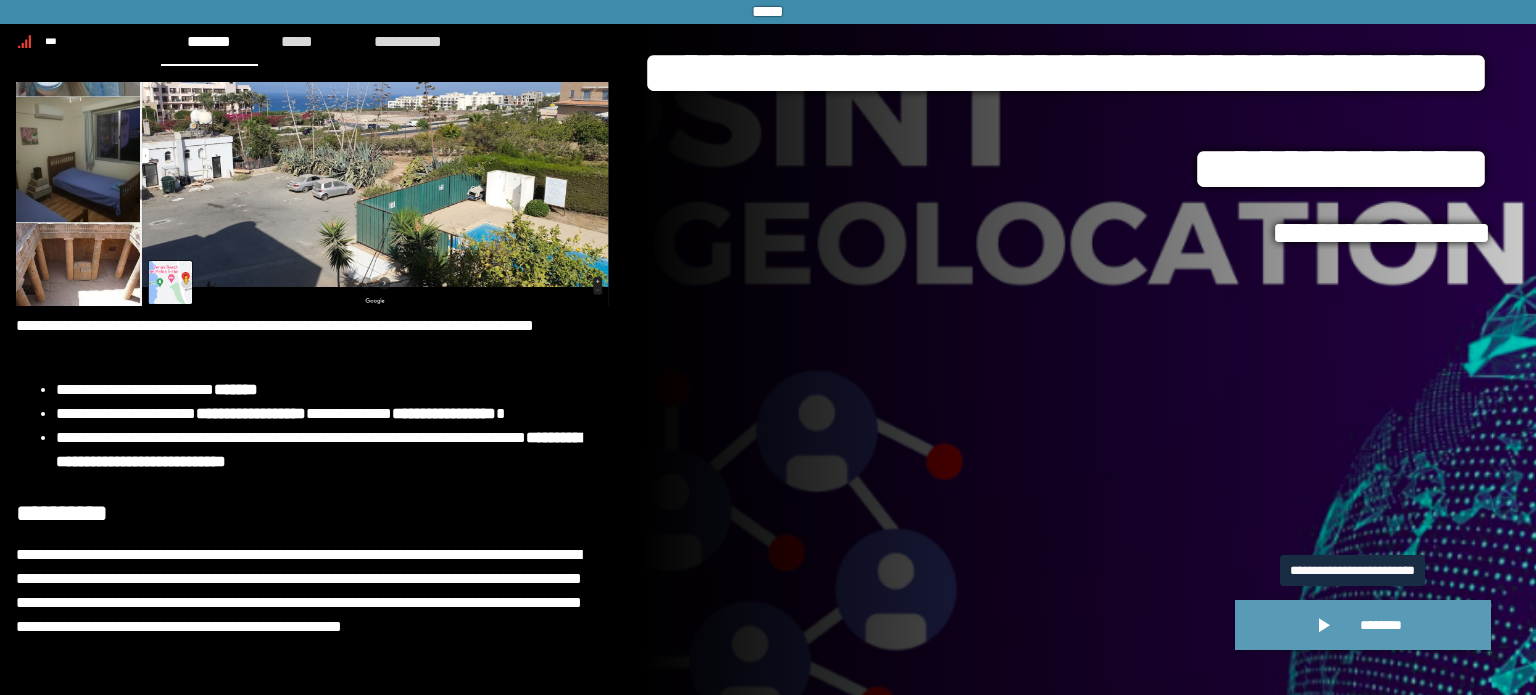 click on "********" at bounding box center (1363, 625) 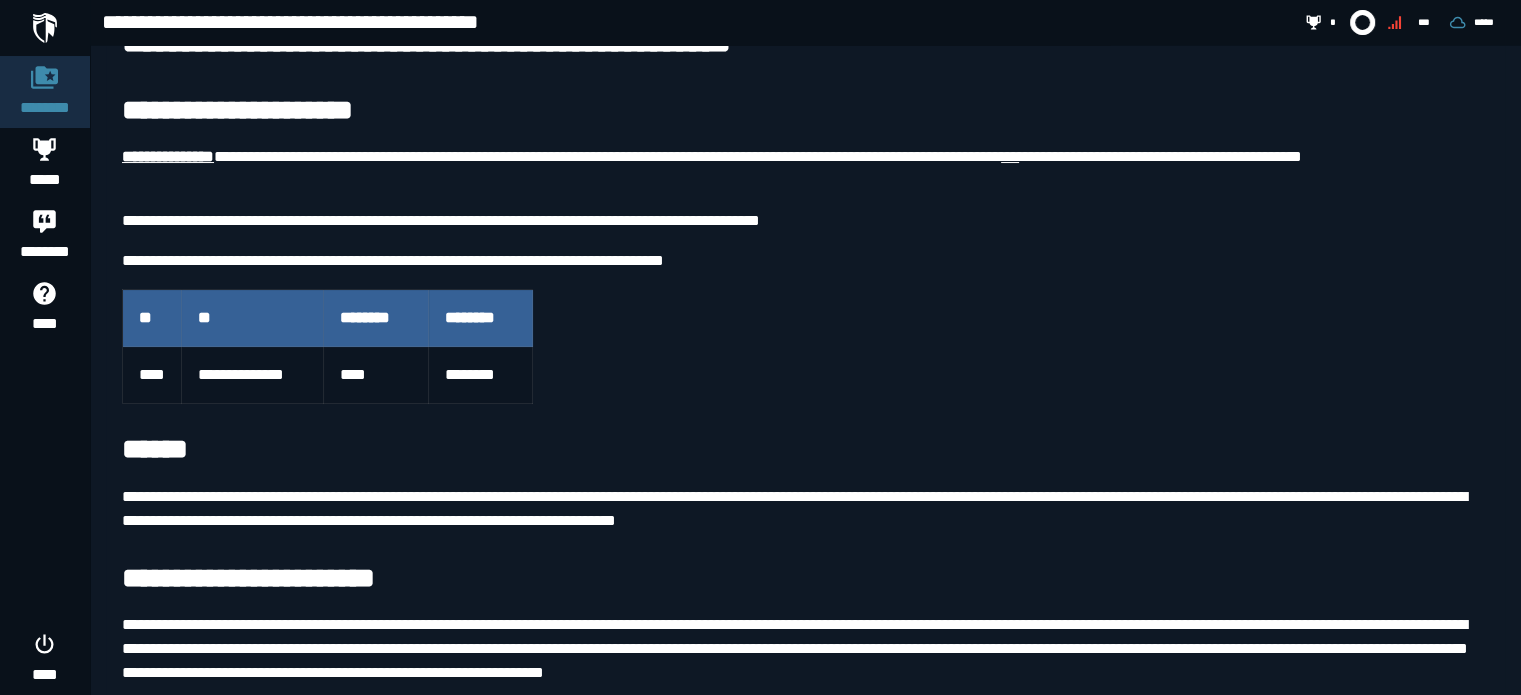 scroll, scrollTop: 0, scrollLeft: 0, axis: both 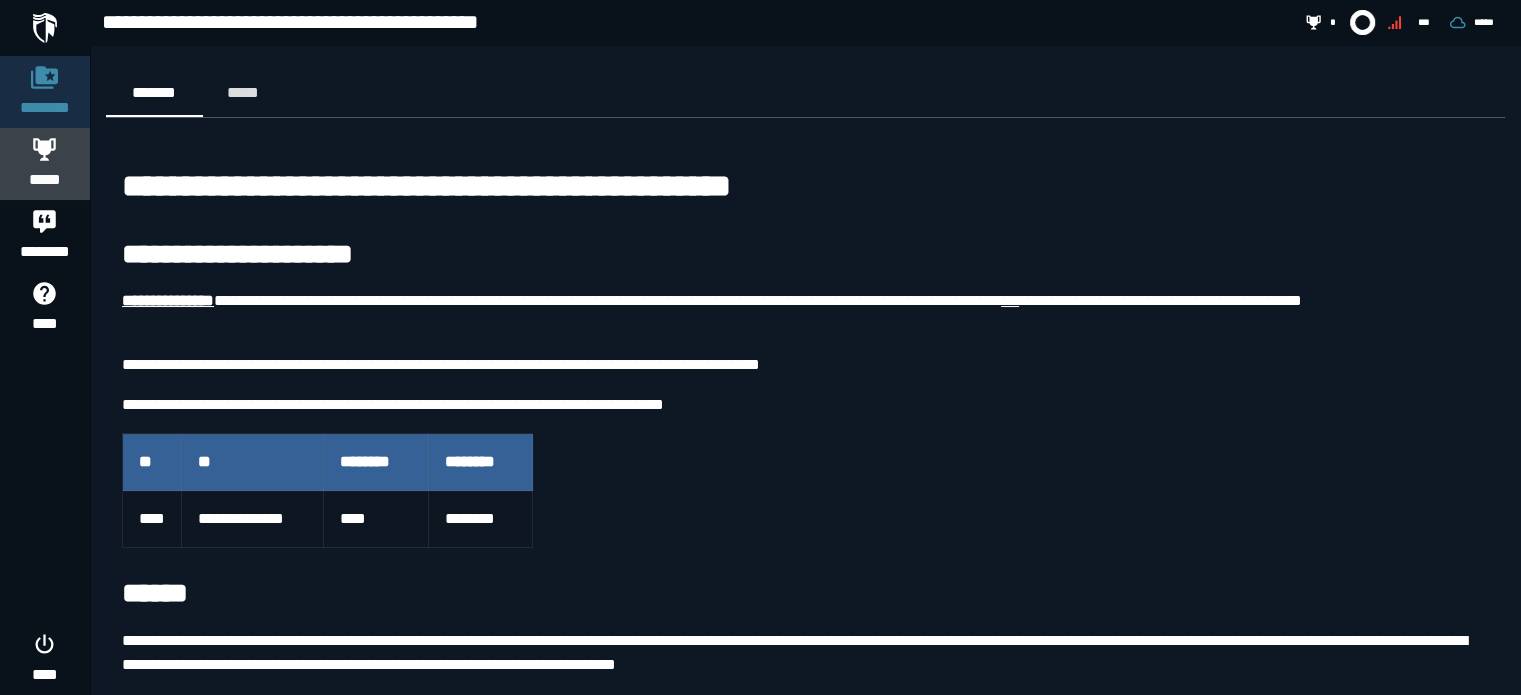 click on "*****" at bounding box center [45, 180] 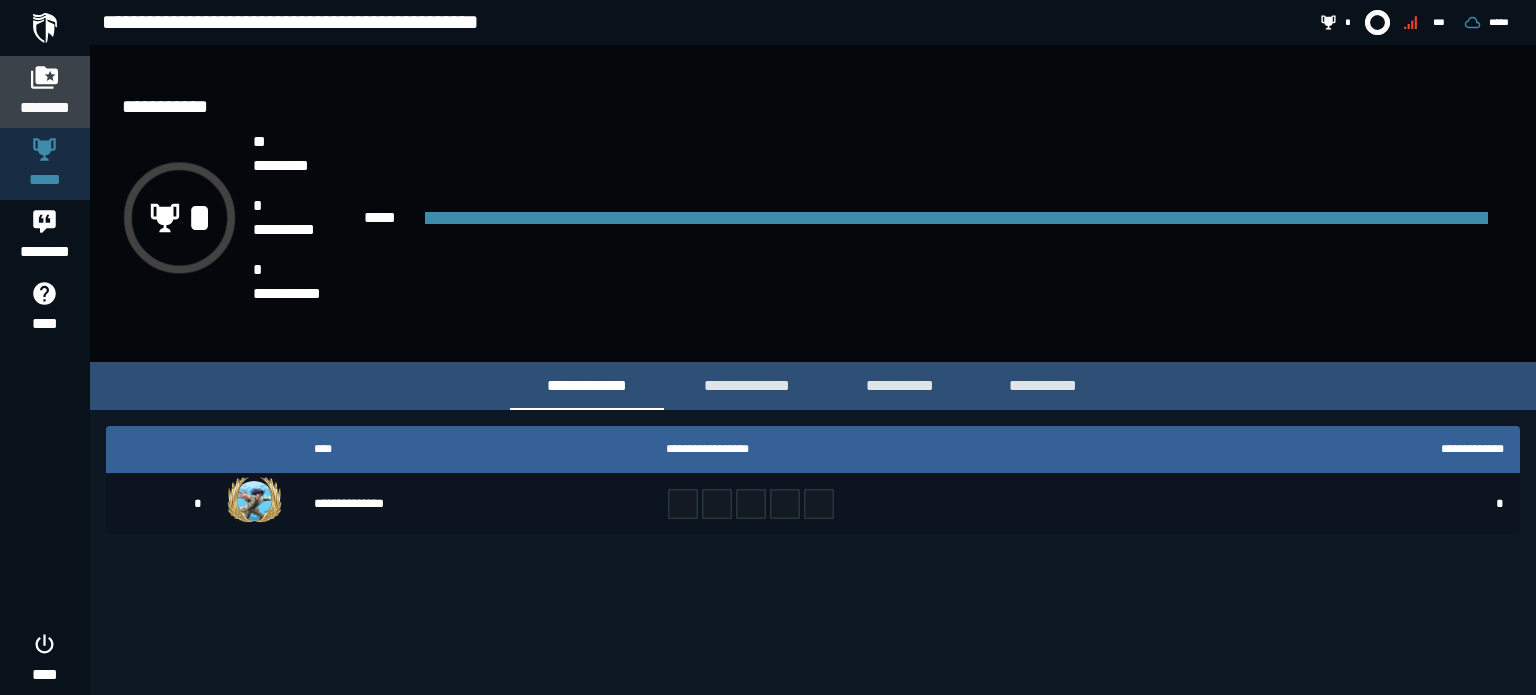 click on "********" at bounding box center (45, 92) 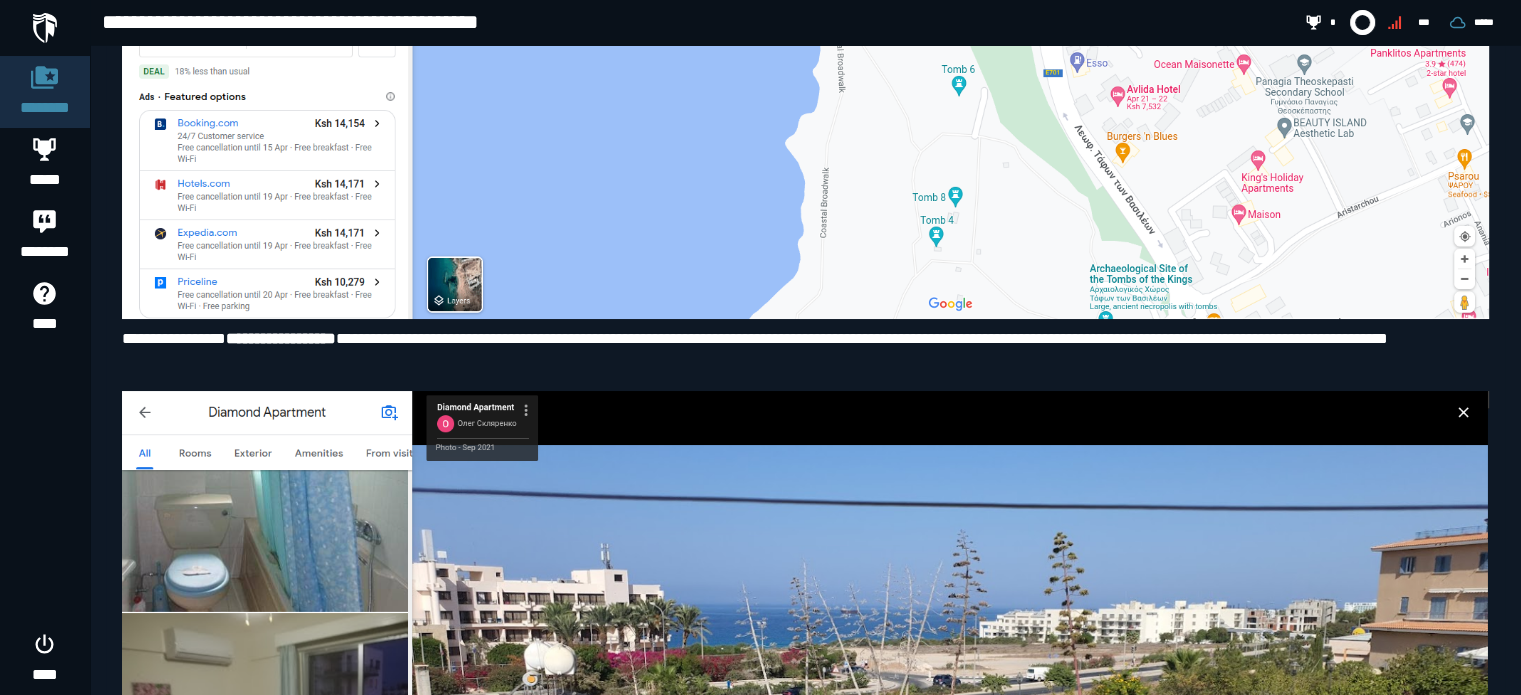 scroll, scrollTop: 16445, scrollLeft: 0, axis: vertical 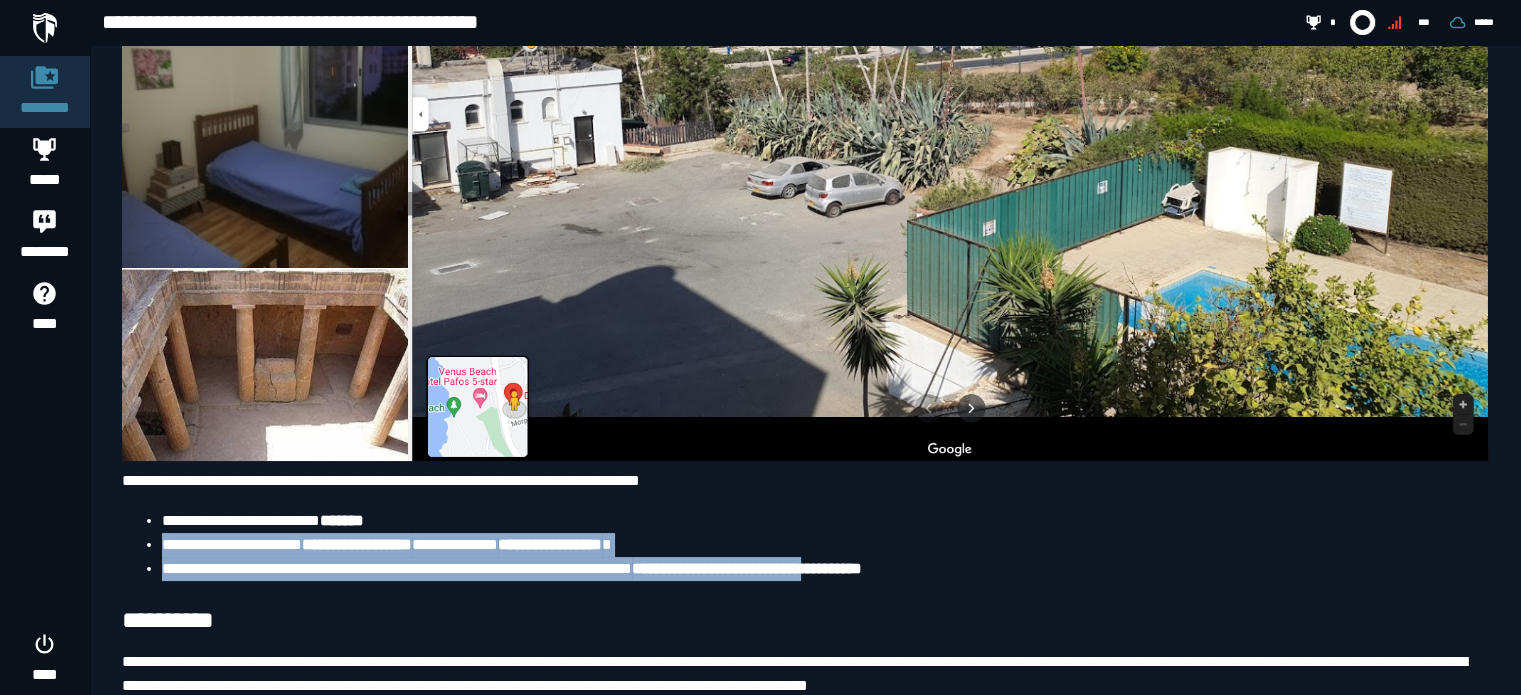 drag, startPoint x: 747, startPoint y: 491, endPoint x: 939, endPoint y: 536, distance: 197.20294 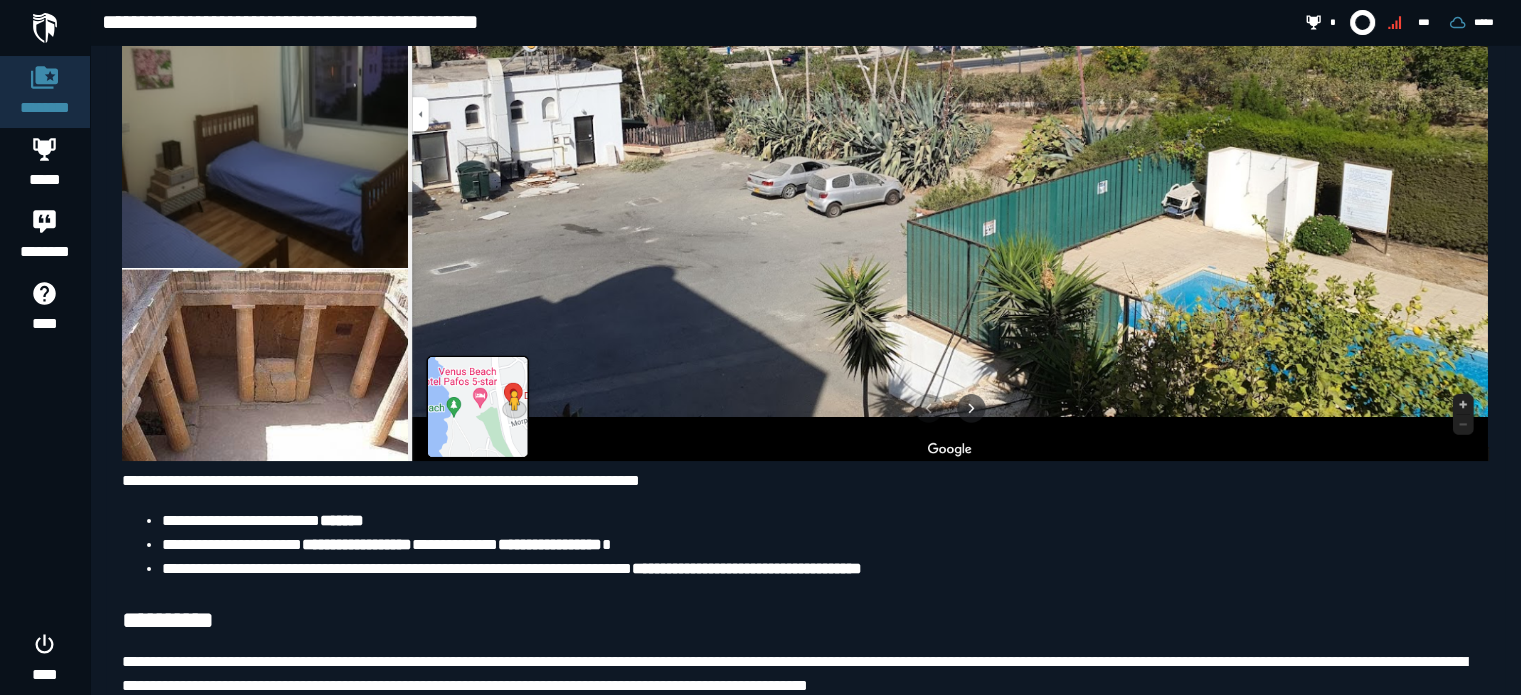 click on "**********" at bounding box center (805, -7791) 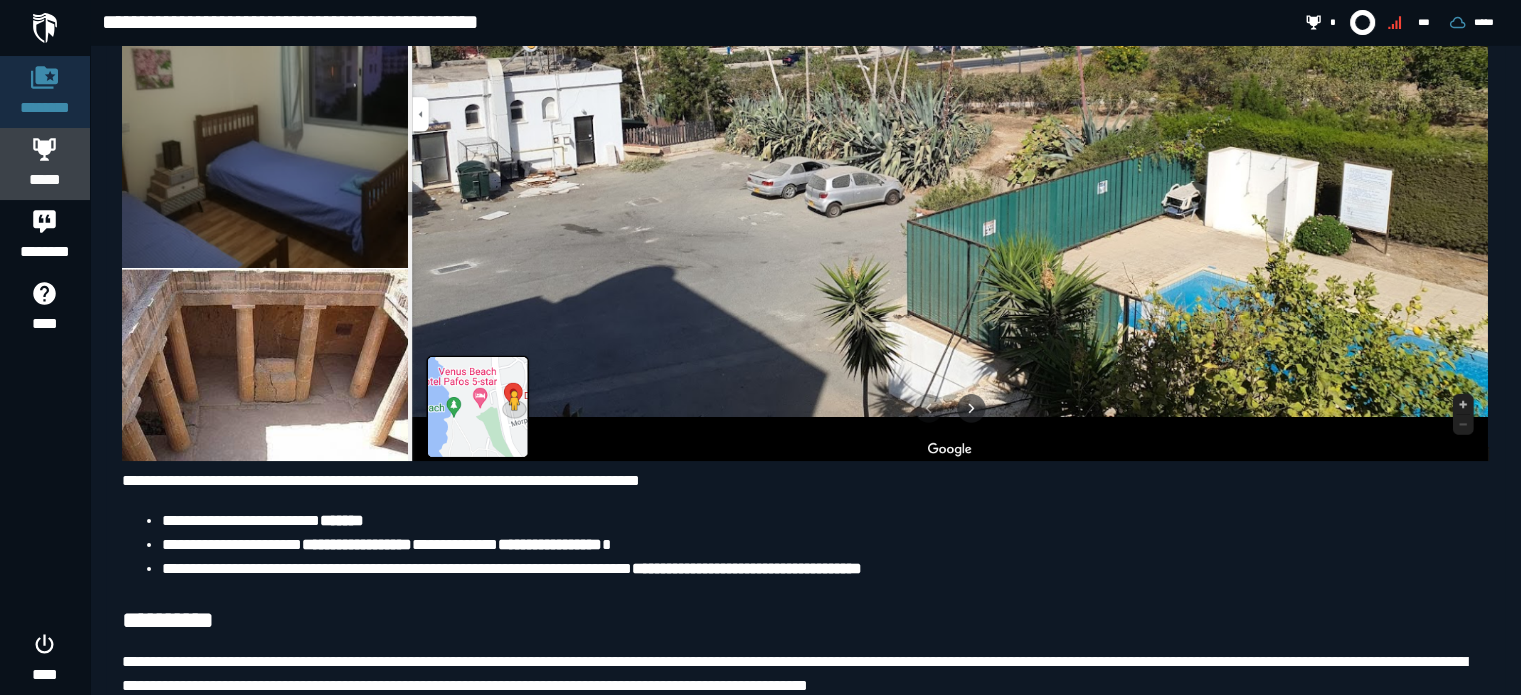 click on "*****" 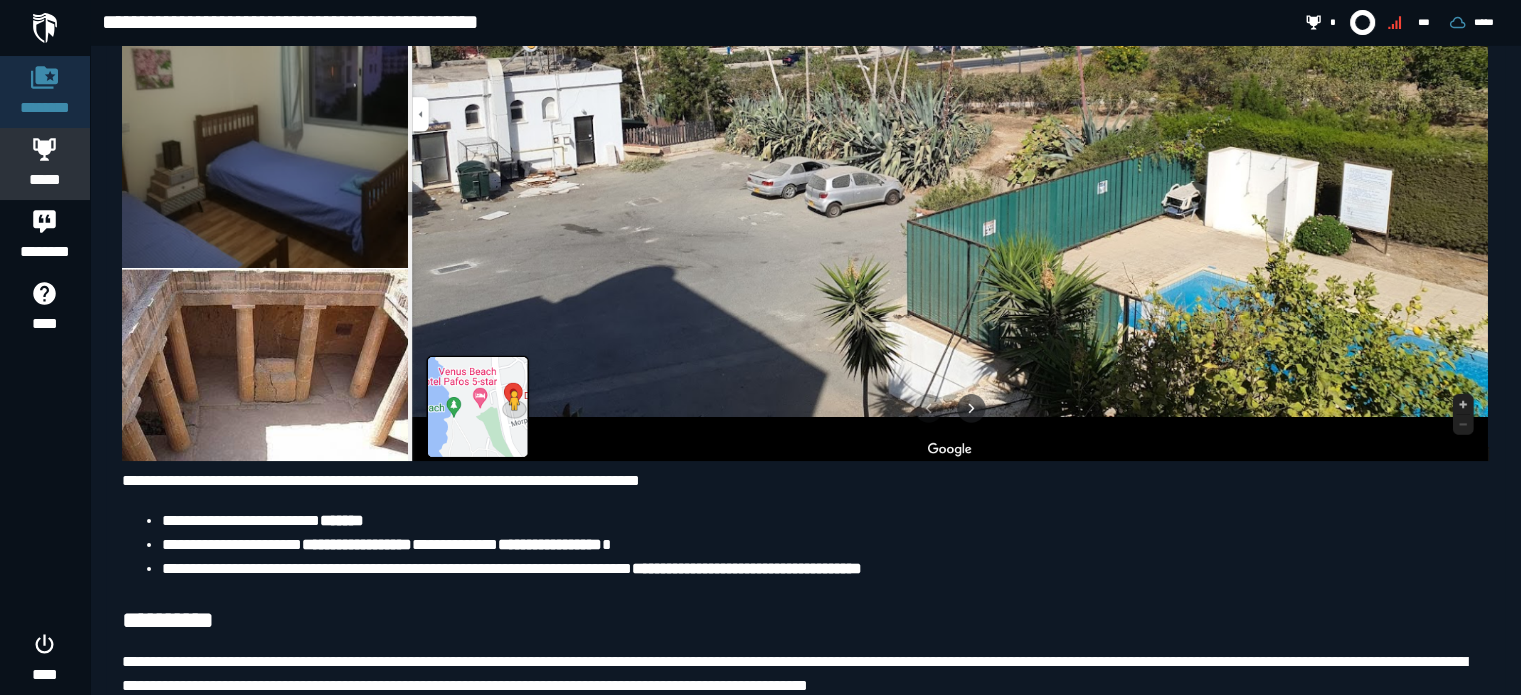 scroll, scrollTop: 0, scrollLeft: 0, axis: both 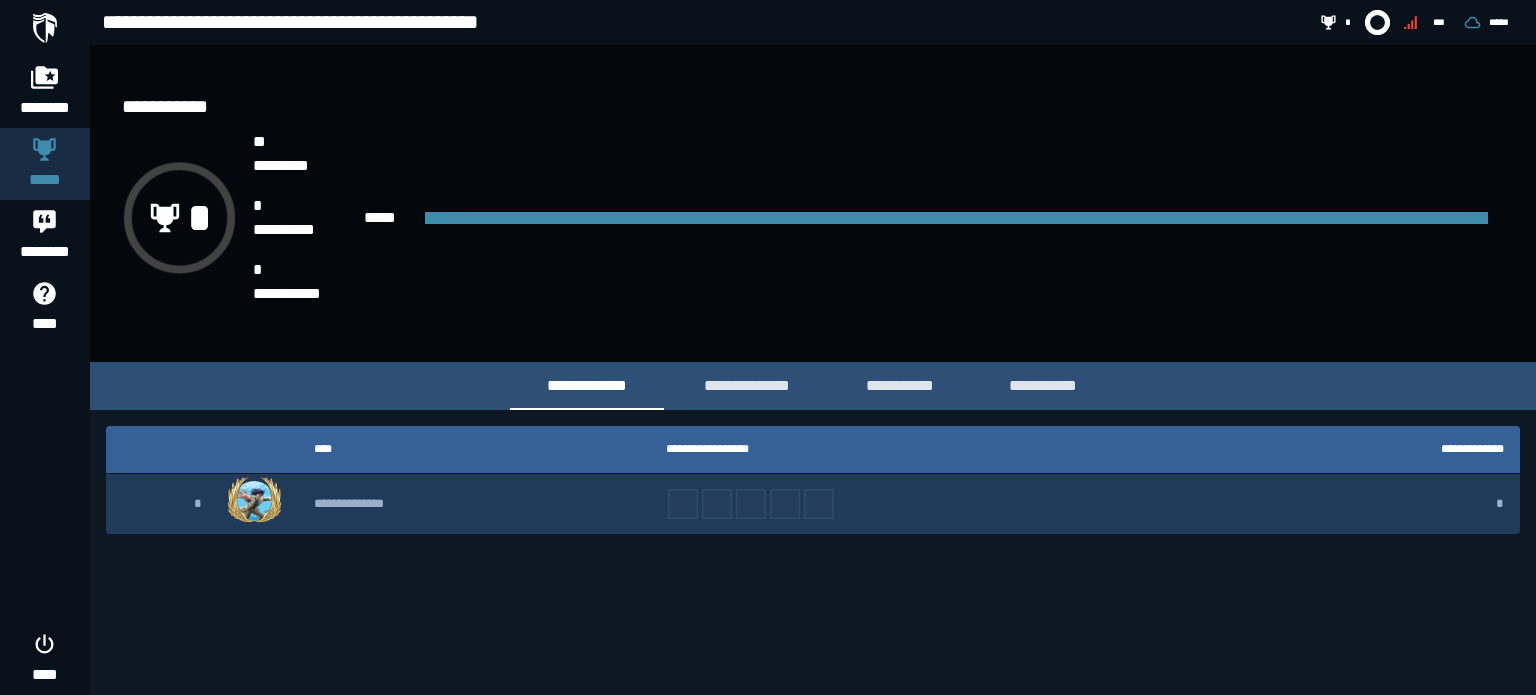 click on "**********" at bounding box center (474, 504) 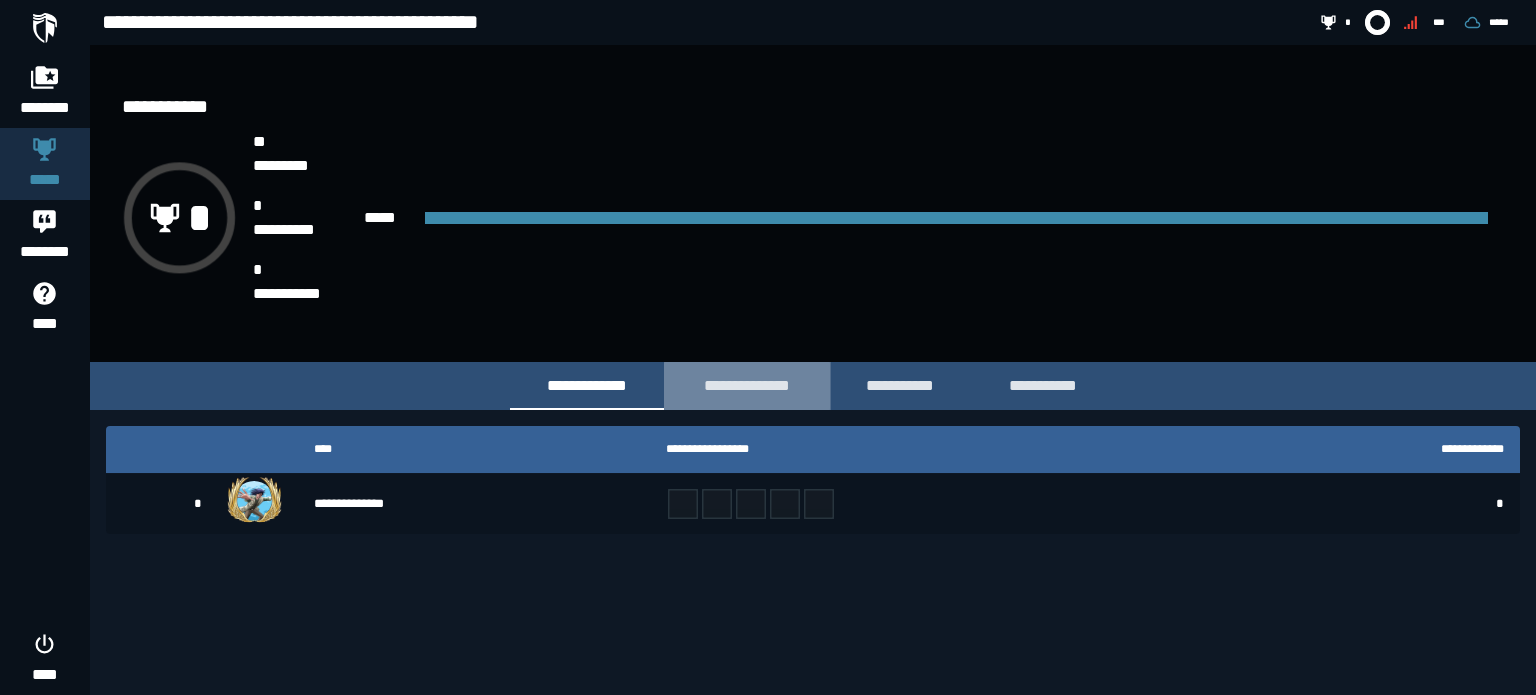 click on "**********" at bounding box center (747, 385) 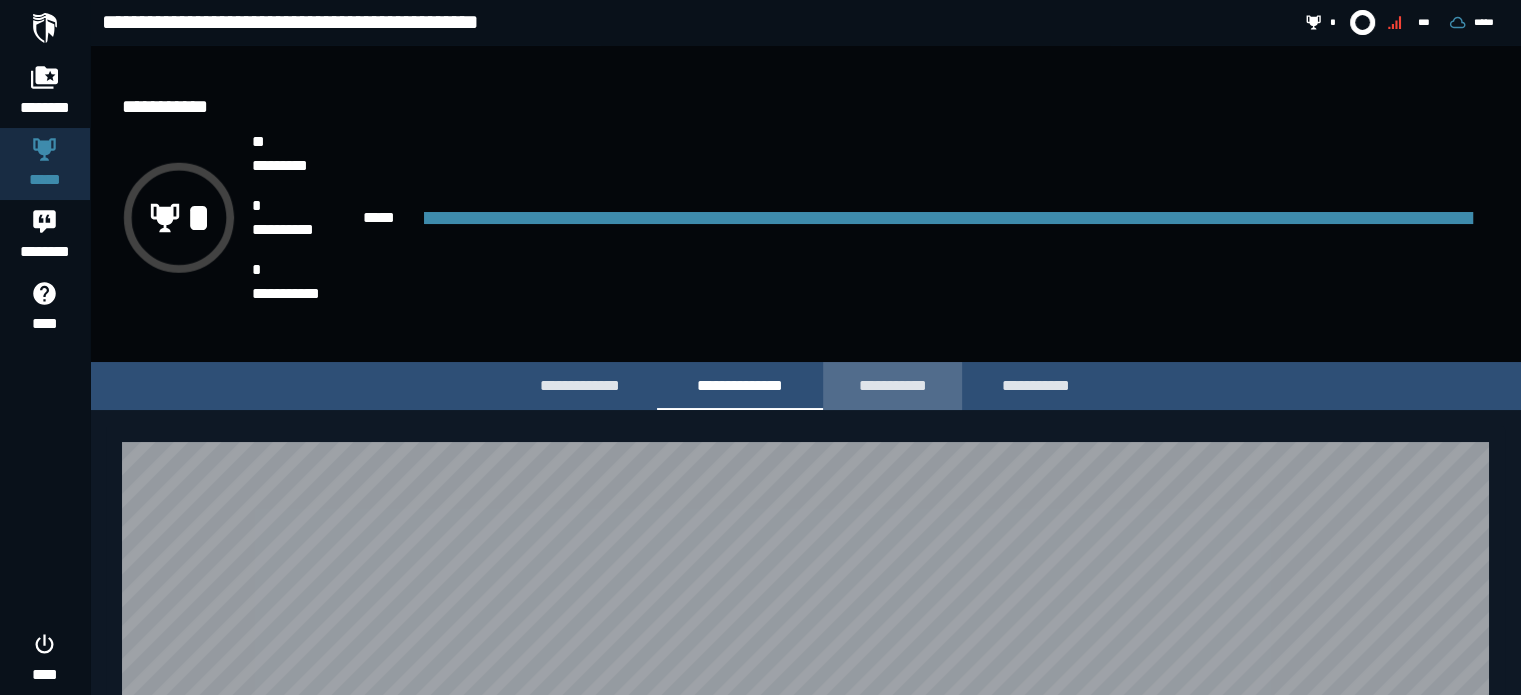 click on "**********" at bounding box center [892, 385] 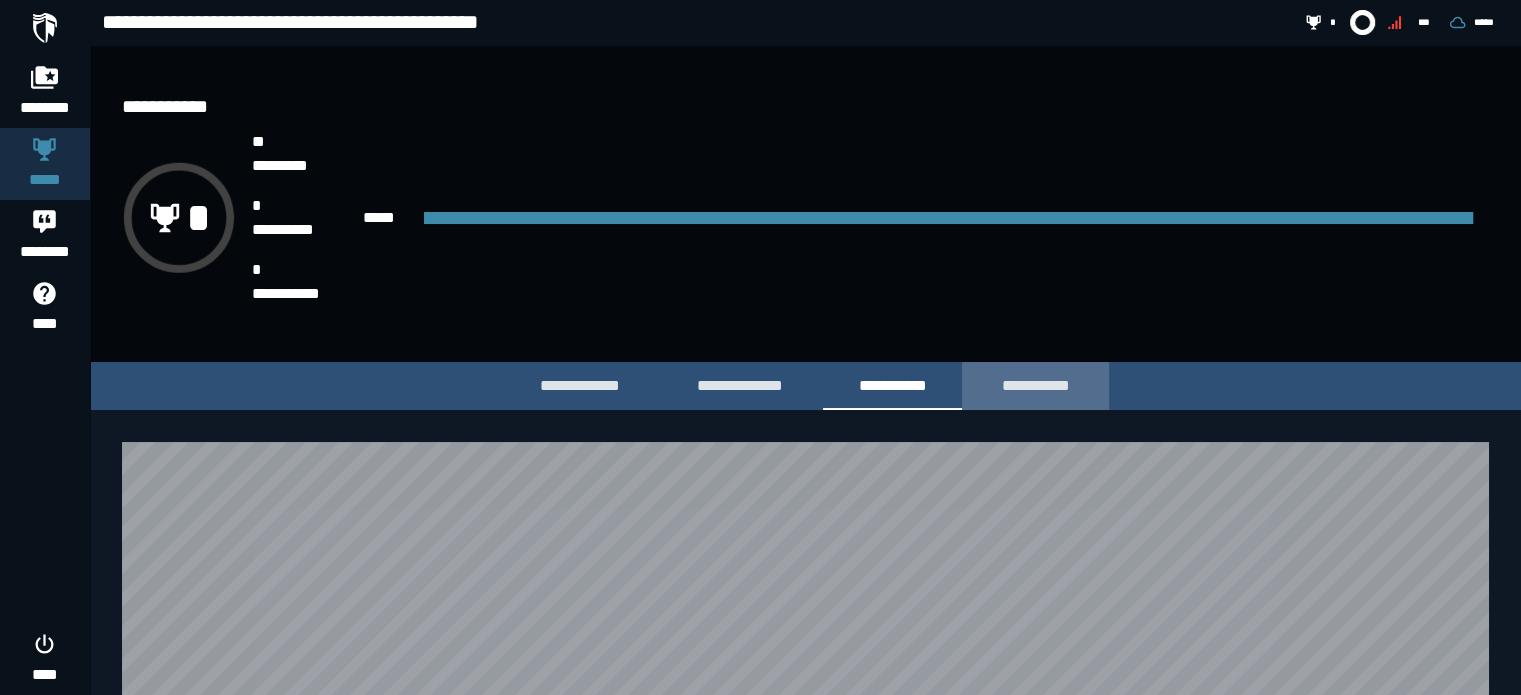 click on "**********" at bounding box center [1035, 385] 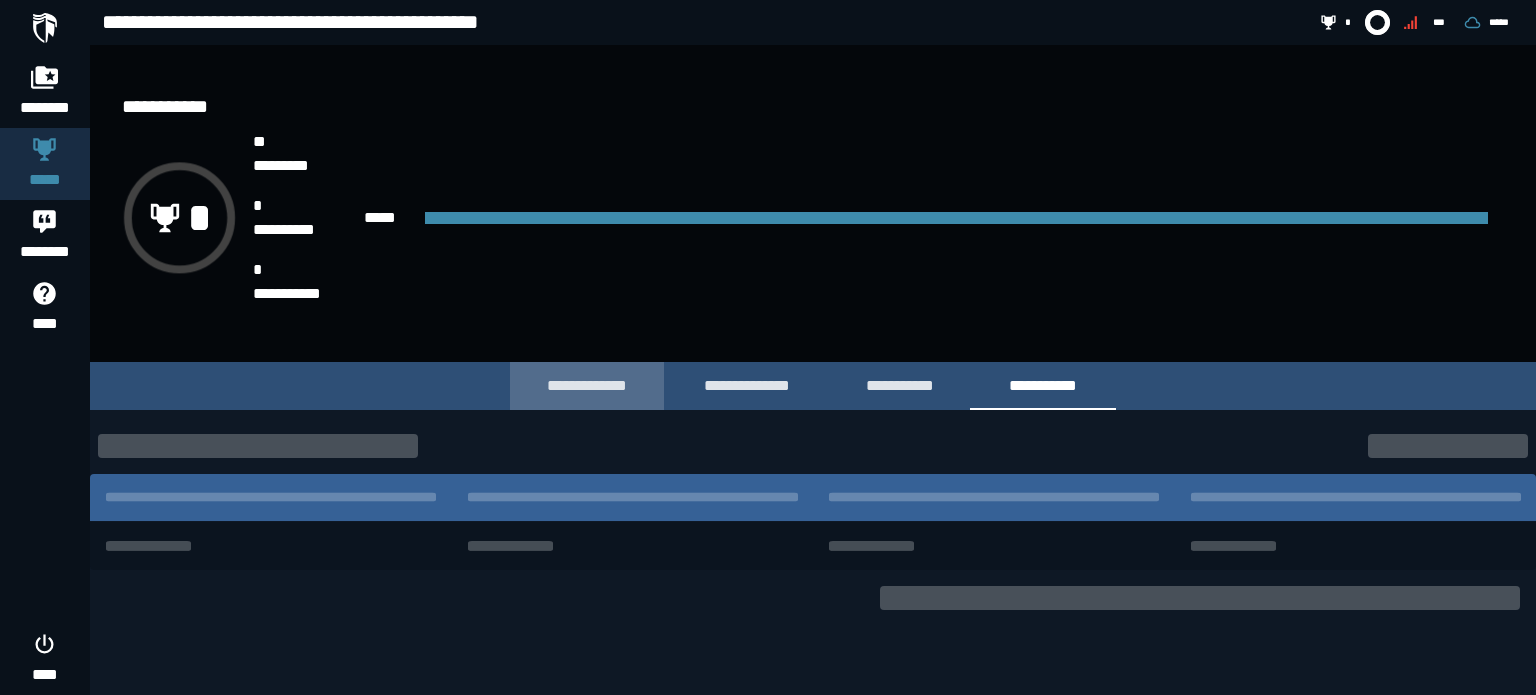 click on "**********" at bounding box center [587, 385] 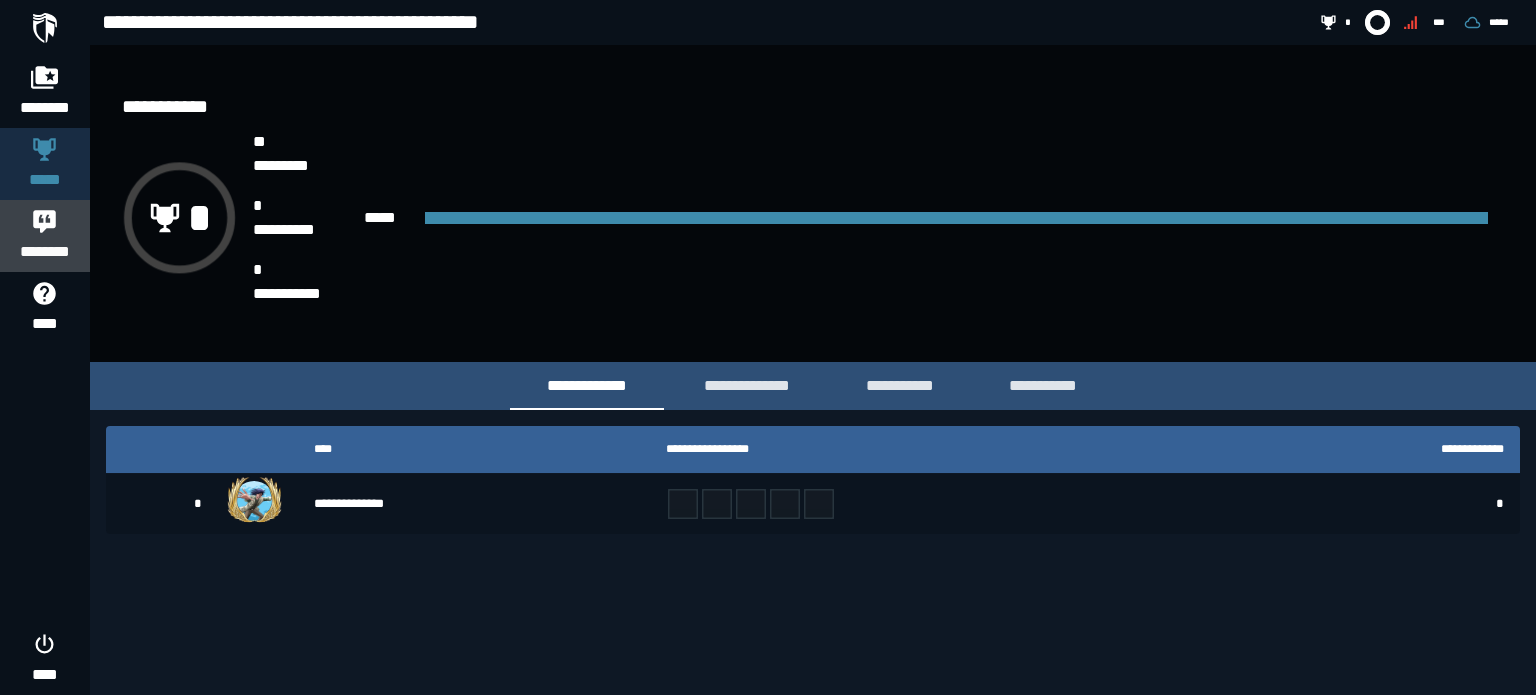 click 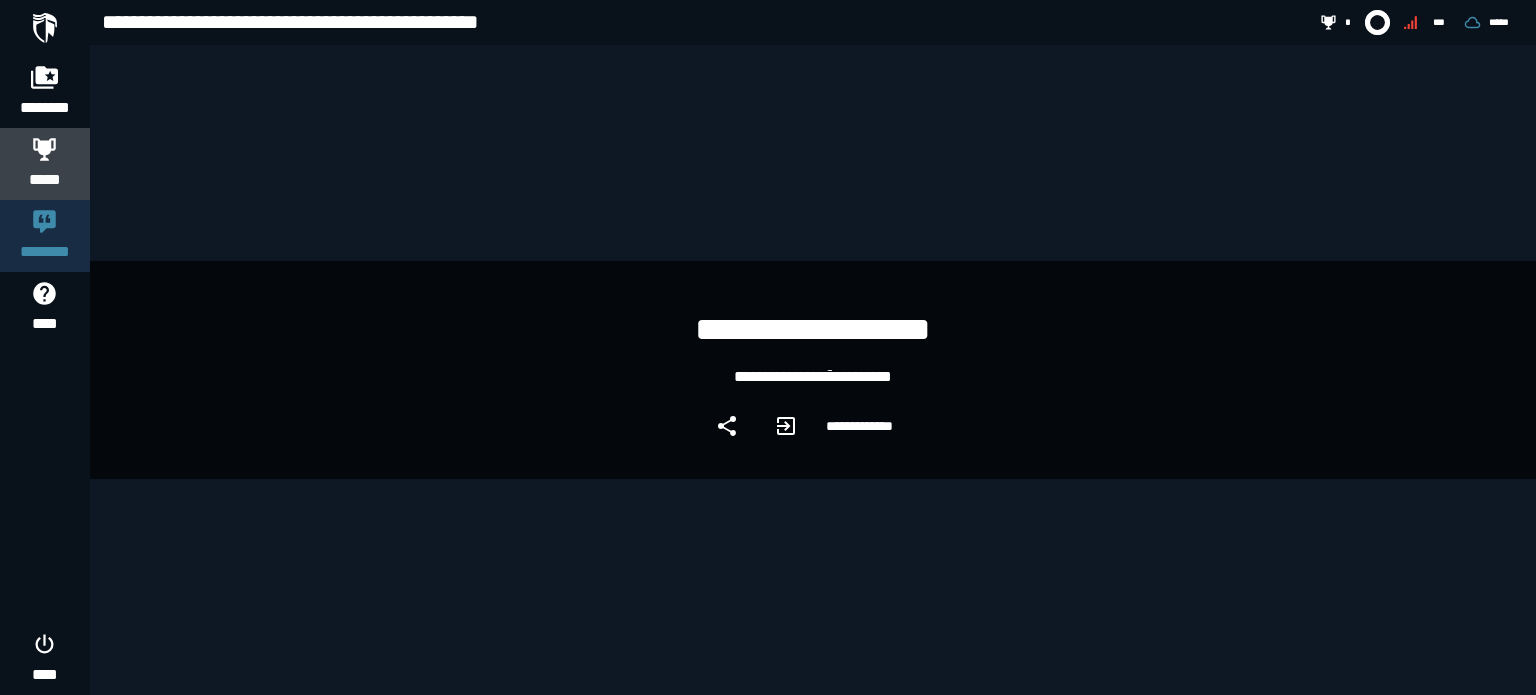 click on "*****" at bounding box center (45, 180) 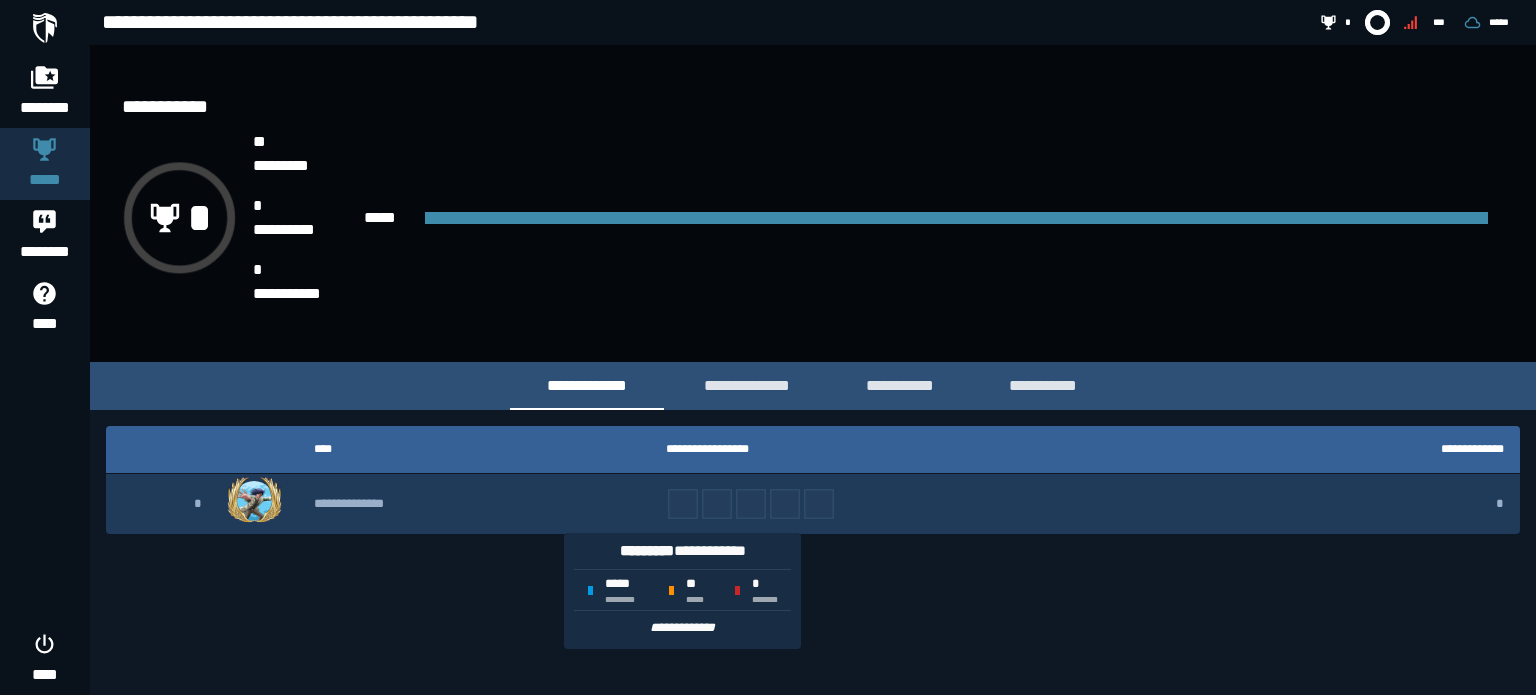 click 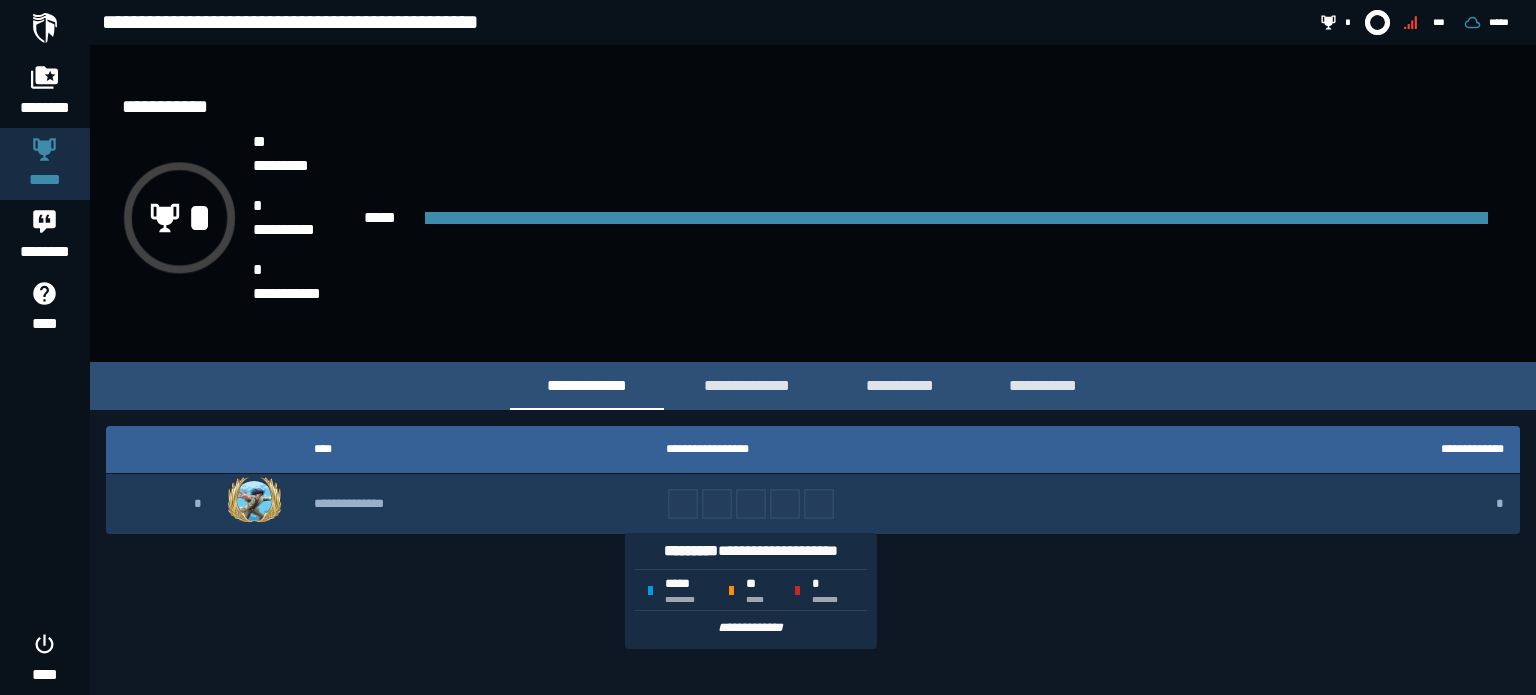 click 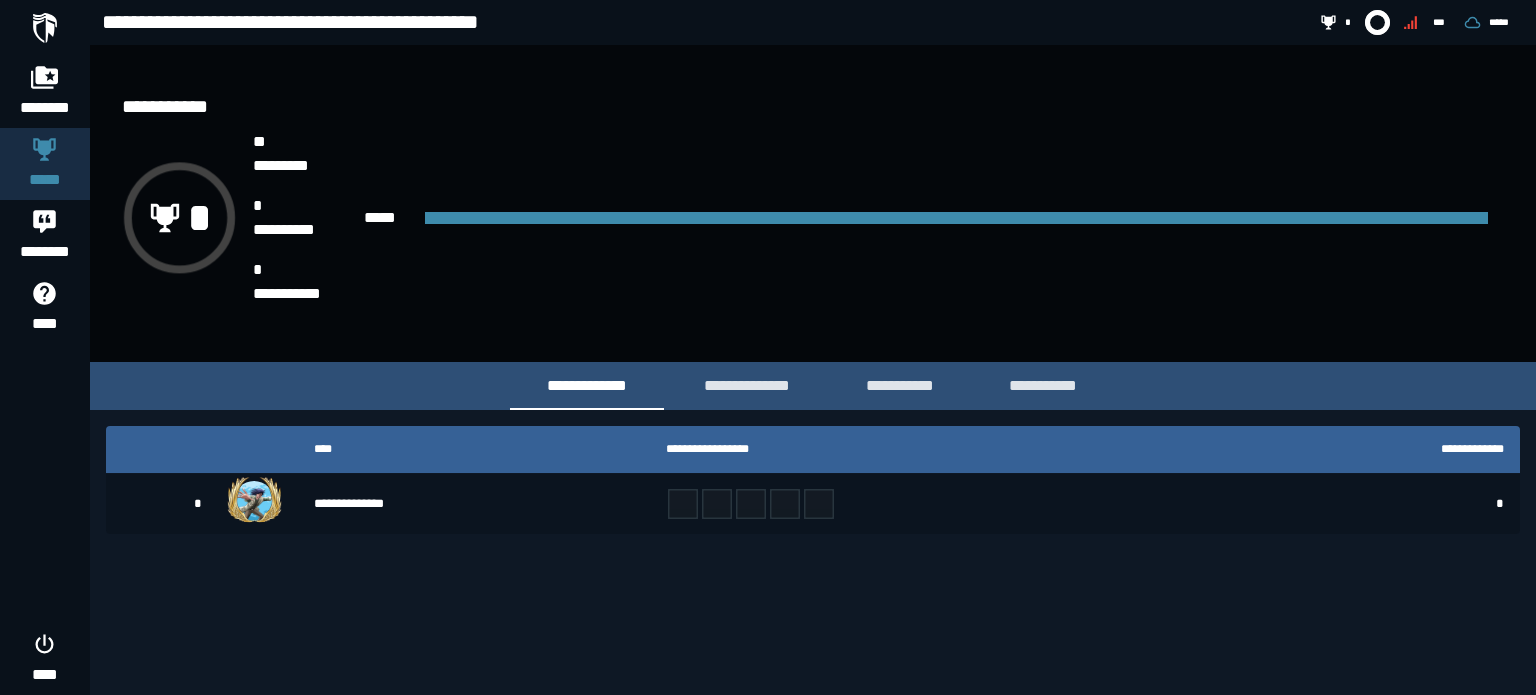 click on "**********" at bounding box center (813, 480) 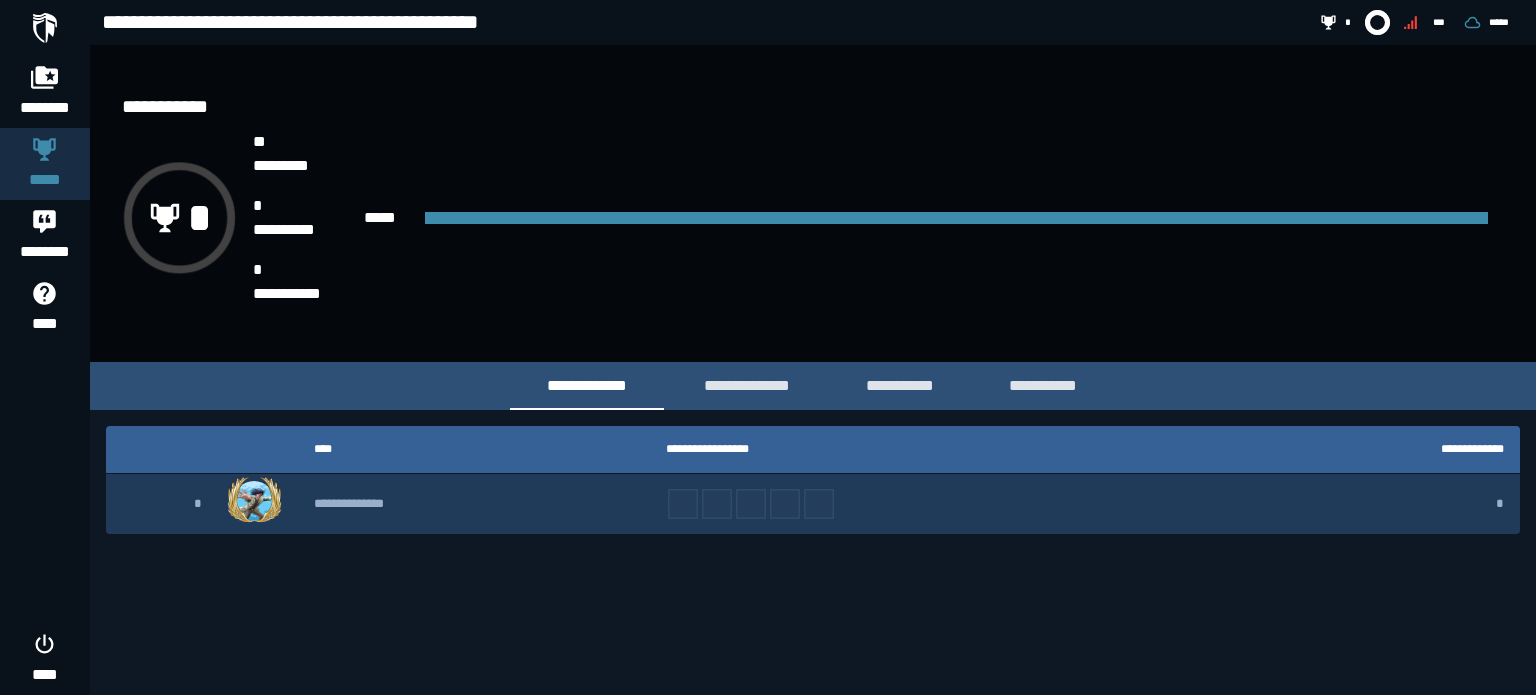 click at bounding box center (938, 504) 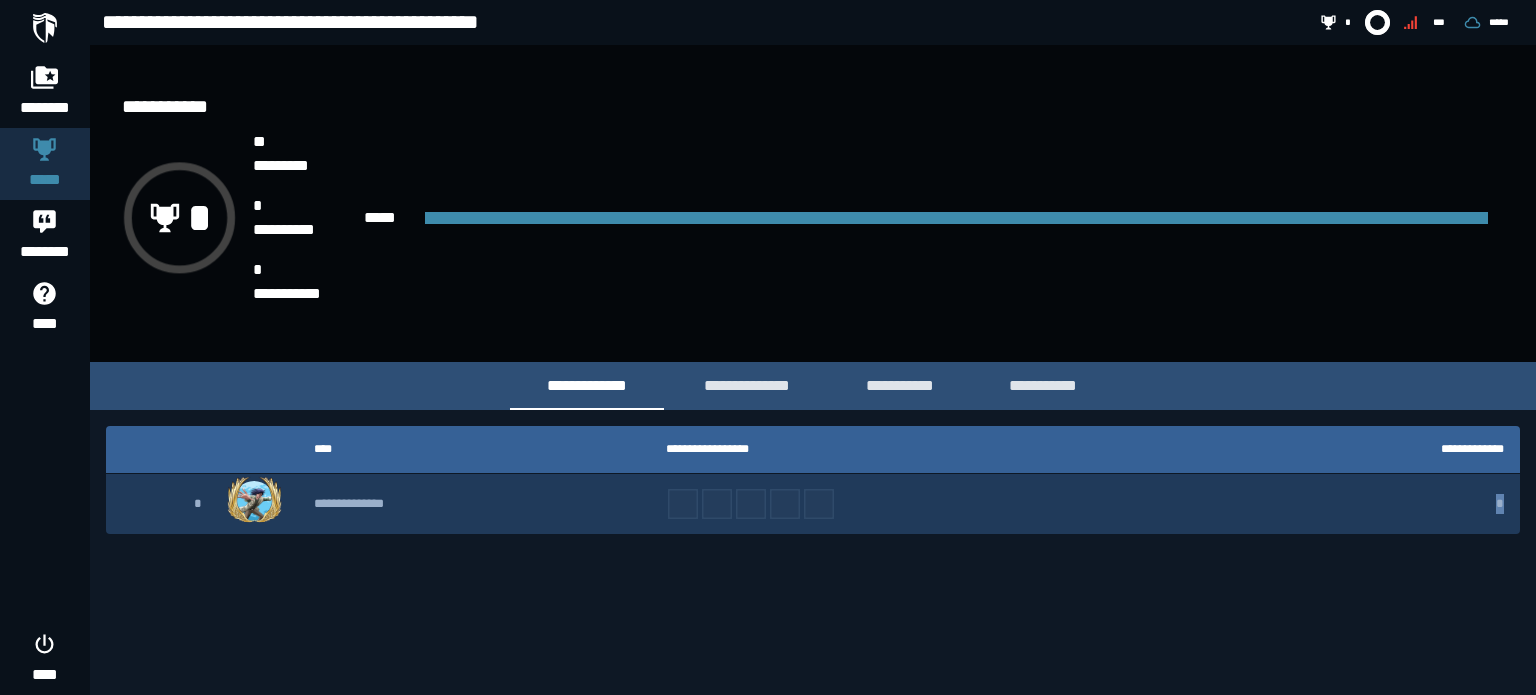 click at bounding box center (938, 504) 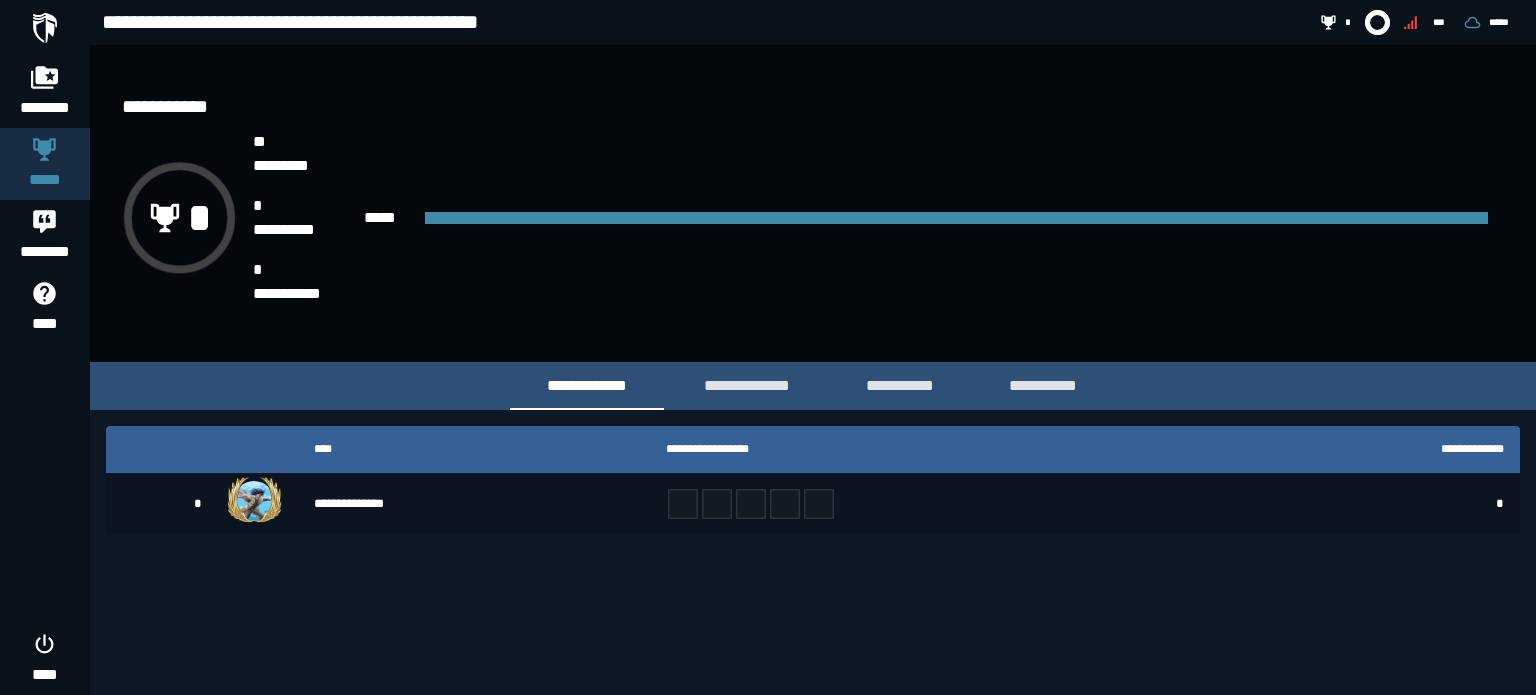 click on "**********" at bounding box center [813, 480] 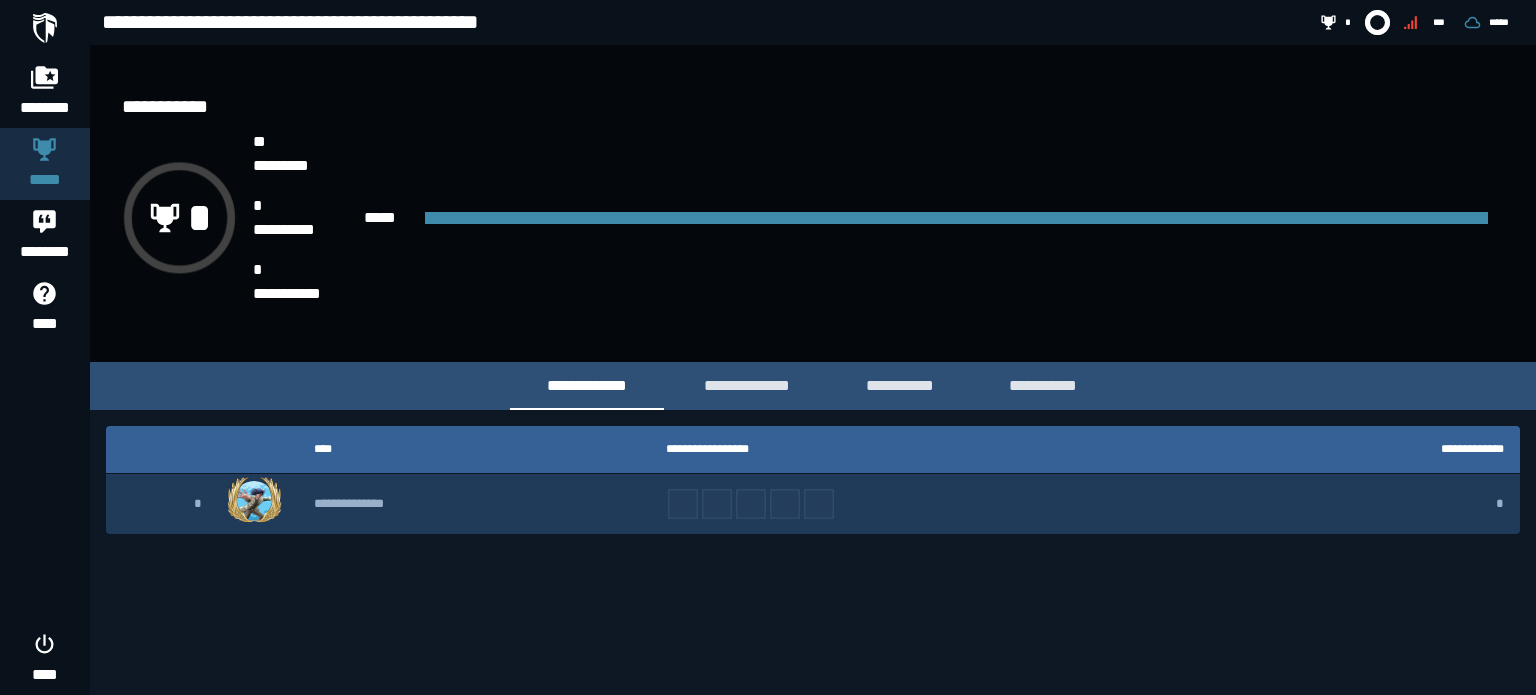 click on "*" at bounding box center [162, 504] 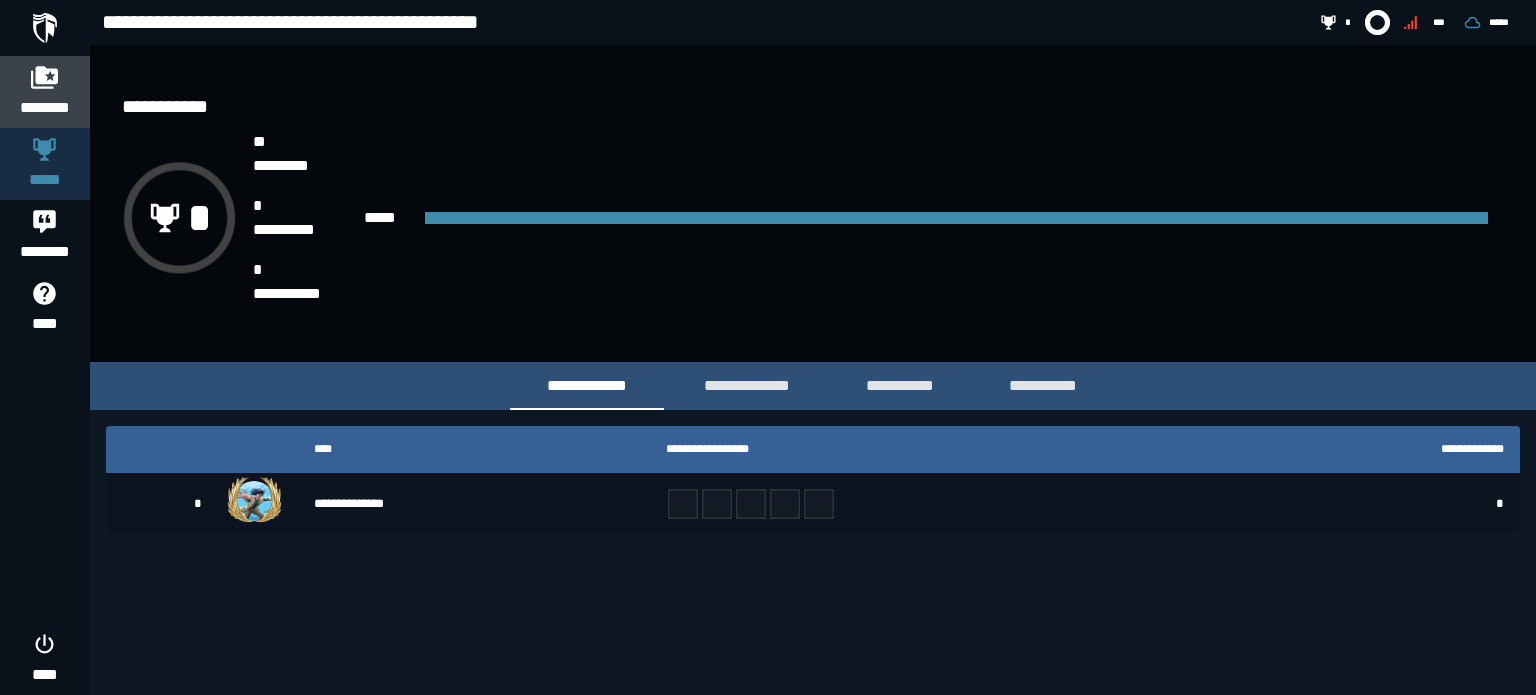 click 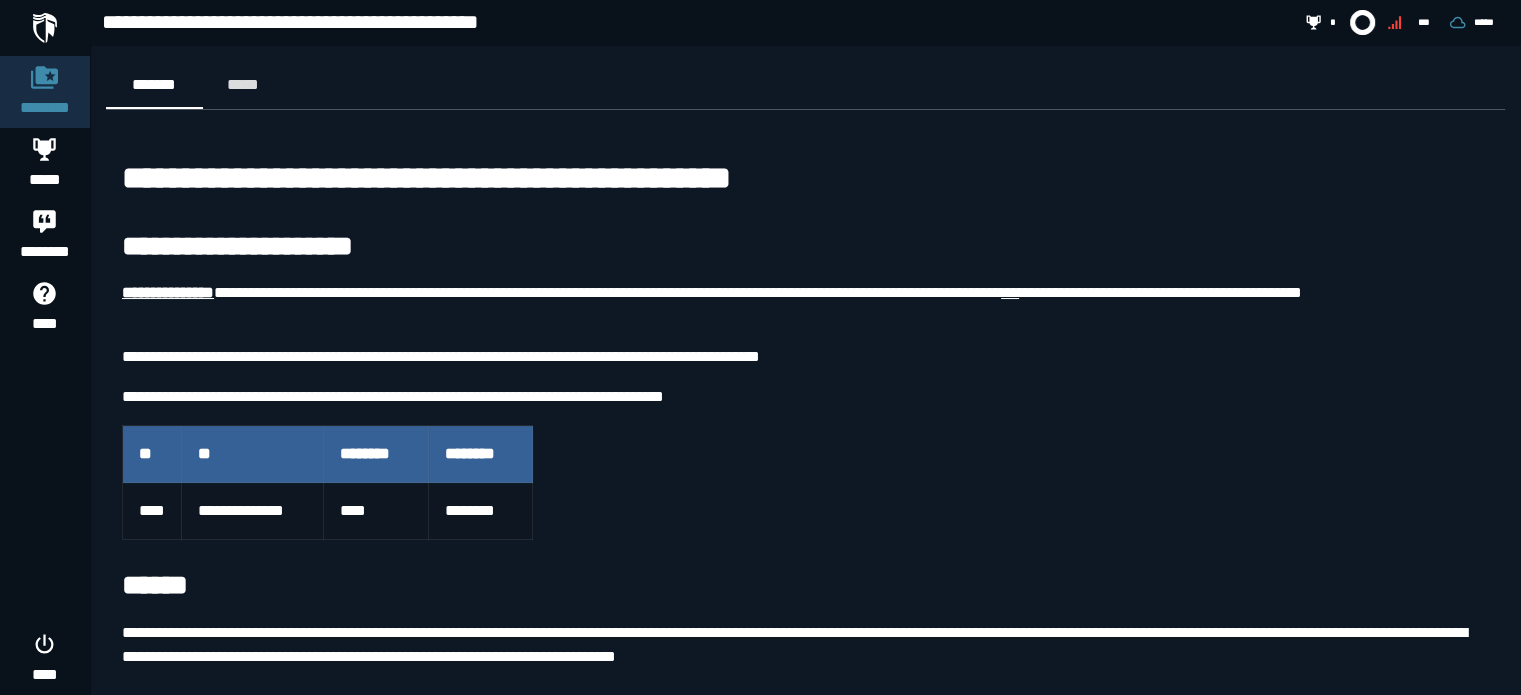 scroll, scrollTop: 12, scrollLeft: 0, axis: vertical 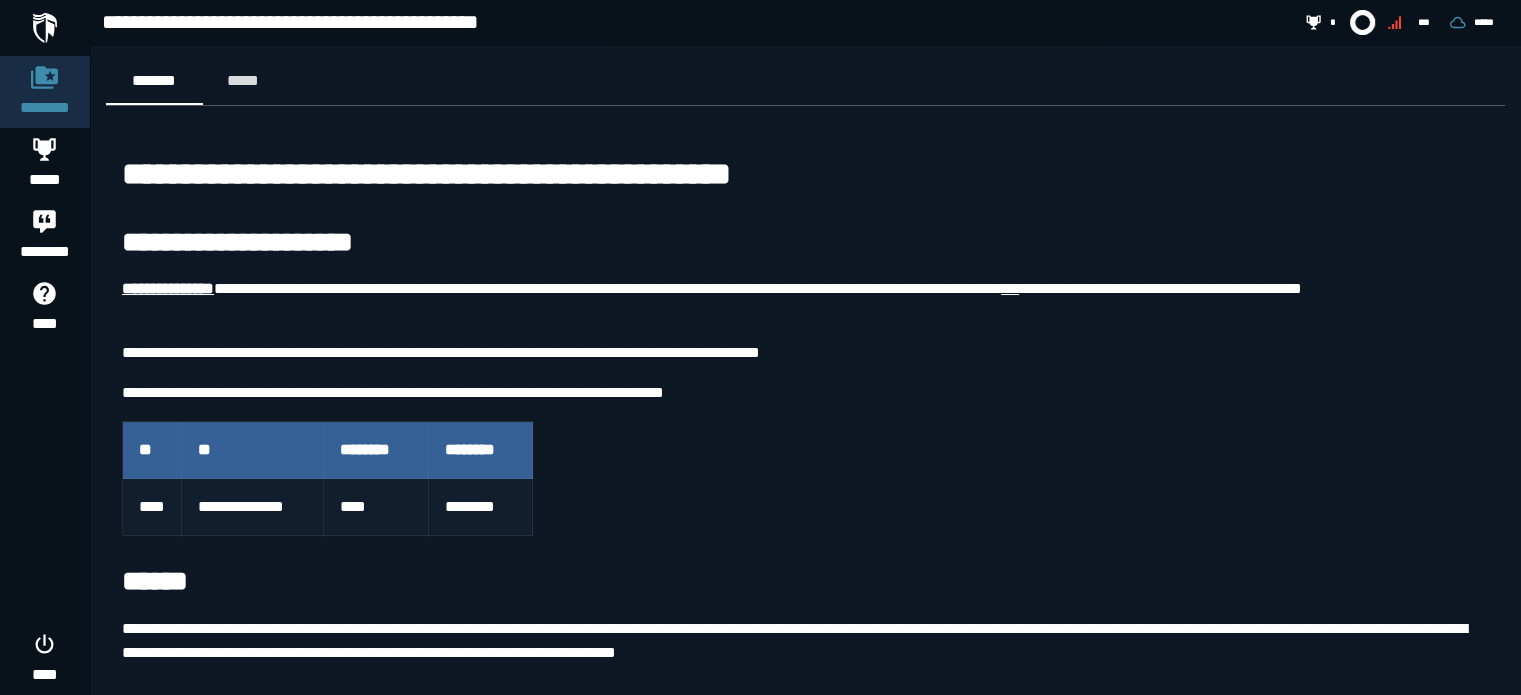 click on "**********" at bounding box center (252, 507) 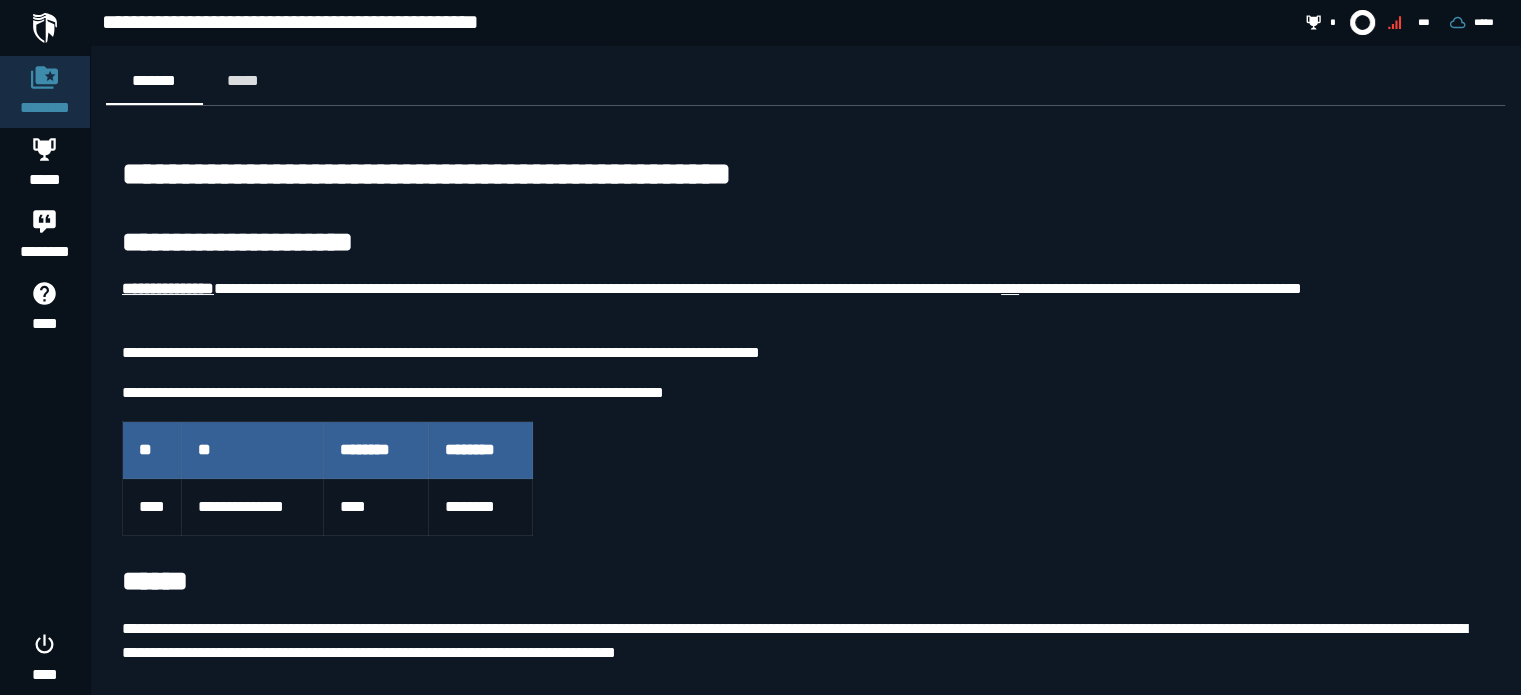 click on "**********" at bounding box center [168, 288] 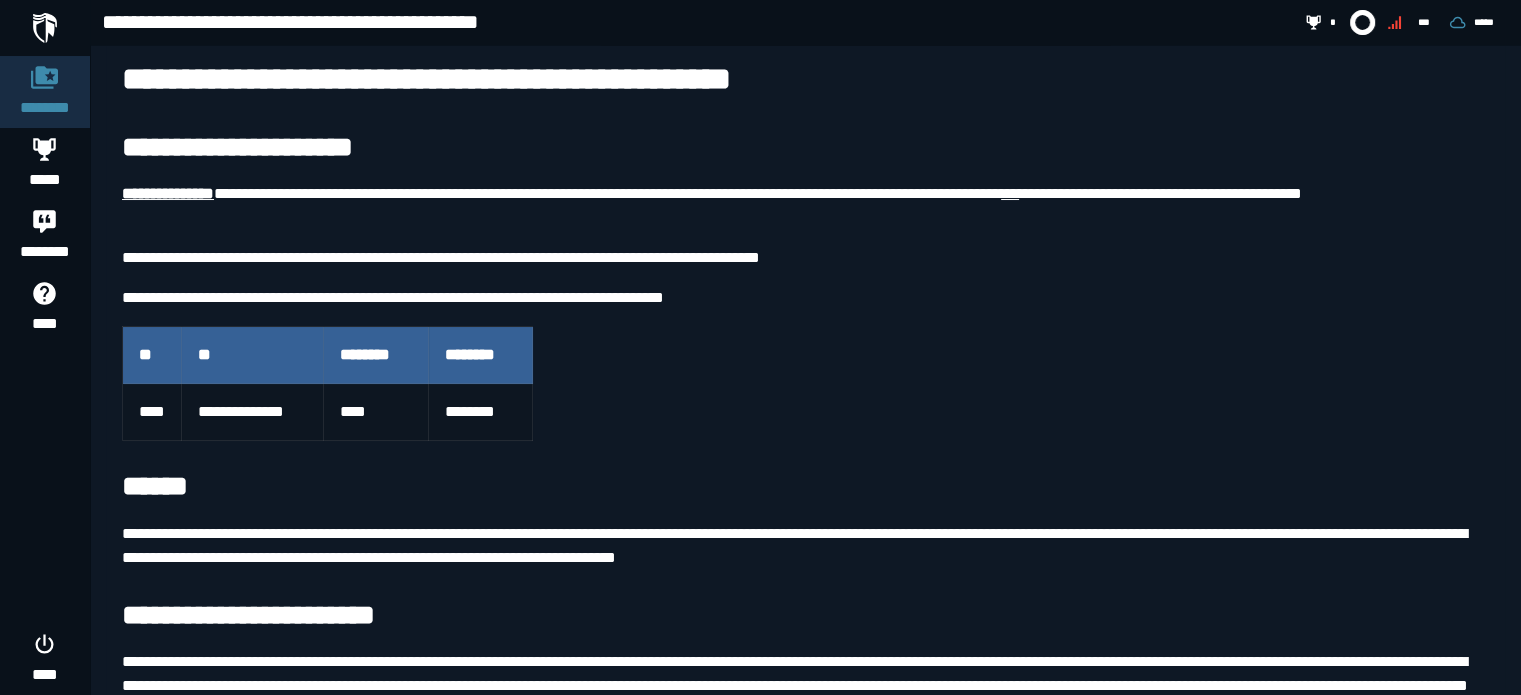 scroll, scrollTop: 104, scrollLeft: 0, axis: vertical 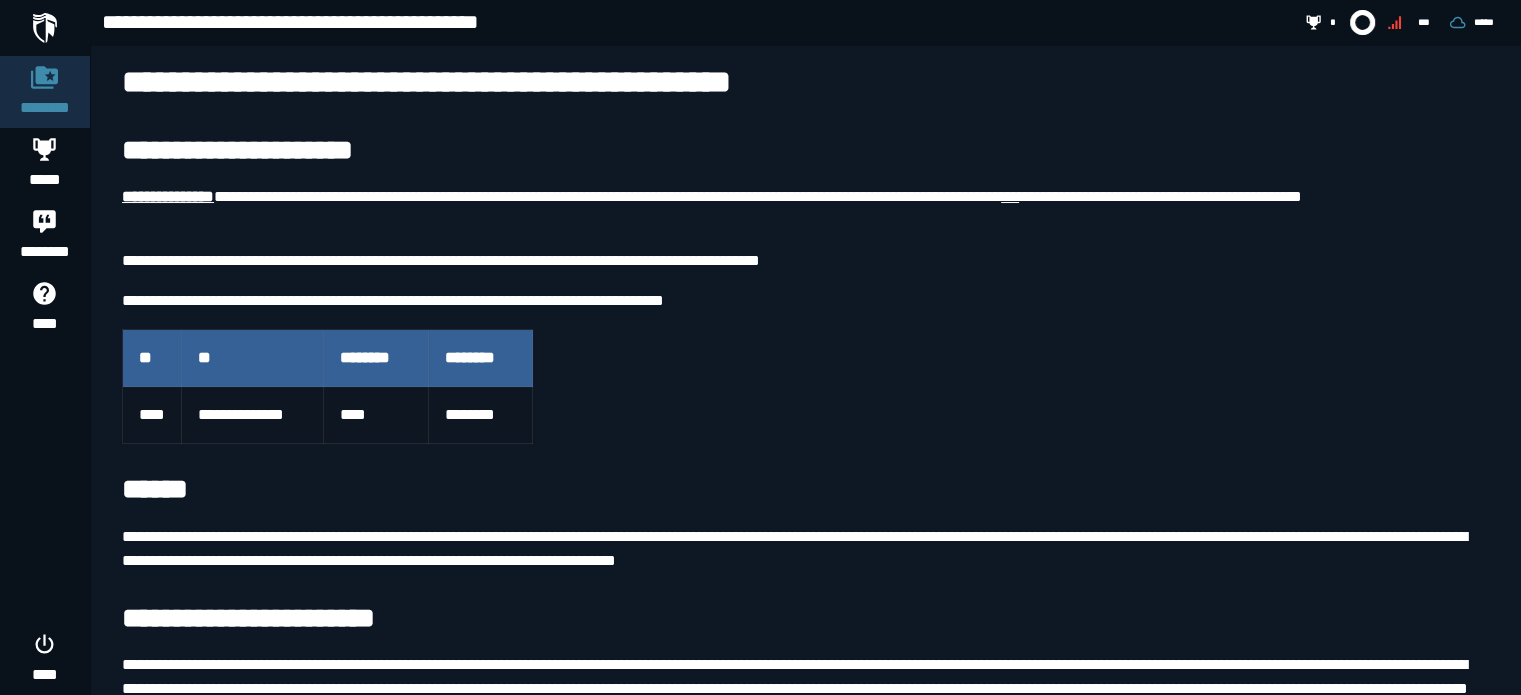 click on "********" at bounding box center [376, 358] 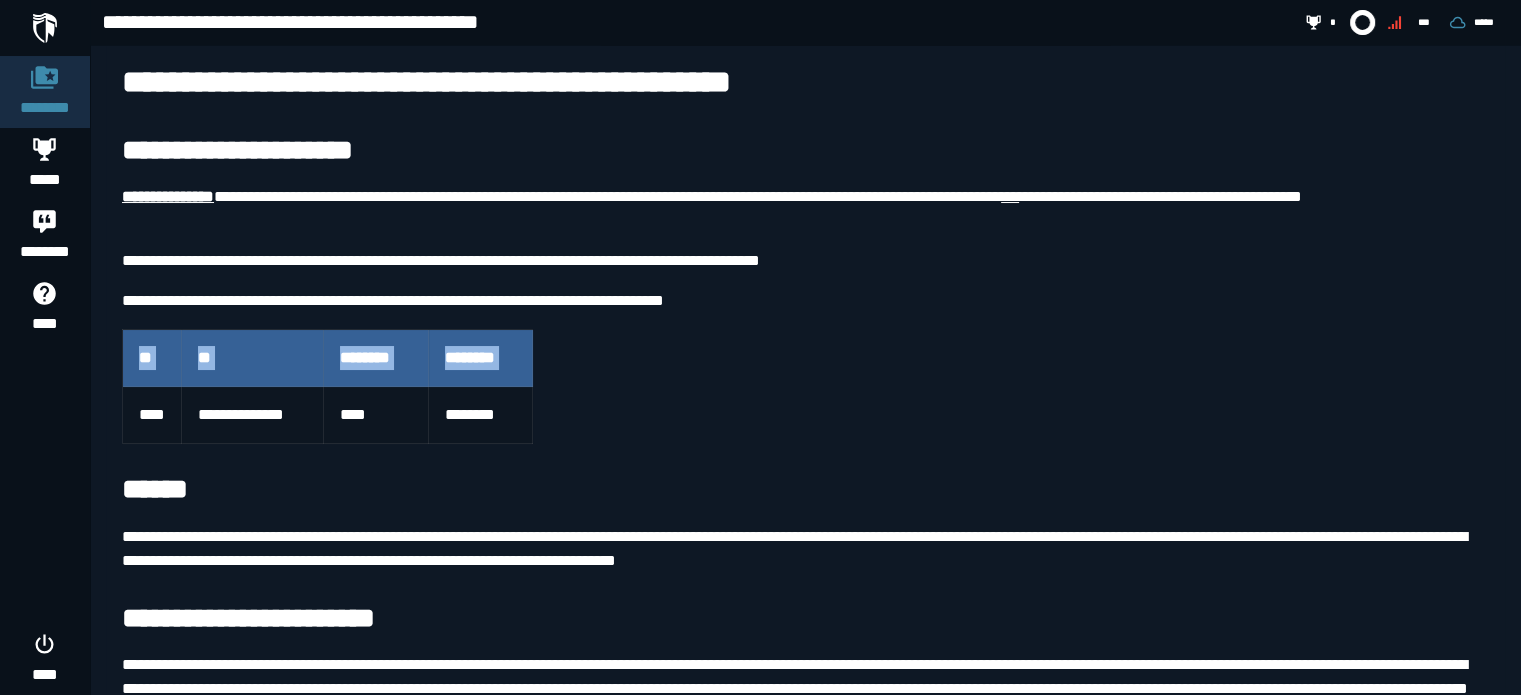 drag, startPoint x: 133, startPoint y: 401, endPoint x: 628, endPoint y: 416, distance: 495.22723 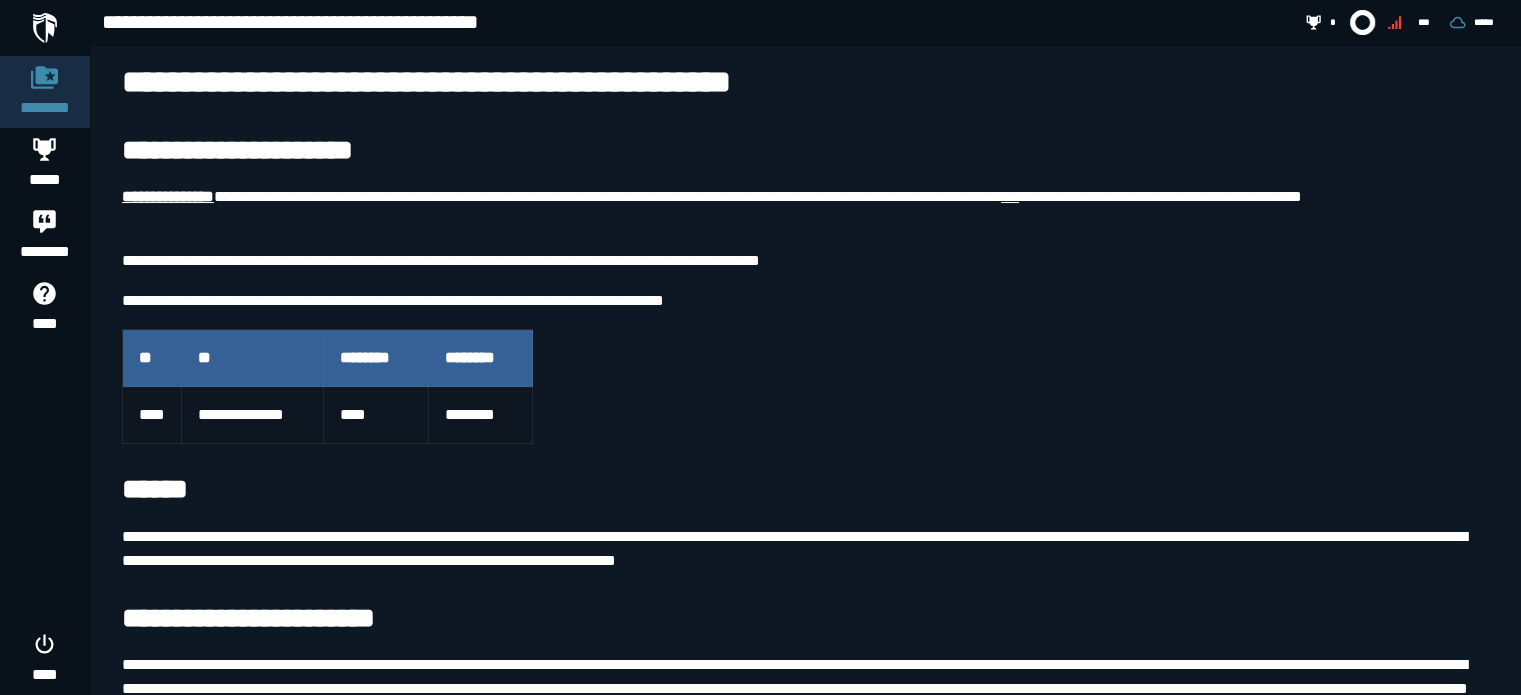 click on "**********" at bounding box center [805, 8550] 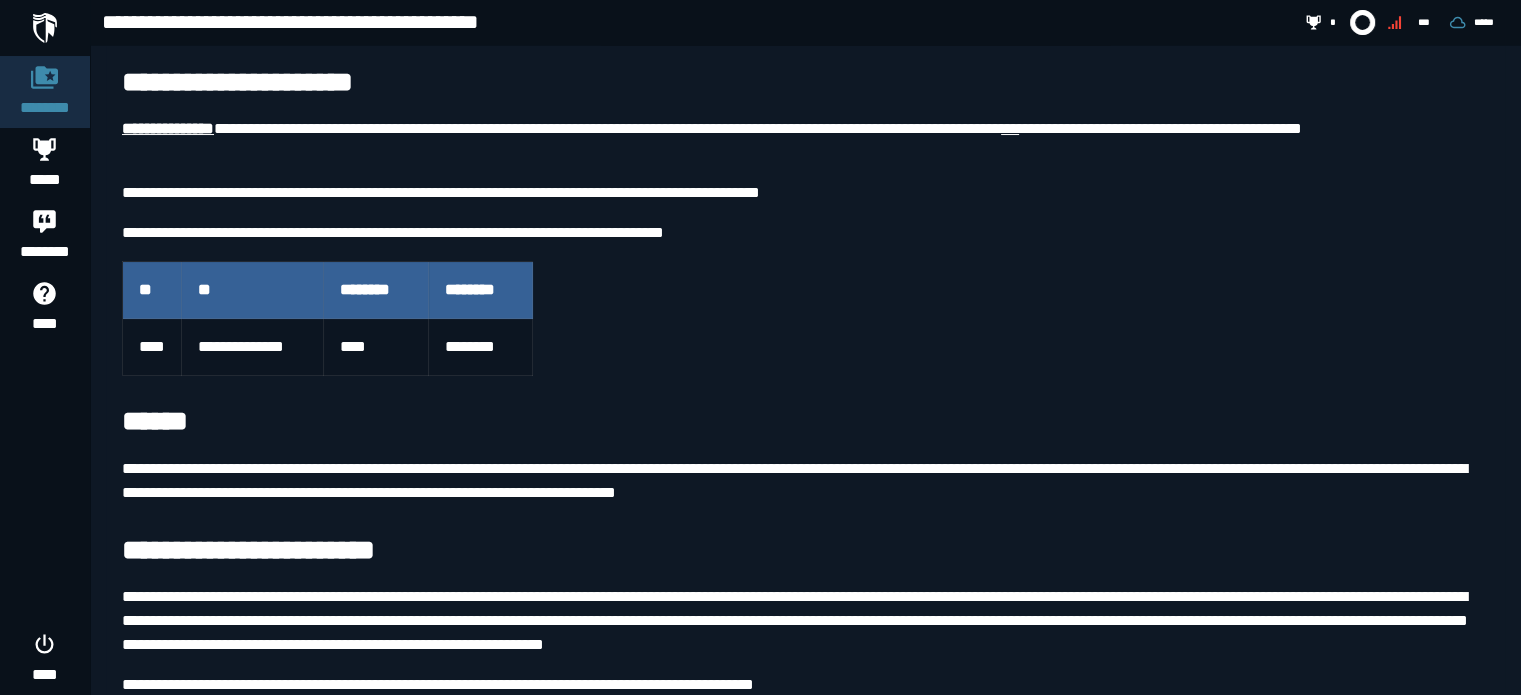 scroll, scrollTop: 168, scrollLeft: 0, axis: vertical 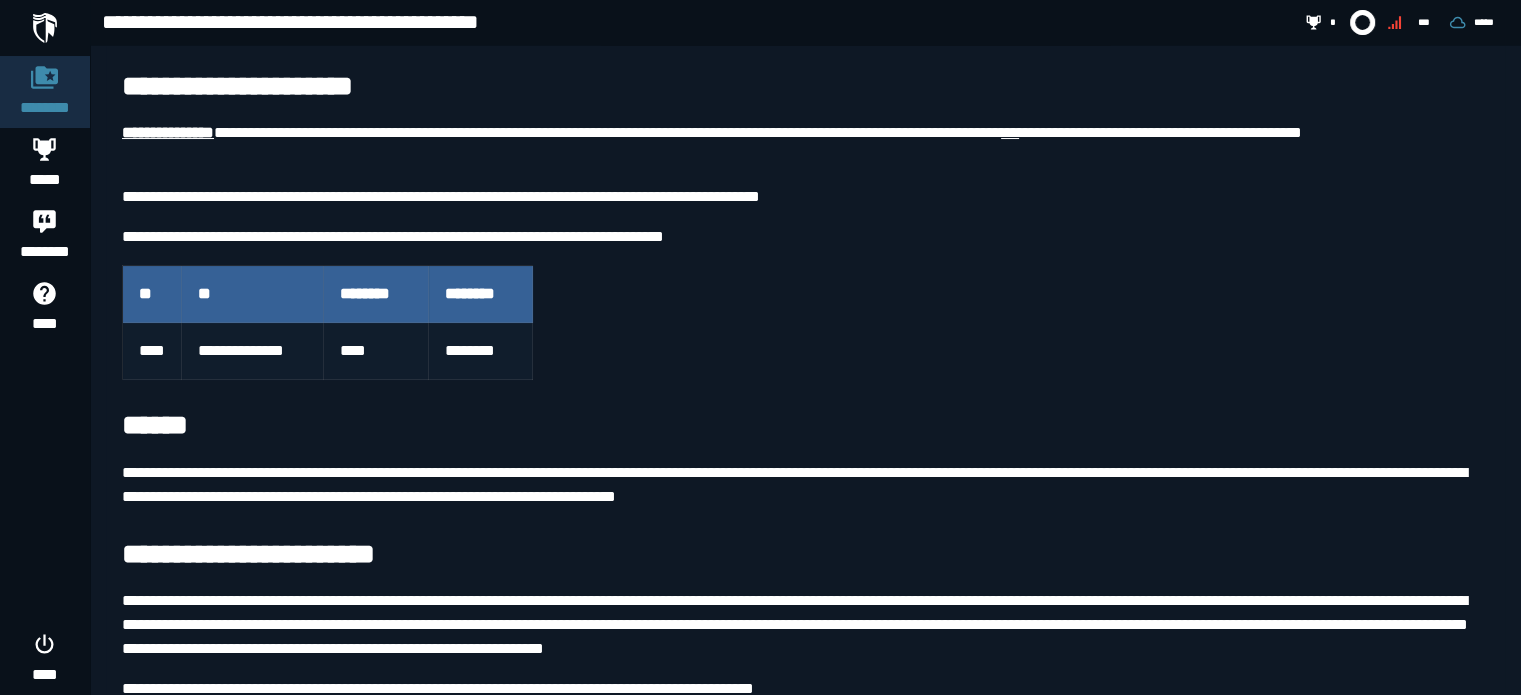 click on "**********" at bounding box center (252, 351) 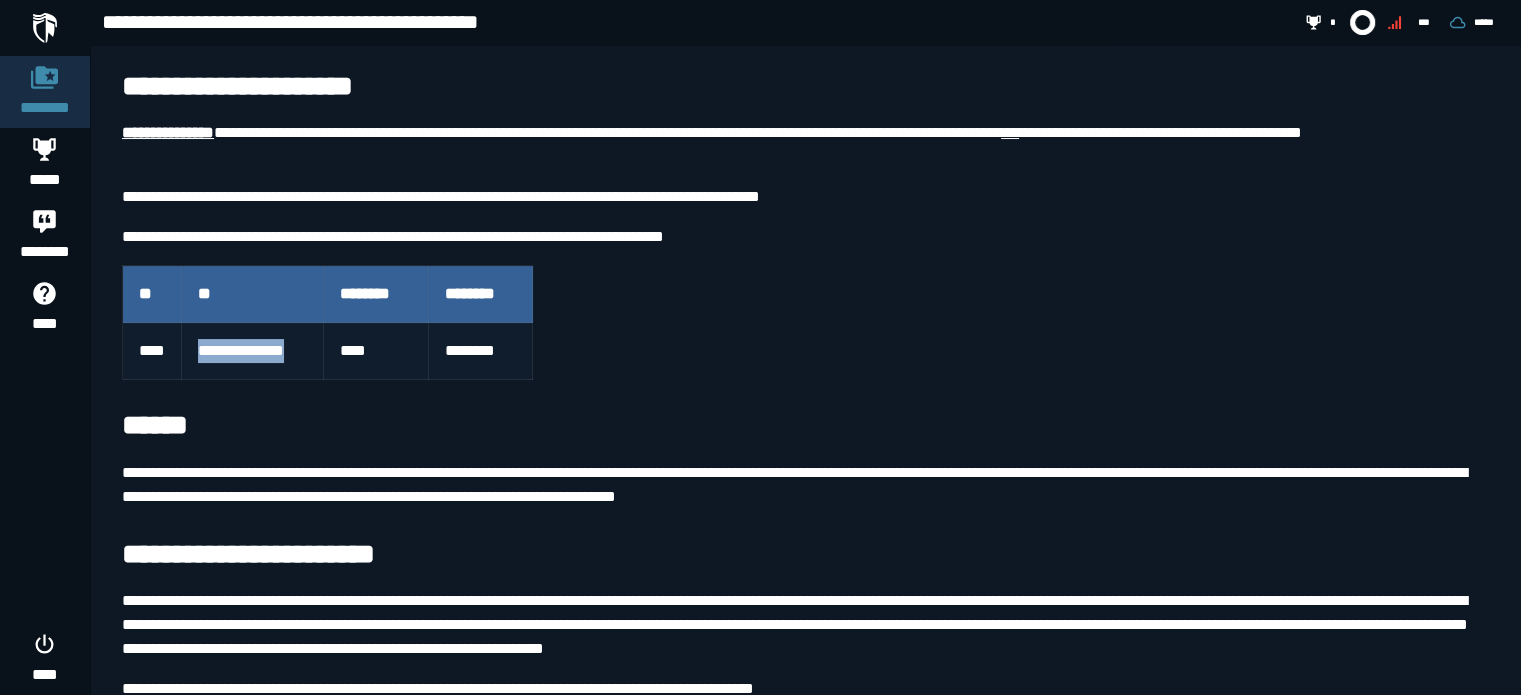 click on "**********" at bounding box center (252, 351) 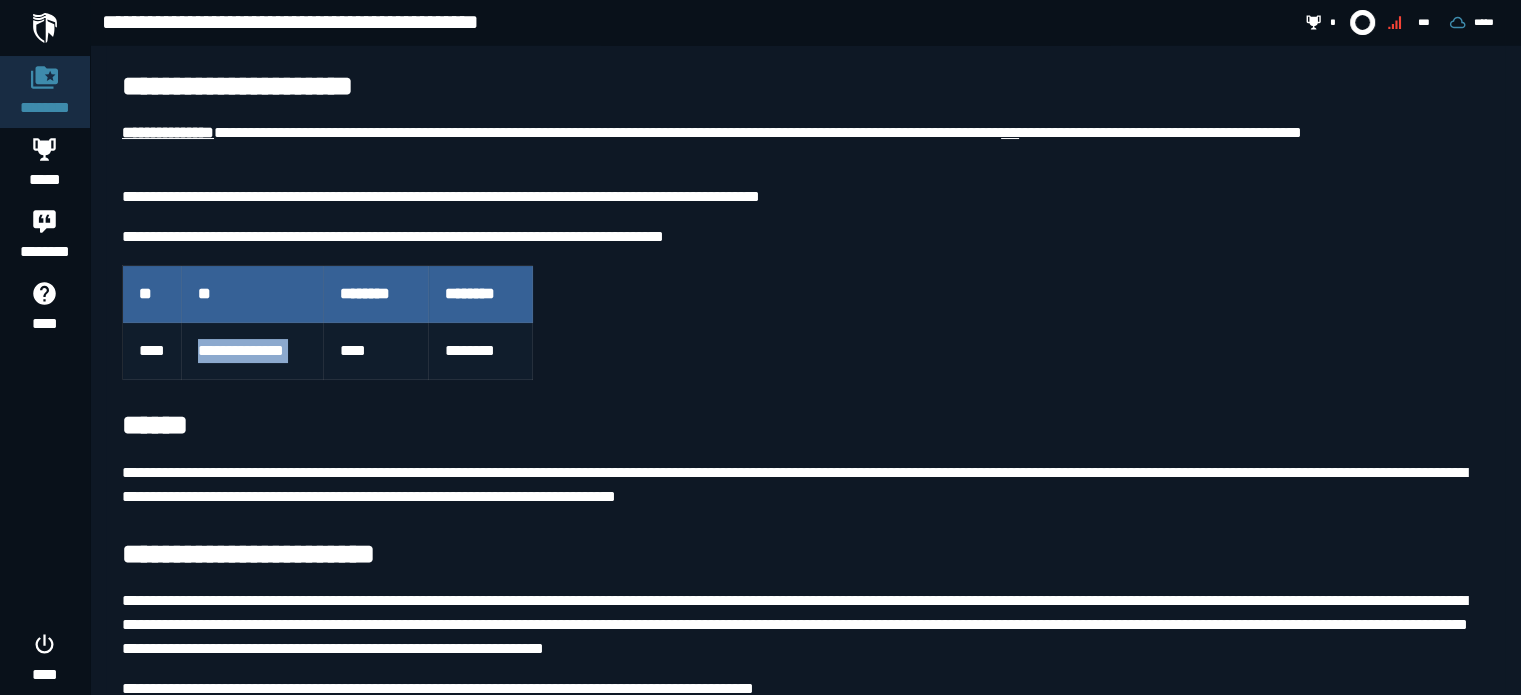 click on "**********" at bounding box center (252, 351) 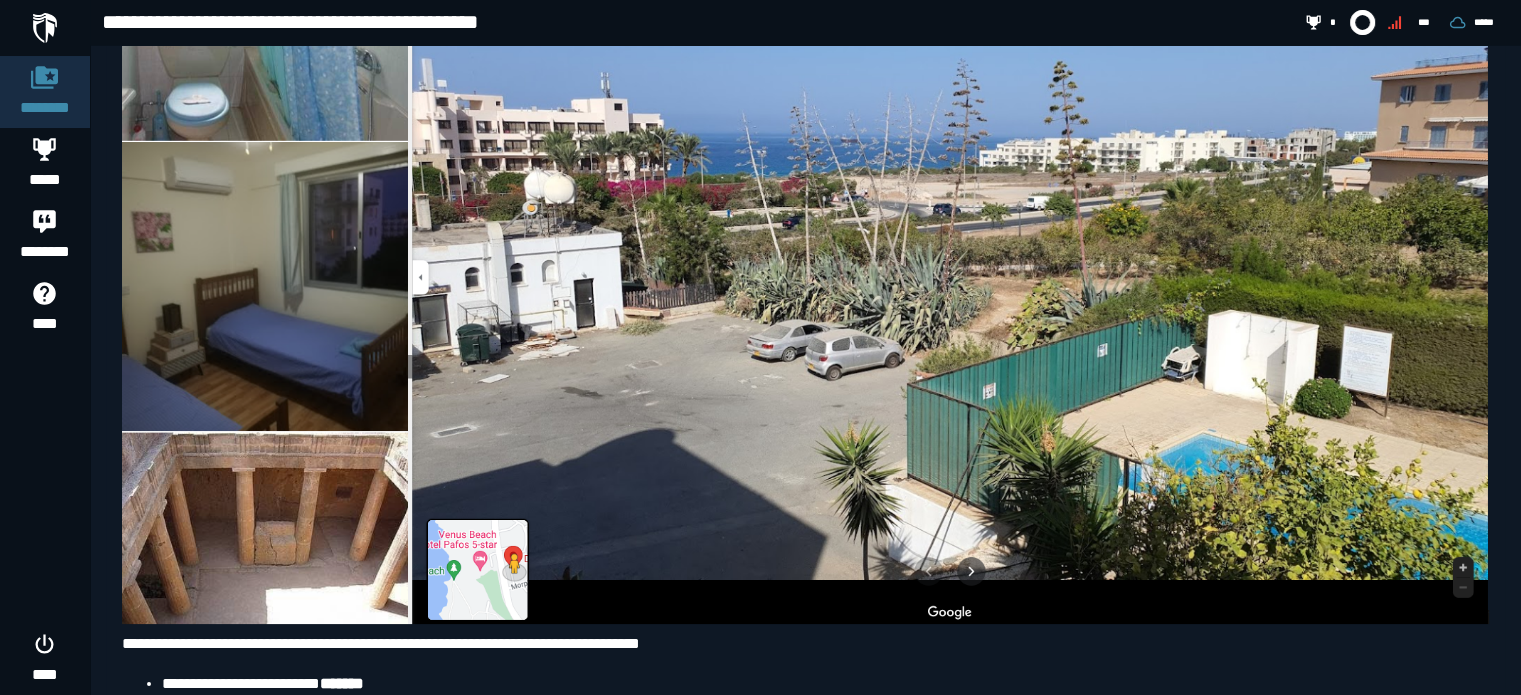 scroll, scrollTop: 16445, scrollLeft: 0, axis: vertical 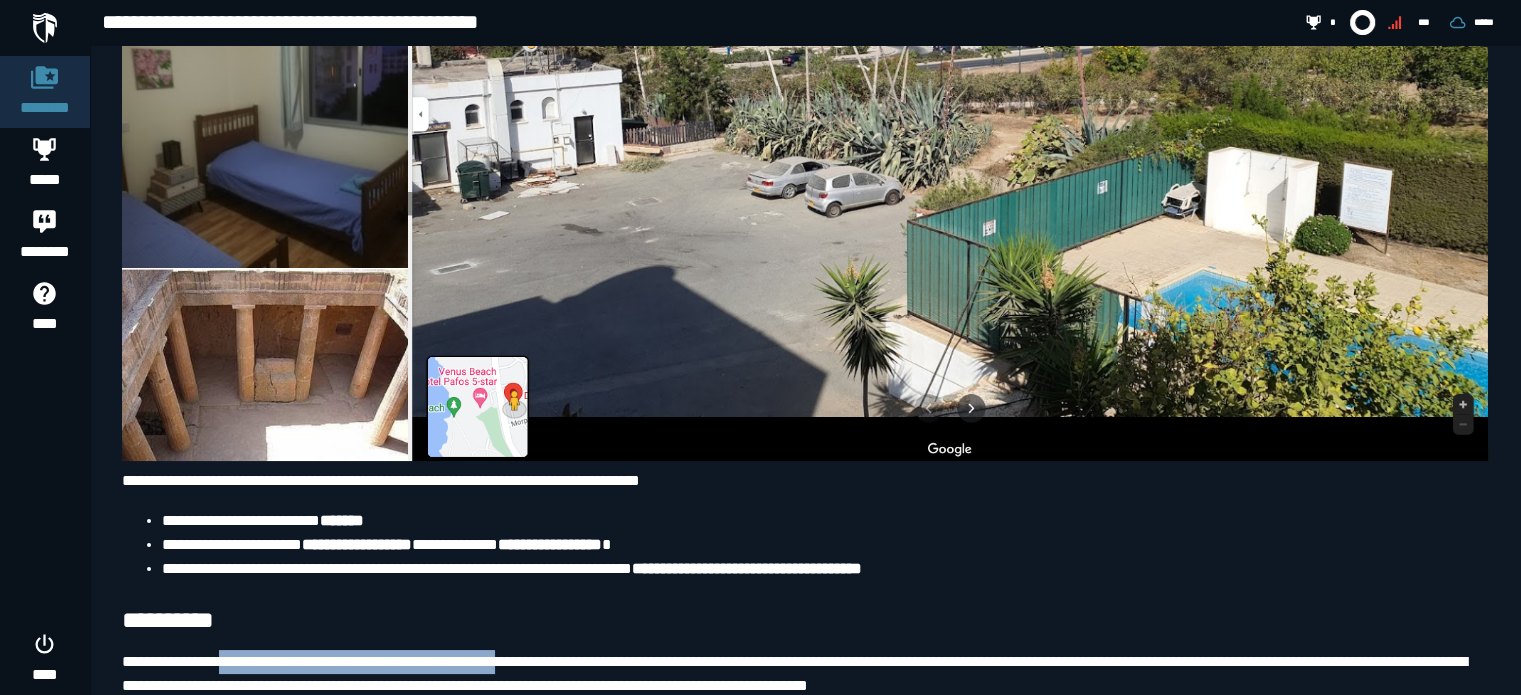 drag, startPoint x: 237, startPoint y: 634, endPoint x: 552, endPoint y: 615, distance: 315.5725 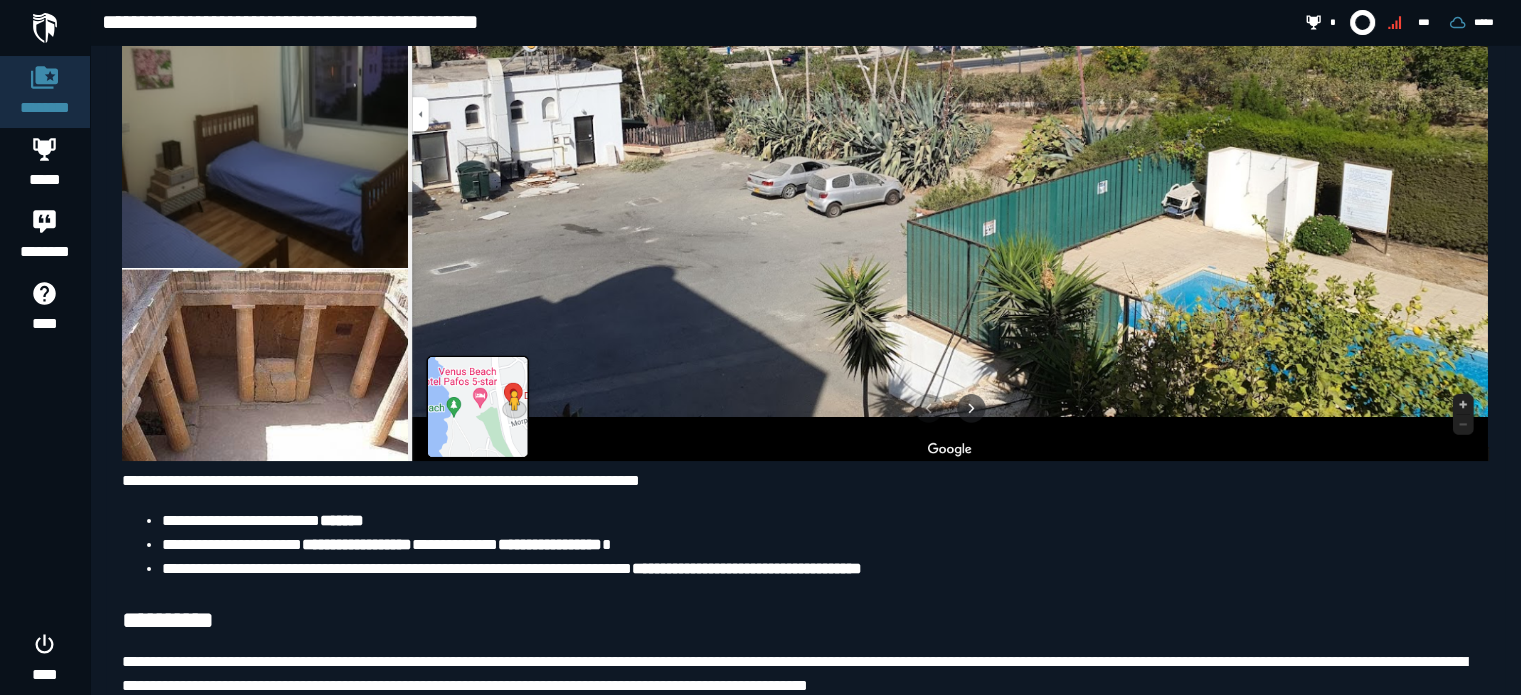 click on "**********" at bounding box center [805, 674] 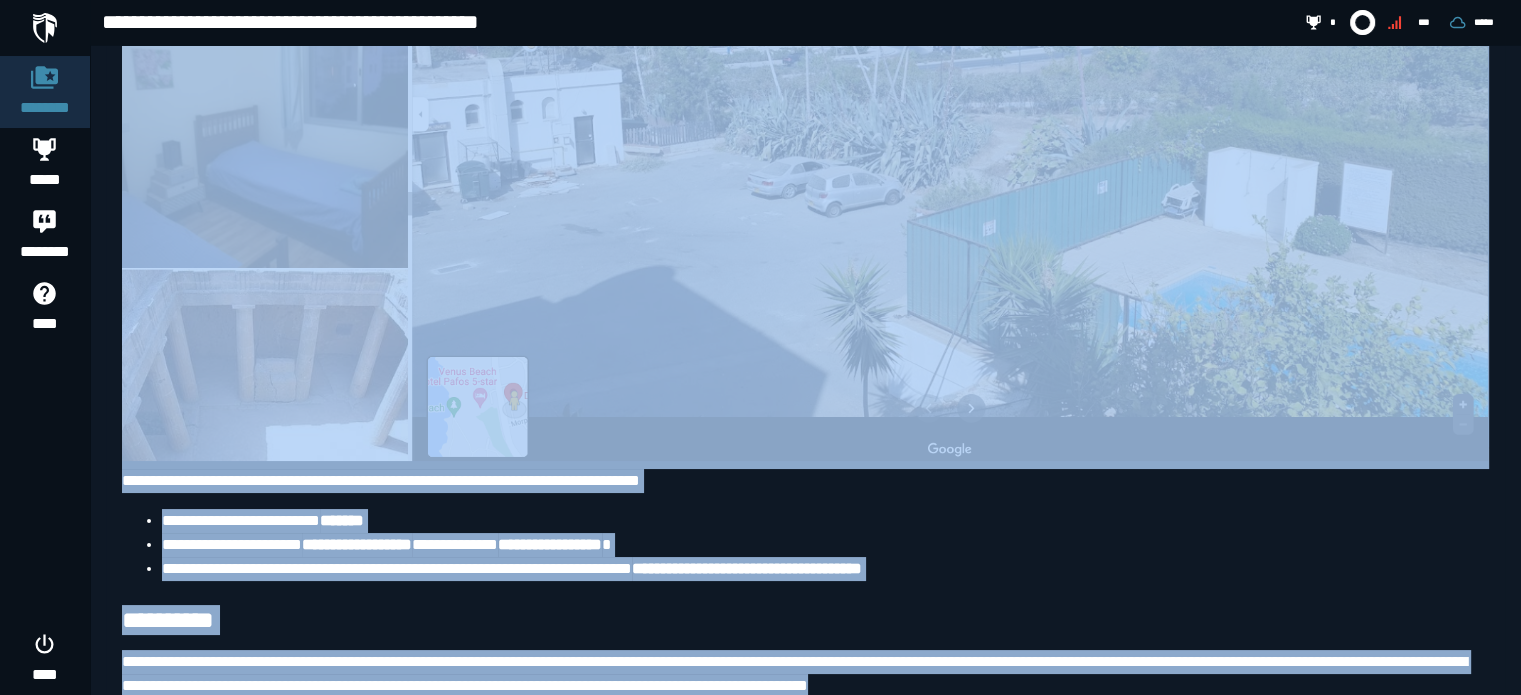 drag, startPoint x: 1195, startPoint y: 655, endPoint x: 1113, endPoint y: -86, distance: 745.5233 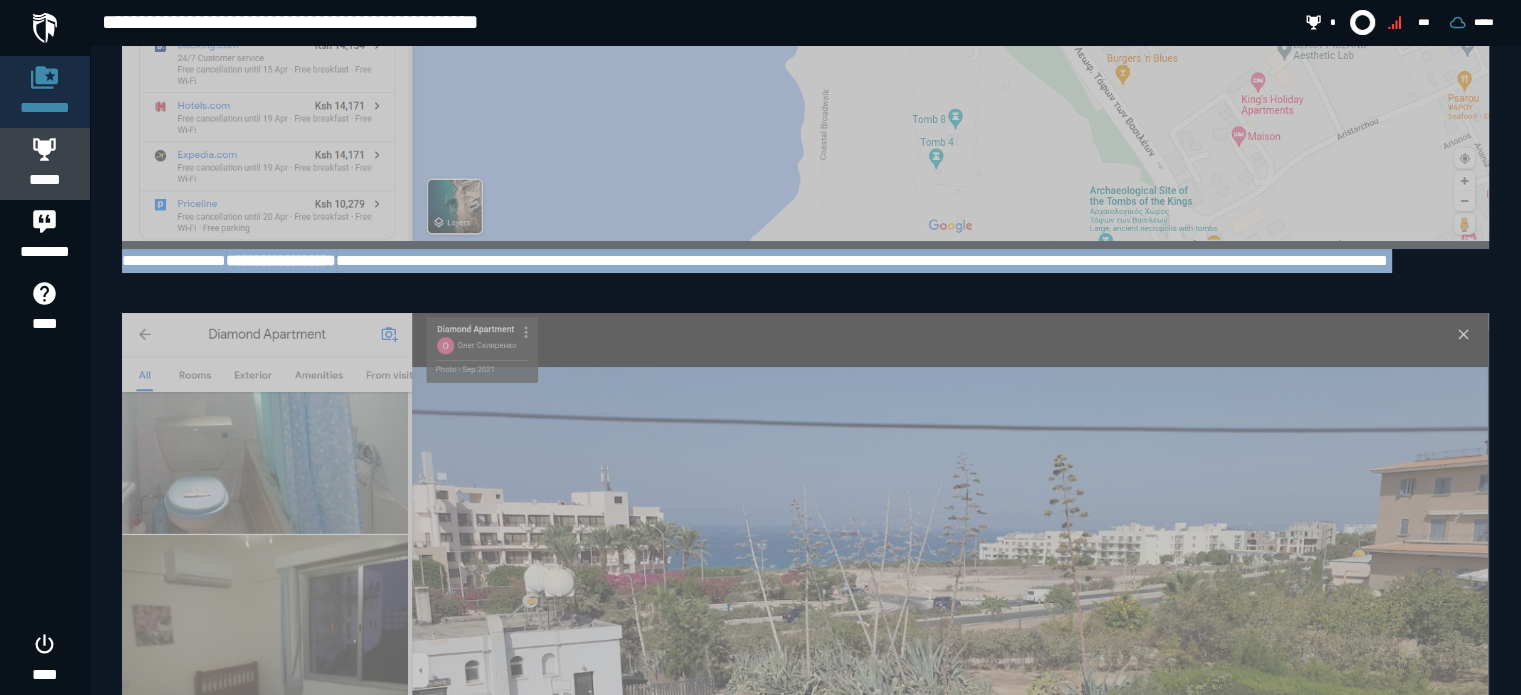 click on "*****" at bounding box center (45, 180) 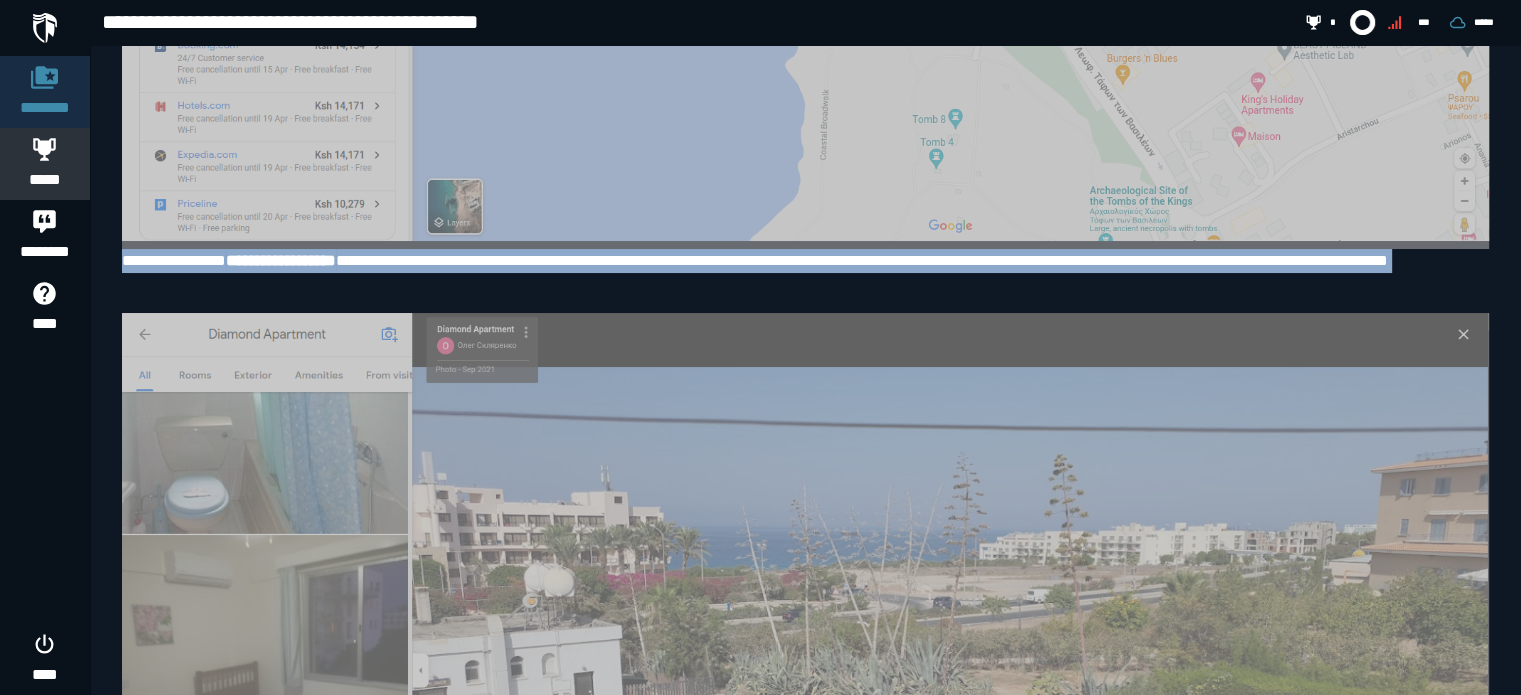 scroll, scrollTop: 0, scrollLeft: 0, axis: both 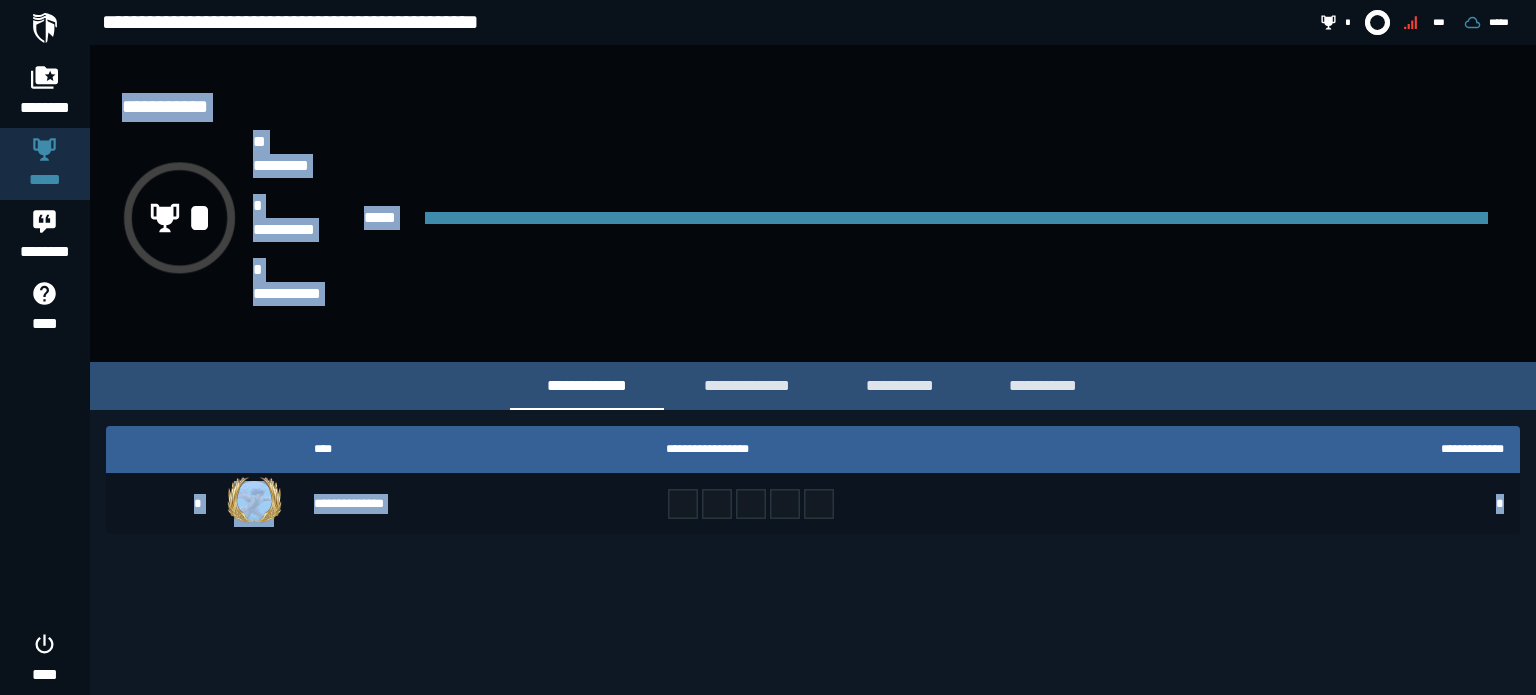 click on "**********" at bounding box center (292, 218) 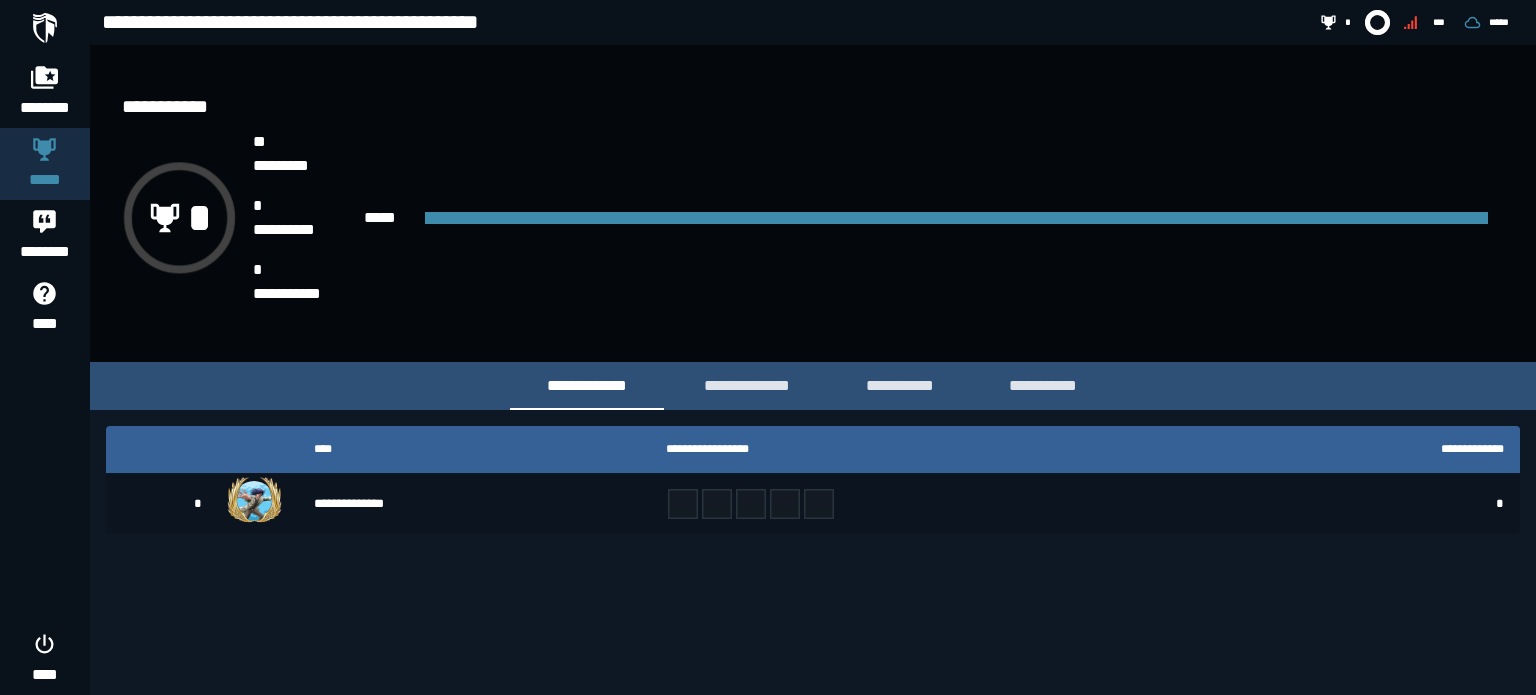 click on "*" at bounding box center (292, 206) 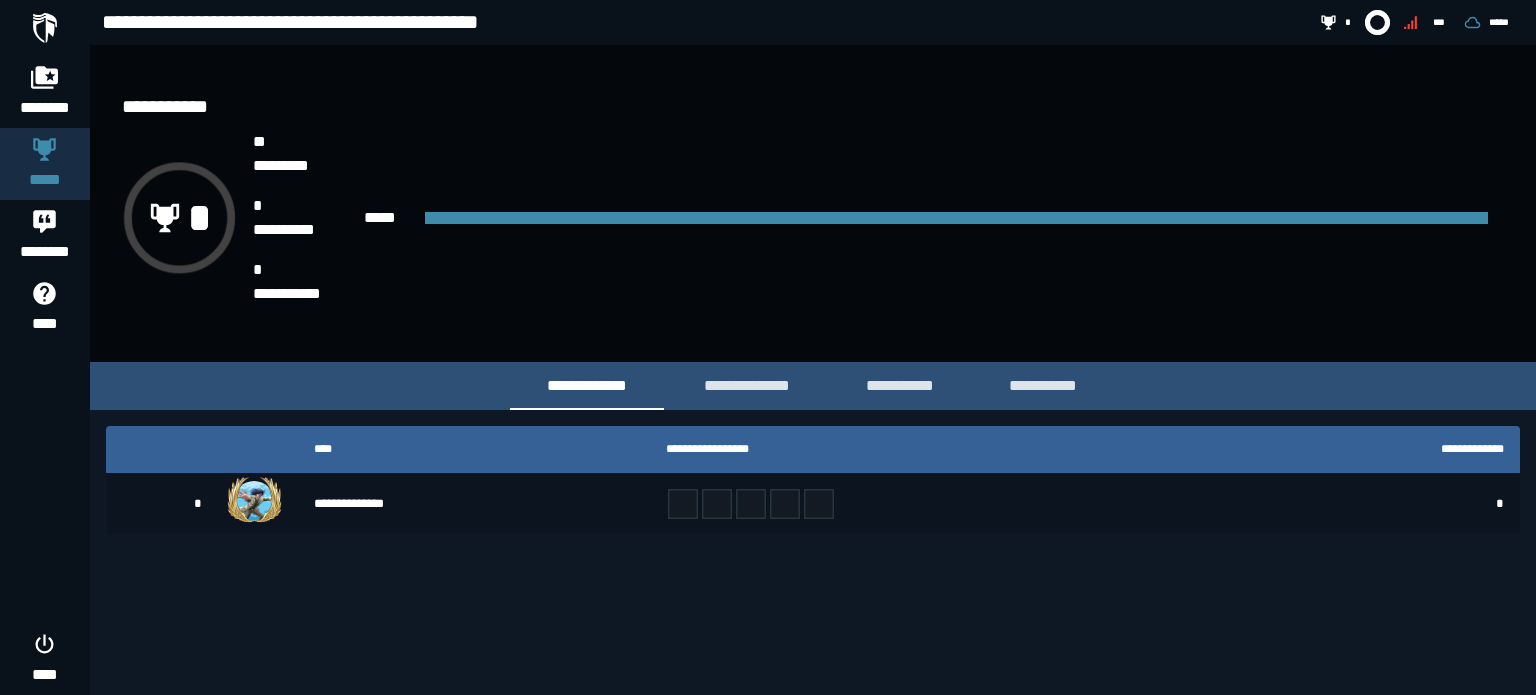 click at bounding box center (956, 218) 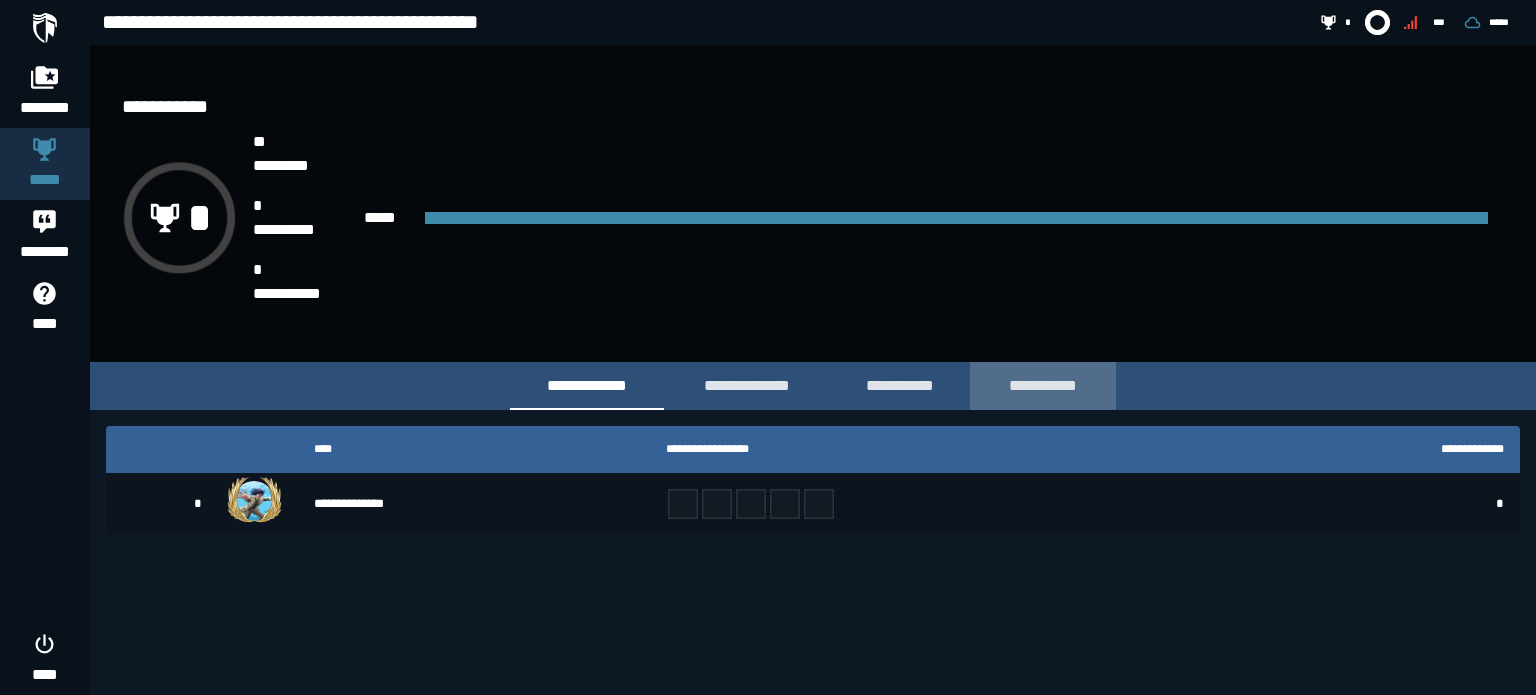 click on "**********" at bounding box center (1043, 385) 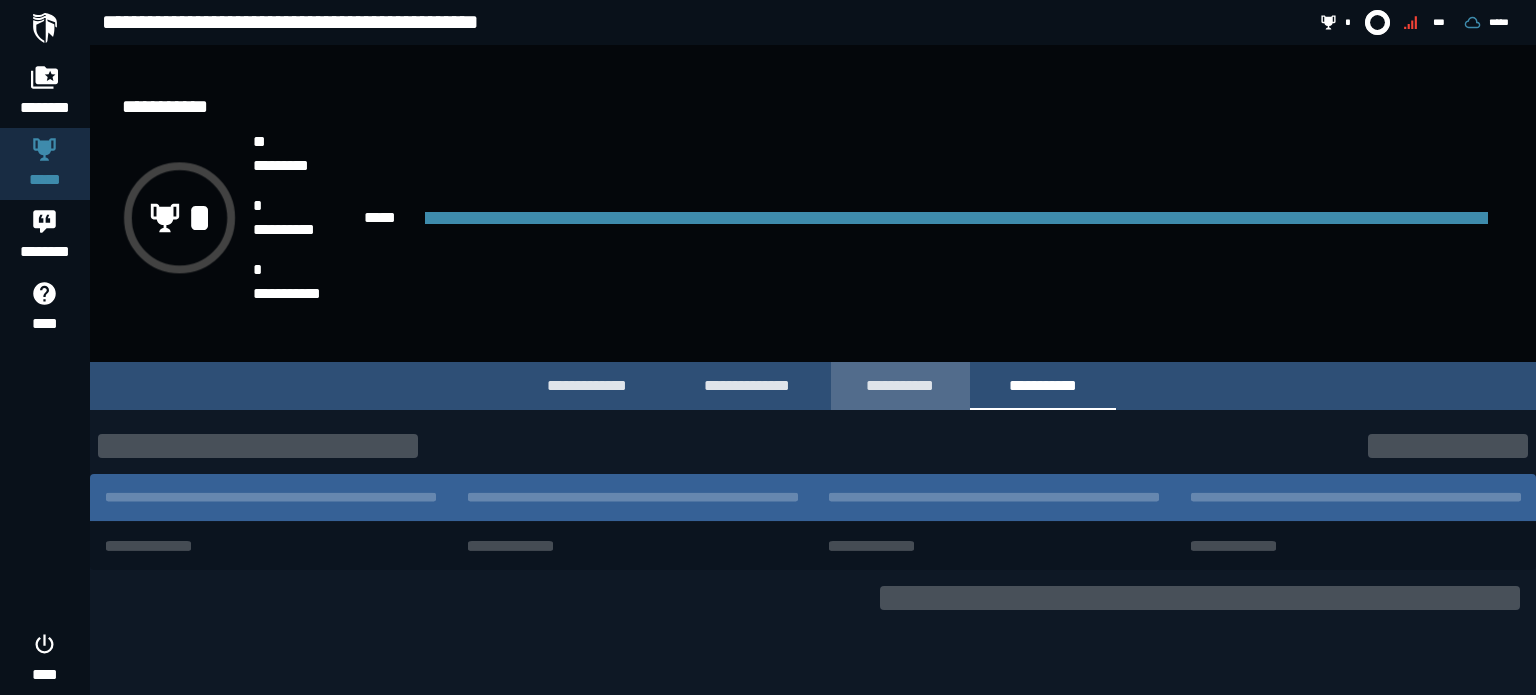 click on "**********" at bounding box center [900, 386] 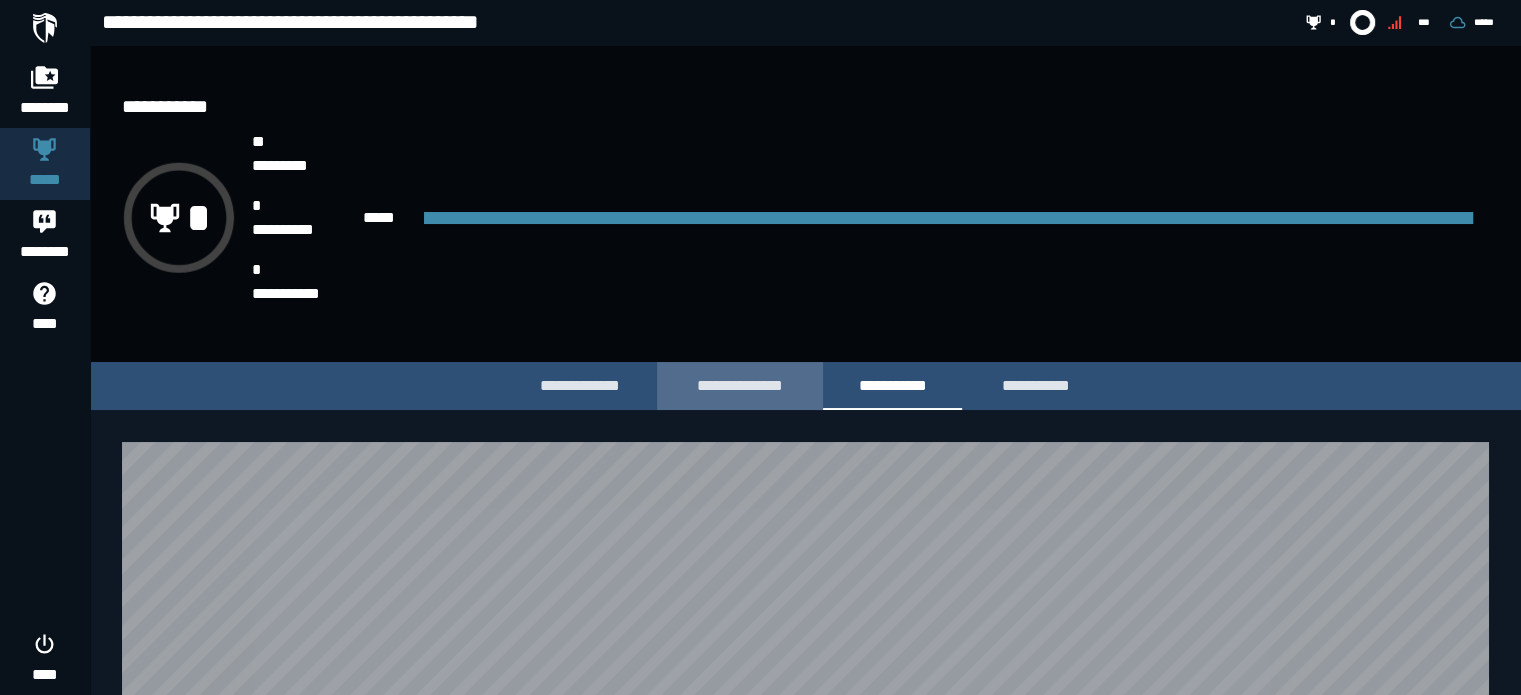 click on "**********" at bounding box center (740, 386) 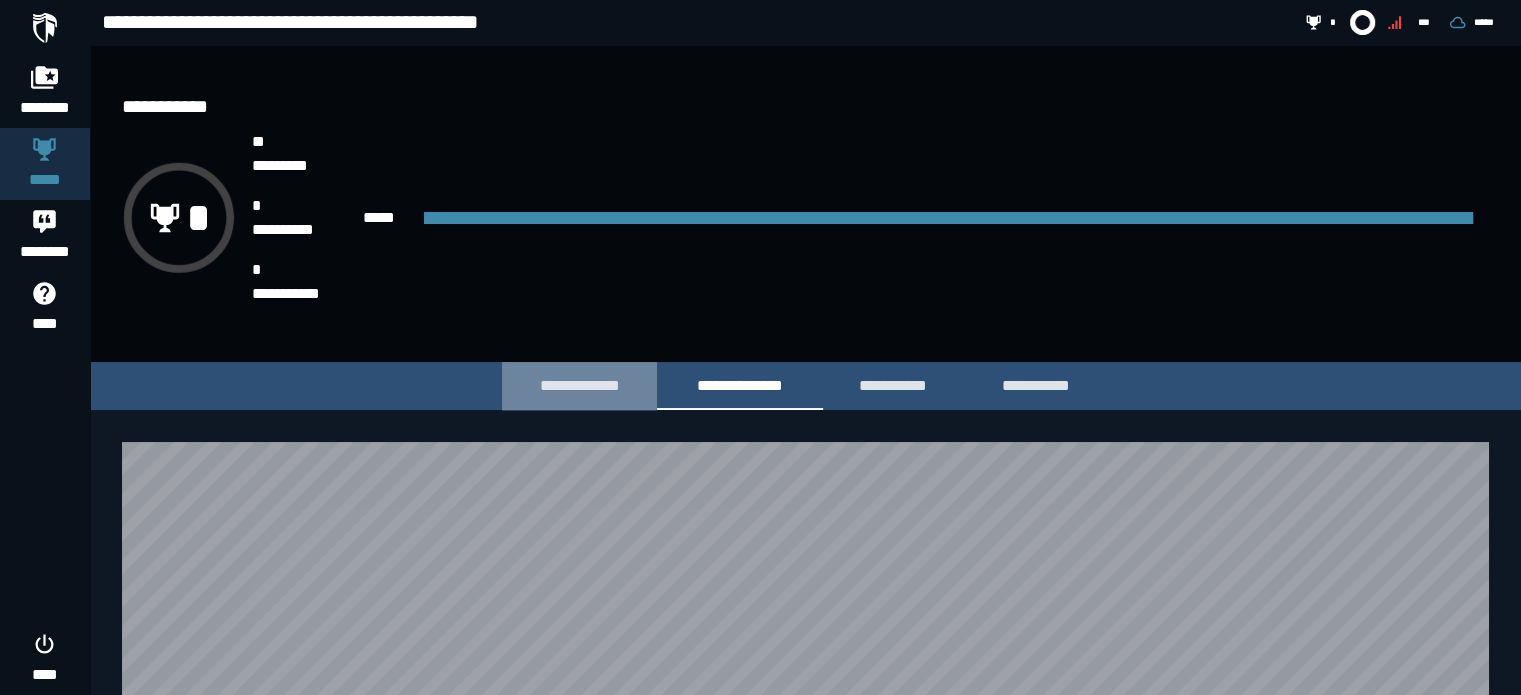 click on "**********" at bounding box center [579, 386] 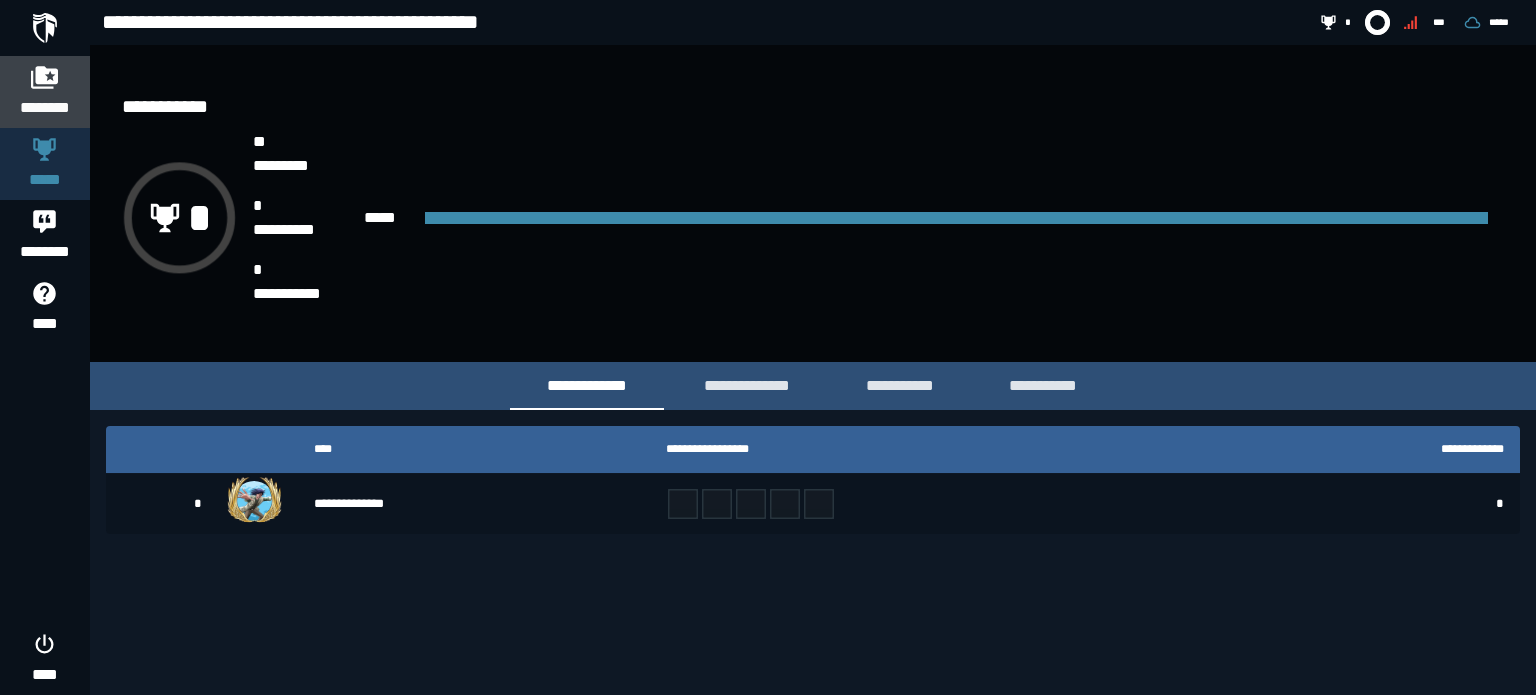 click 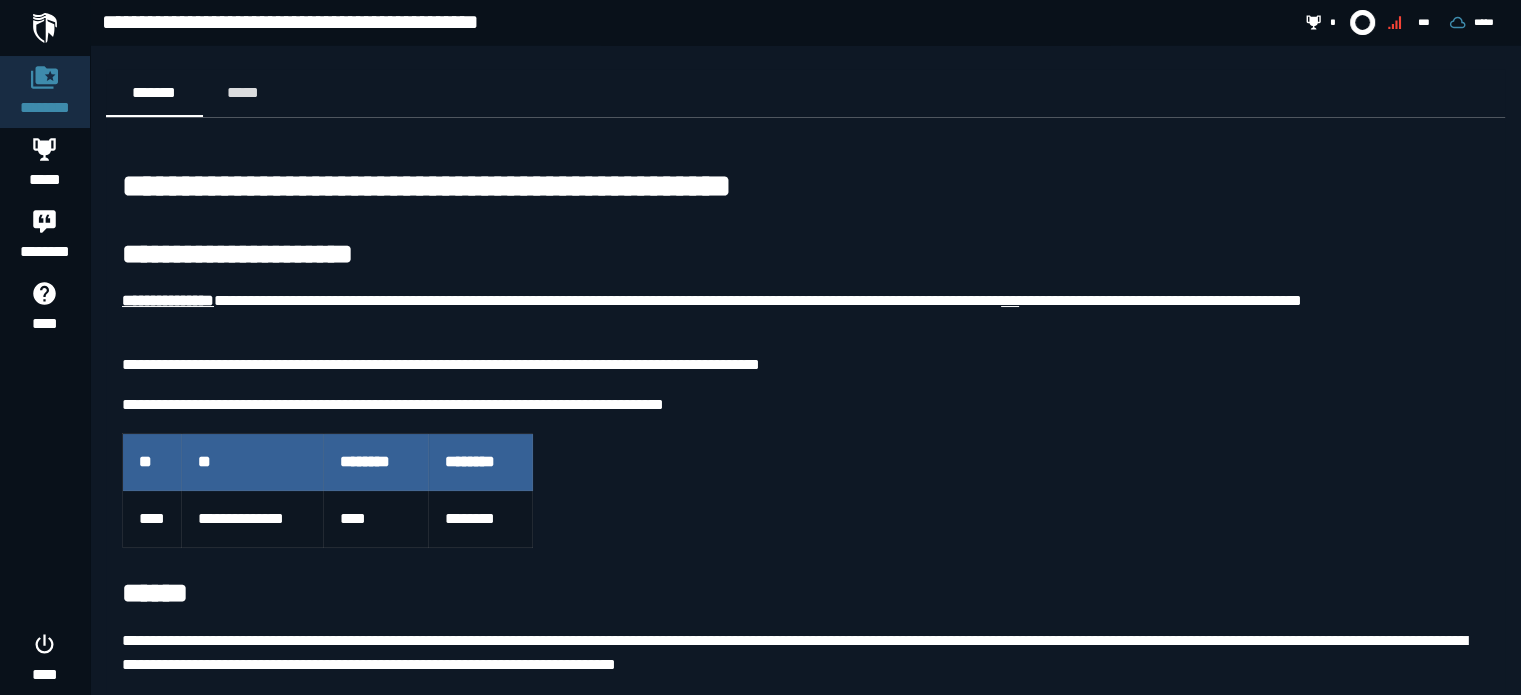 click at bounding box center [45, 28] 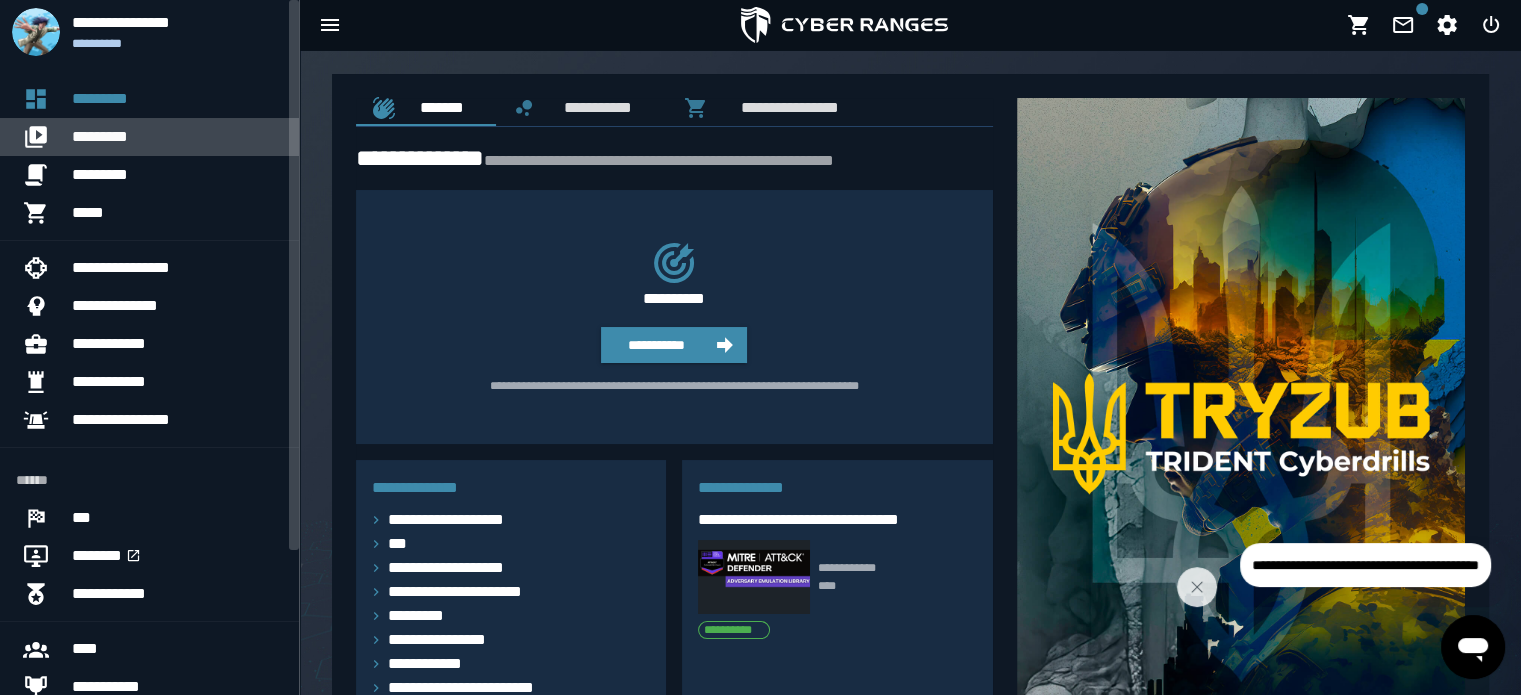 click on "*********" at bounding box center (177, 137) 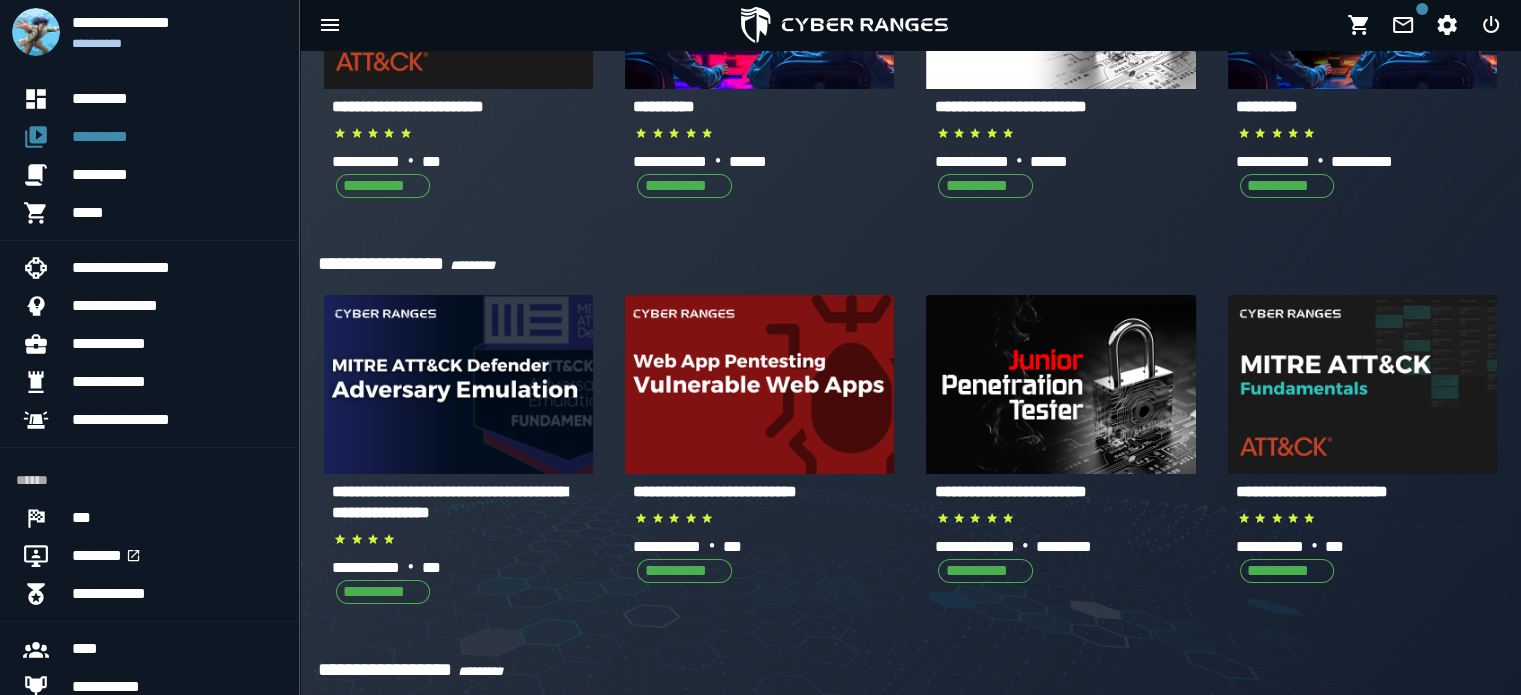 scroll, scrollTop: 308, scrollLeft: 0, axis: vertical 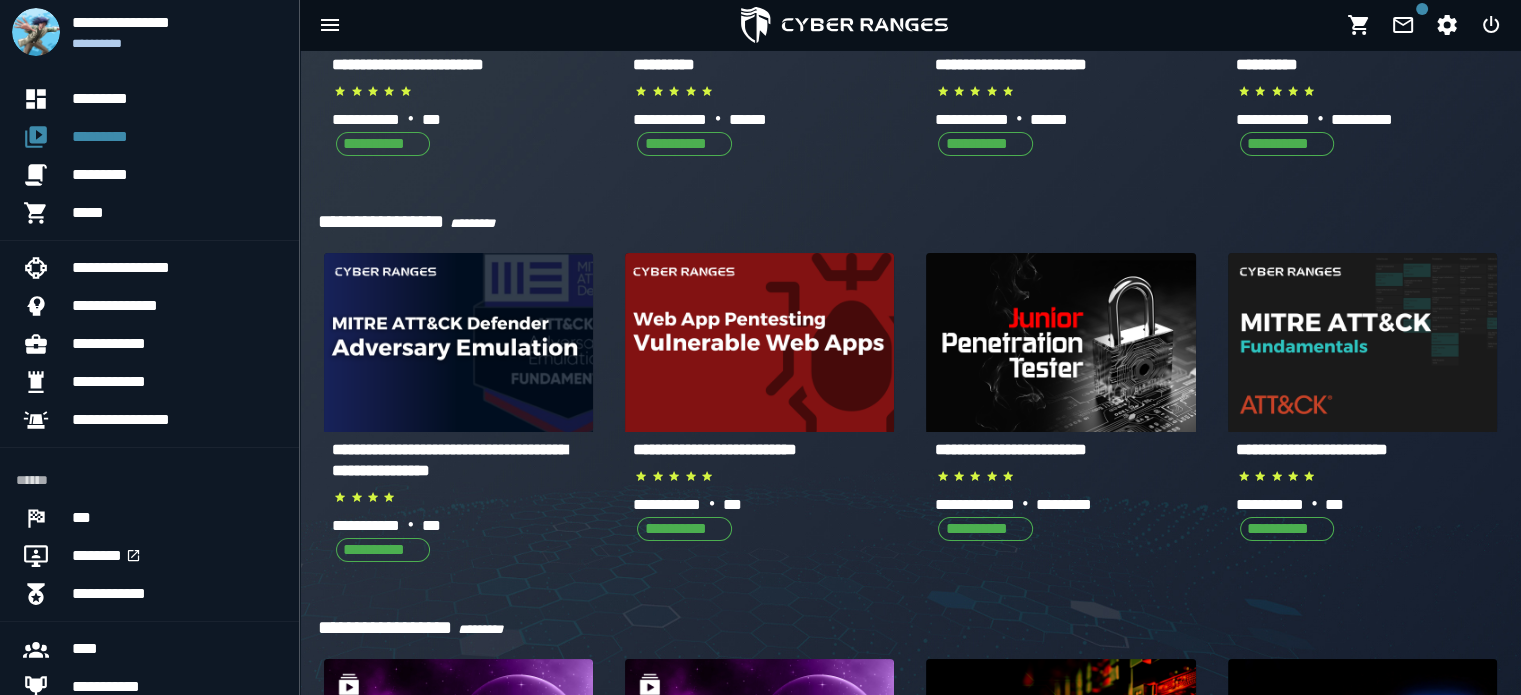 click at bounding box center [1061, 283] 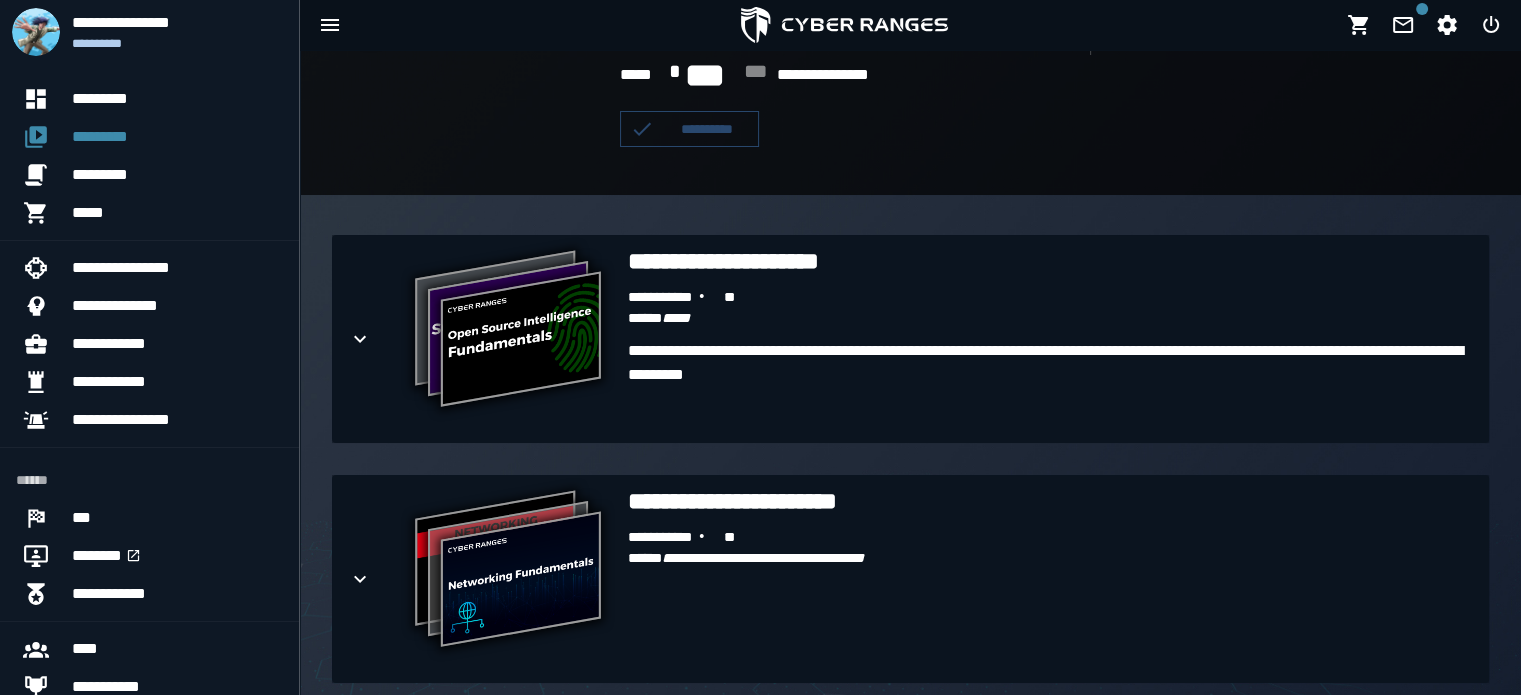 scroll, scrollTop: 336, scrollLeft: 0, axis: vertical 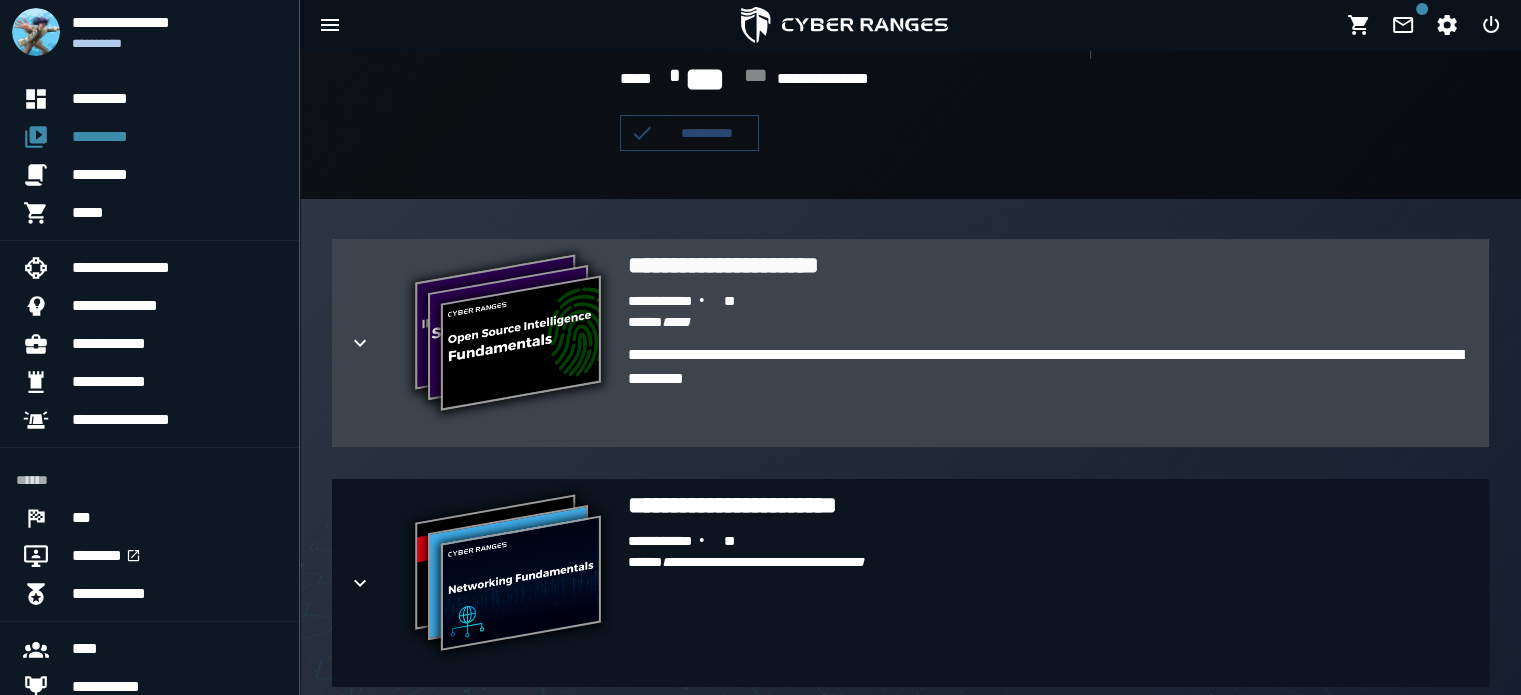 click on "**********" at bounding box center [1050, 302] 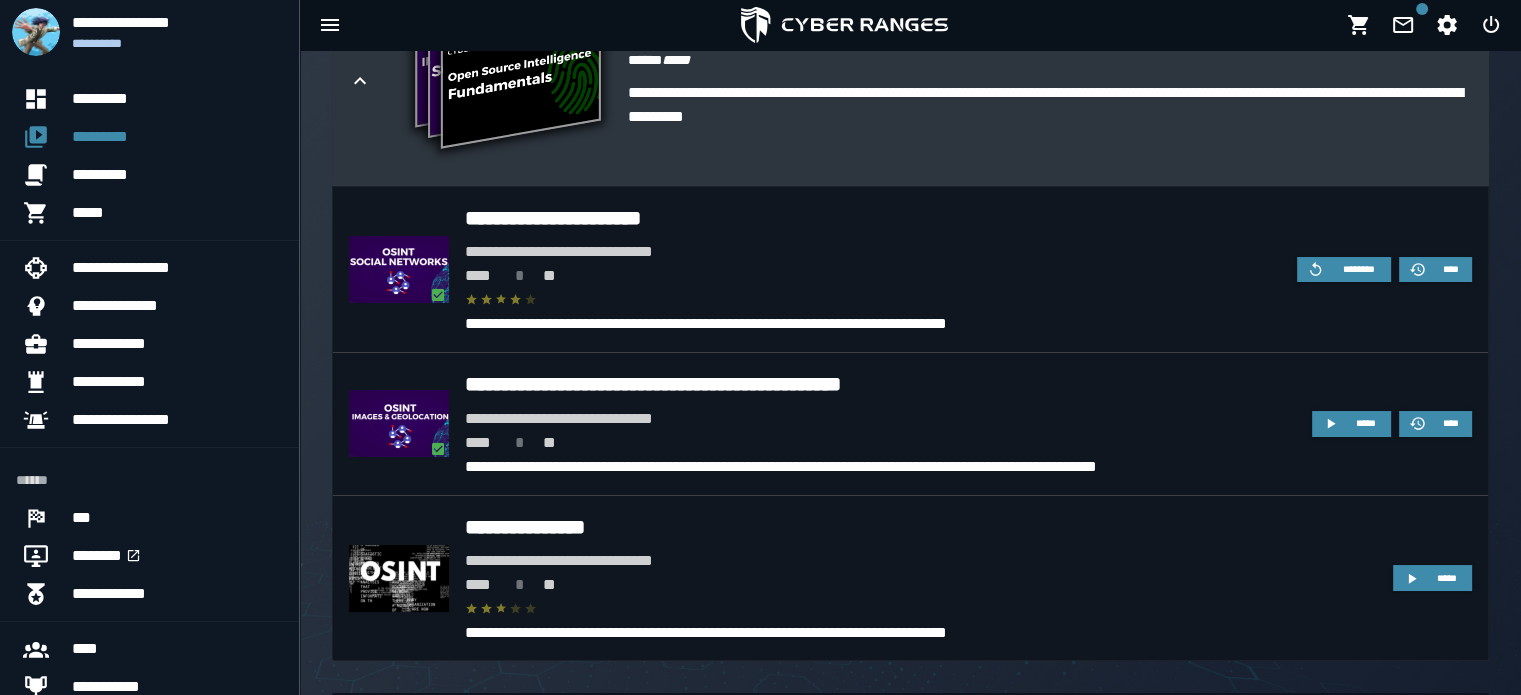 scroll, scrollTop: 596, scrollLeft: 0, axis: vertical 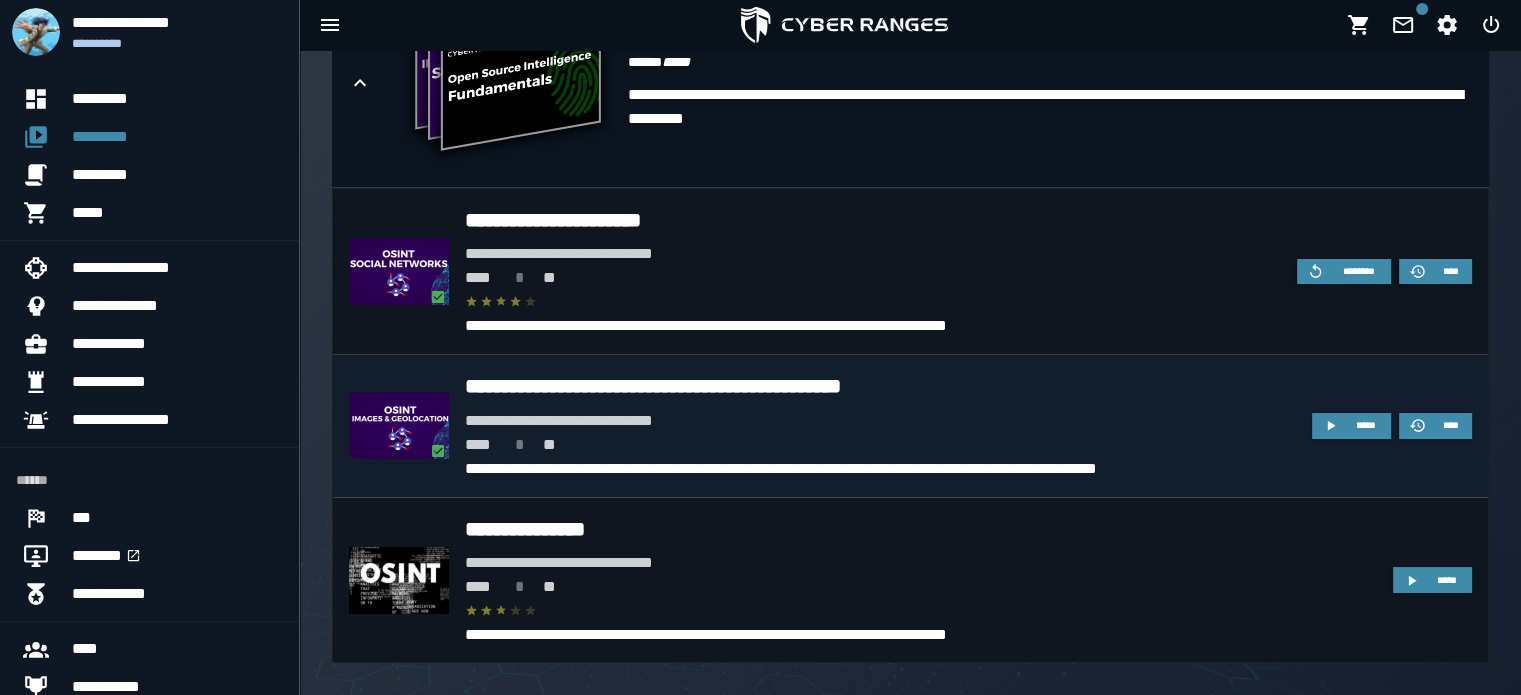 click on "**********" at bounding box center [880, 421] 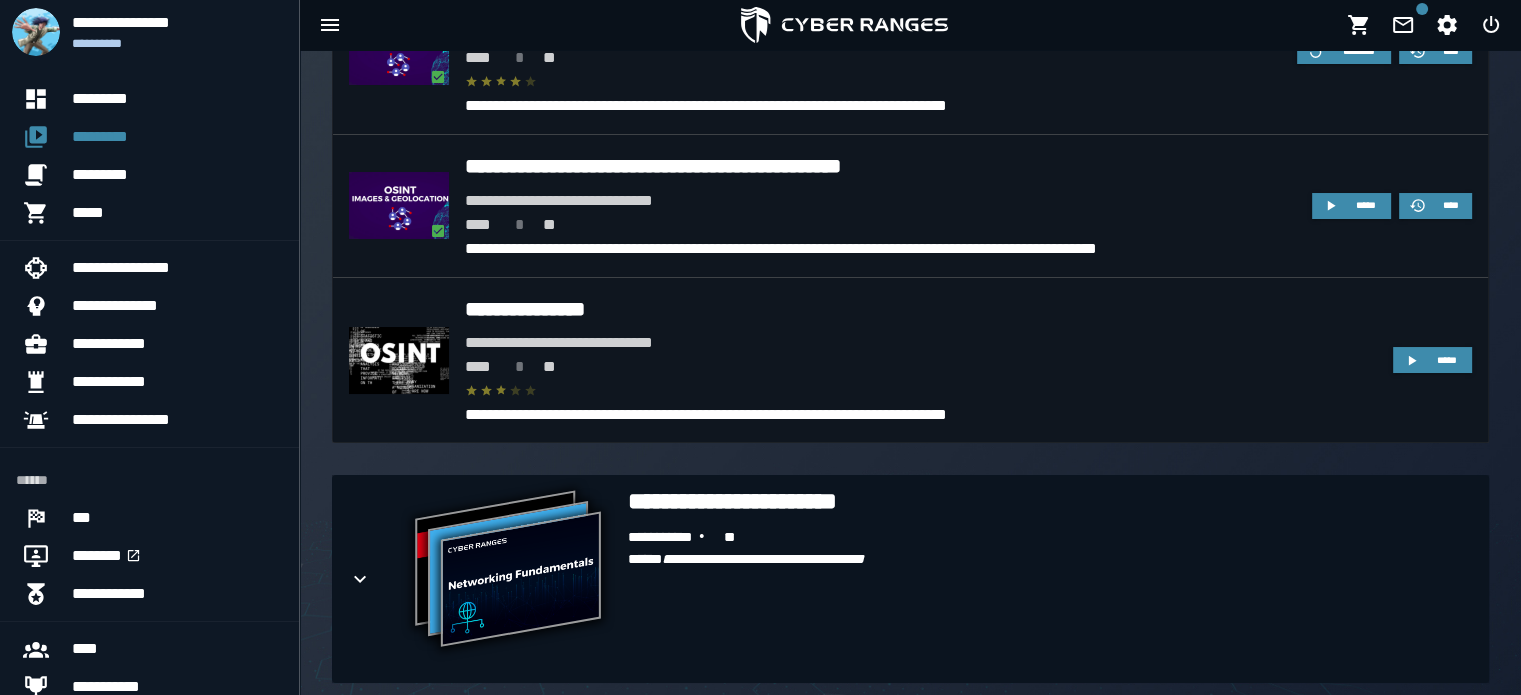 scroll, scrollTop: 791, scrollLeft: 0, axis: vertical 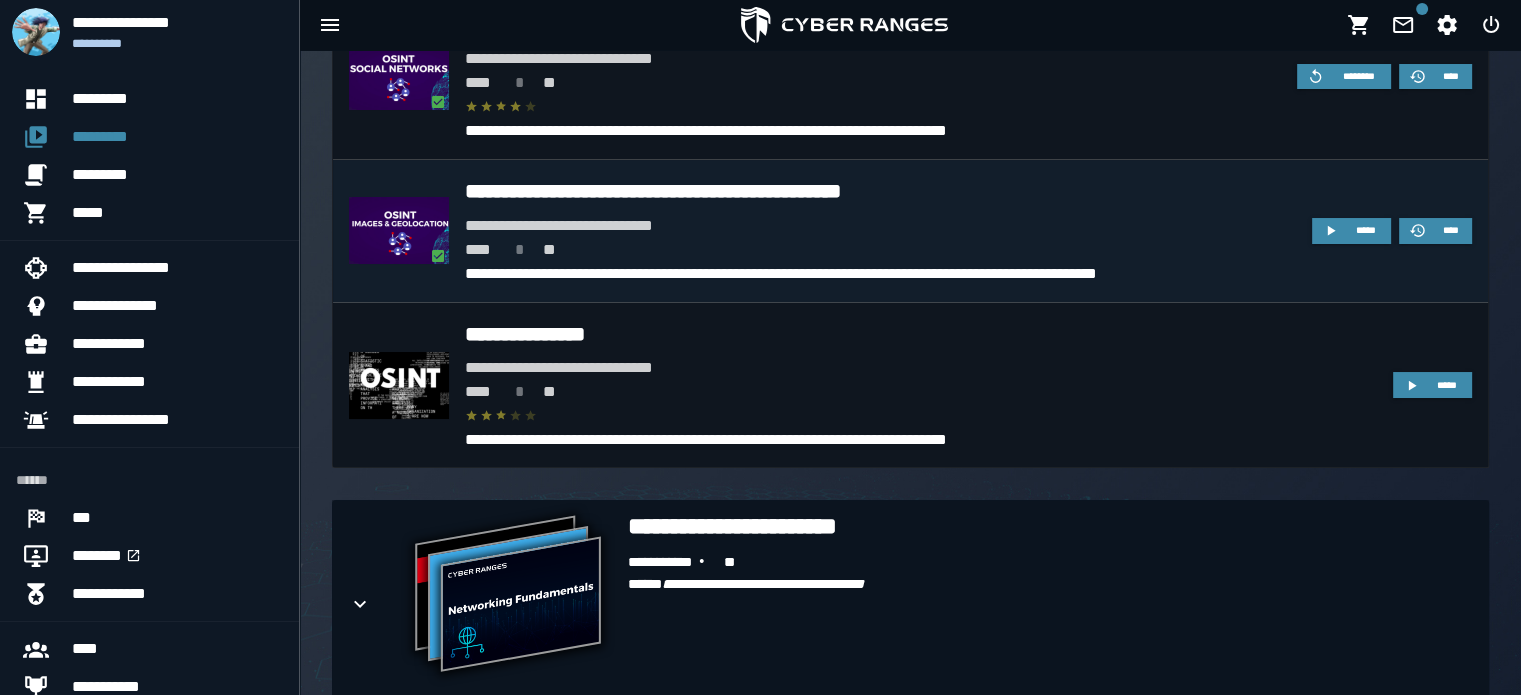 click on "**********" at bounding box center [880, 191] 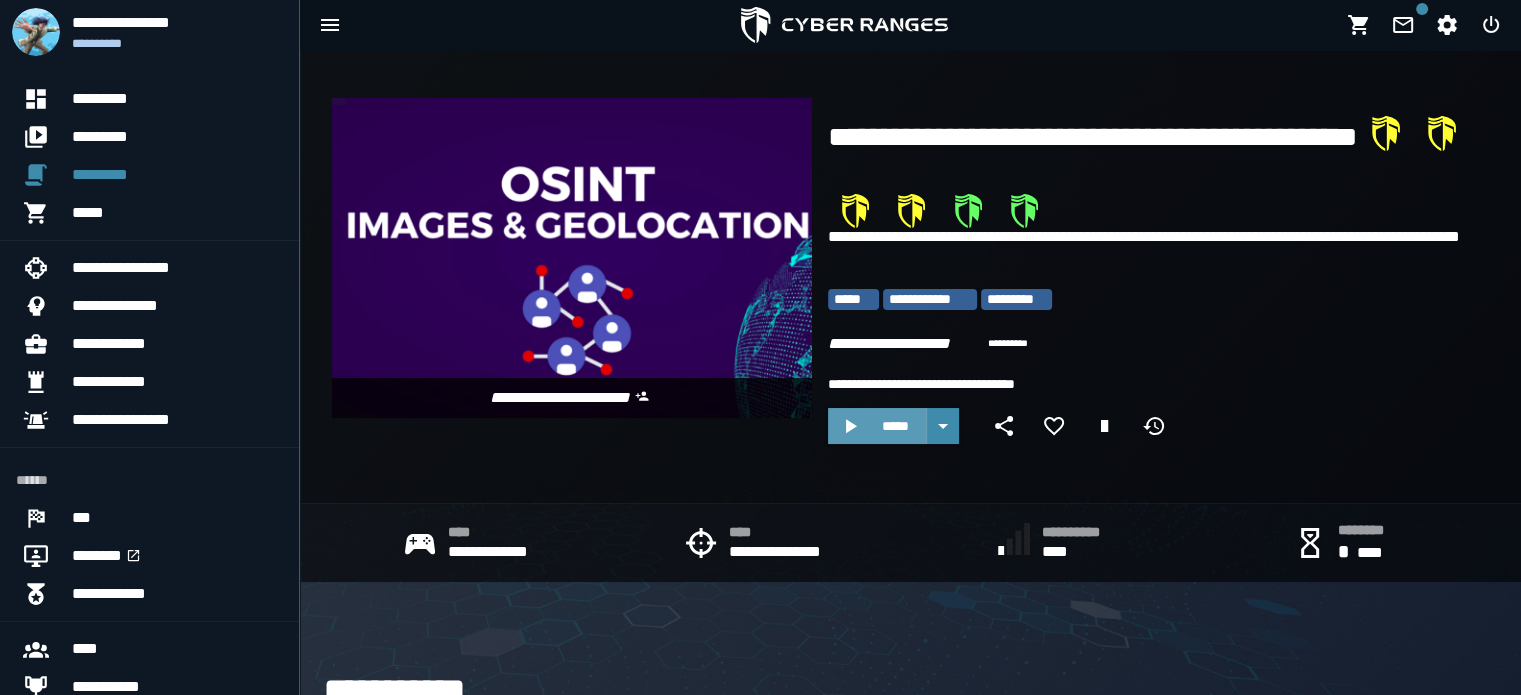 click on "*****" at bounding box center (895, 426) 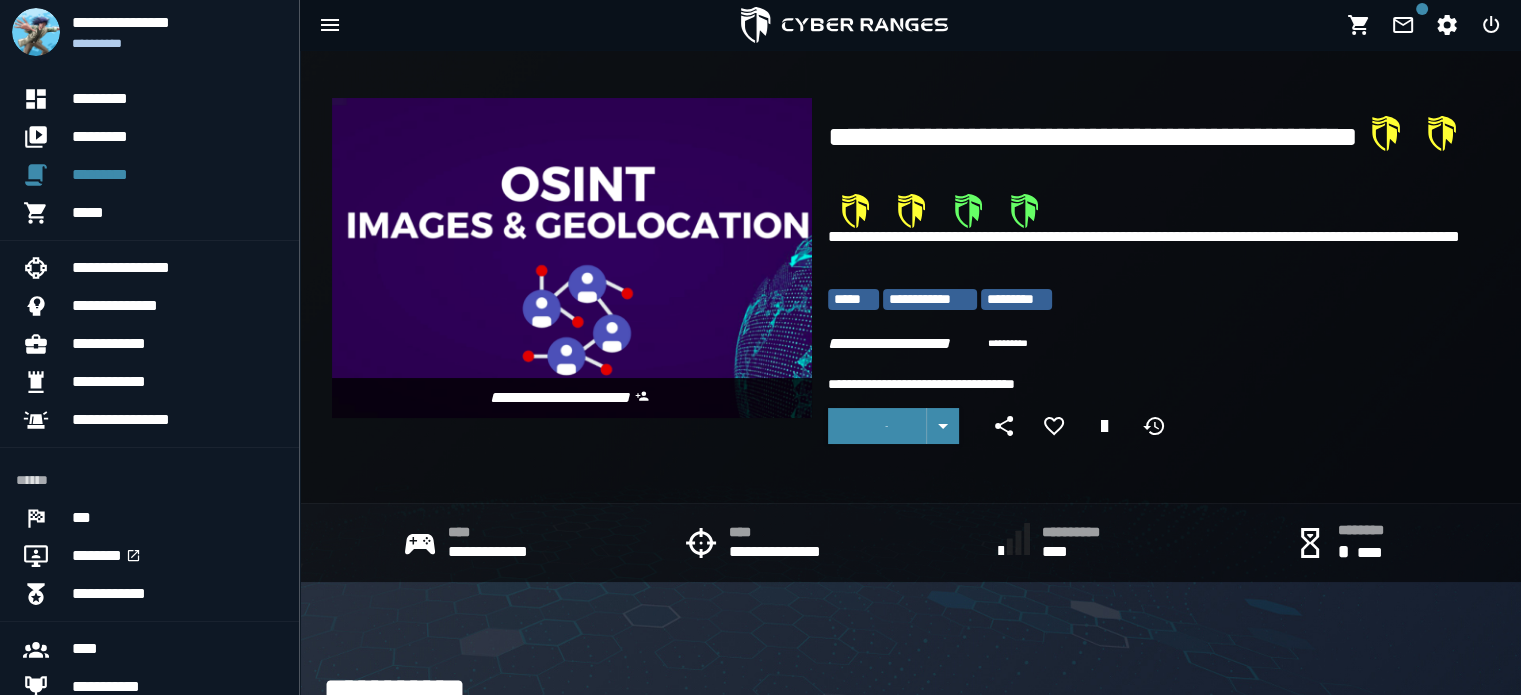 click 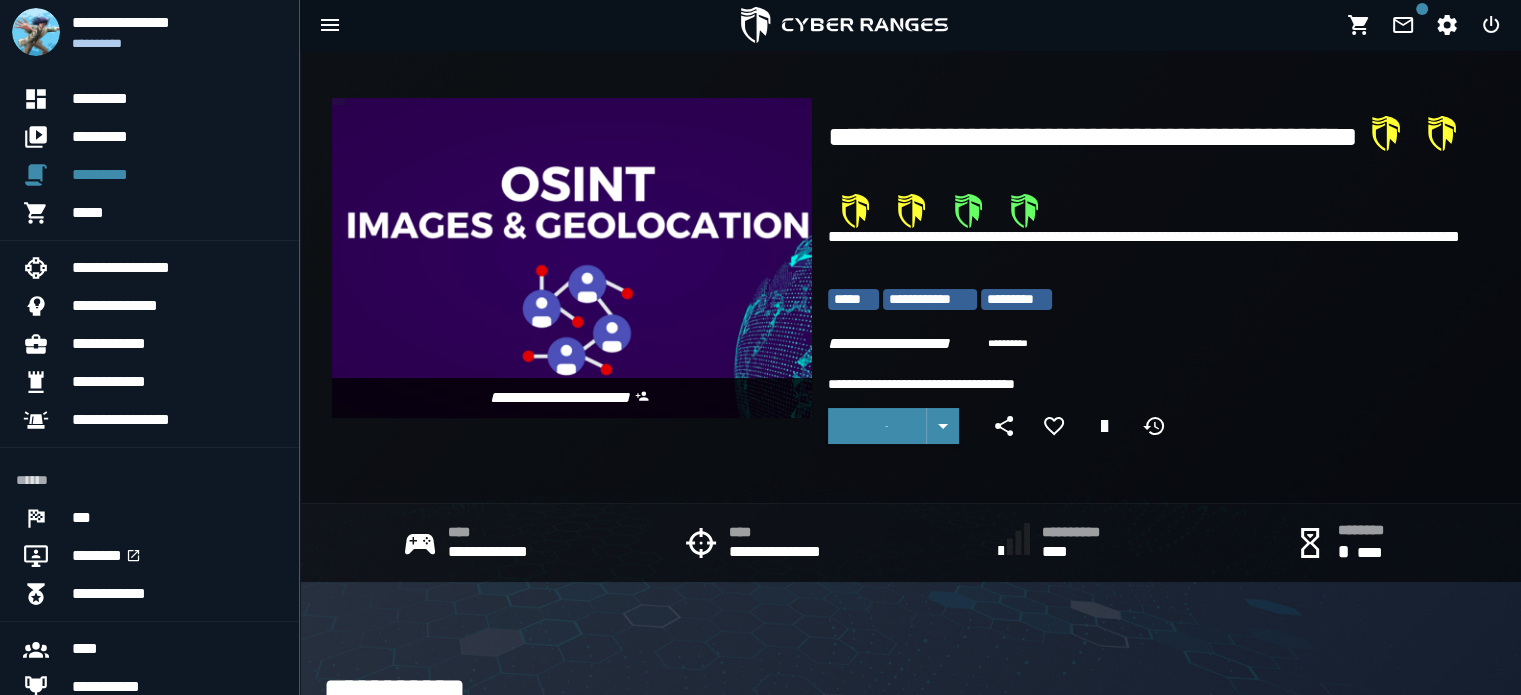 scroll, scrollTop: 328, scrollLeft: 0, axis: vertical 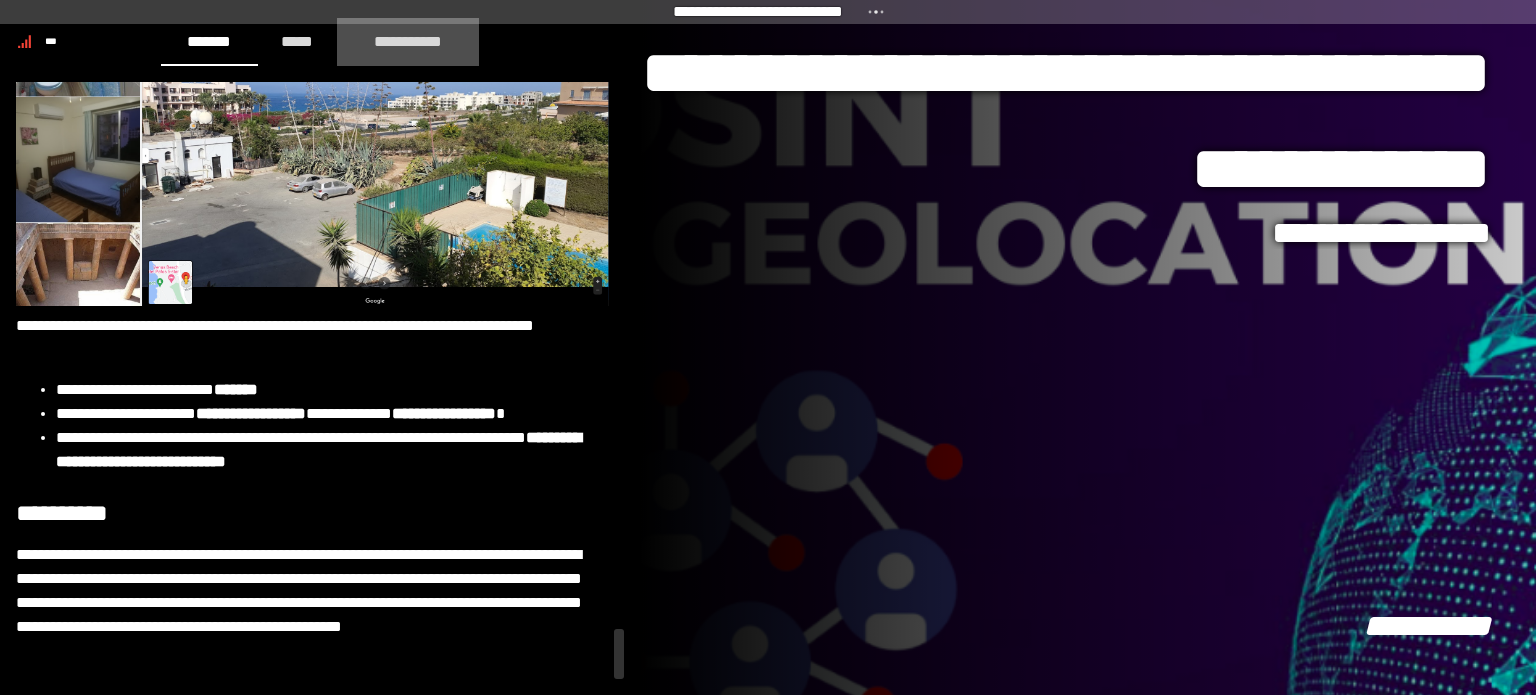 click on "**********" at bounding box center (408, 42) 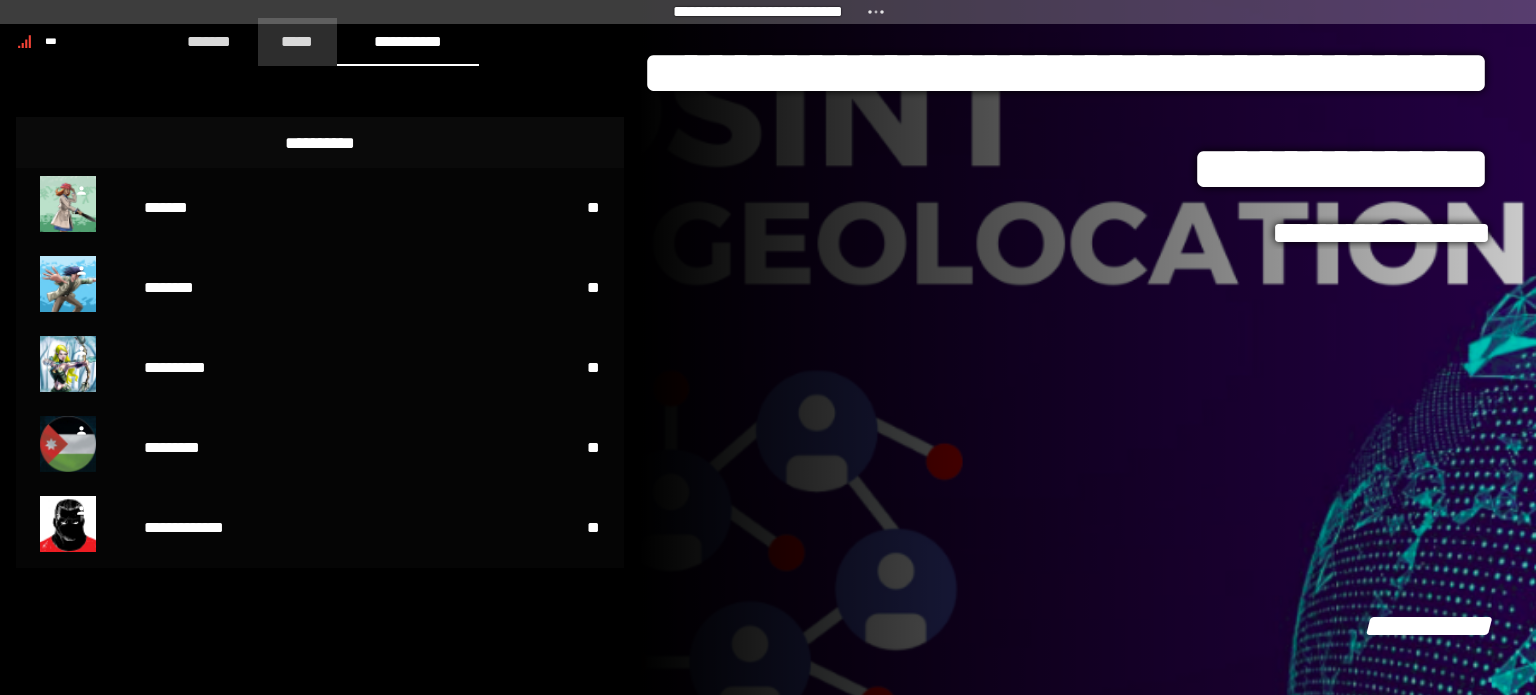 click on "*****" at bounding box center (298, 41) 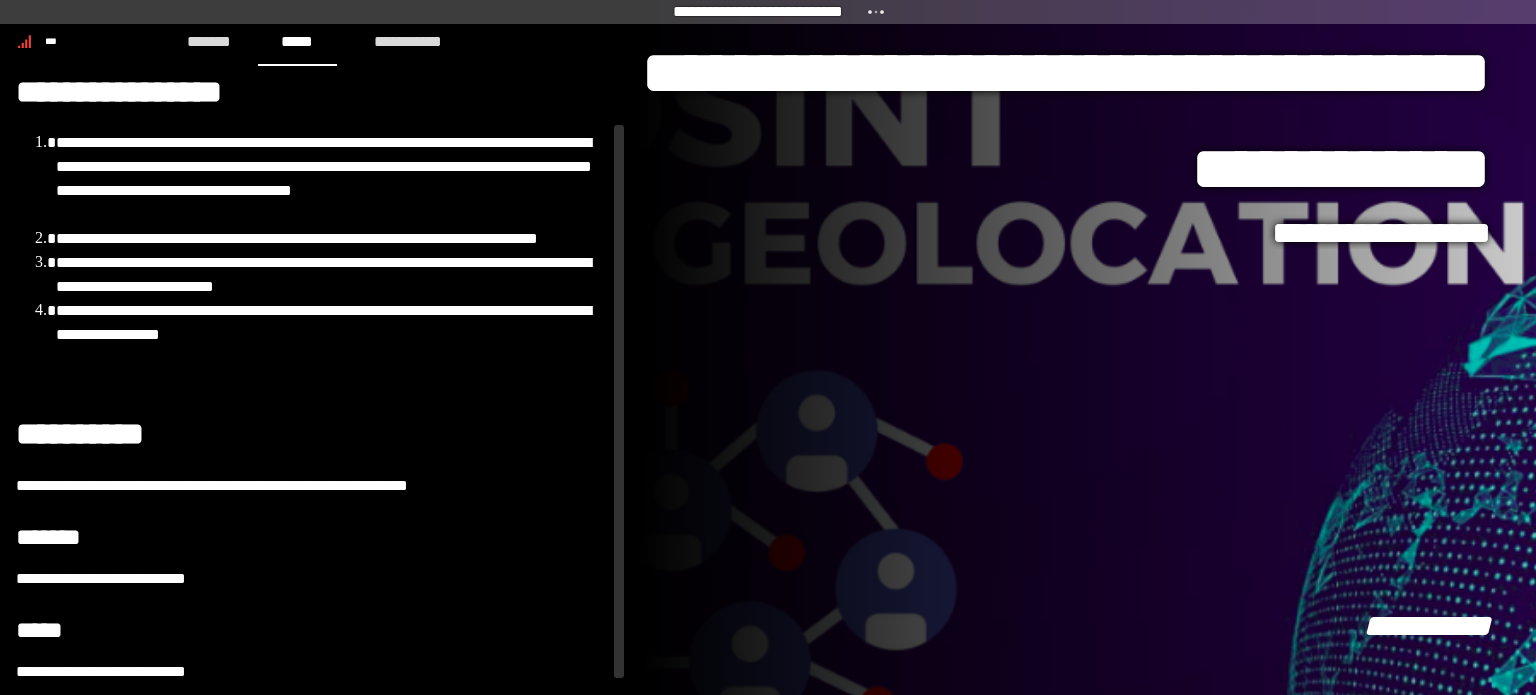 scroll, scrollTop: 46, scrollLeft: 0, axis: vertical 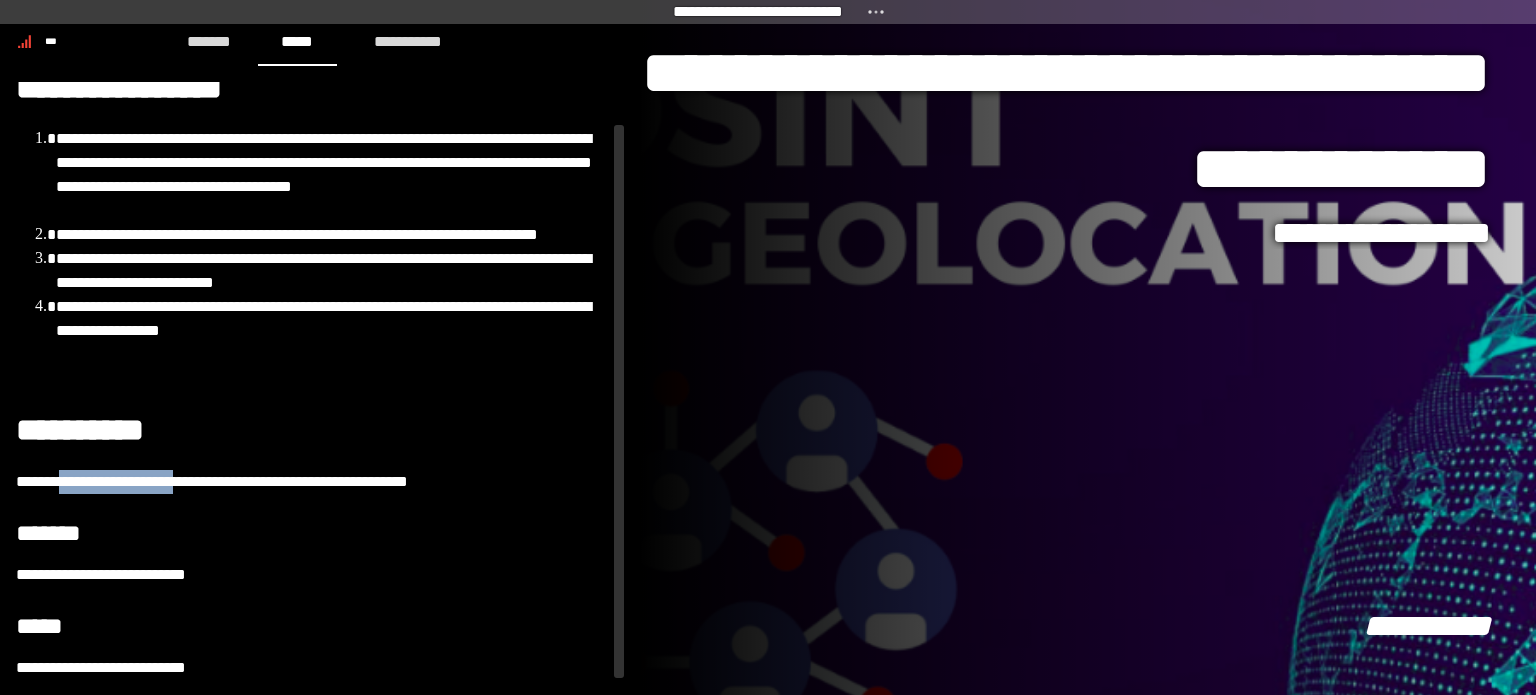 drag, startPoint x: 76, startPoint y: 482, endPoint x: 204, endPoint y: 479, distance: 128.03516 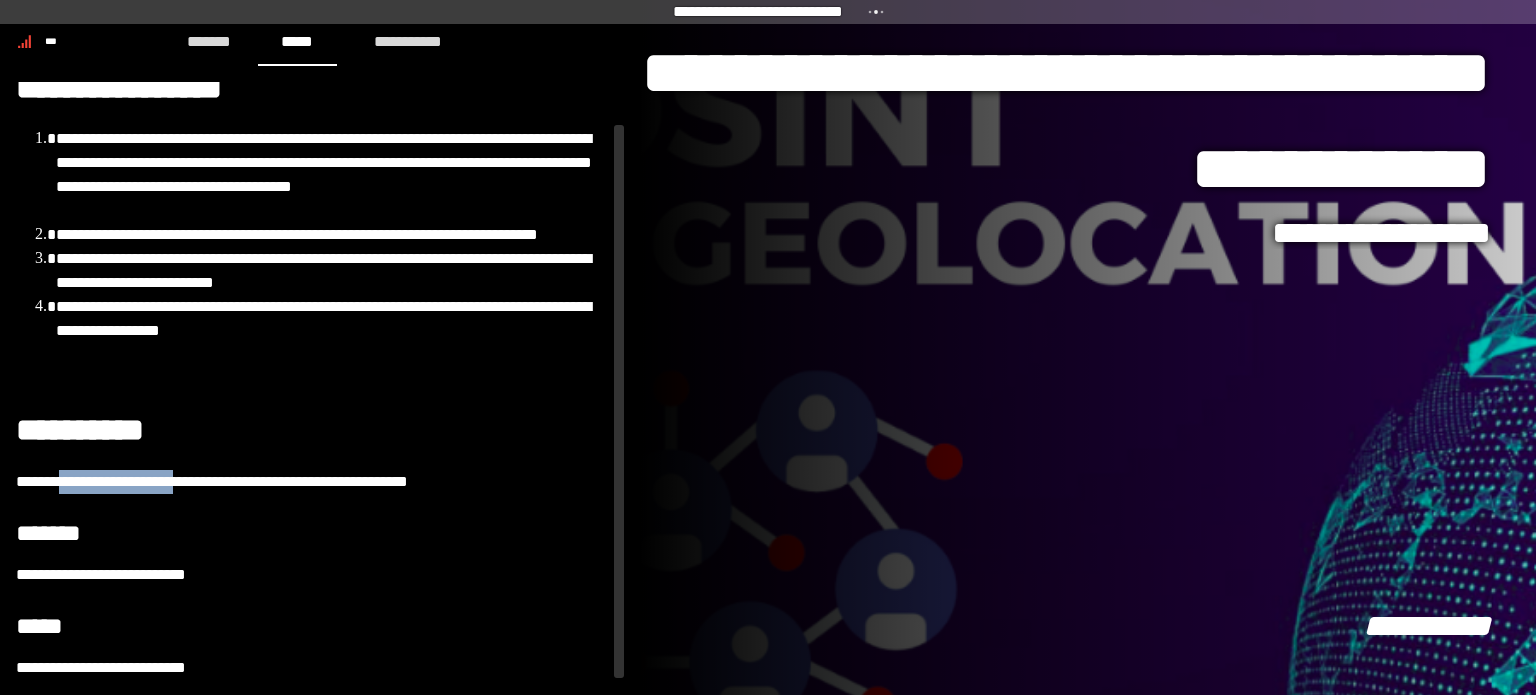 click on "**********" at bounding box center (312, 482) 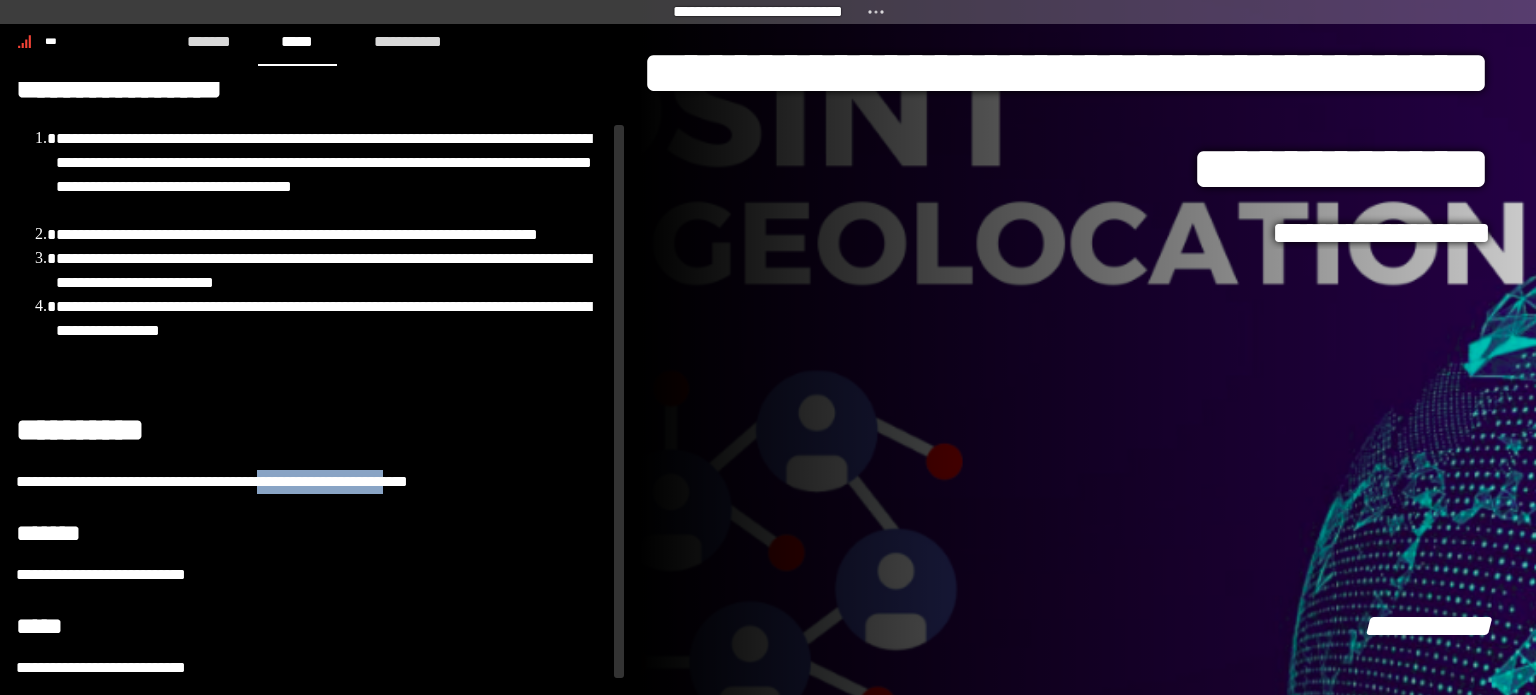 drag, startPoint x: 299, startPoint y: 473, endPoint x: 444, endPoint y: 487, distance: 145.6743 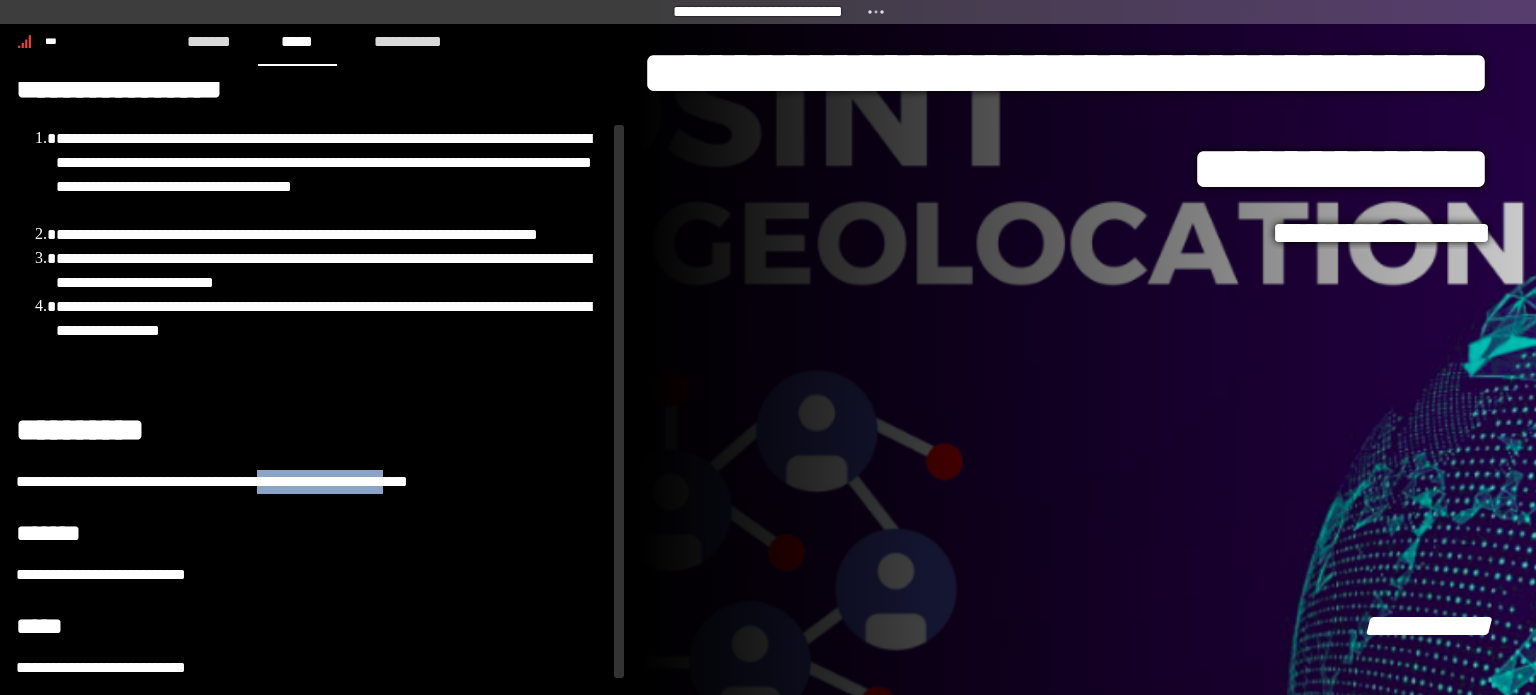 click on "**********" at bounding box center [312, 482] 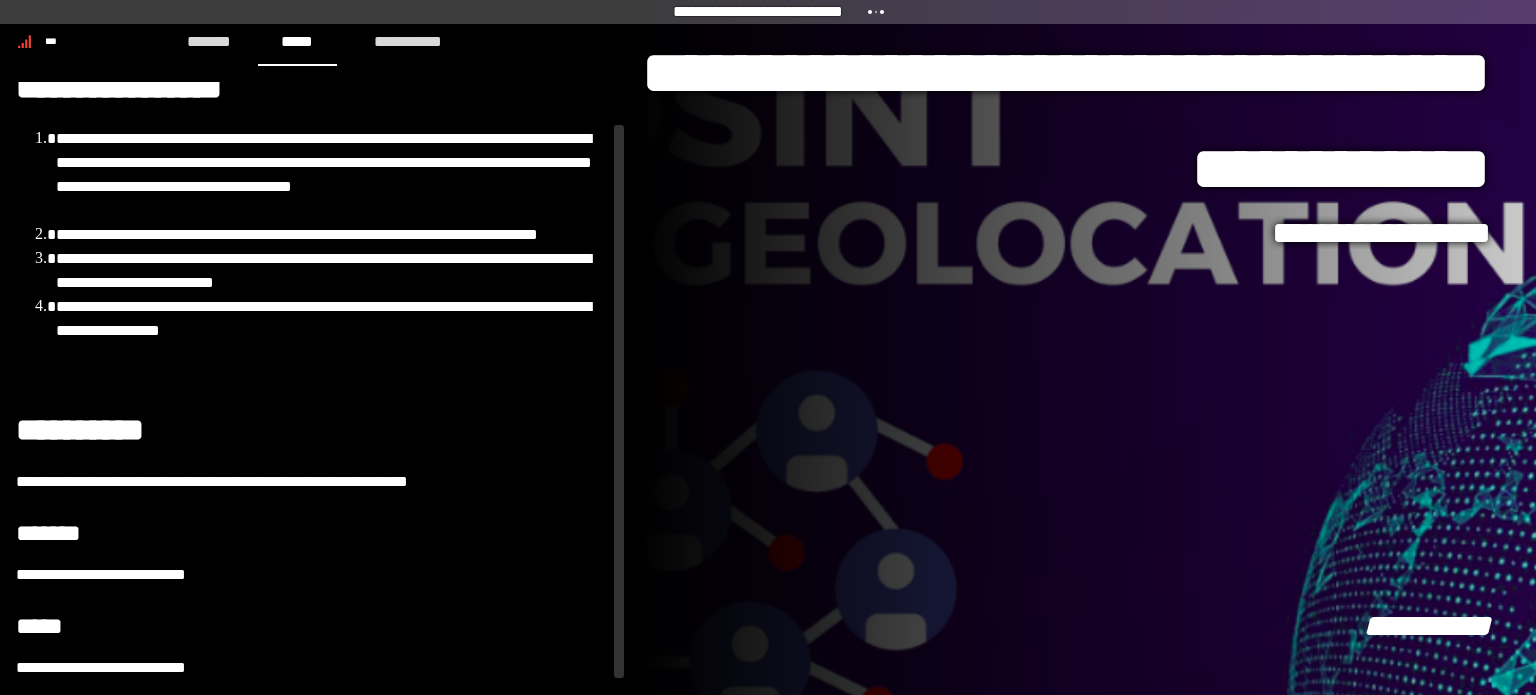 click on "**********" at bounding box center [312, 374] 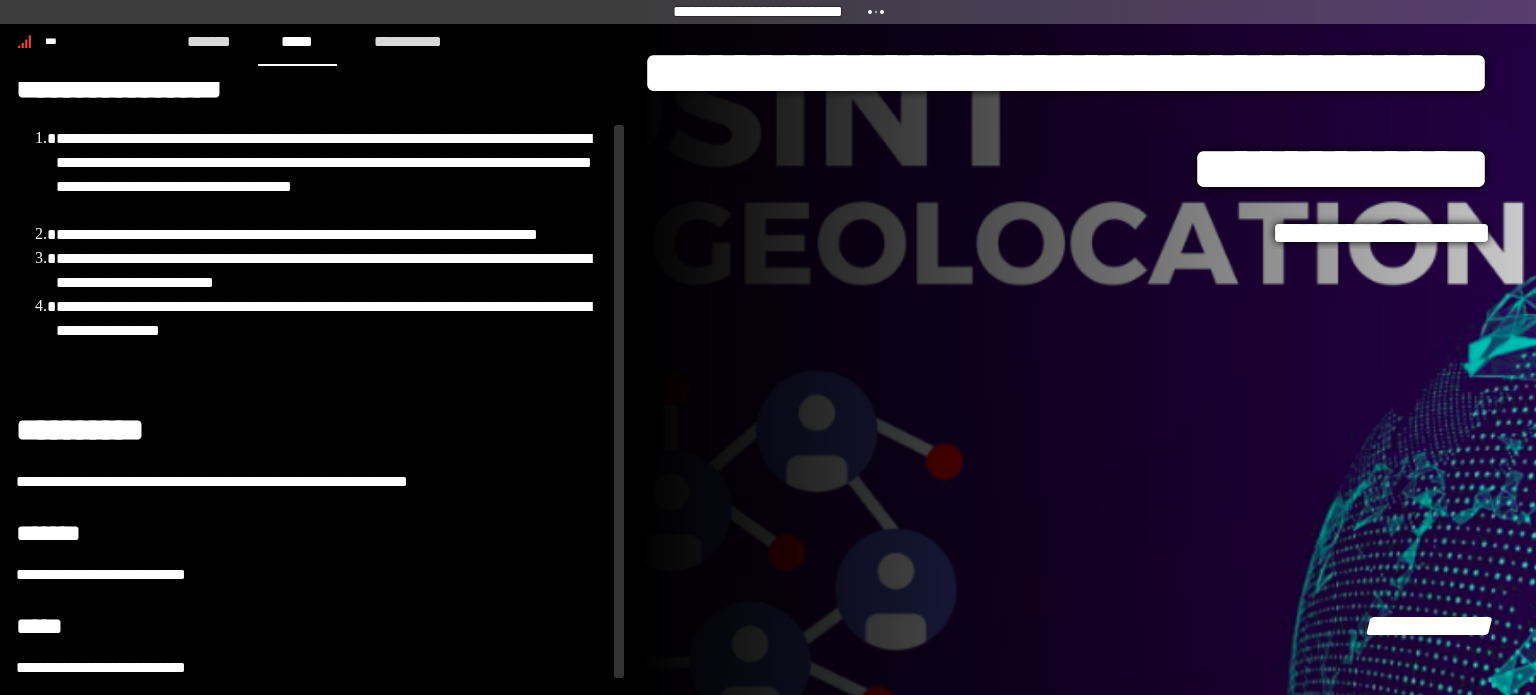 scroll, scrollTop: 0, scrollLeft: 0, axis: both 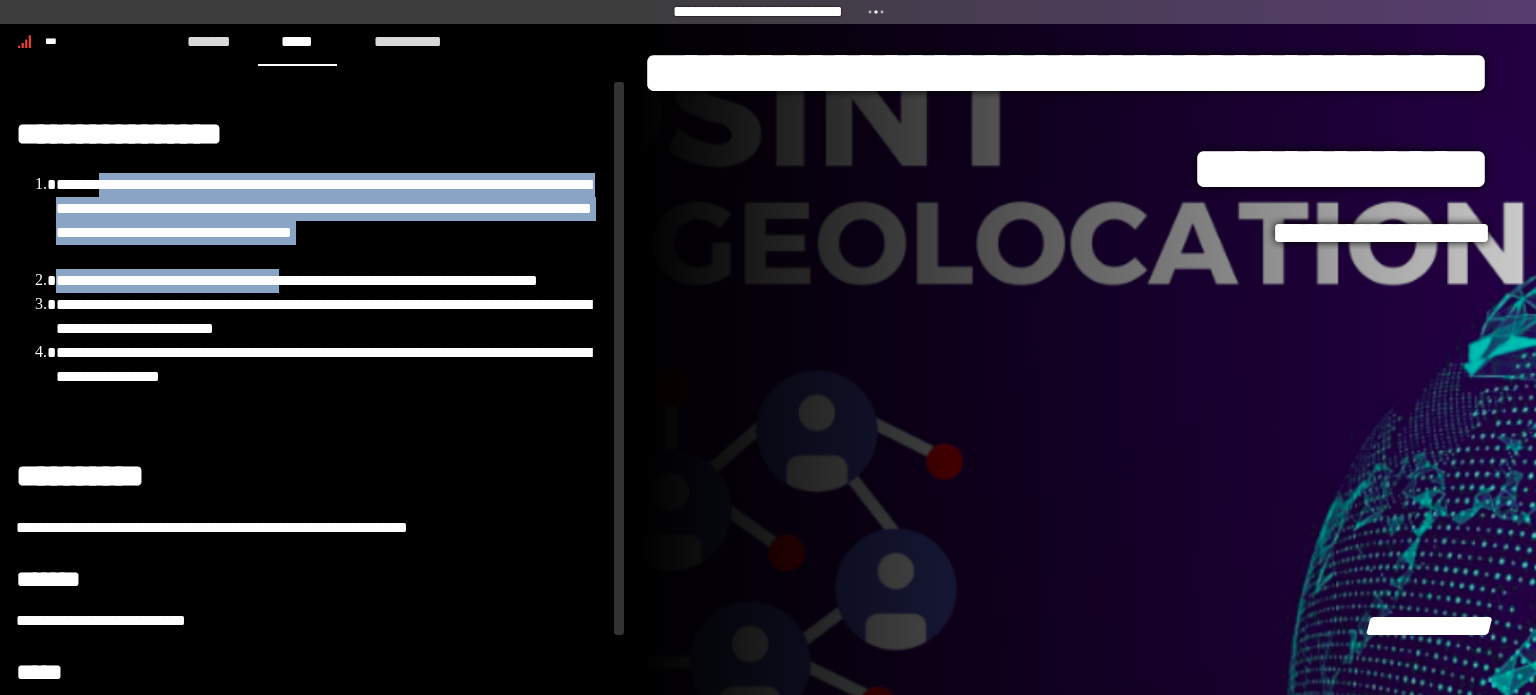 drag, startPoint x: 104, startPoint y: 197, endPoint x: 294, endPoint y: 276, distance: 205.76929 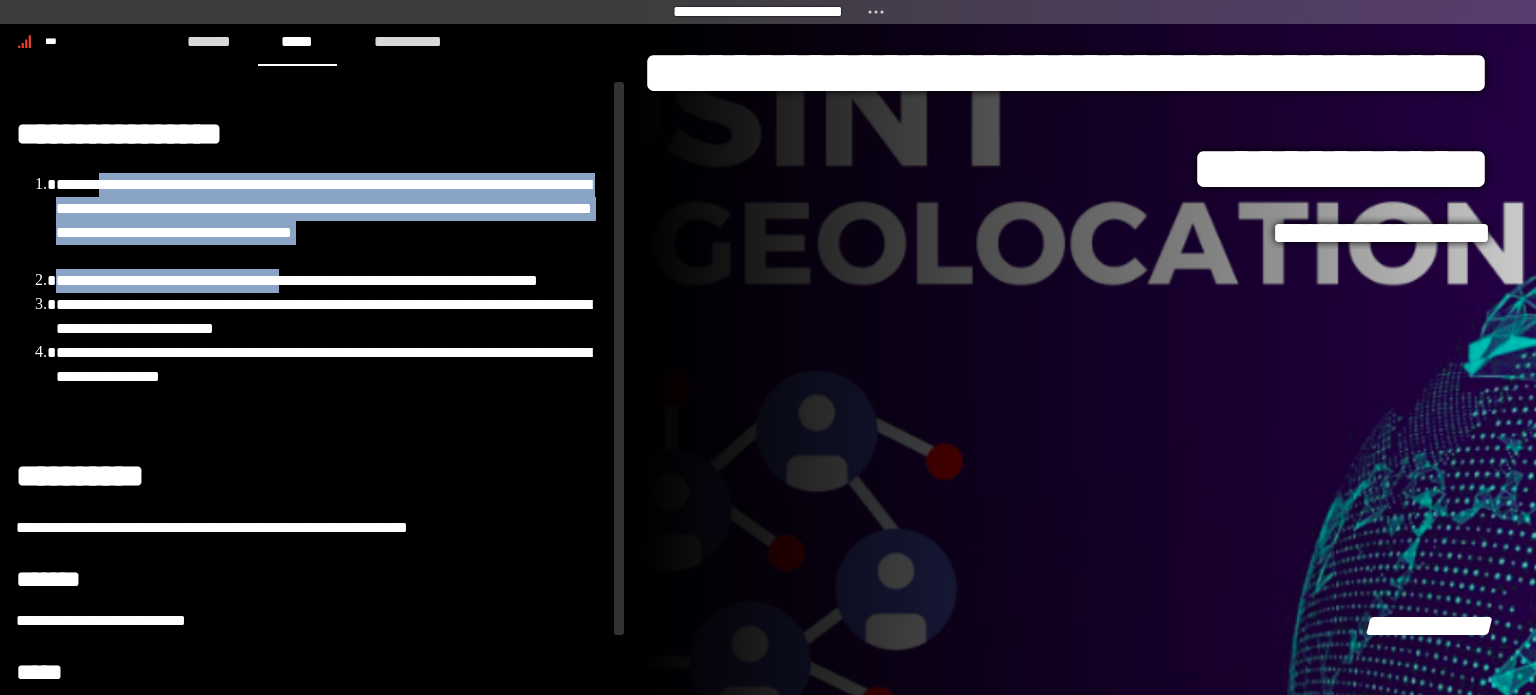 click on "**********" at bounding box center [312, 281] 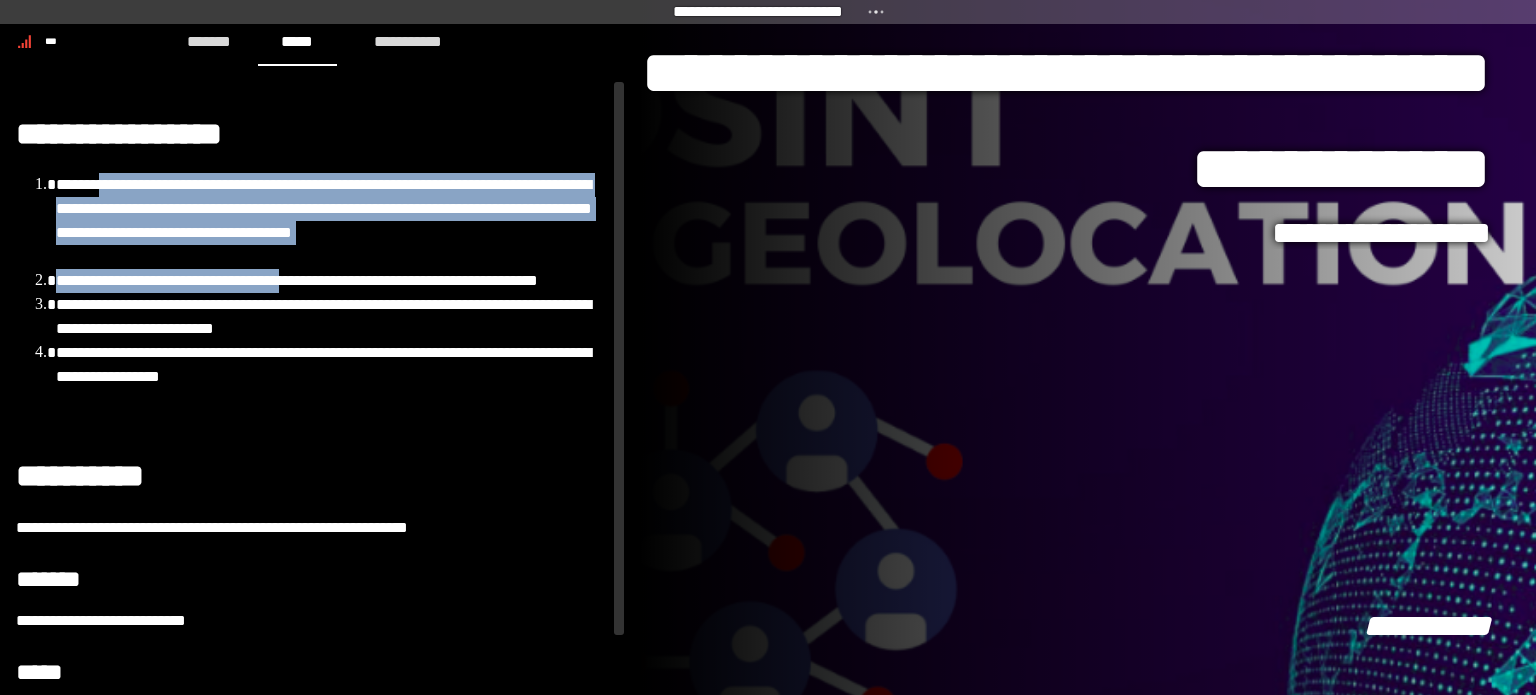 click on "**********" at bounding box center (332, 221) 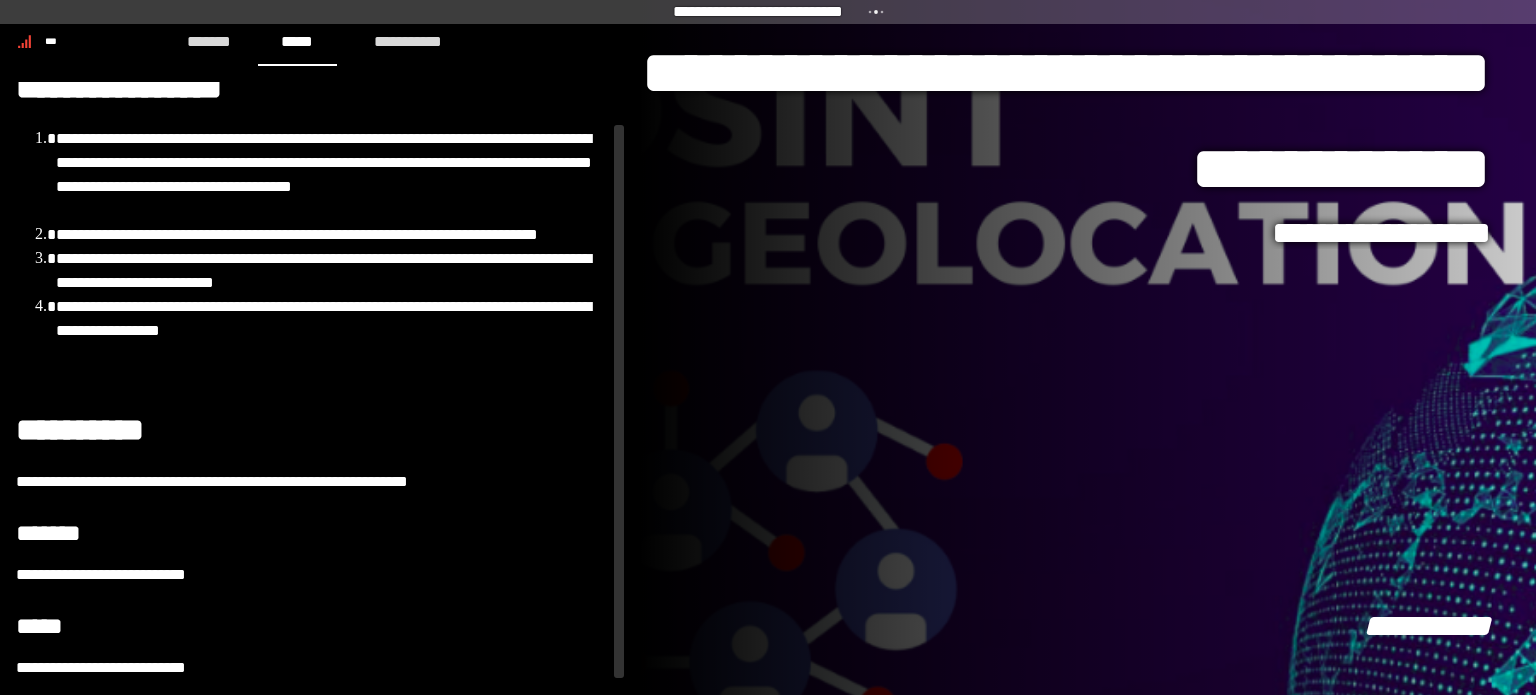 scroll, scrollTop: 45, scrollLeft: 0, axis: vertical 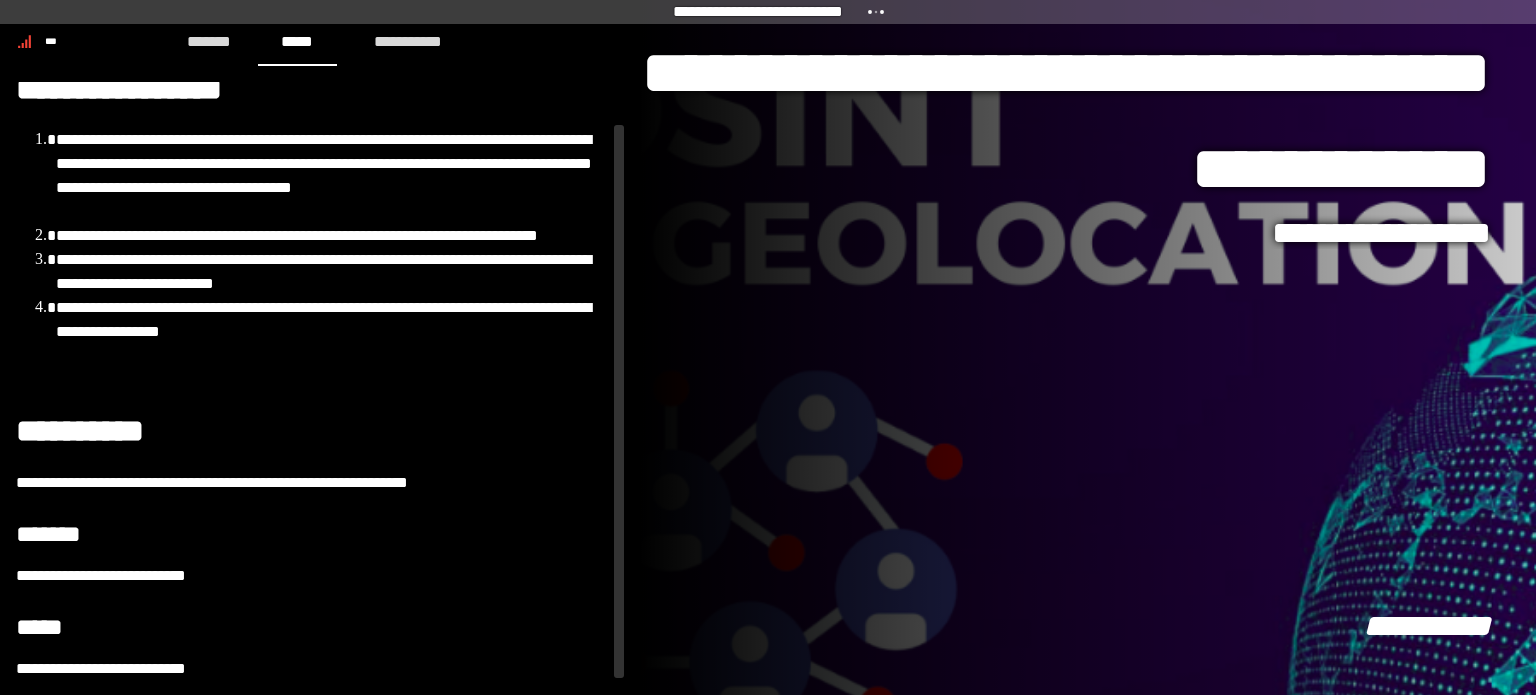 click on "**********" at bounding box center (312, 669) 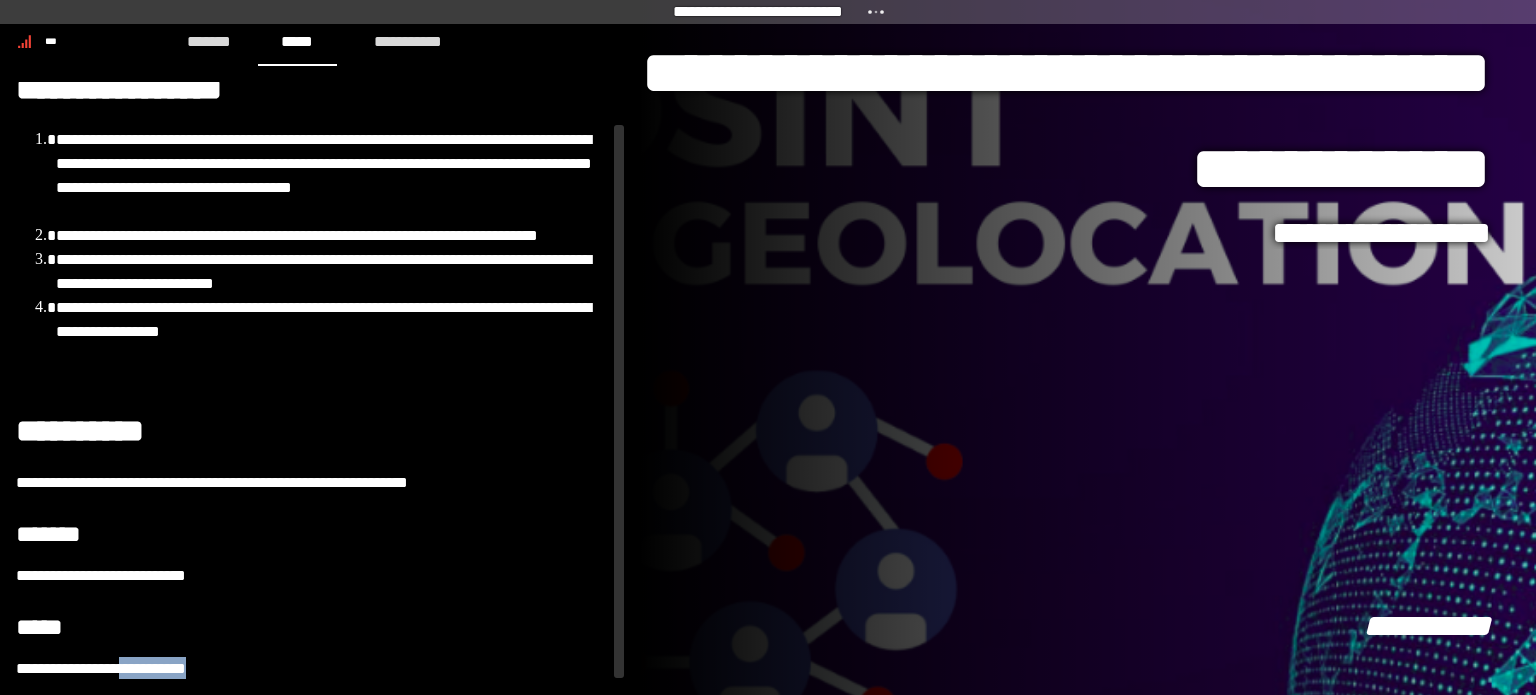 click on "**********" at bounding box center [312, 669] 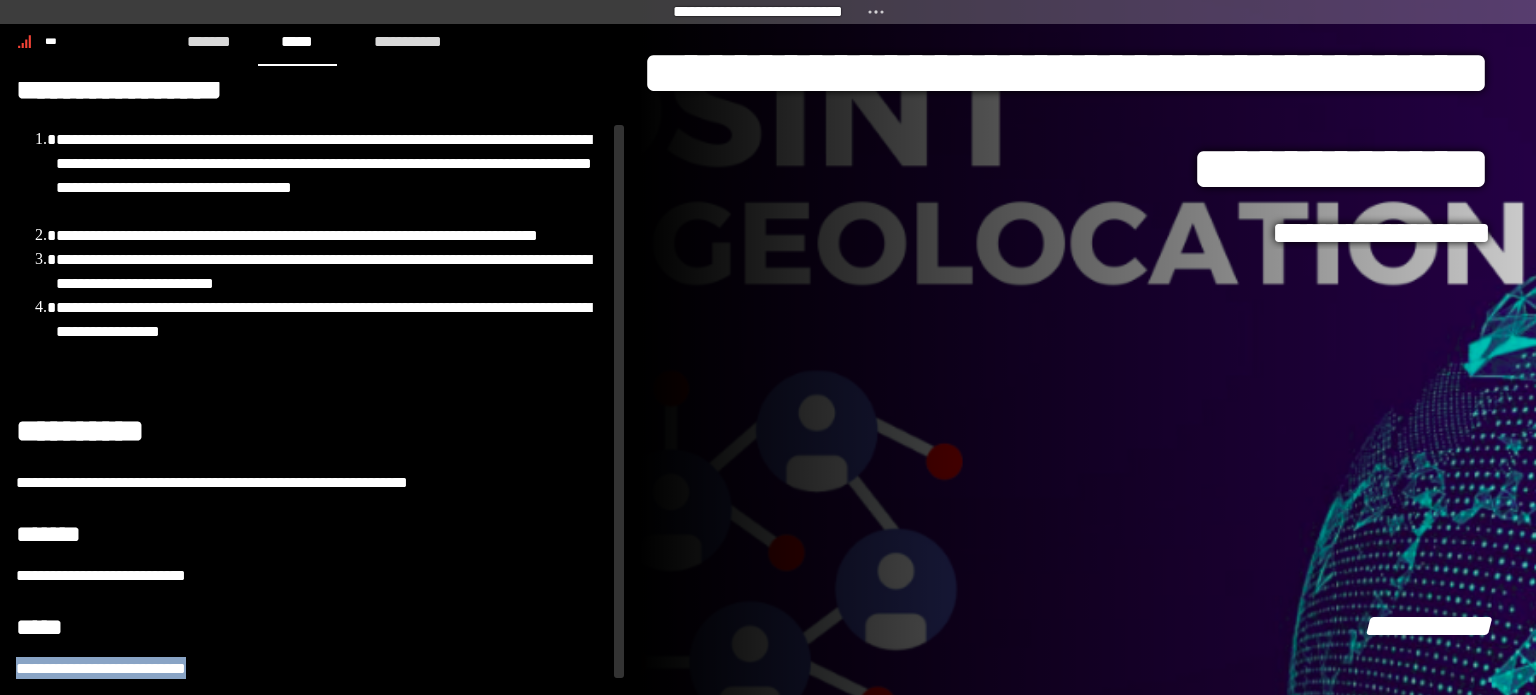 click on "**********" at bounding box center [312, 669] 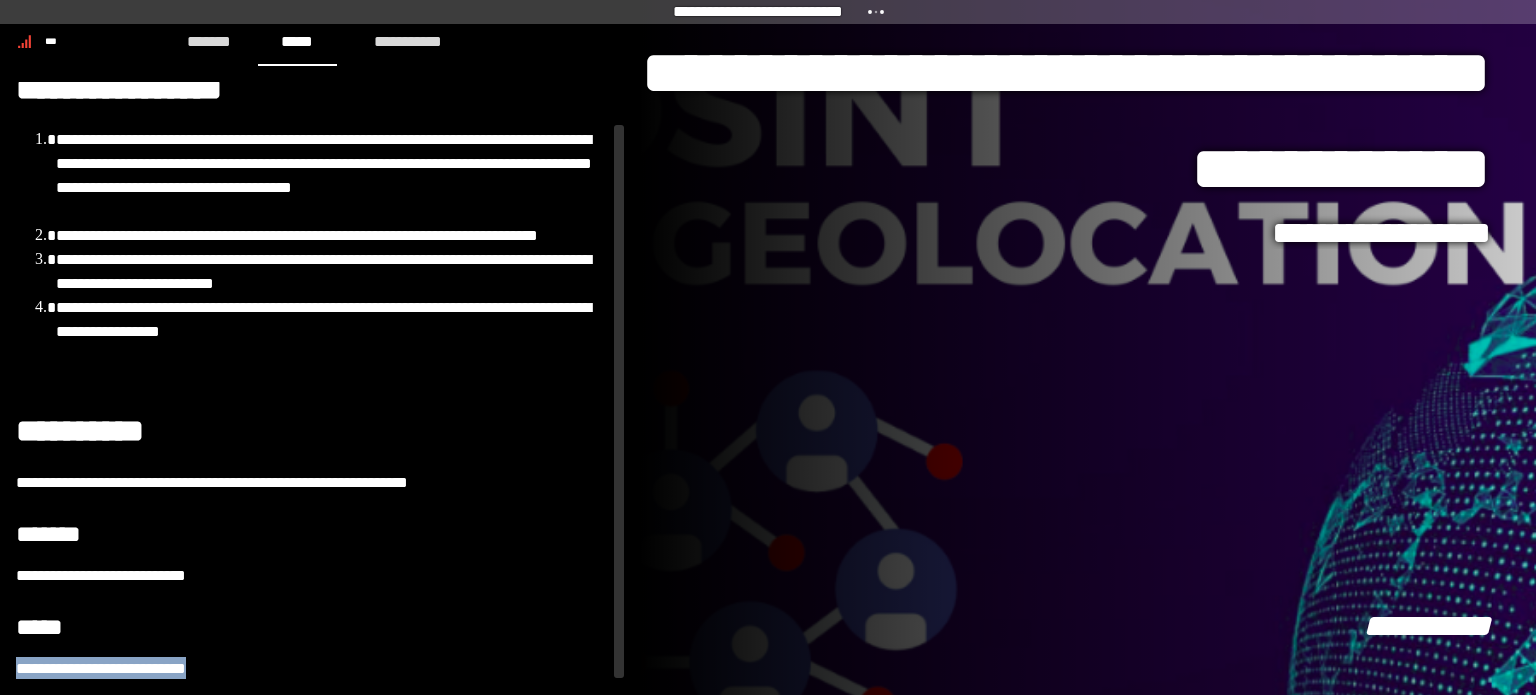 copy on "**********" 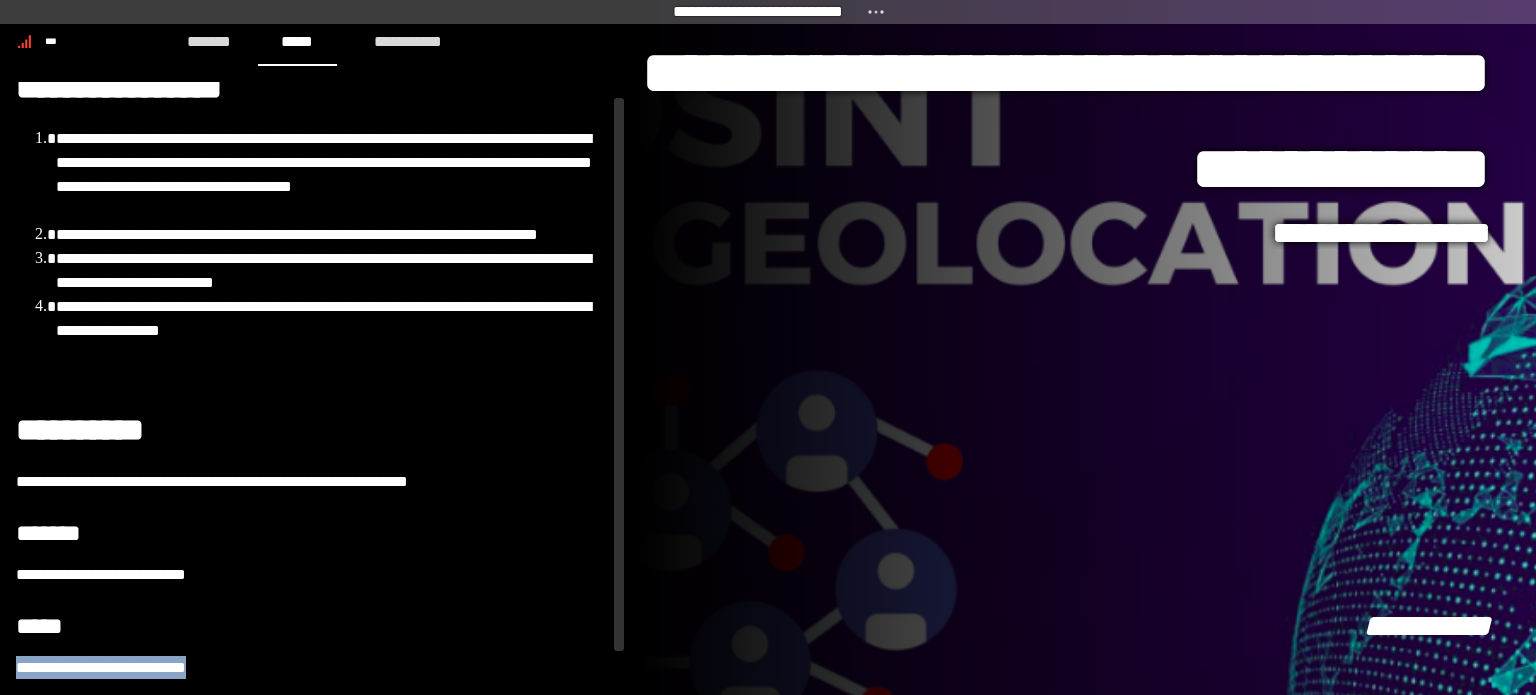 scroll, scrollTop: 0, scrollLeft: 0, axis: both 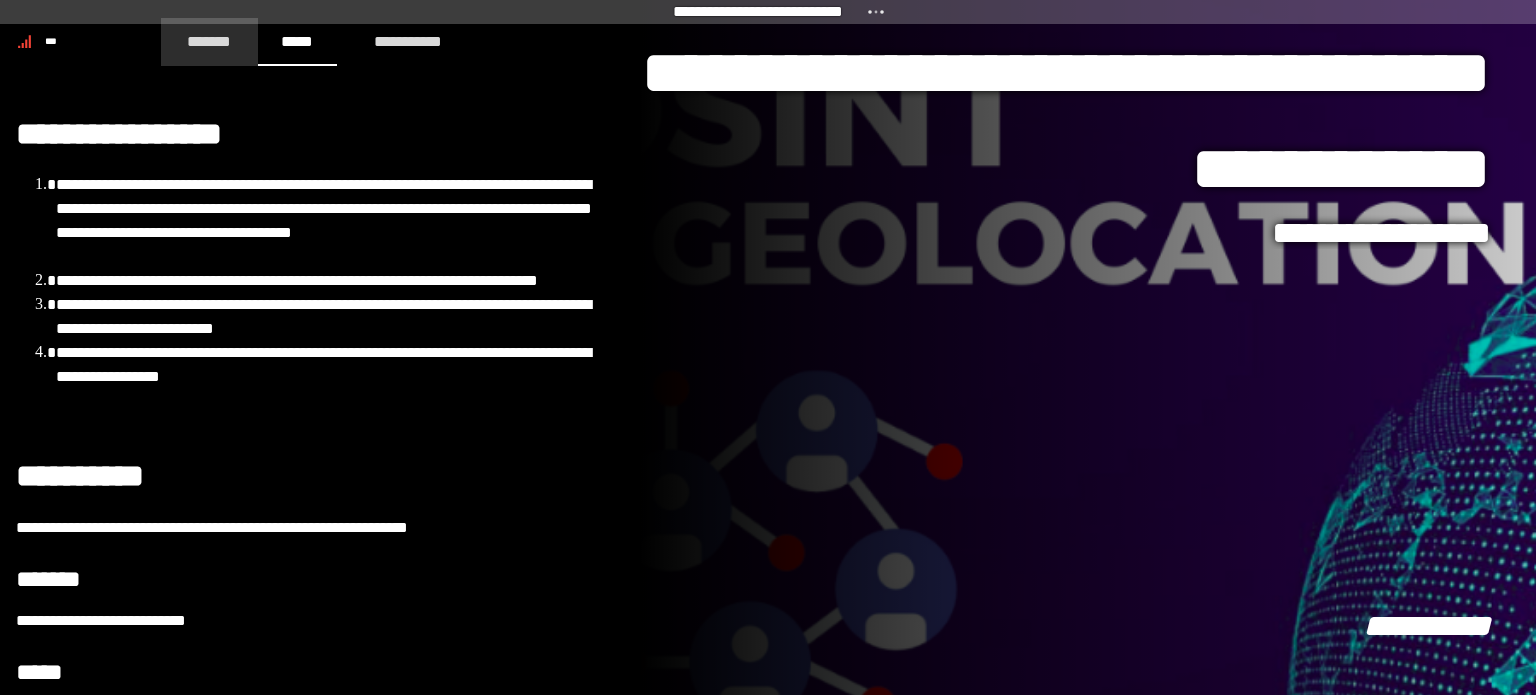 click on "*******" at bounding box center (209, 41) 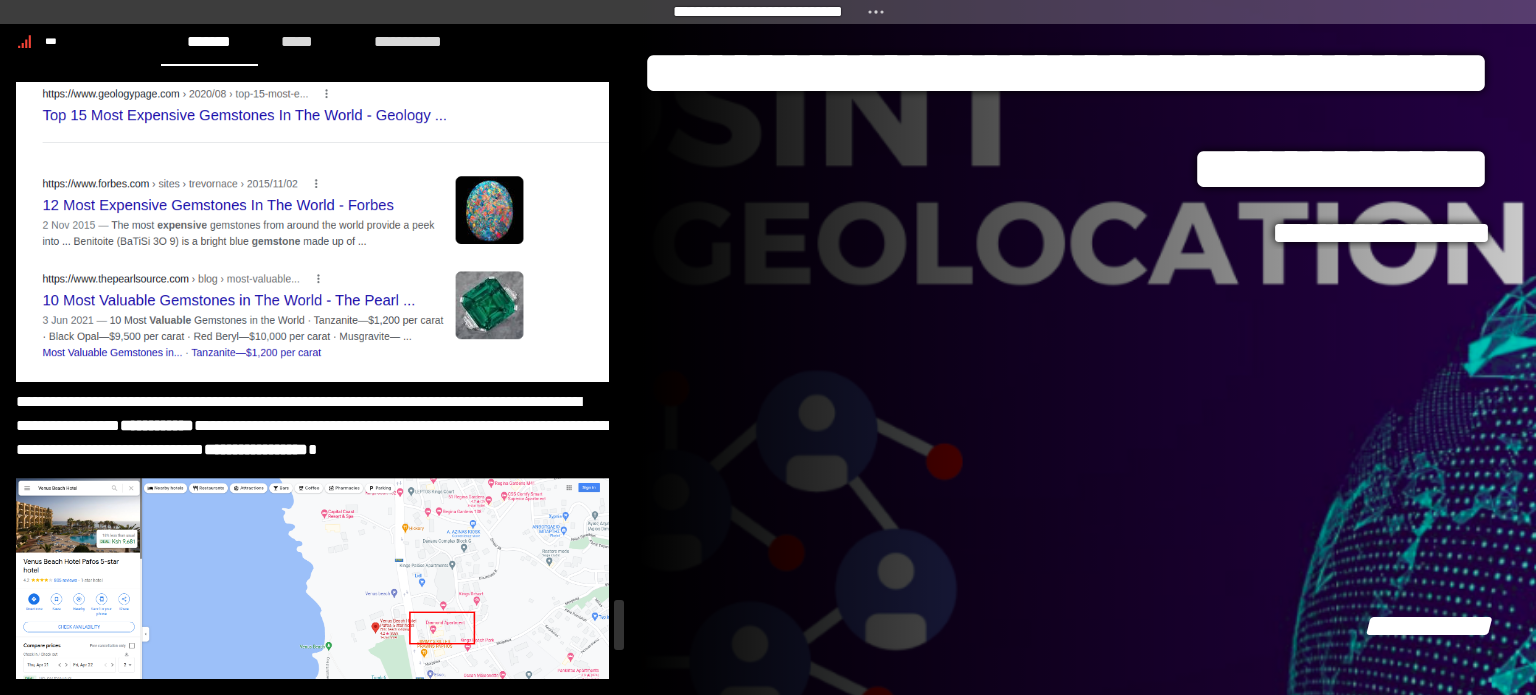 scroll, scrollTop: 12514, scrollLeft: 0, axis: vertical 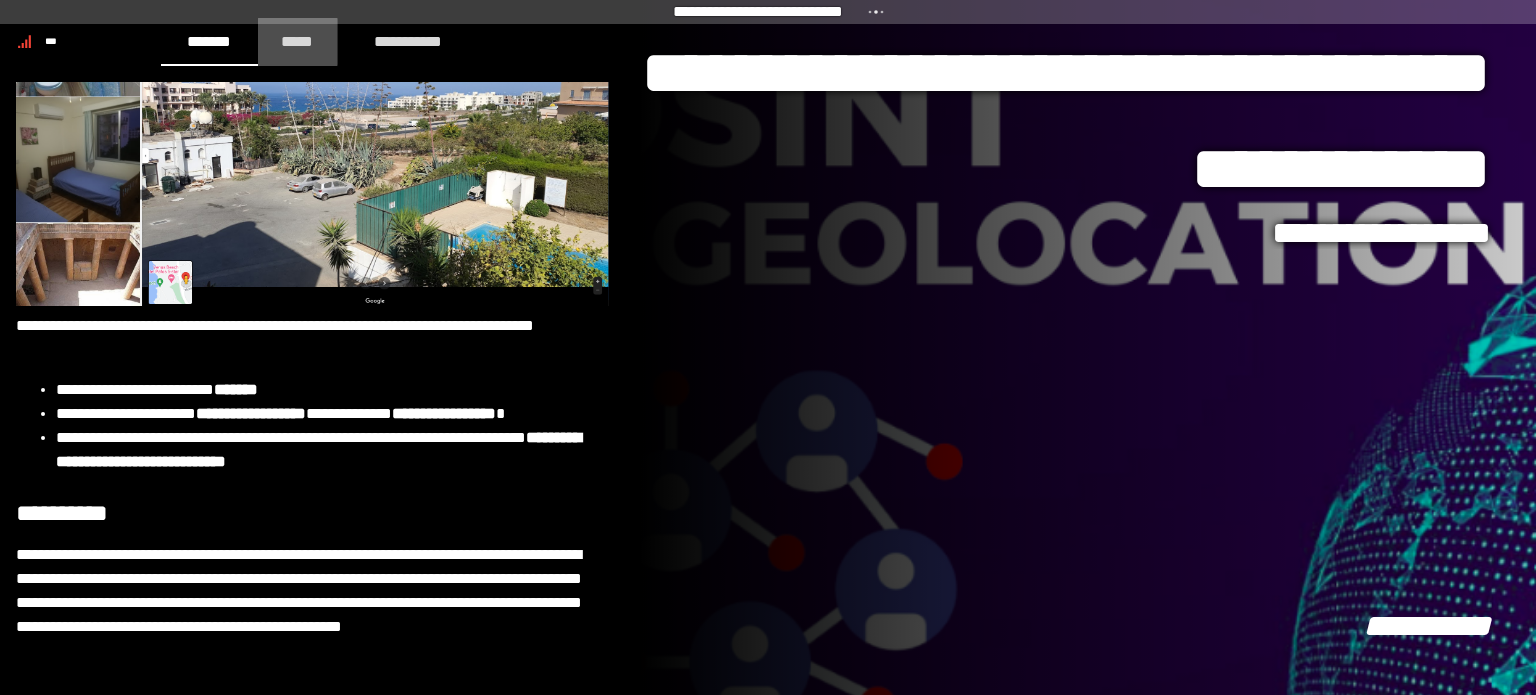 click on "*****" at bounding box center [298, 41] 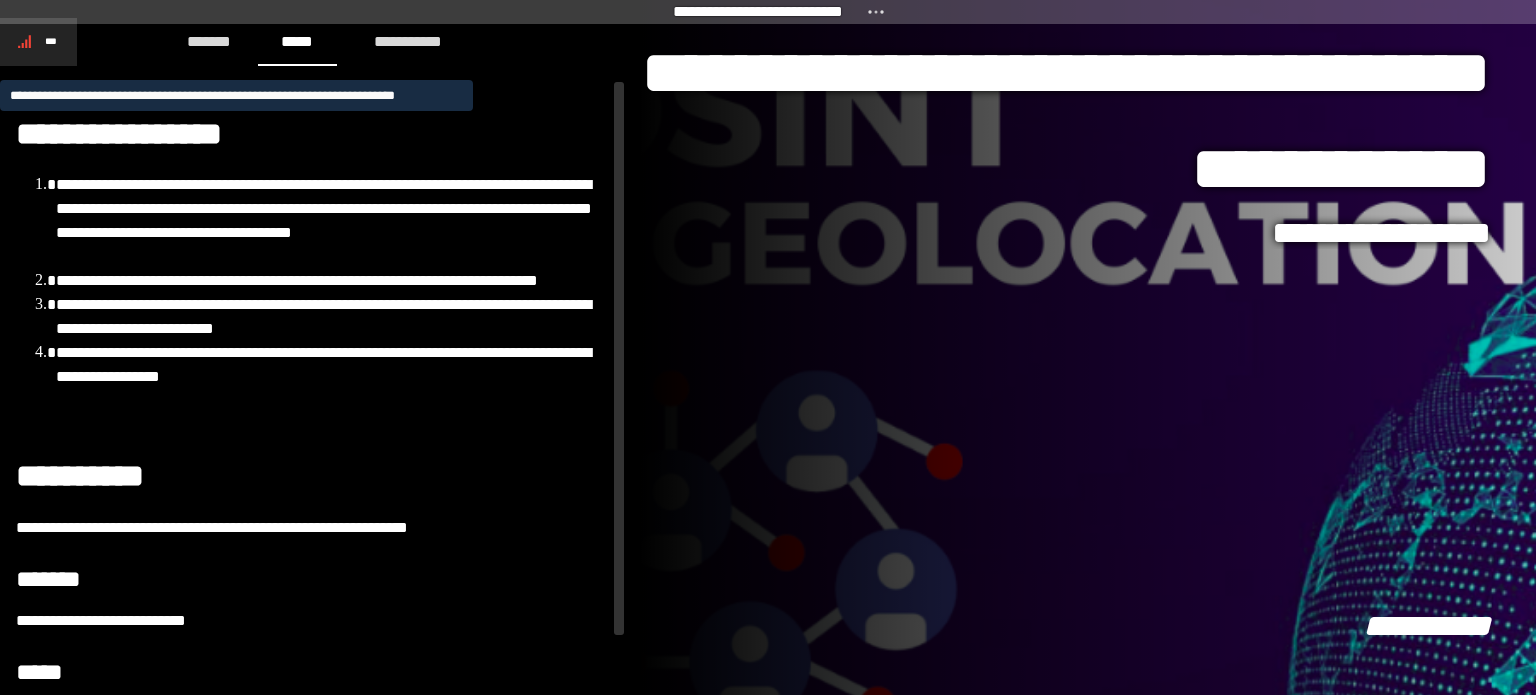 click on "***" at bounding box center [38, 42] 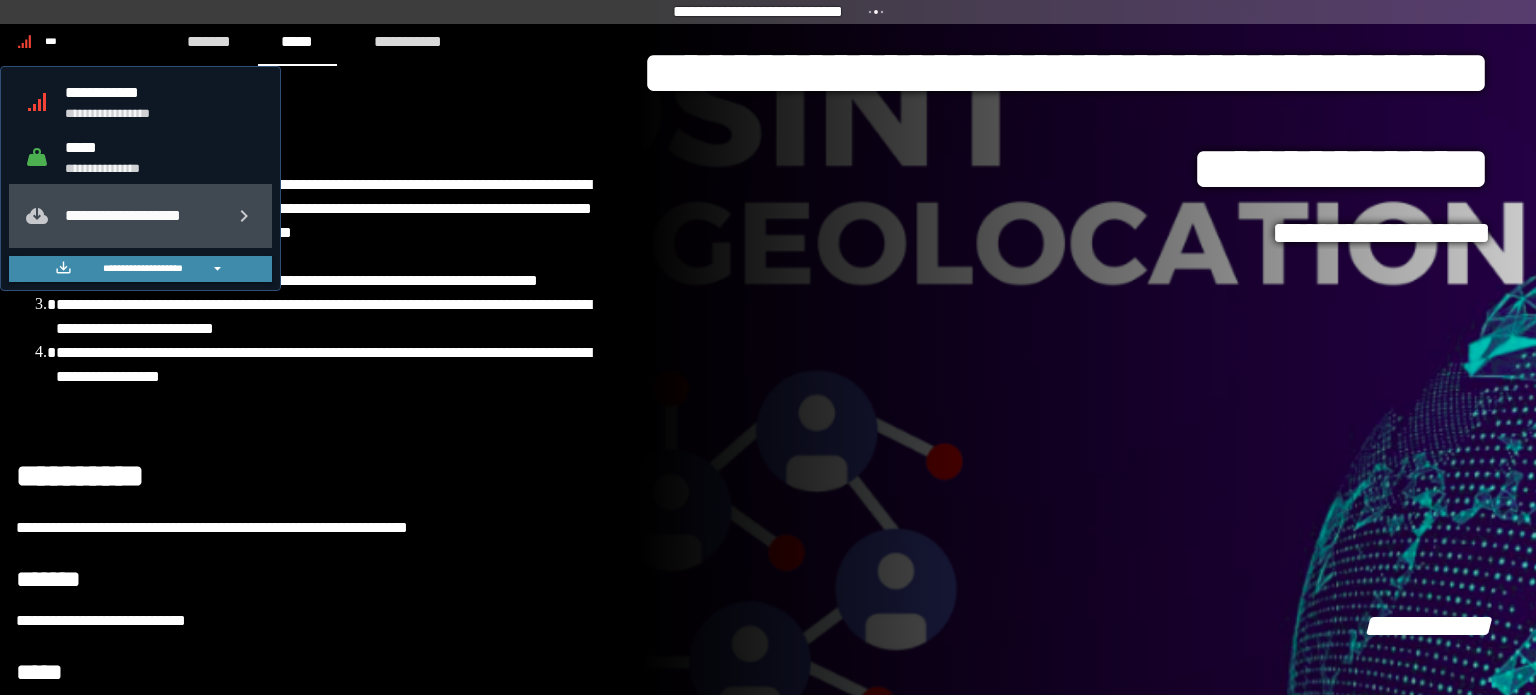 click 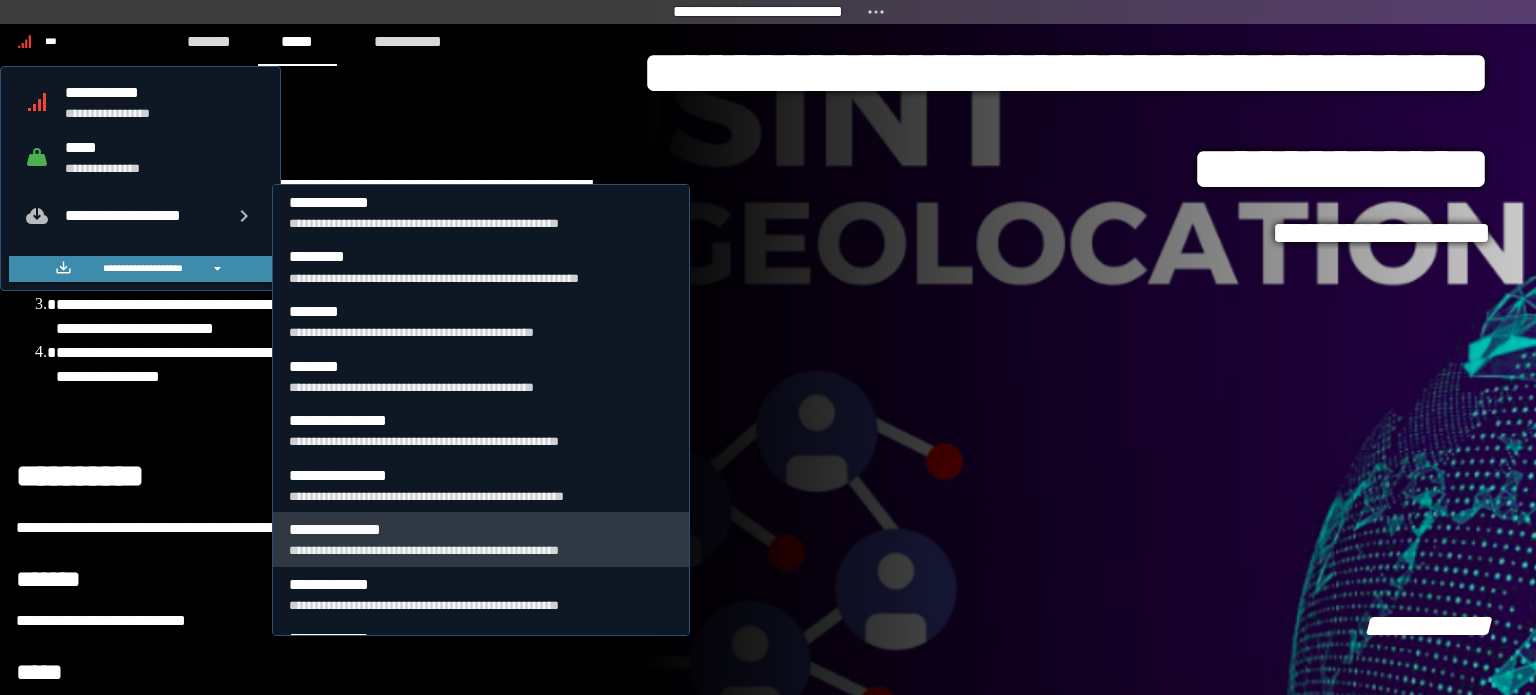 scroll, scrollTop: 82, scrollLeft: 0, axis: vertical 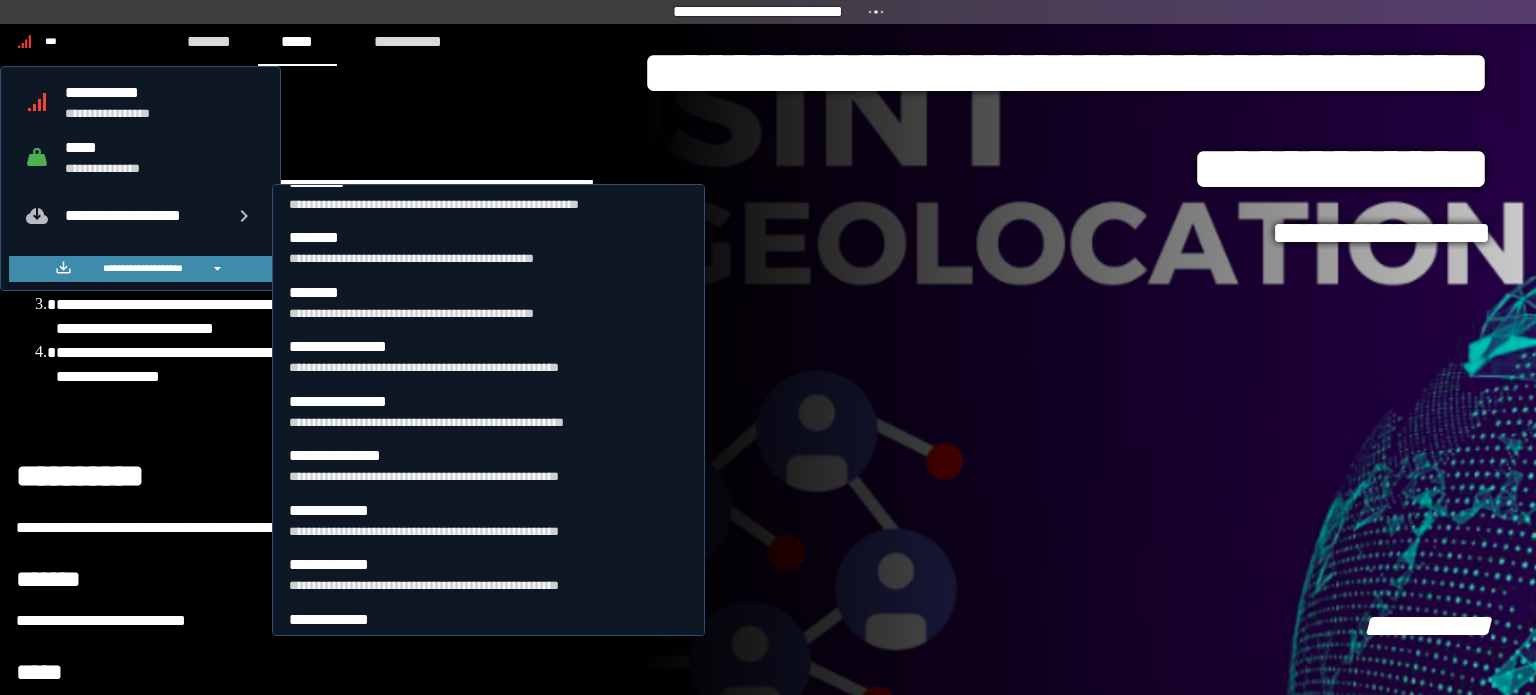 click on "**********" at bounding box center (1088, 347) 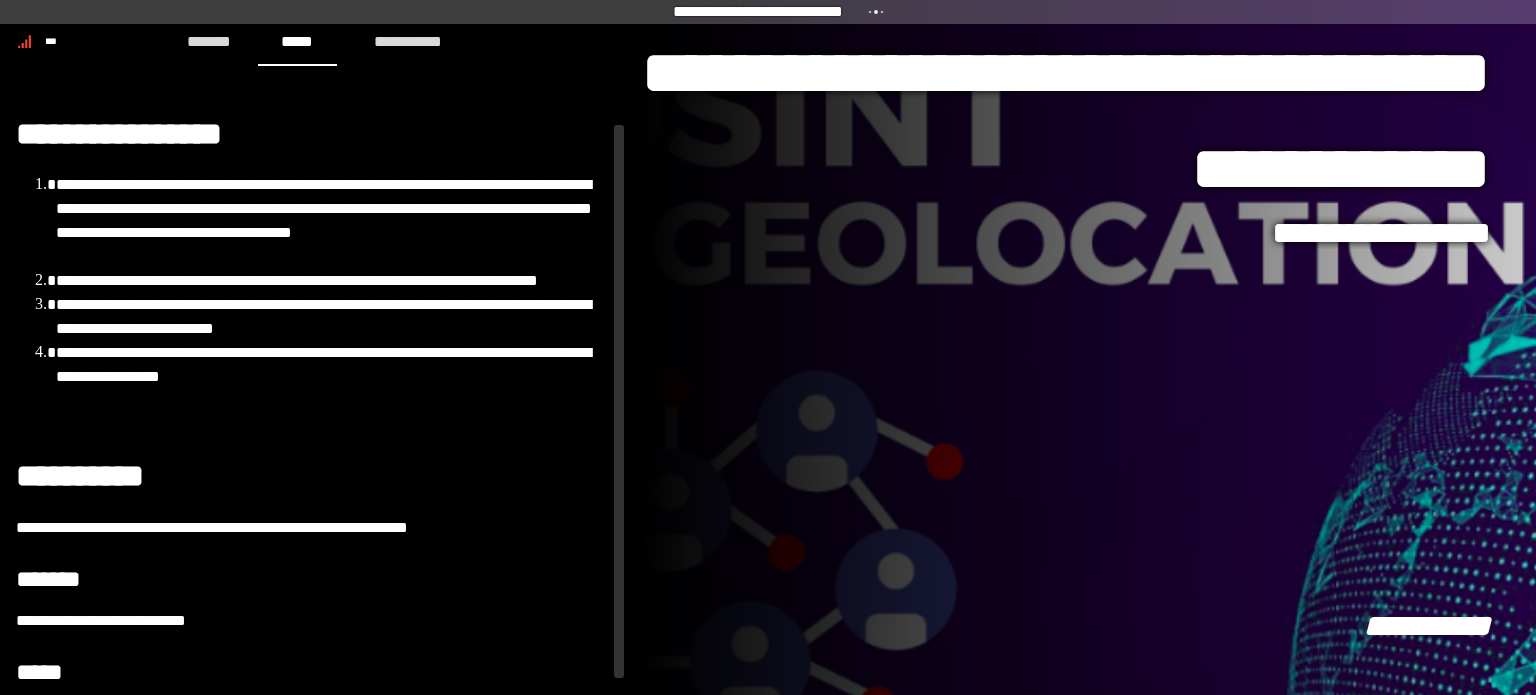 scroll, scrollTop: 46, scrollLeft: 0, axis: vertical 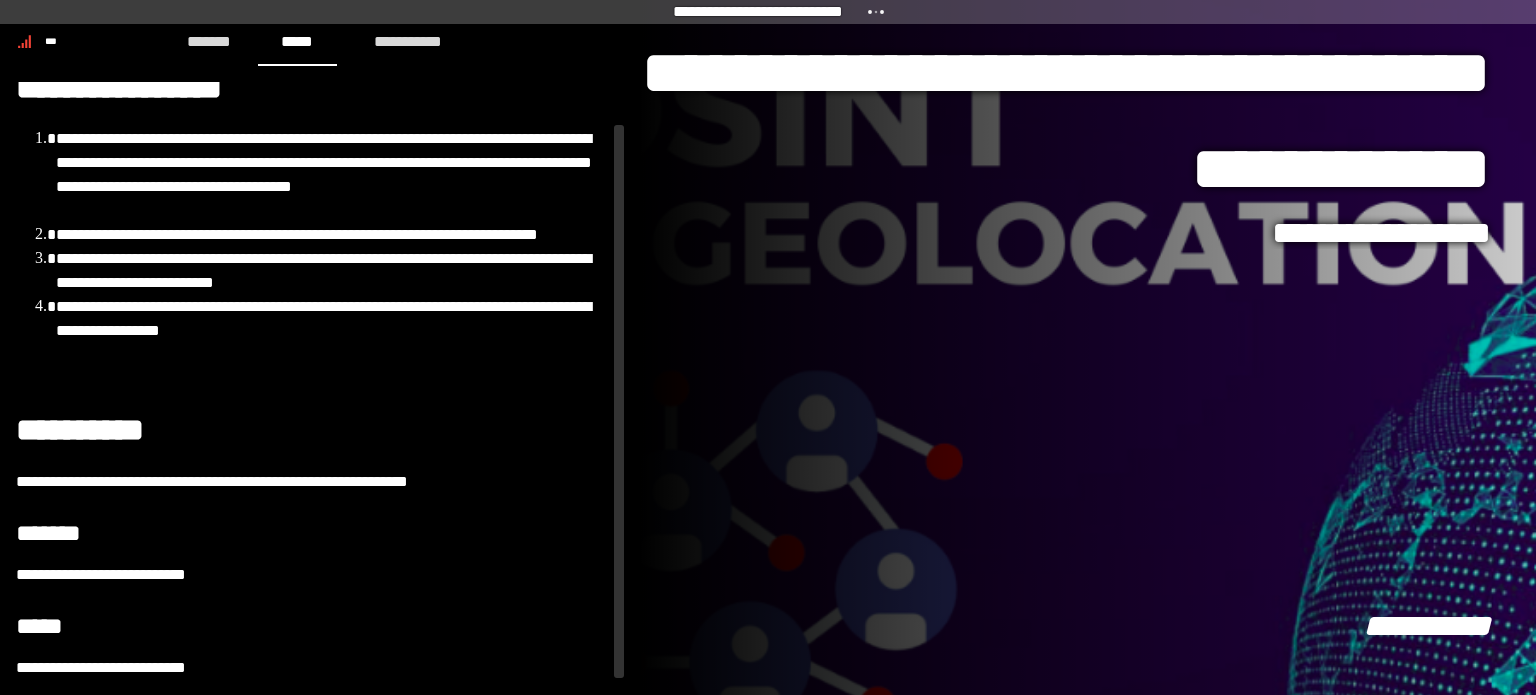 click on "**********" at bounding box center (312, 575) 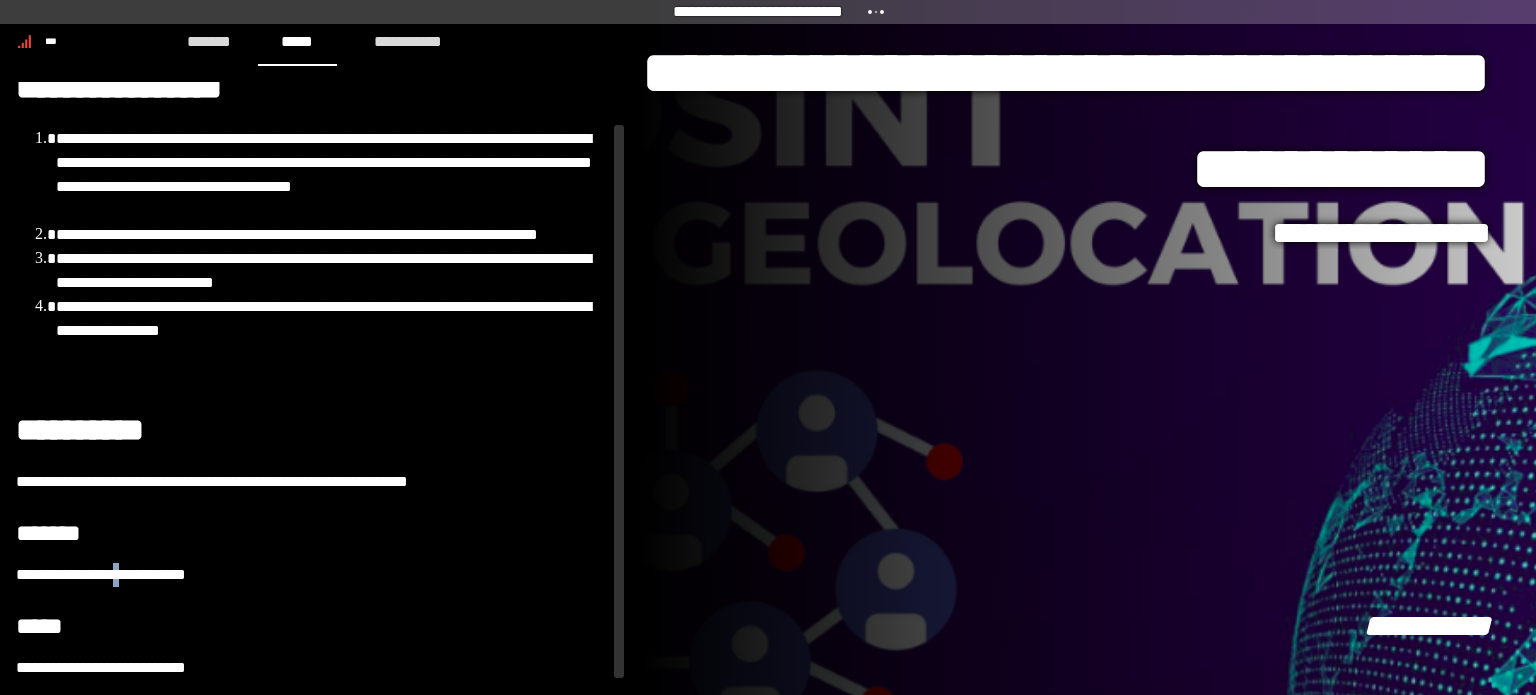 click on "**********" at bounding box center [312, 575] 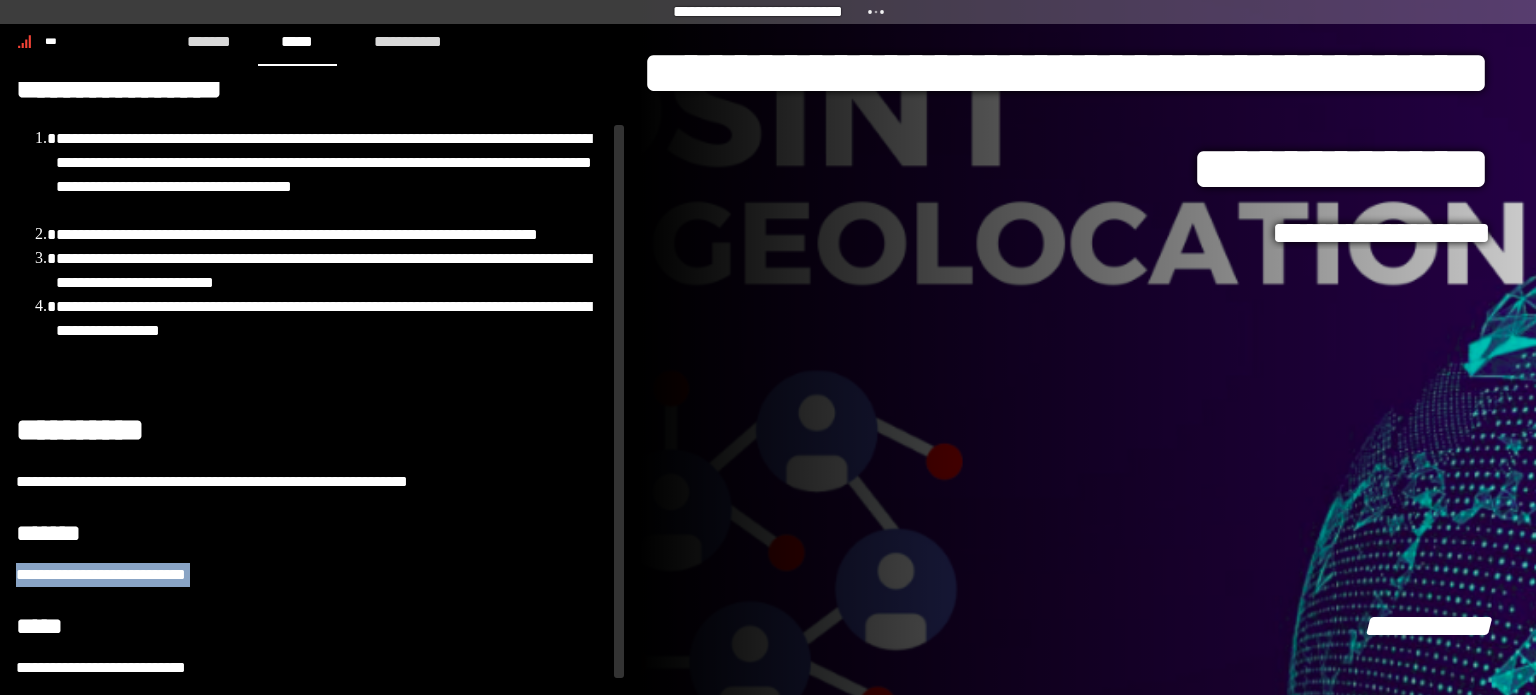 click on "**********" at bounding box center [312, 575] 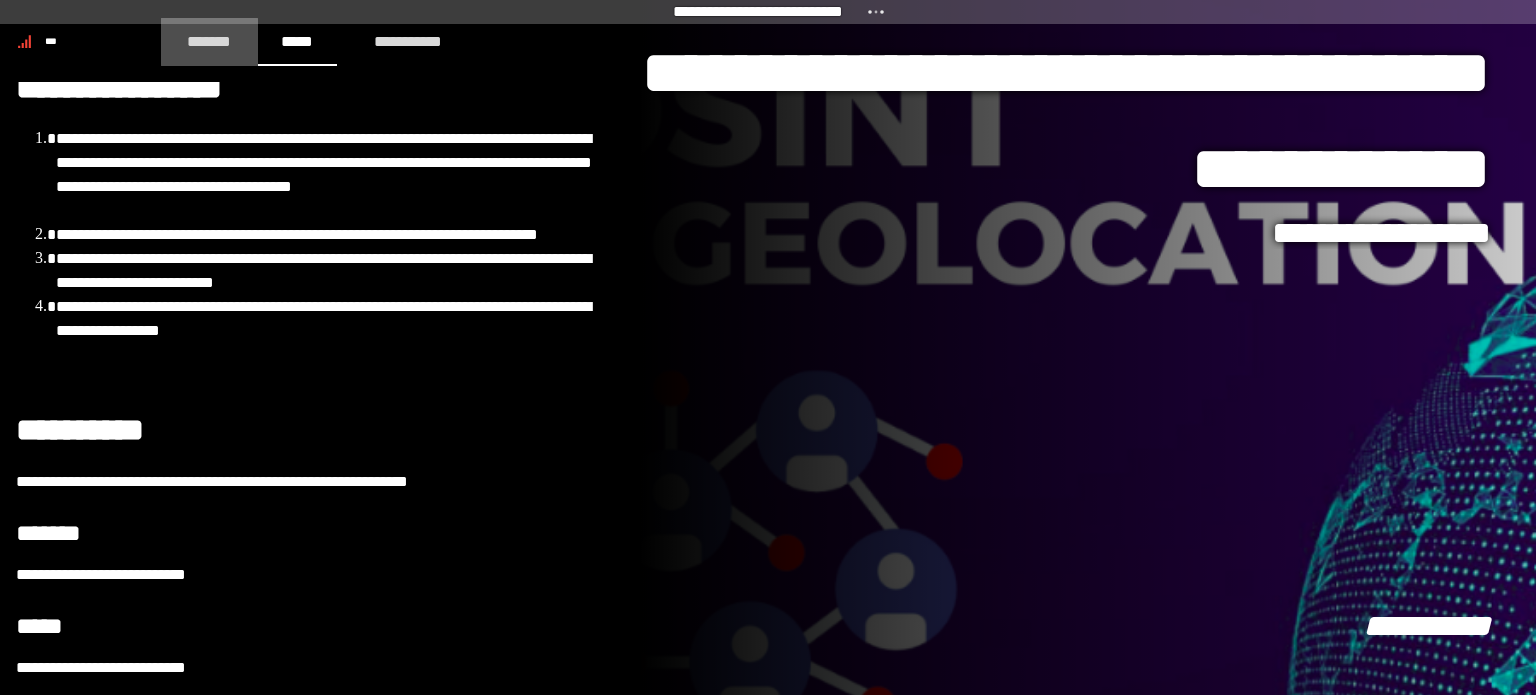 click on "*******" 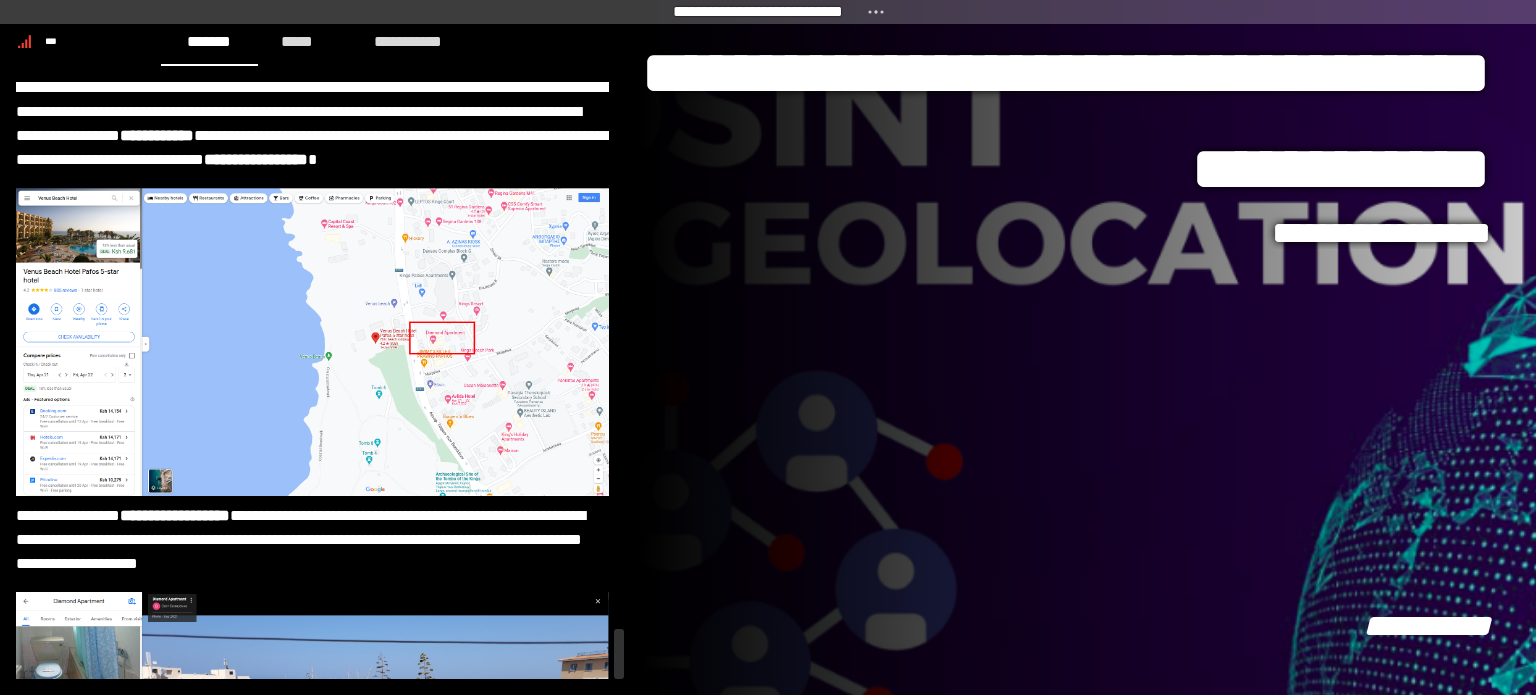 scroll, scrollTop: 12514, scrollLeft: 0, axis: vertical 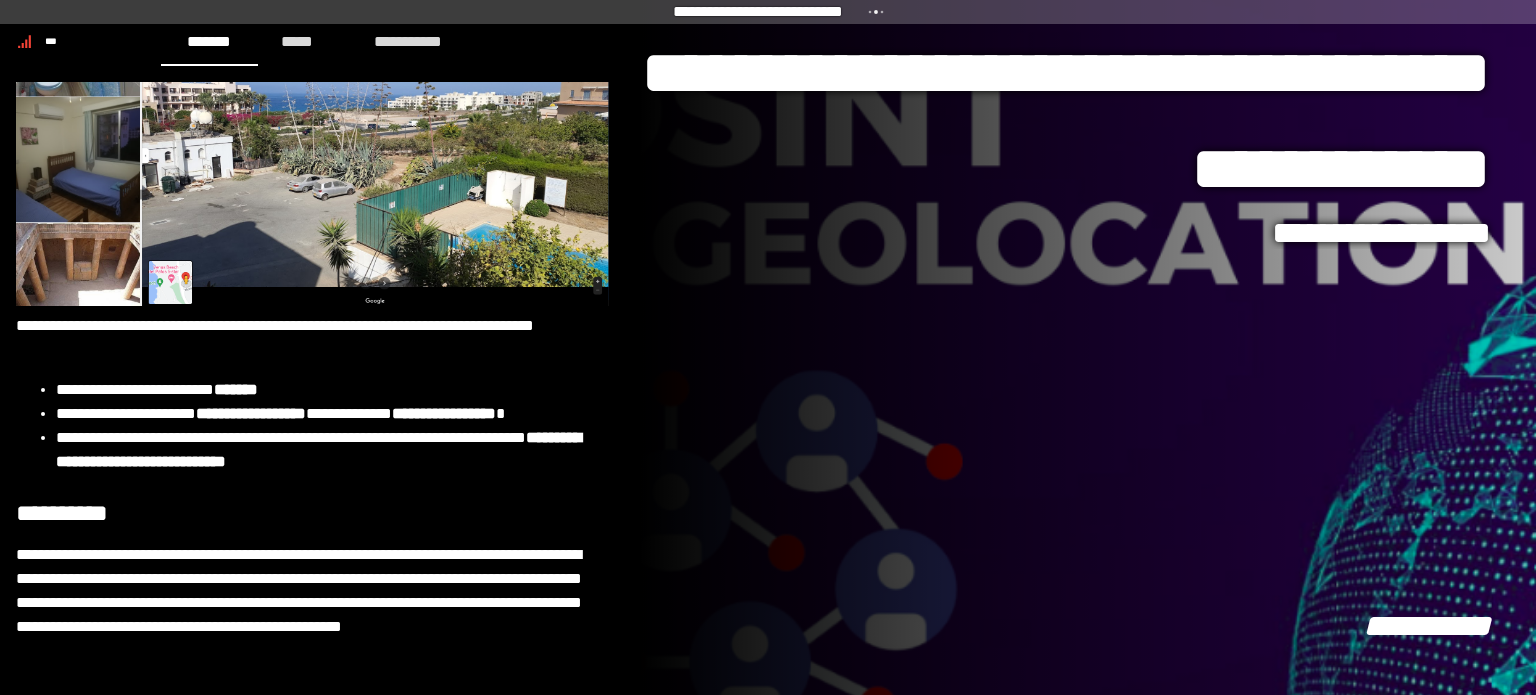 click on "**********" at bounding box center (1088, 347) 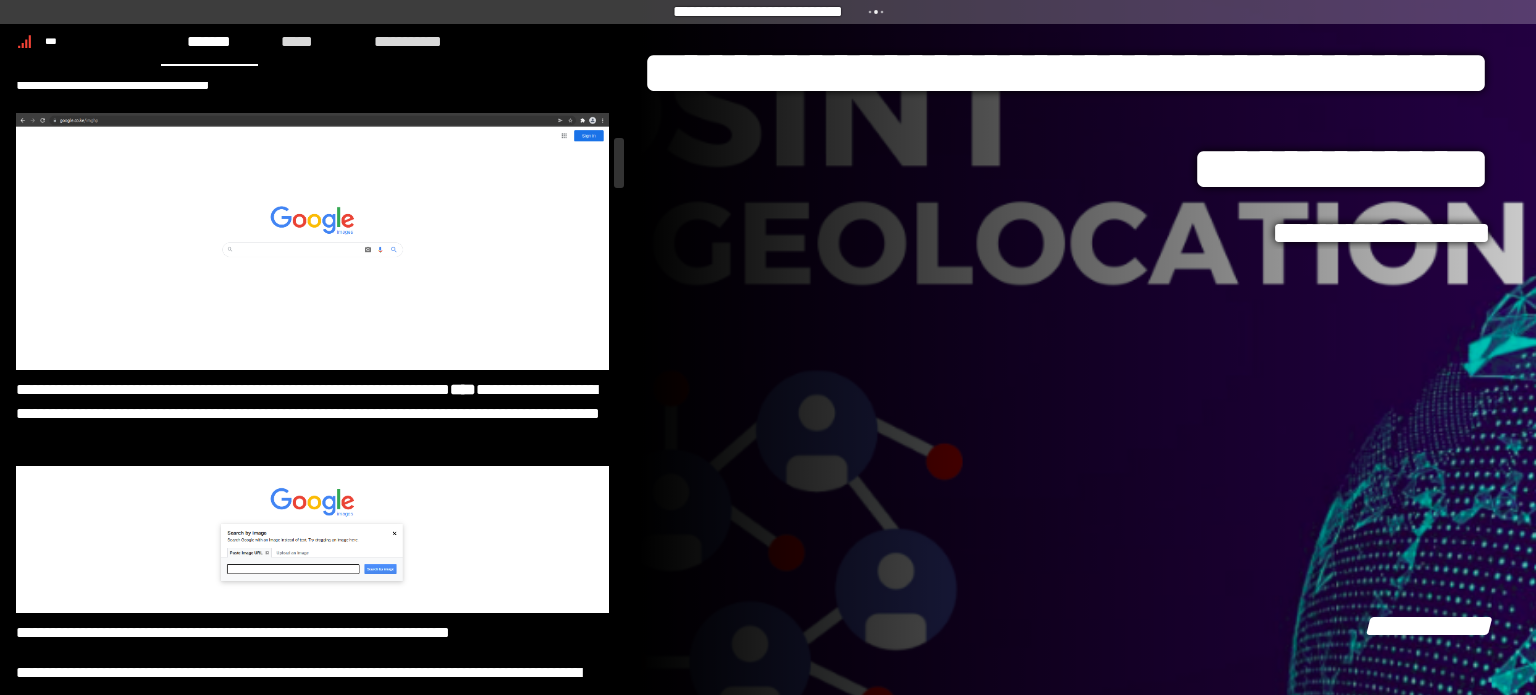 scroll, scrollTop: 1290, scrollLeft: 0, axis: vertical 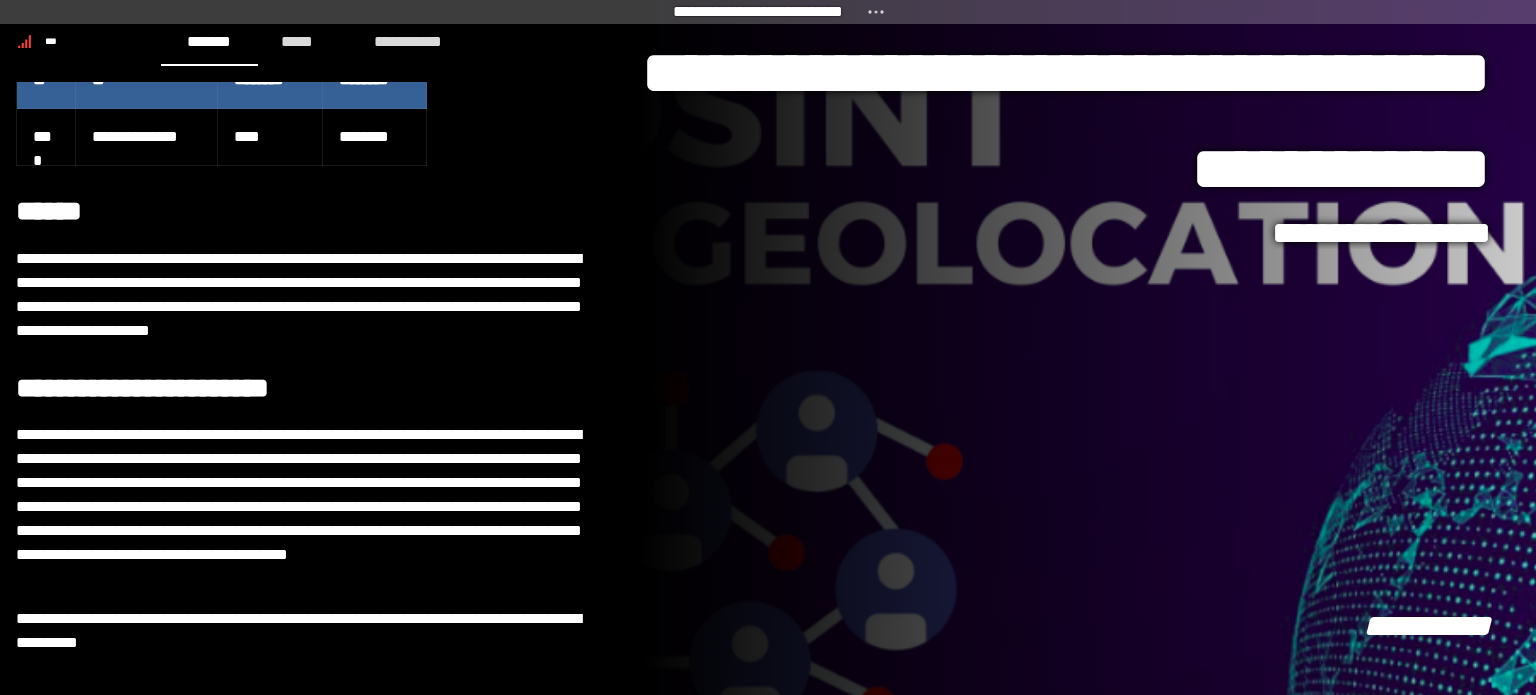 click on "**********" at bounding box center [1427, 626] 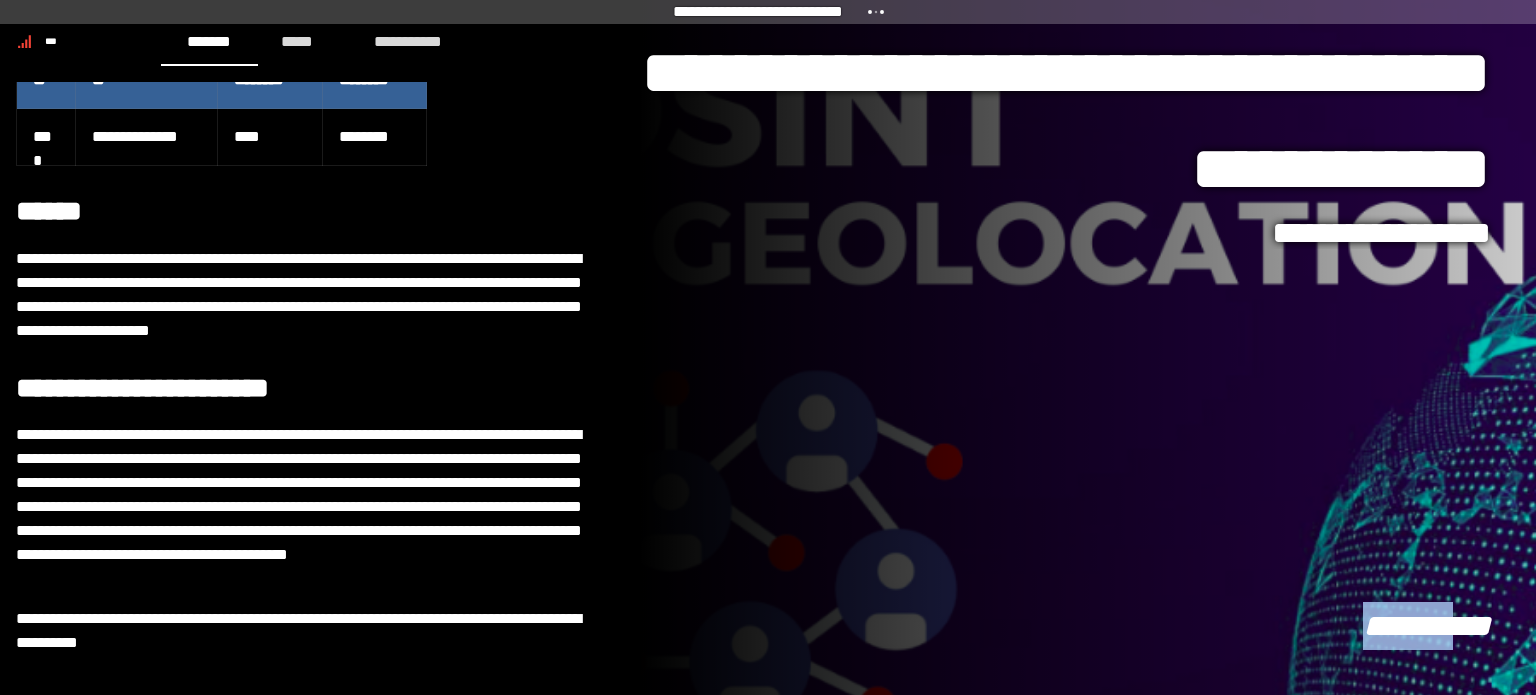 click on "**********" at bounding box center (1427, 626) 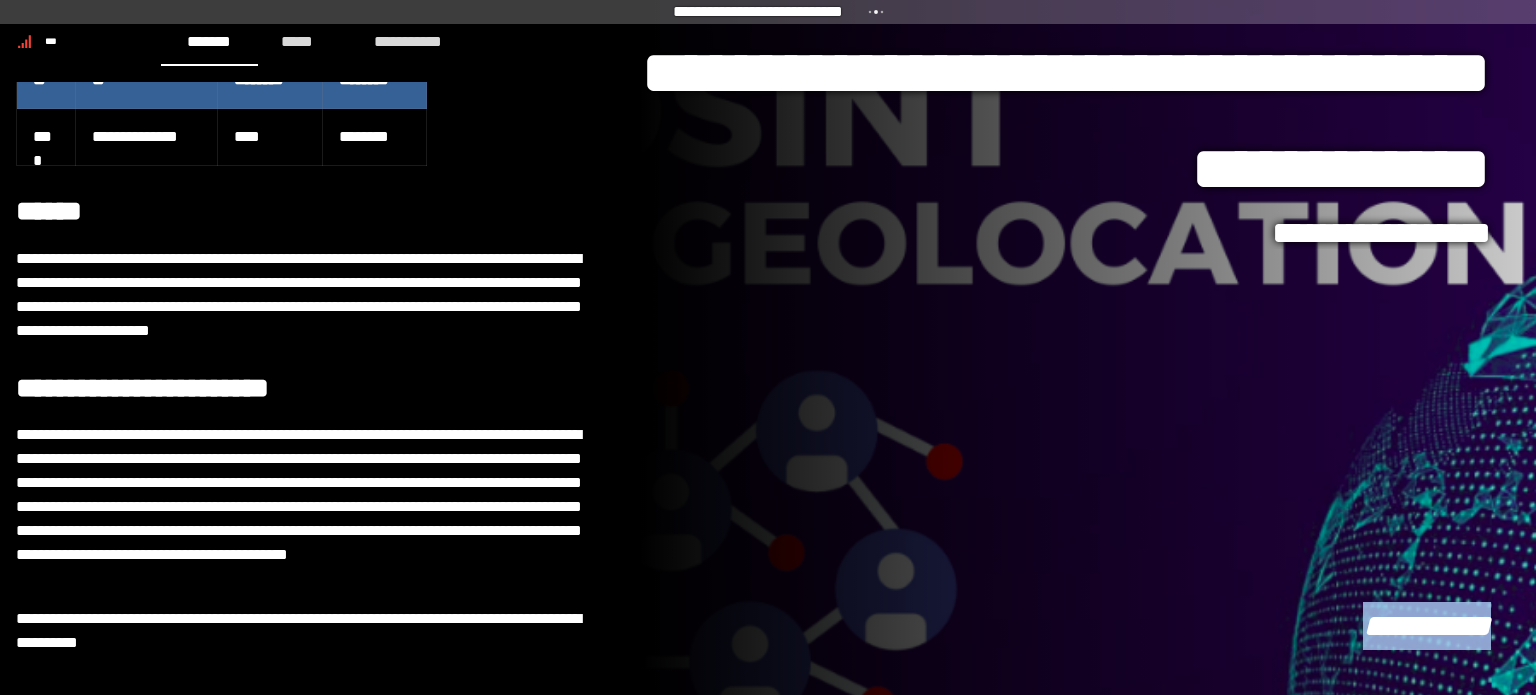click on "**********" at bounding box center (1427, 626) 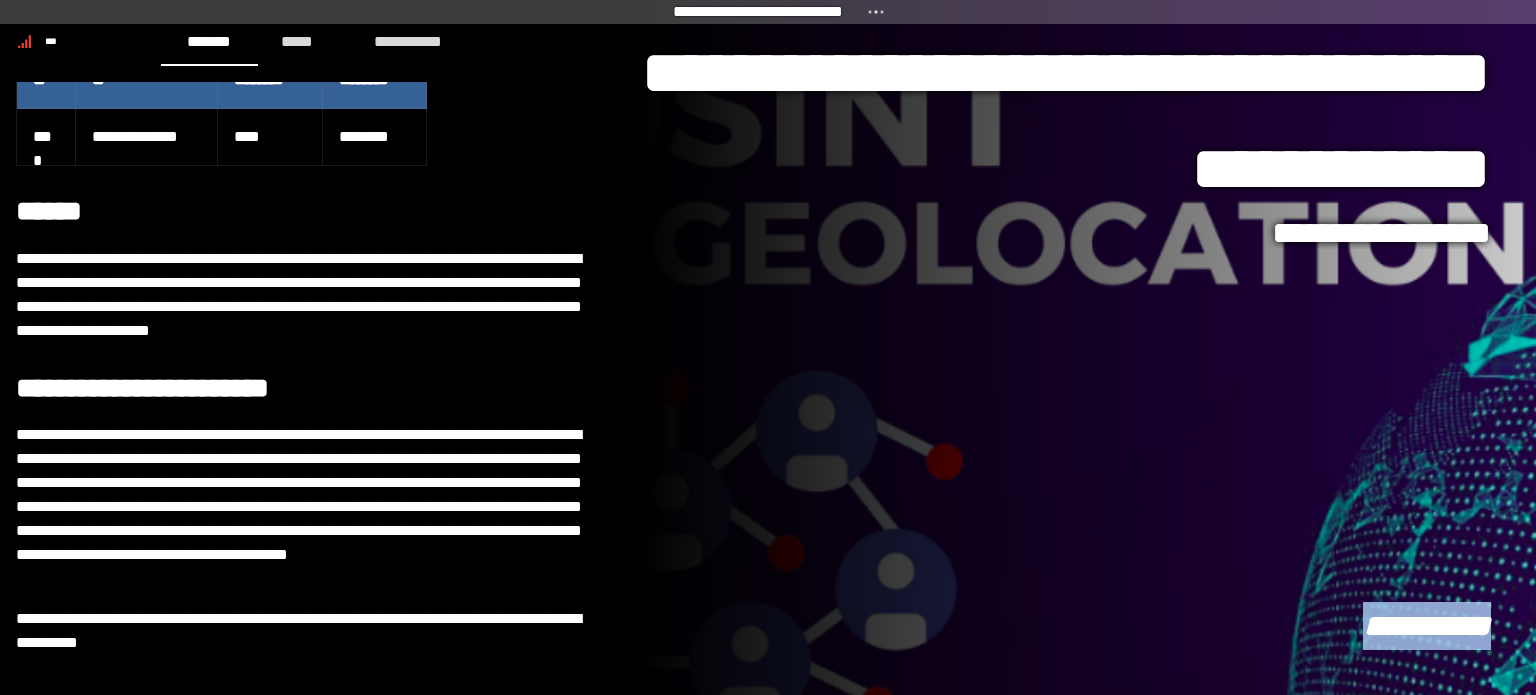 click on "**********" at bounding box center [1427, 626] 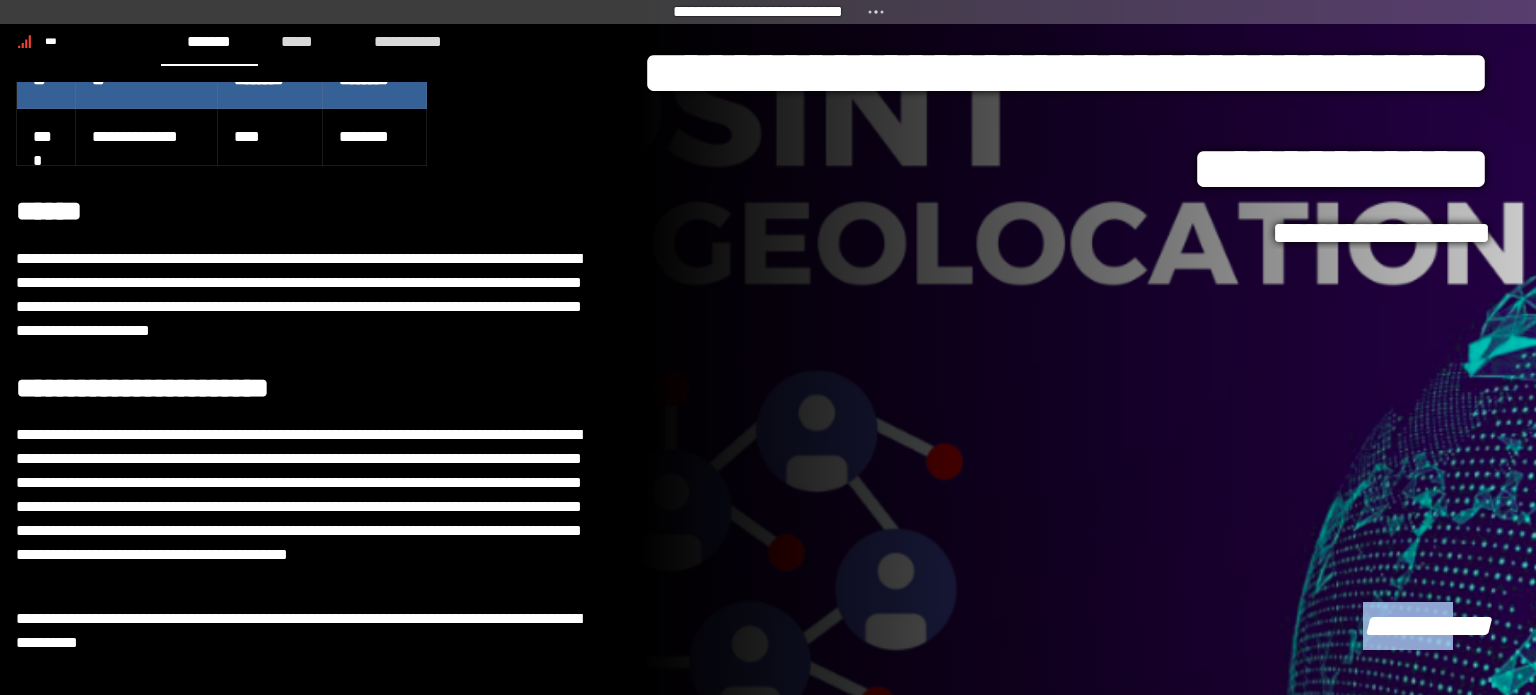 click on "**********" at bounding box center [1427, 626] 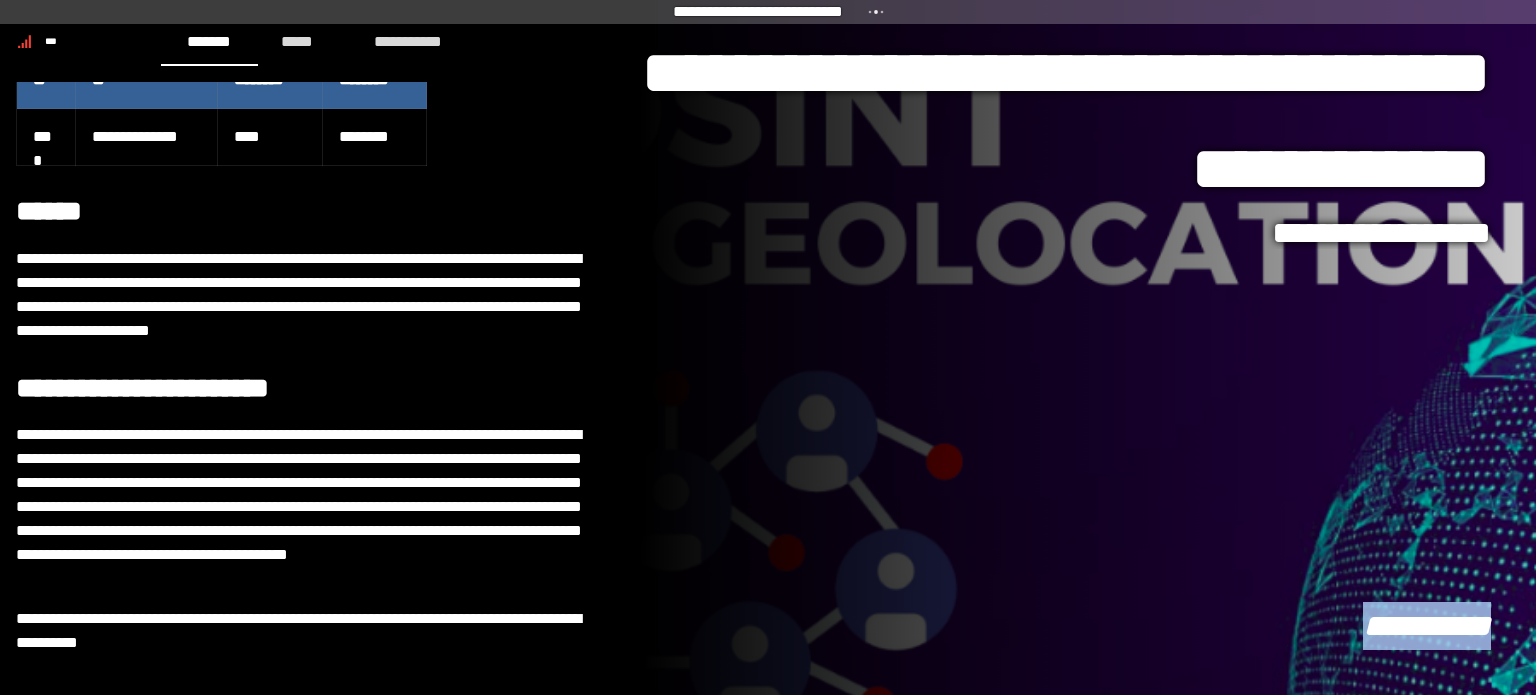 click on "**********" at bounding box center [1427, 626] 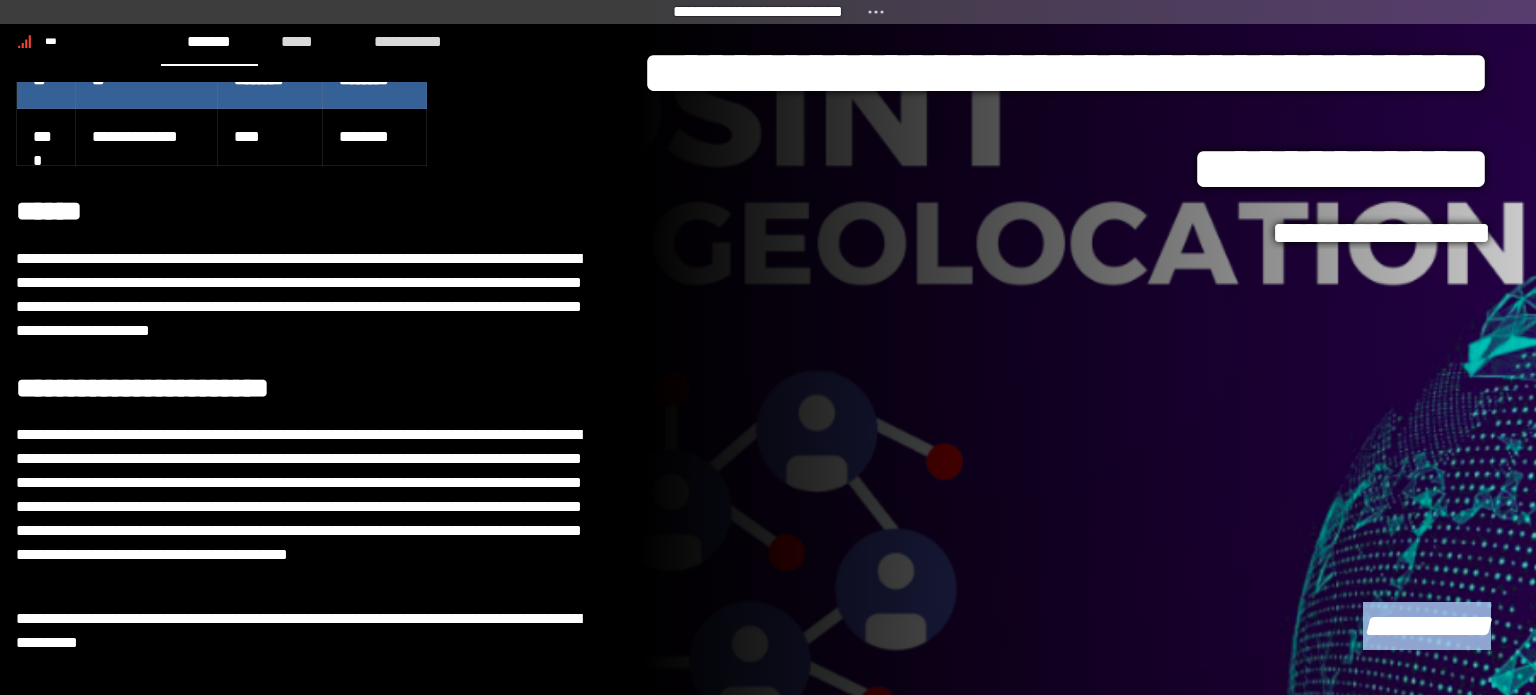 click on "**********" at bounding box center (1427, 626) 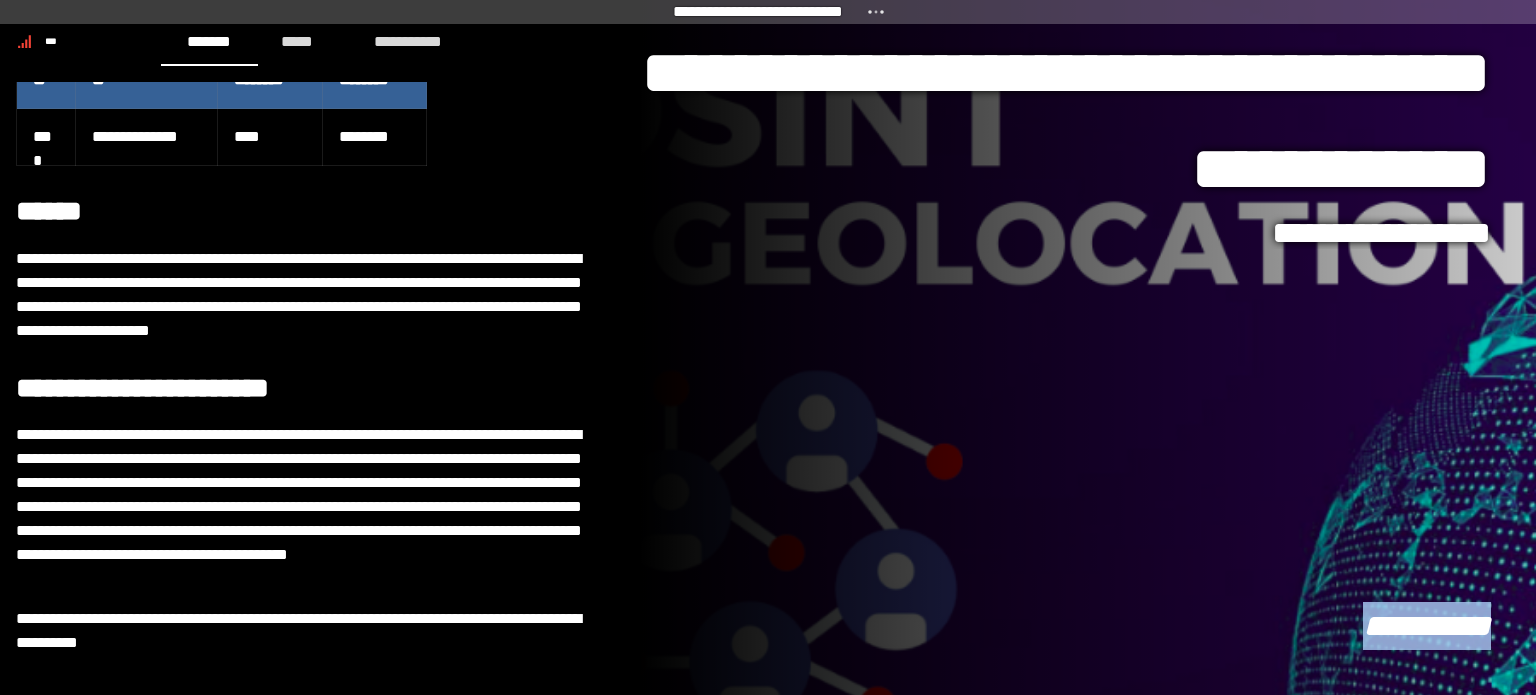 click on "**********" at bounding box center (1427, 626) 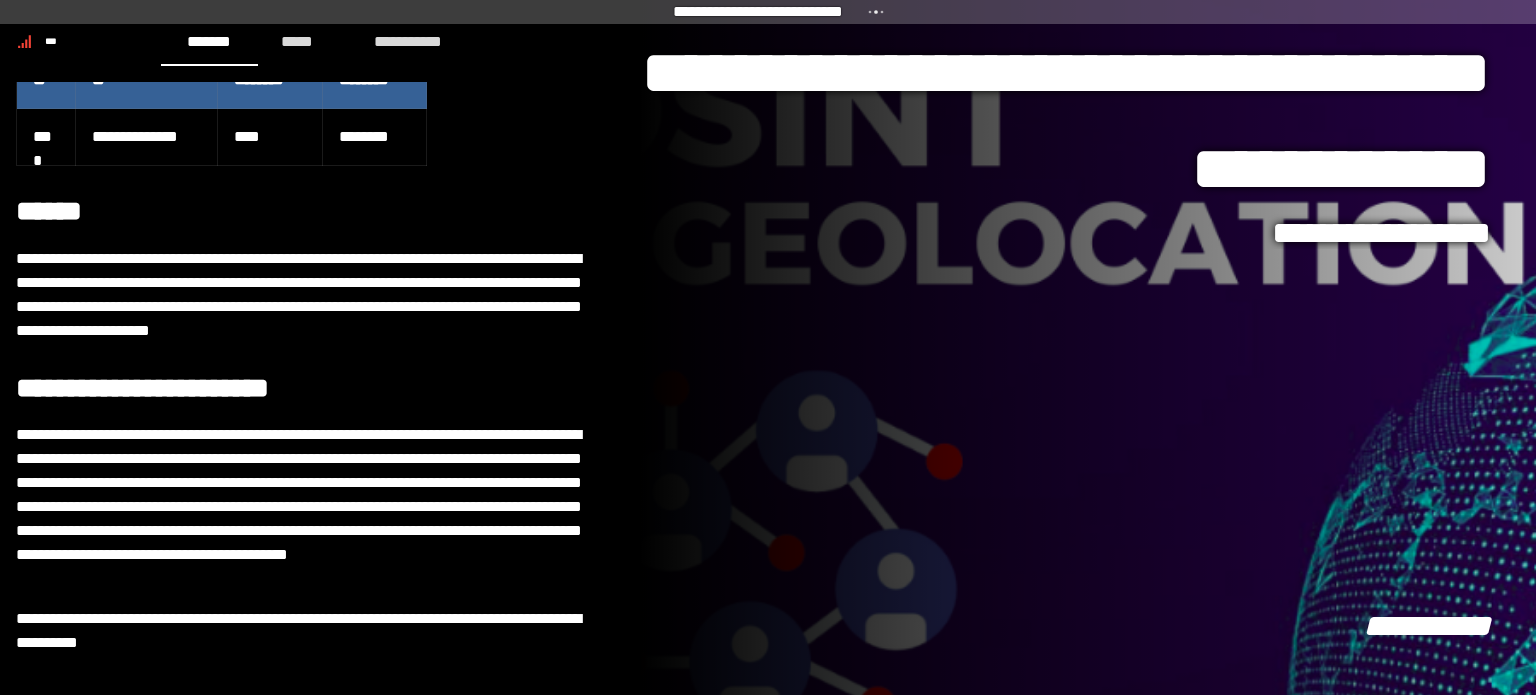 click on "**********" at bounding box center [1088, 347] 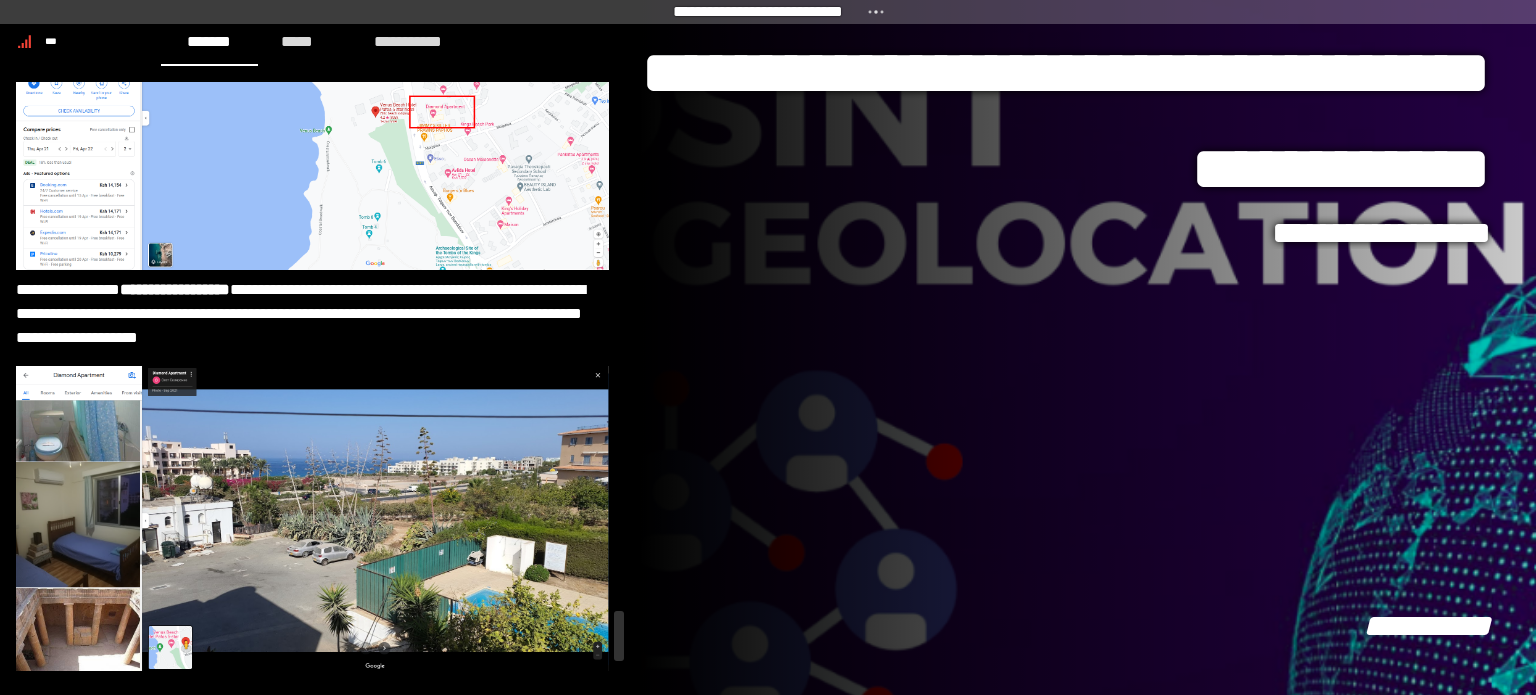 scroll, scrollTop: 12514, scrollLeft: 0, axis: vertical 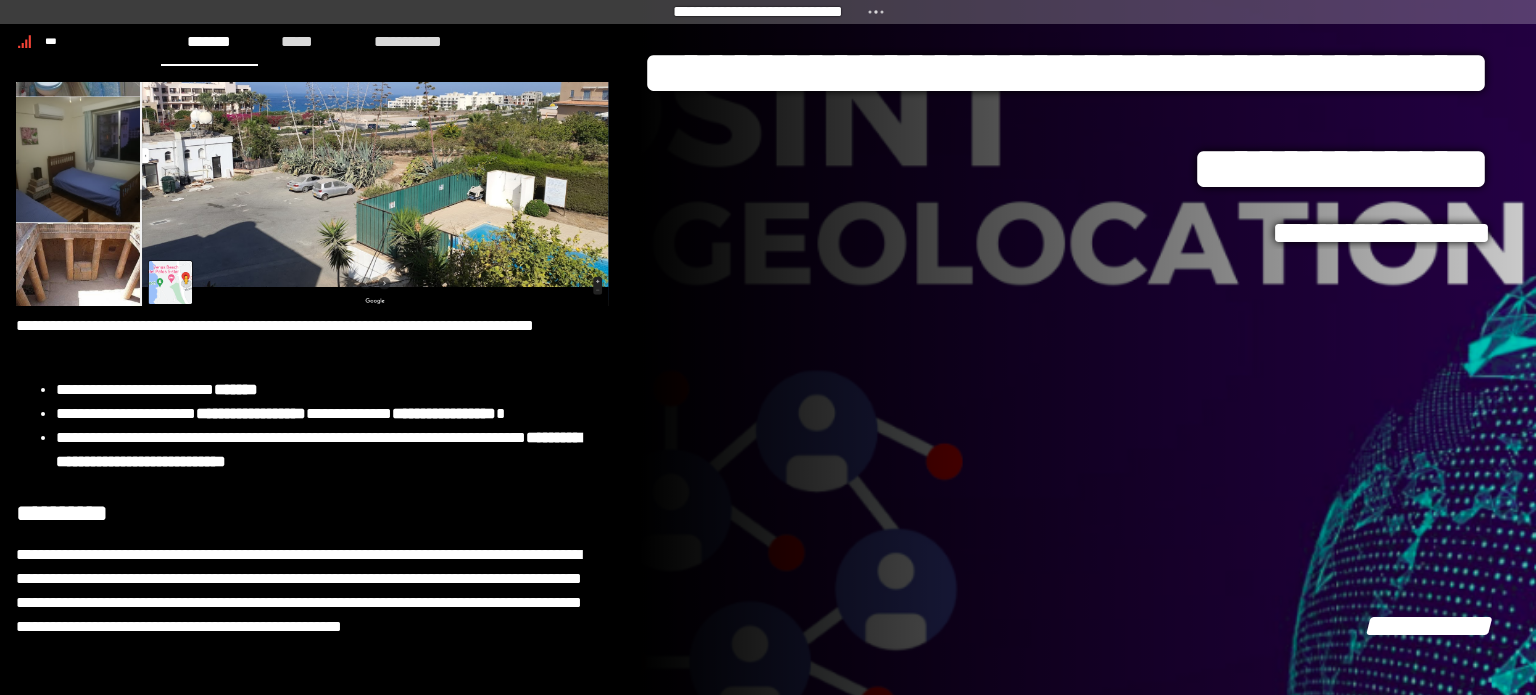 click on "**********" at bounding box center (758, 12) 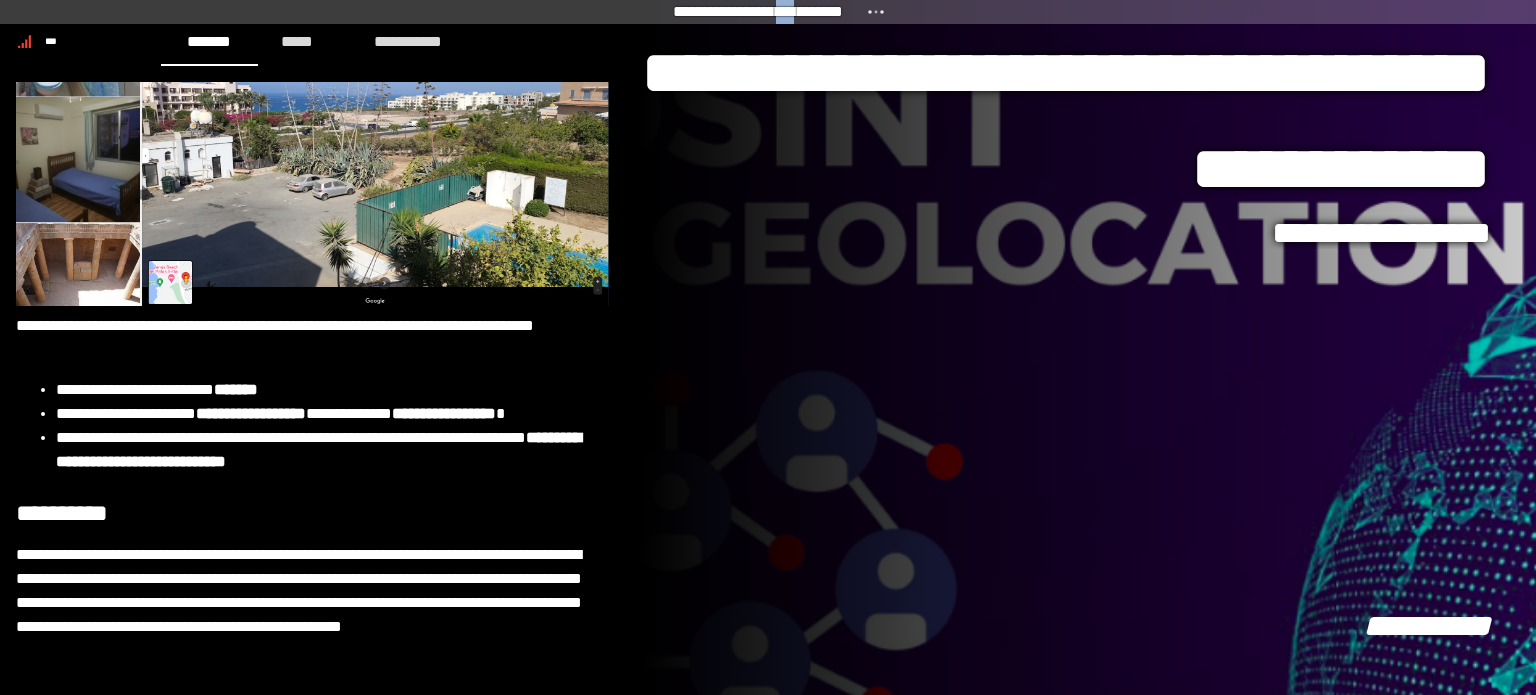 click on "**********" at bounding box center [758, 12] 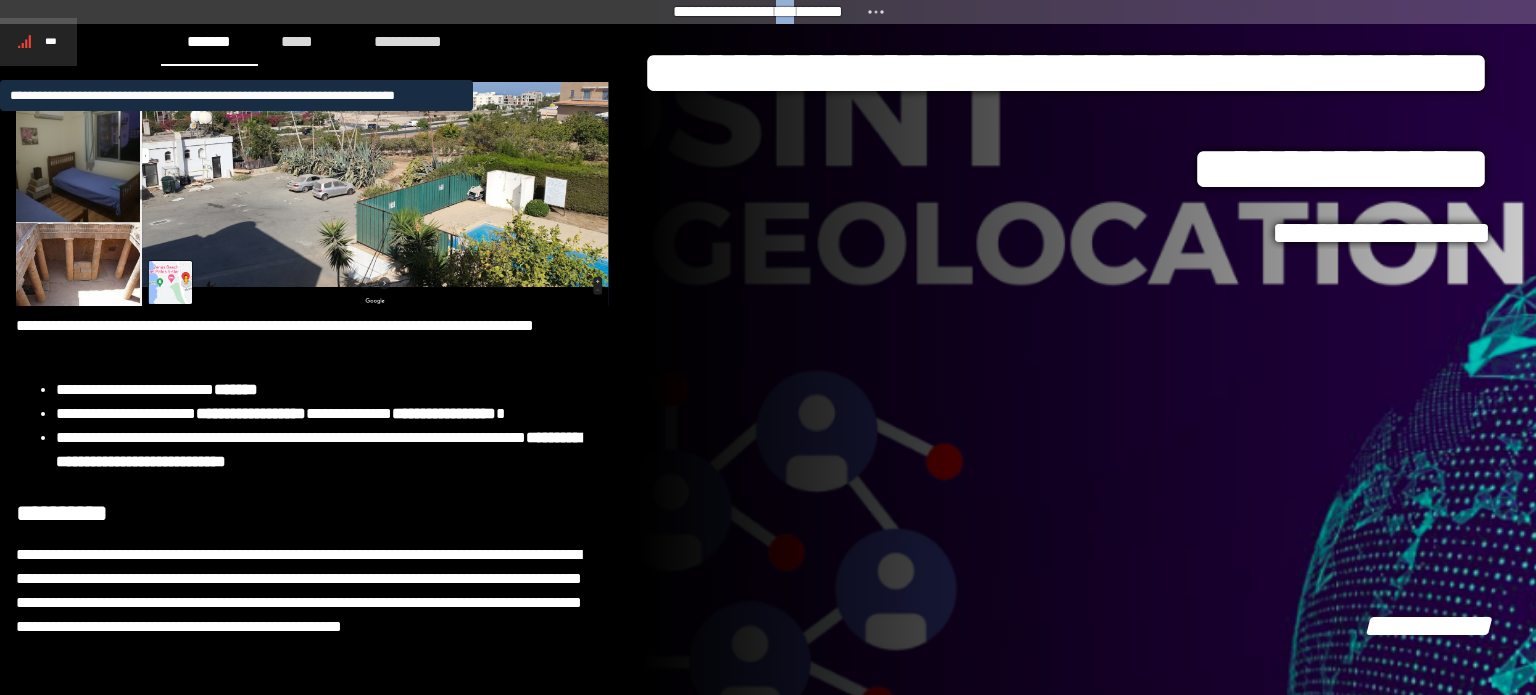 click on "***" at bounding box center (38, 42) 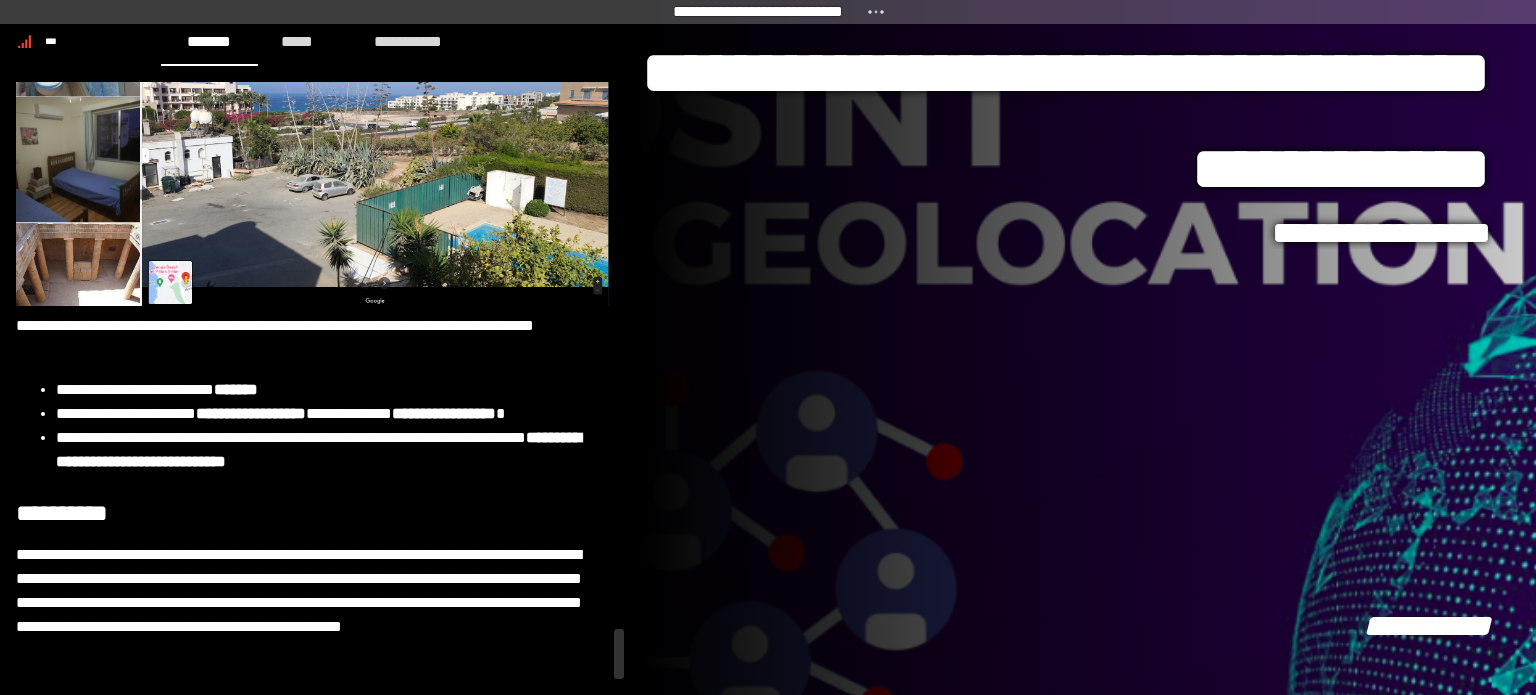 click on "**********" at bounding box center [312, 338] 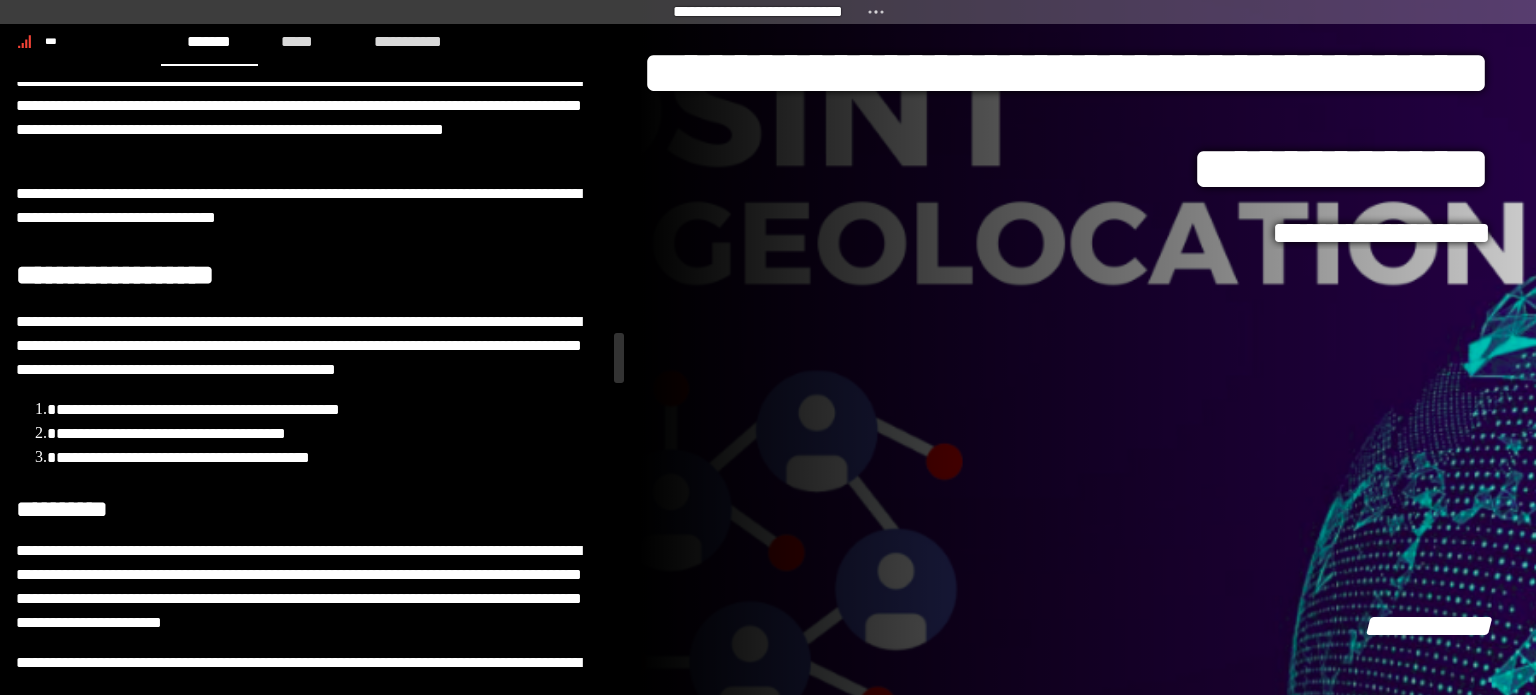 scroll, scrollTop: 5748, scrollLeft: 0, axis: vertical 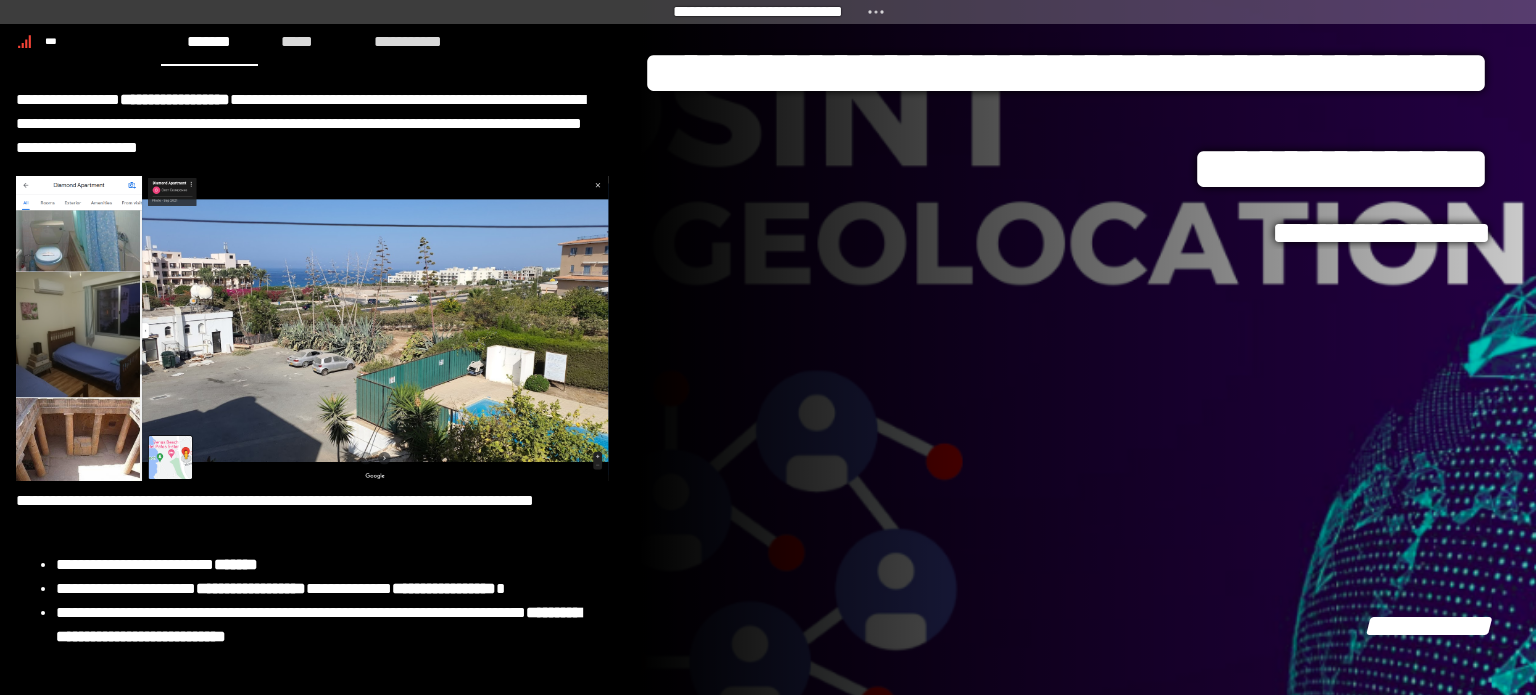 click on "**********" at bounding box center [1427, 626] 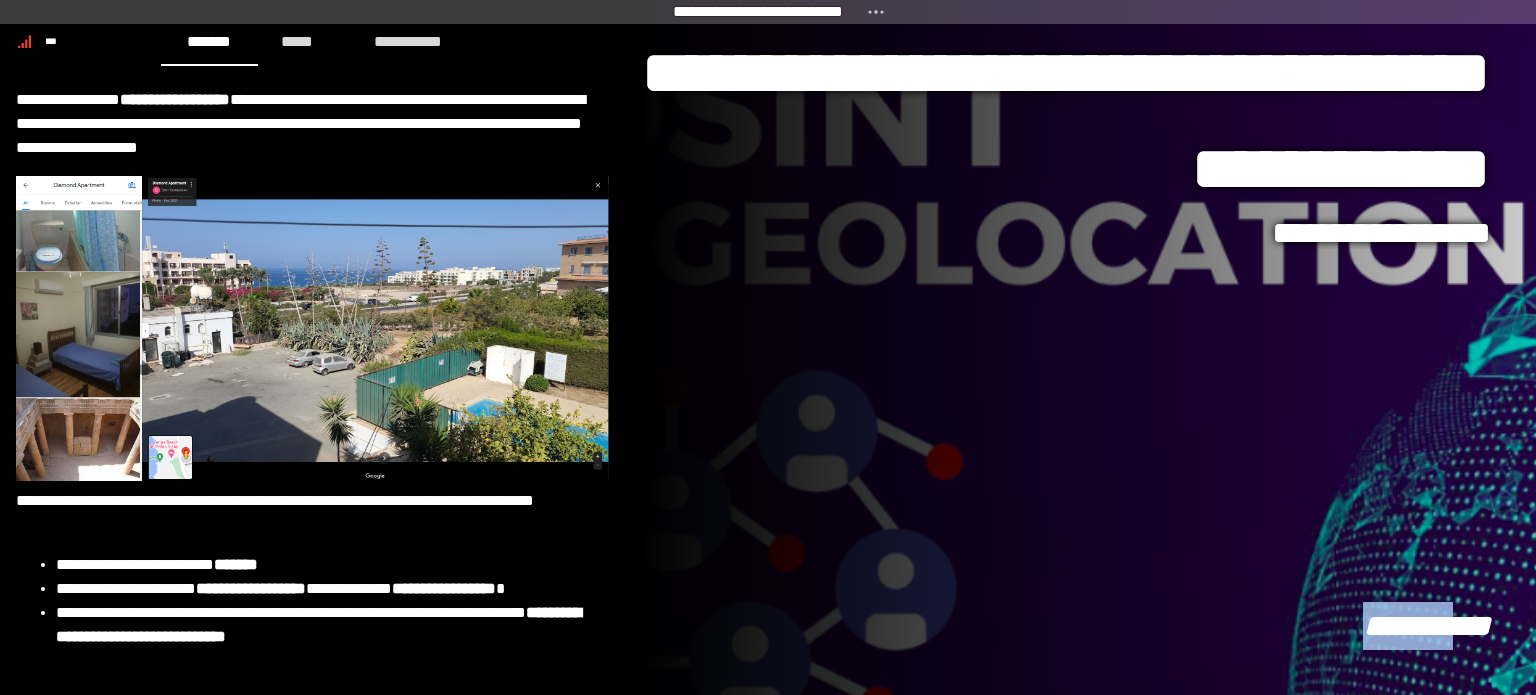 click on "**********" at bounding box center [1427, 626] 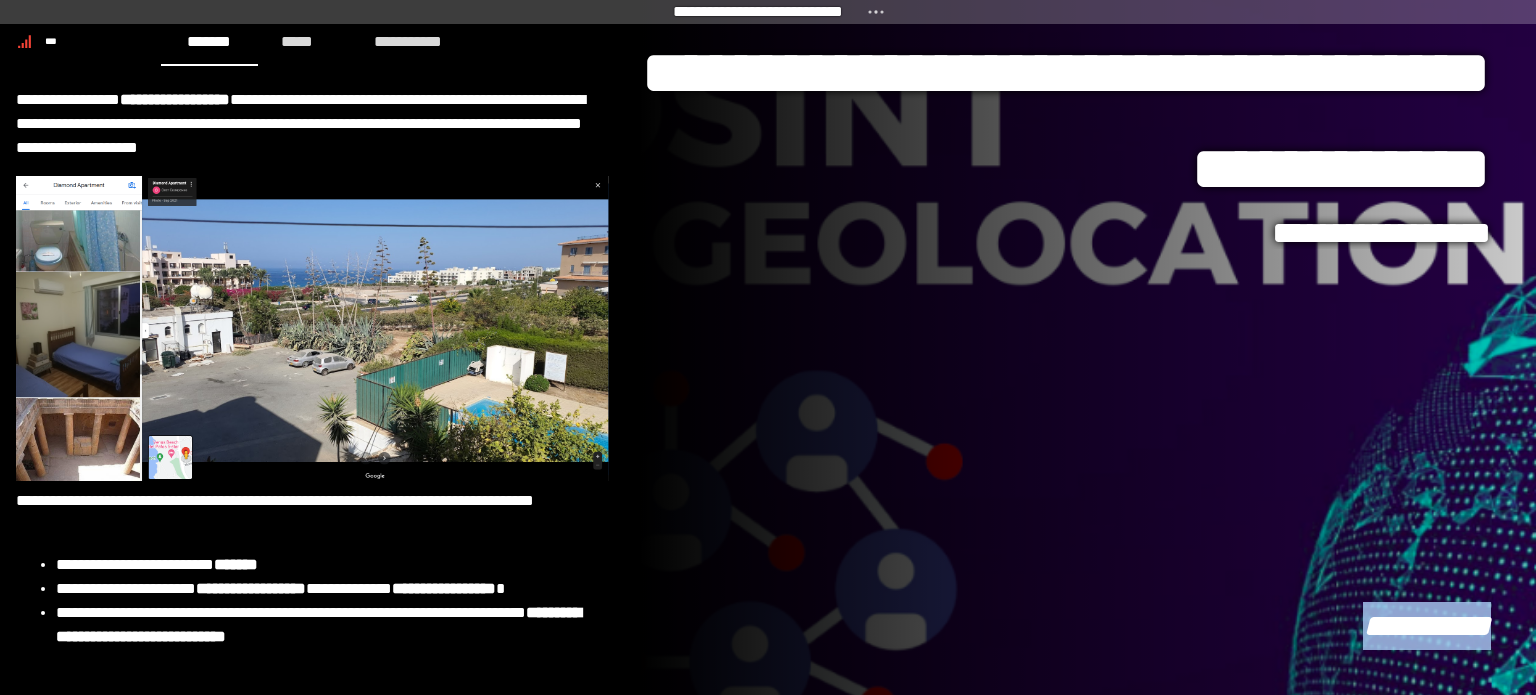 click on "**********" at bounding box center [1427, 626] 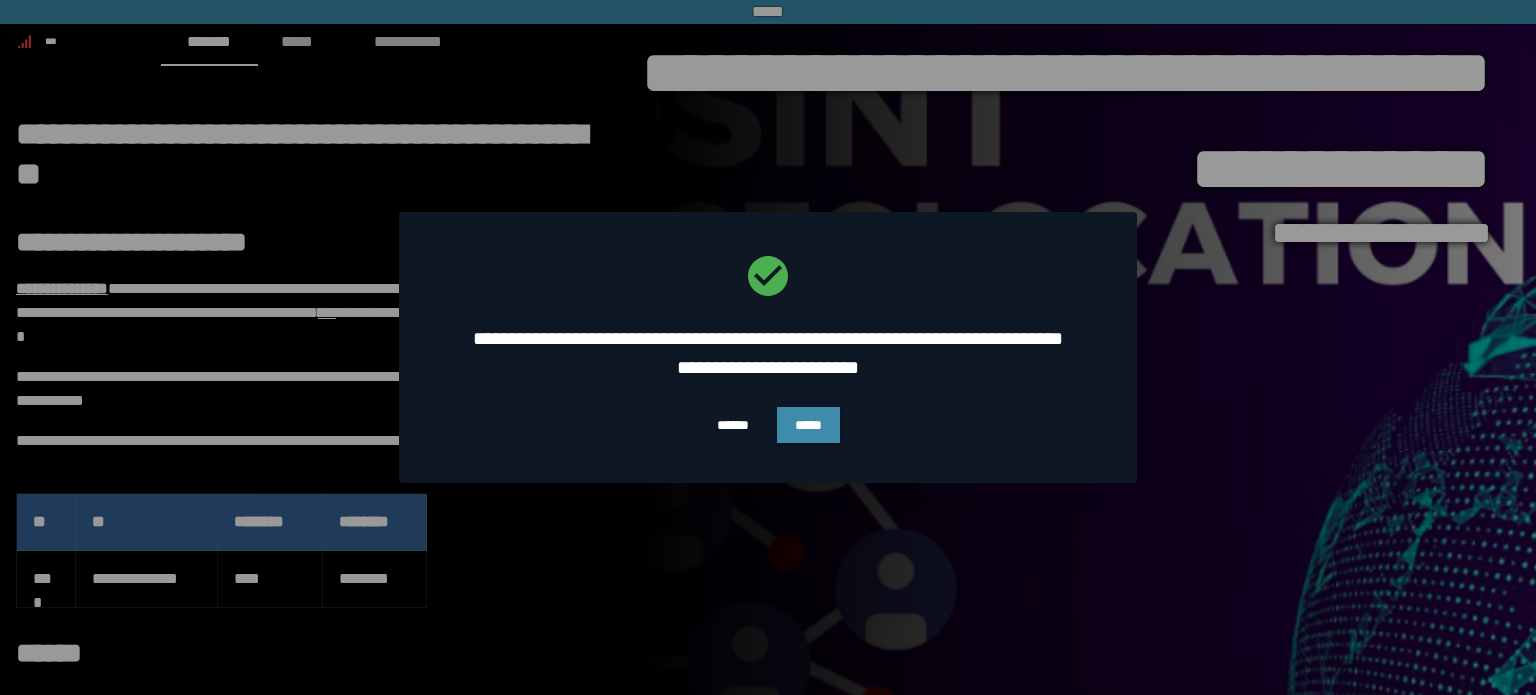 scroll, scrollTop: 0, scrollLeft: 0, axis: both 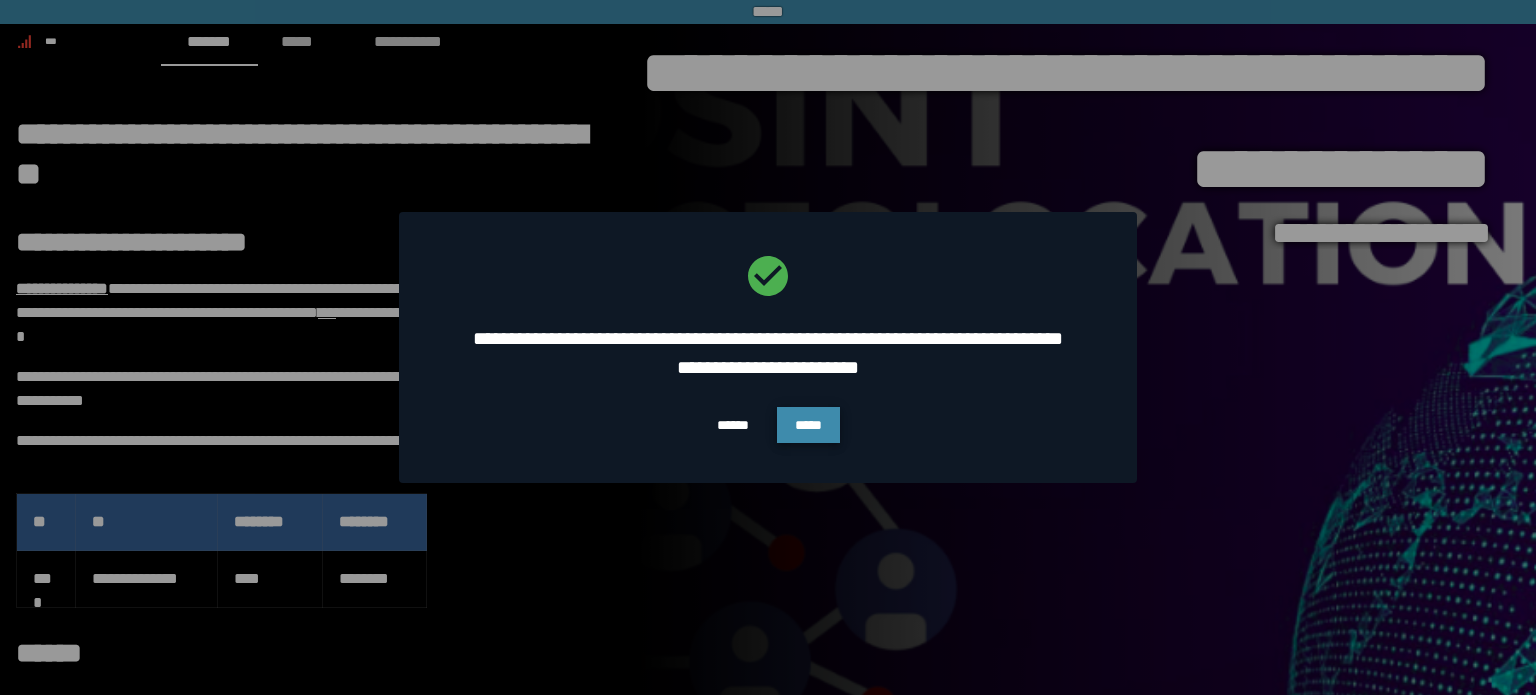 click on "*****" at bounding box center [808, 425] 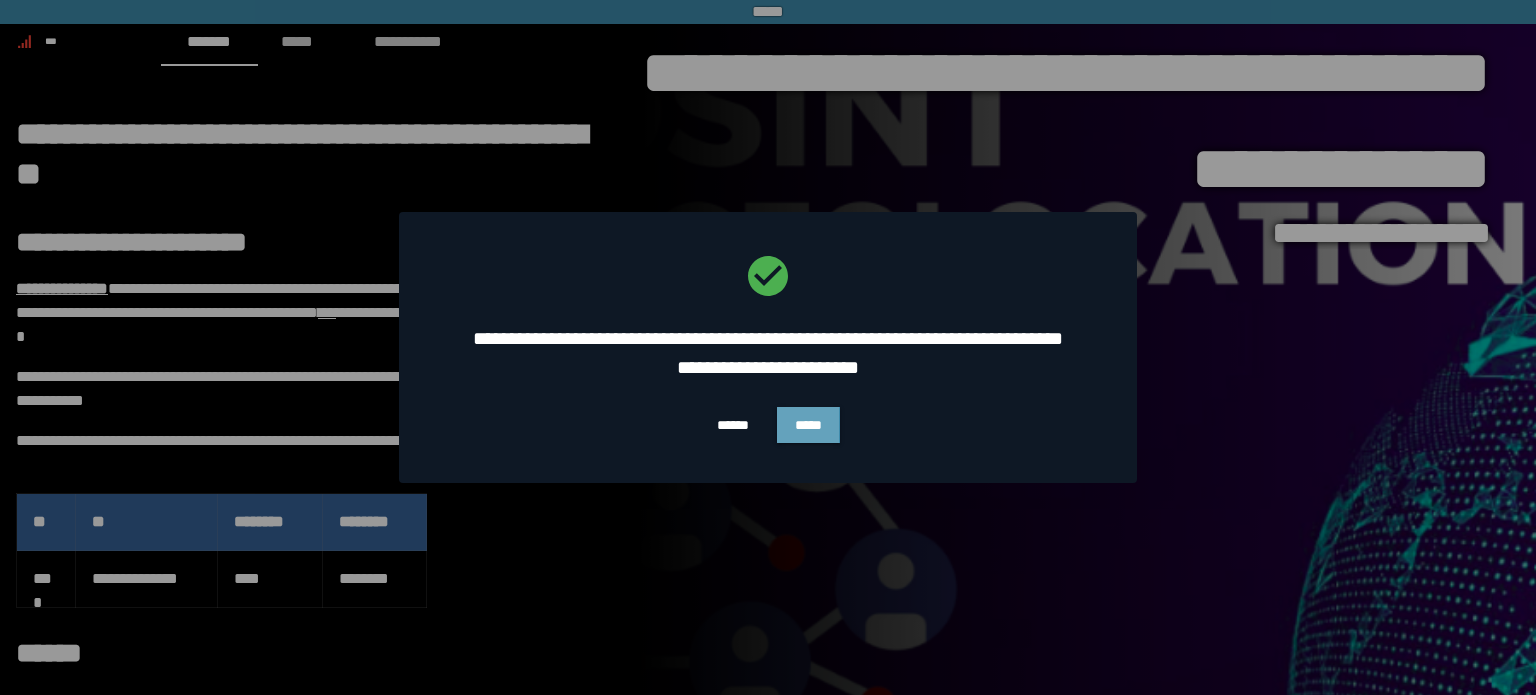 click on "*****" at bounding box center (808, 425) 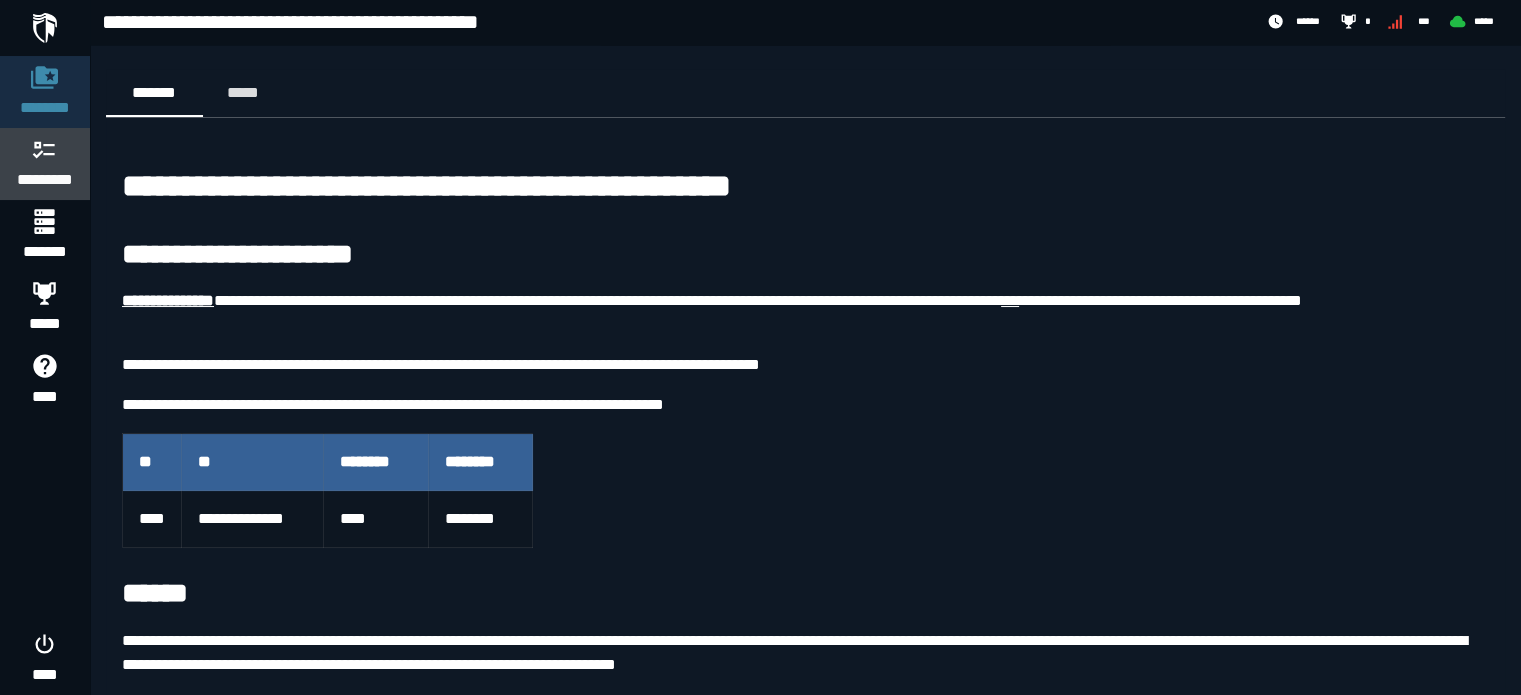 click at bounding box center (45, 149) 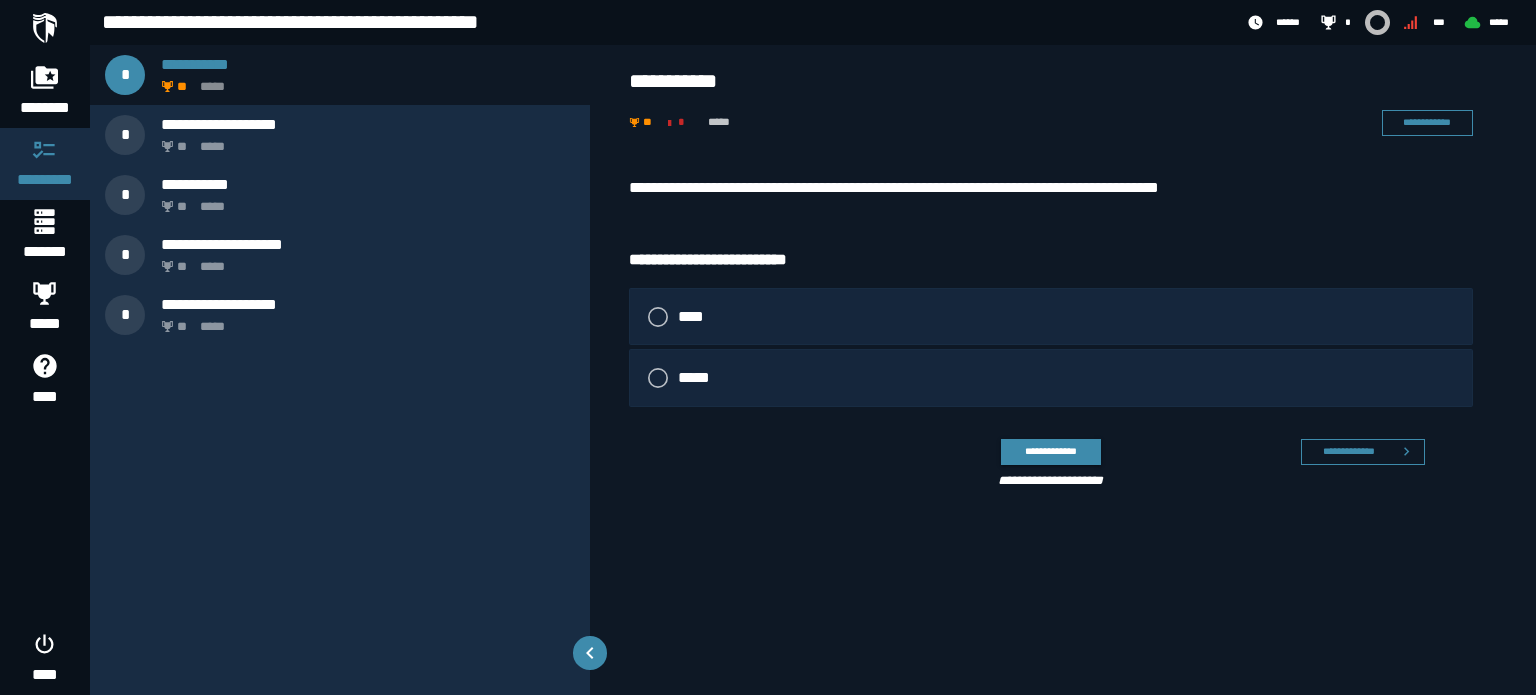 click on "**********" at bounding box center [1051, 188] 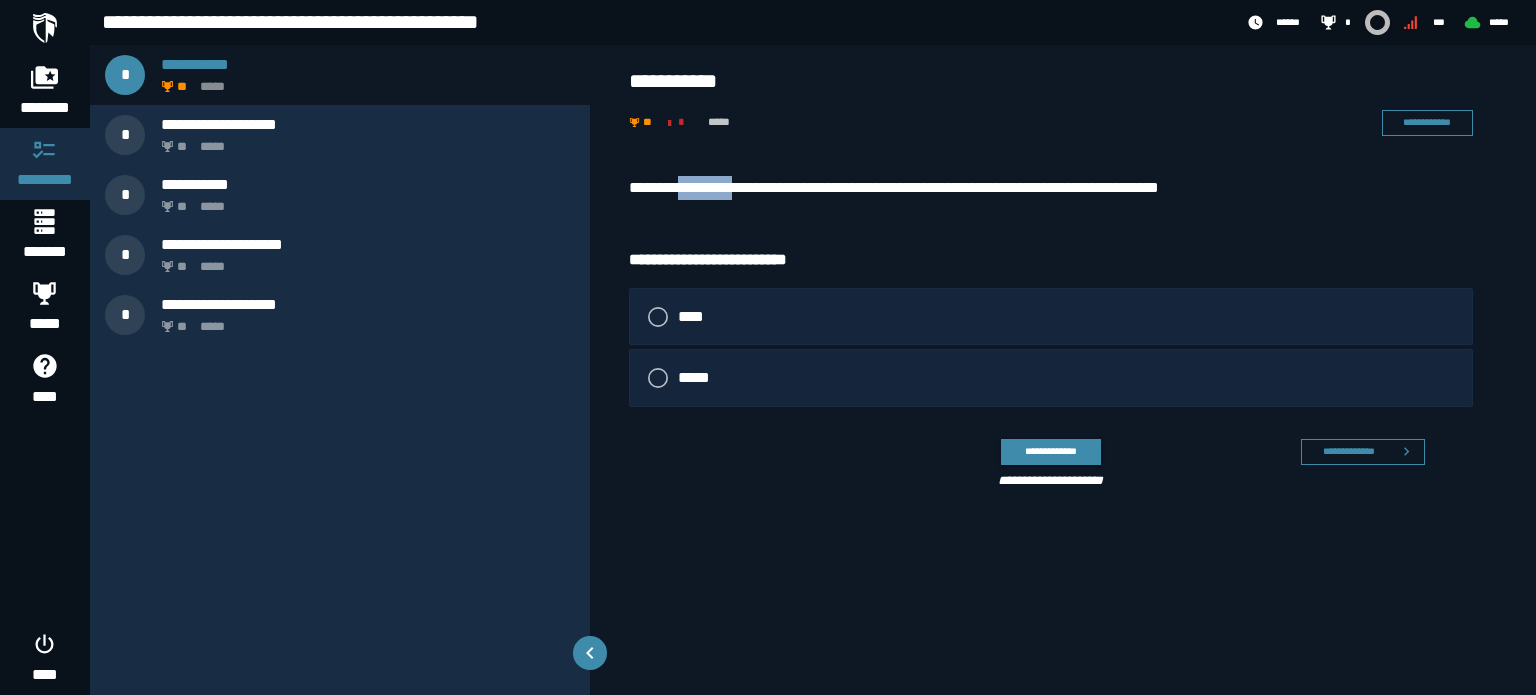click on "**********" at bounding box center [1051, 188] 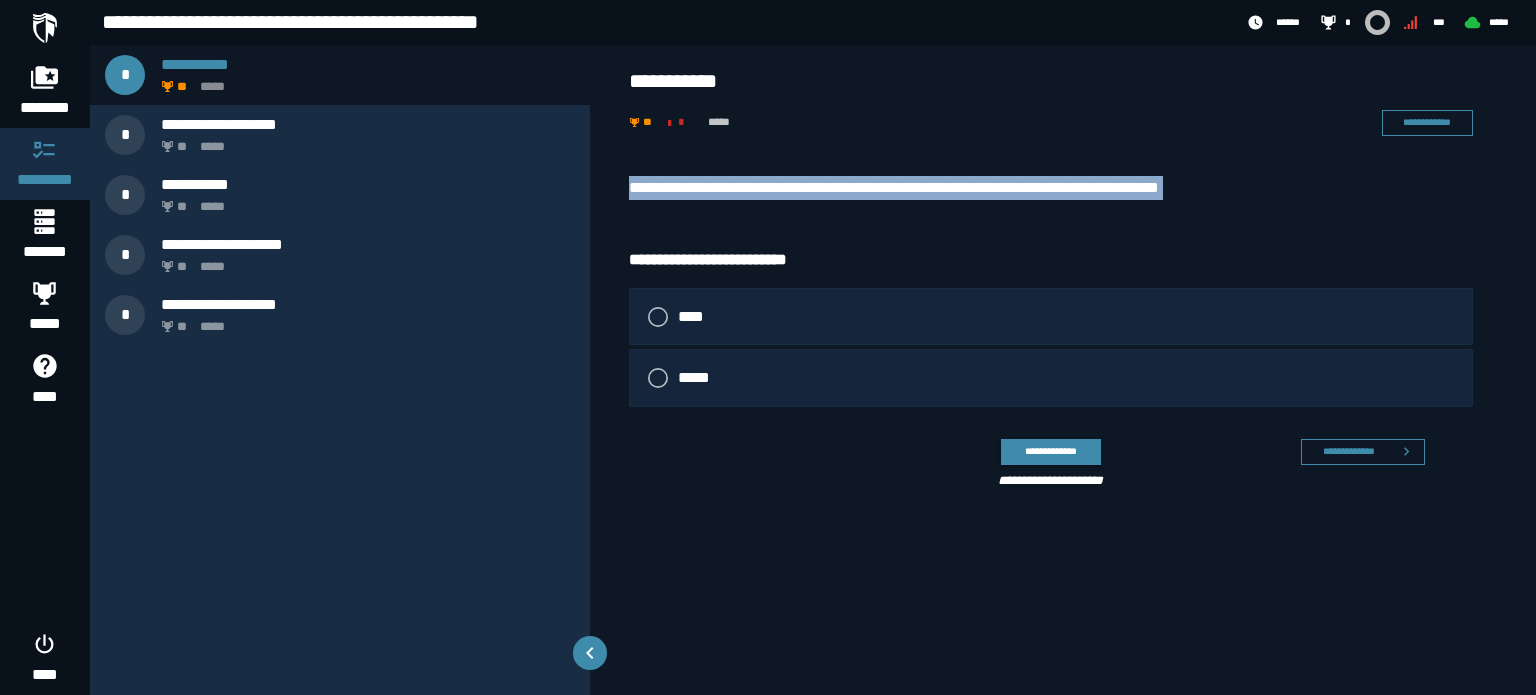click on "**********" at bounding box center [1051, 188] 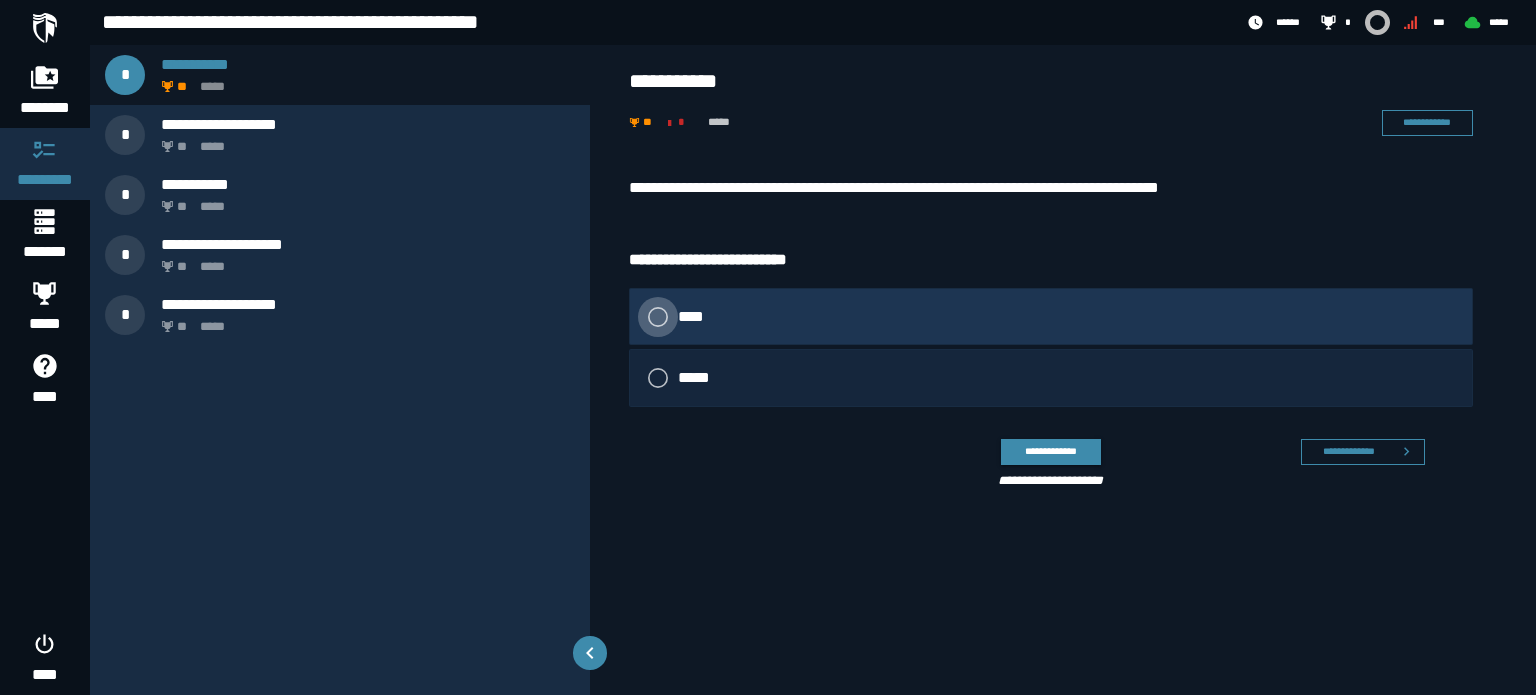 click on "****" at bounding box center [694, 317] 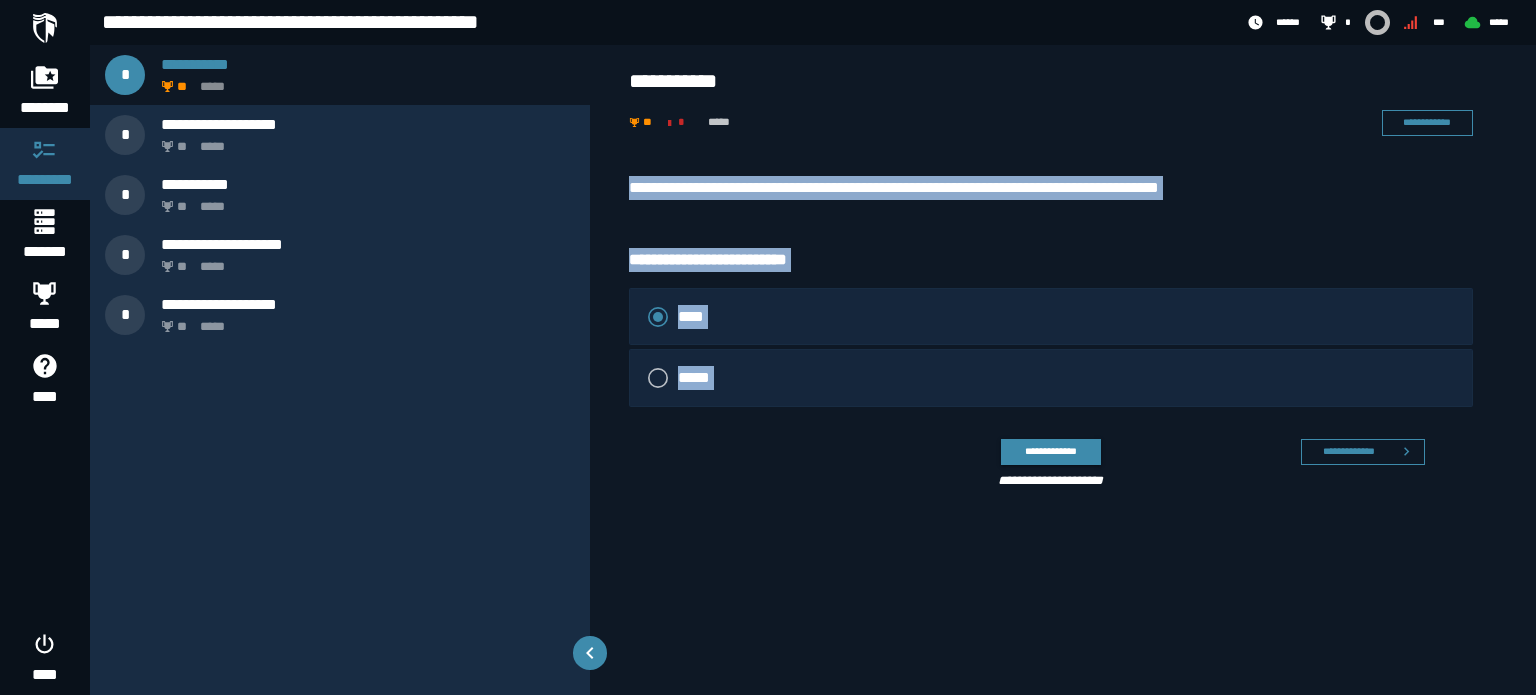 drag, startPoint x: 620, startPoint y: 188, endPoint x: 828, endPoint y: 430, distance: 319.105 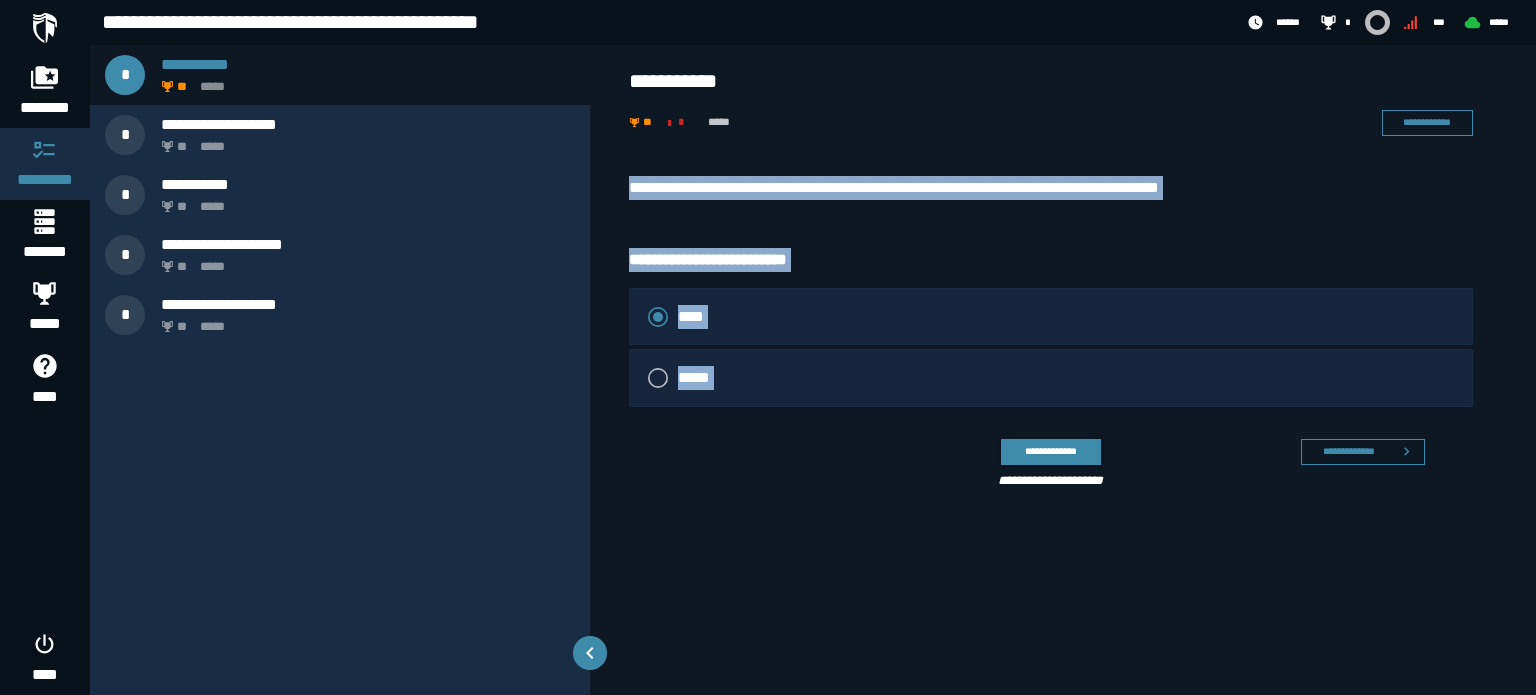 click on "**********" at bounding box center (1043, 460) 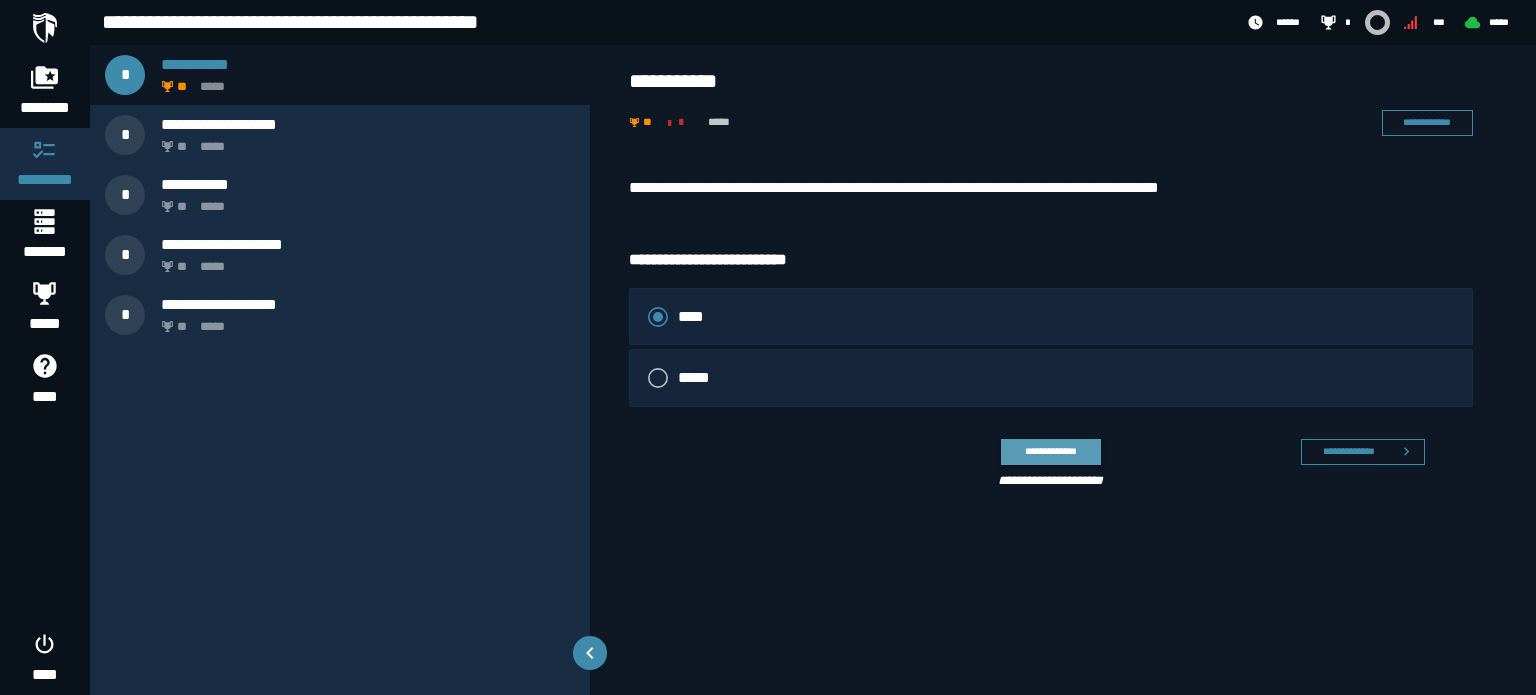click on "**********" at bounding box center (1050, 451) 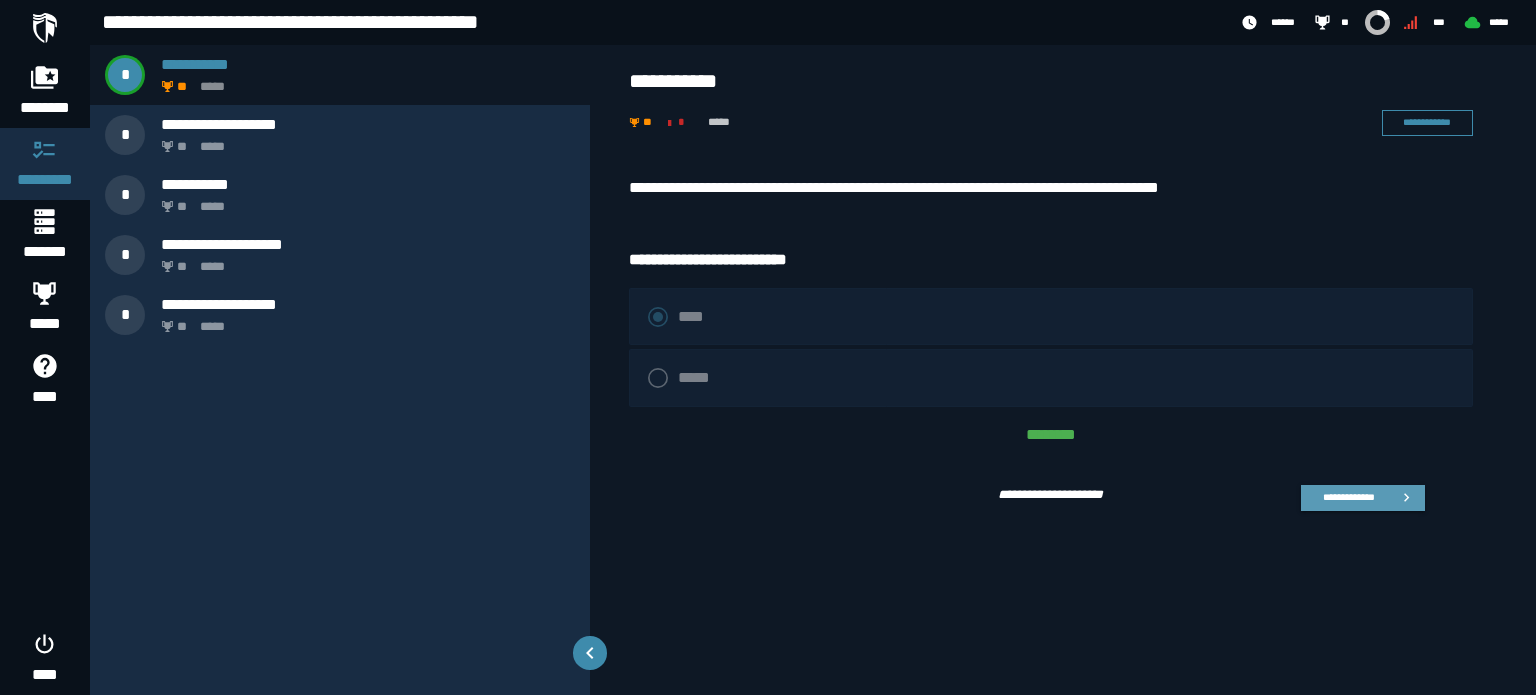 click on "**********" at bounding box center (1348, 497) 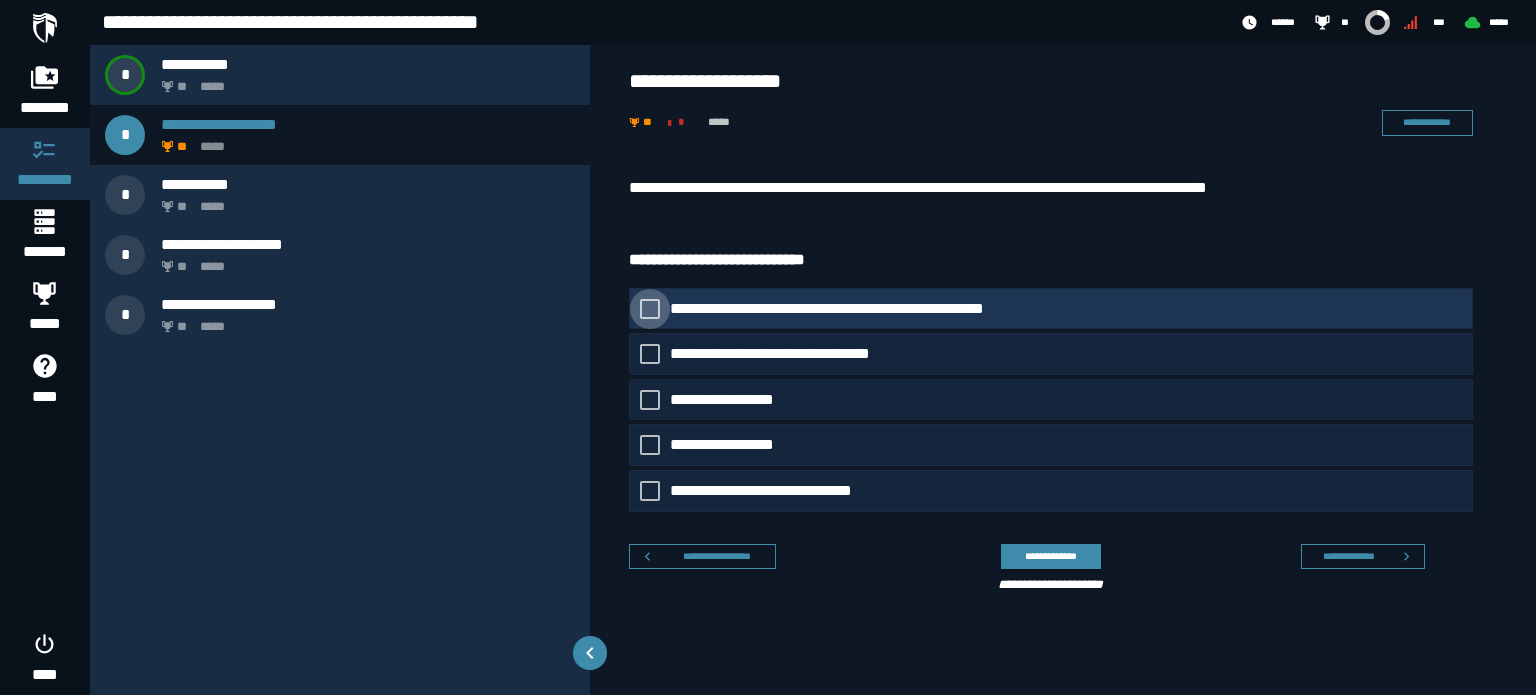 click on "**********" at bounding box center [874, 309] 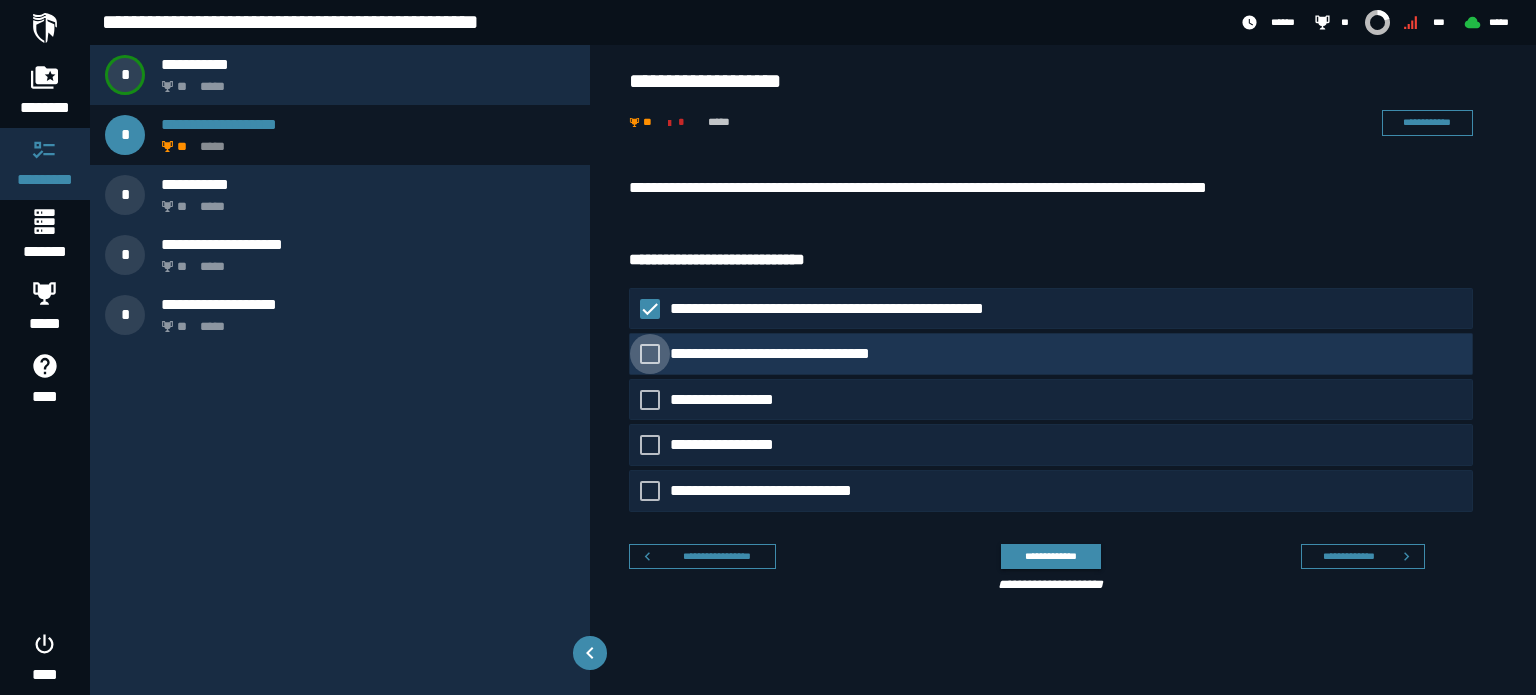 click on "**********" at bounding box center [785, 354] 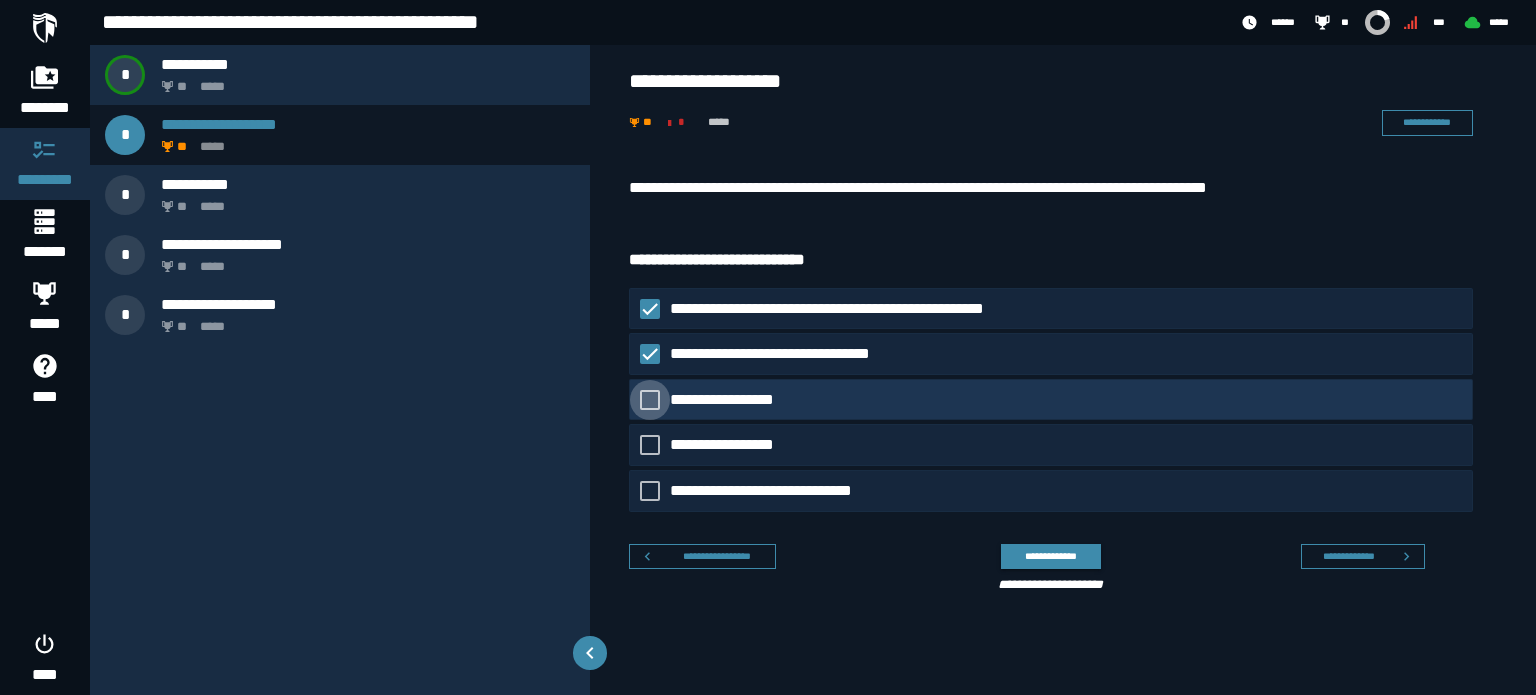 click on "**********" at bounding box center [736, 400] 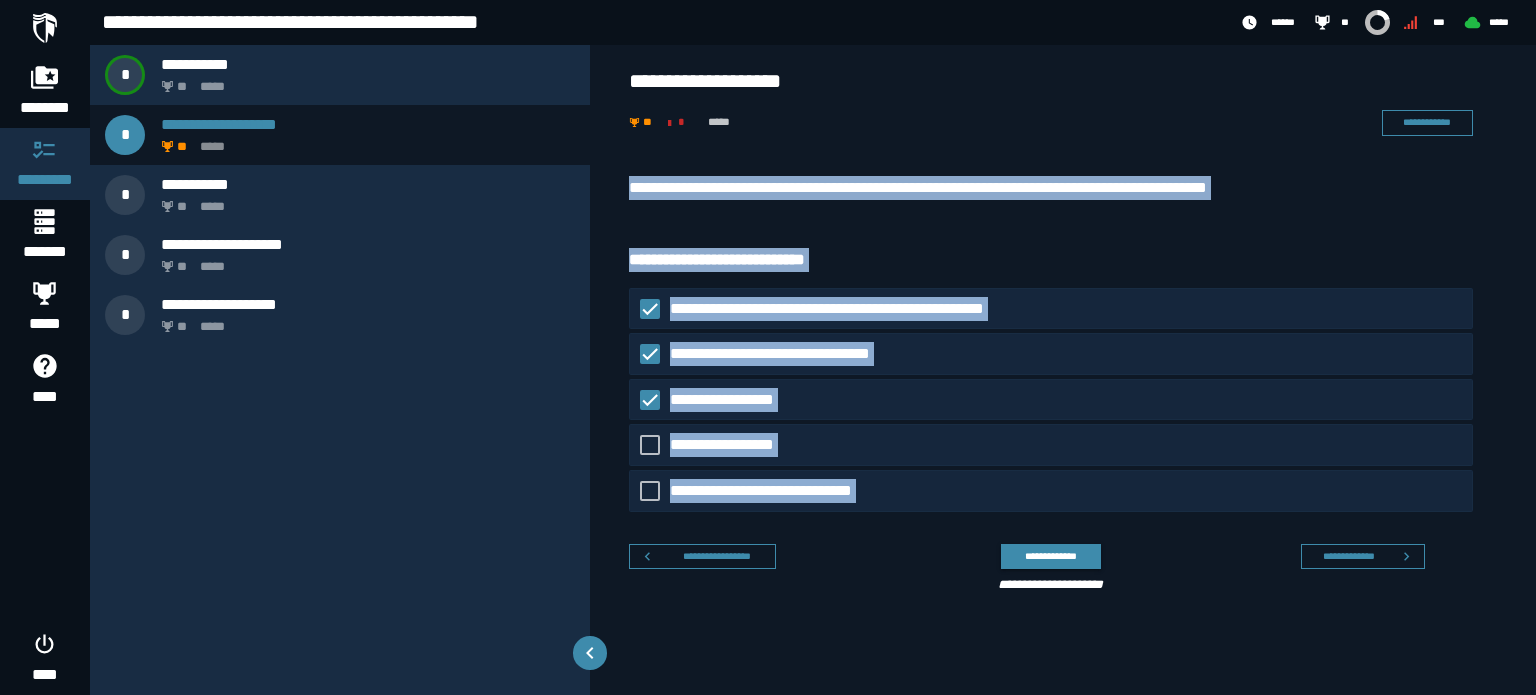 drag, startPoint x: 864, startPoint y: 535, endPoint x: 627, endPoint y: 178, distance: 428.5067 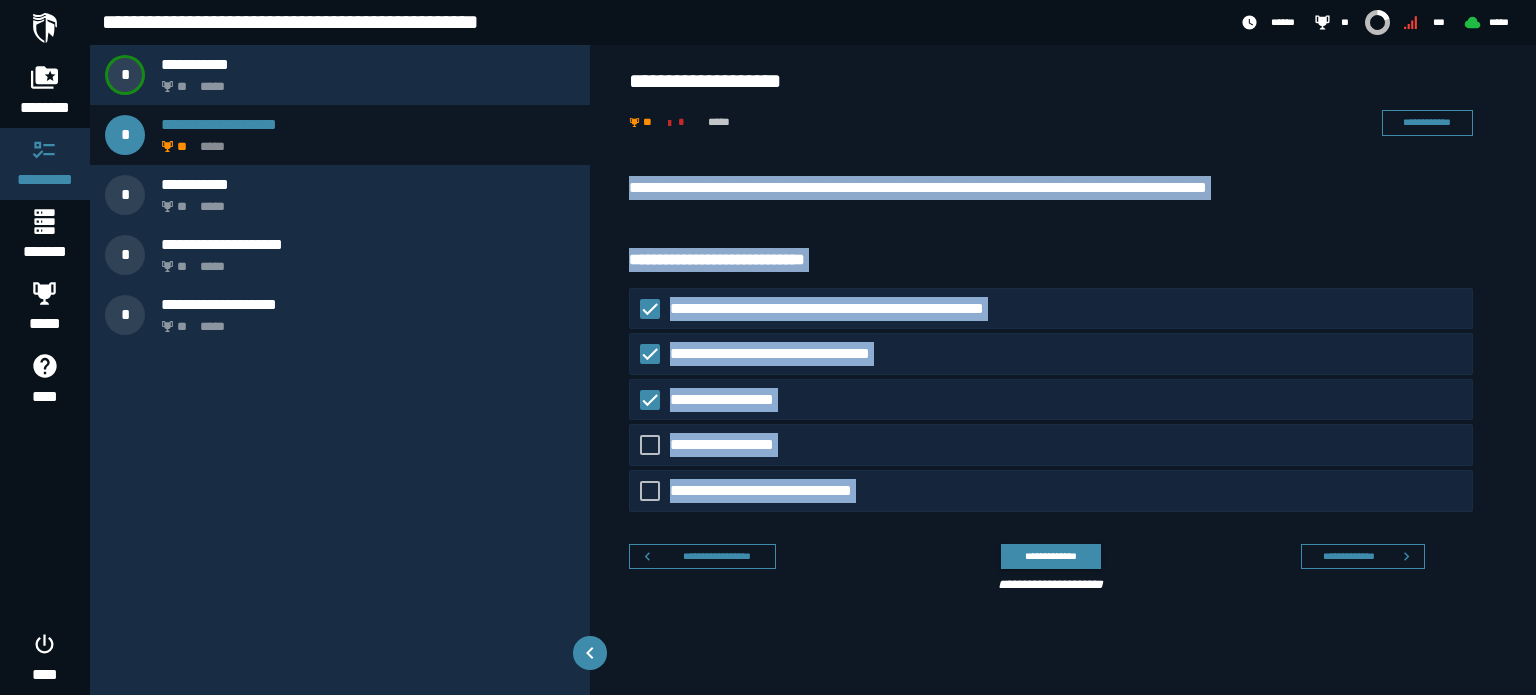 copy on "**********" 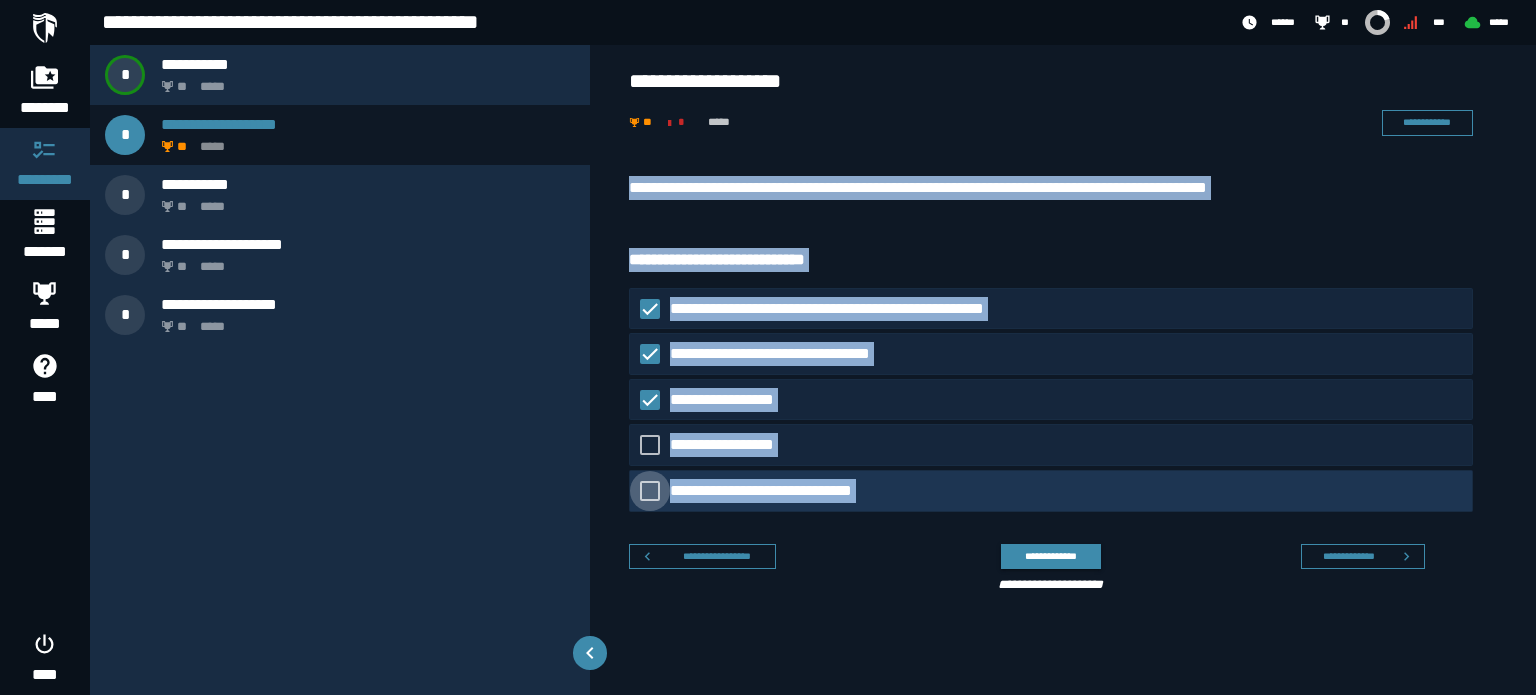 click on "**********" at bounding box center (773, 491) 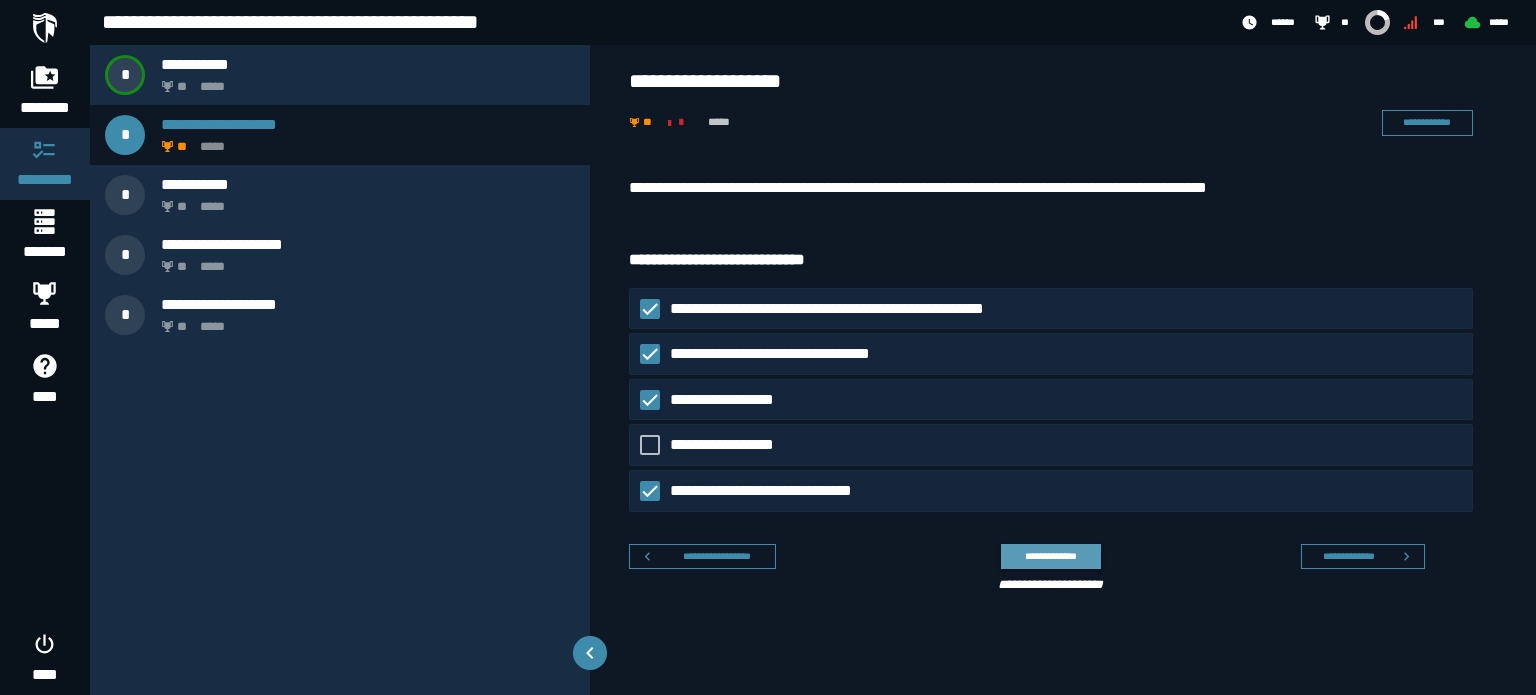 click on "**********" at bounding box center (1050, 556) 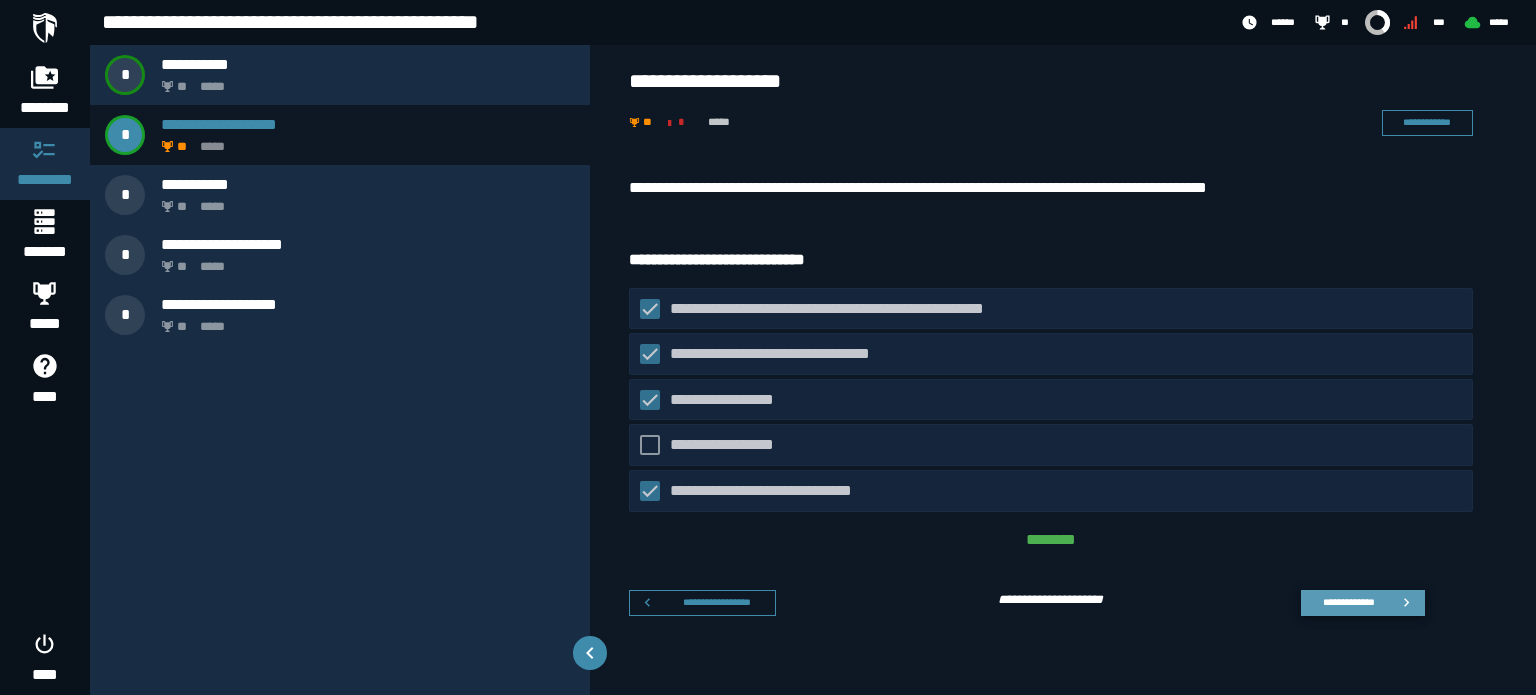 click on "**********" at bounding box center [1348, 602] 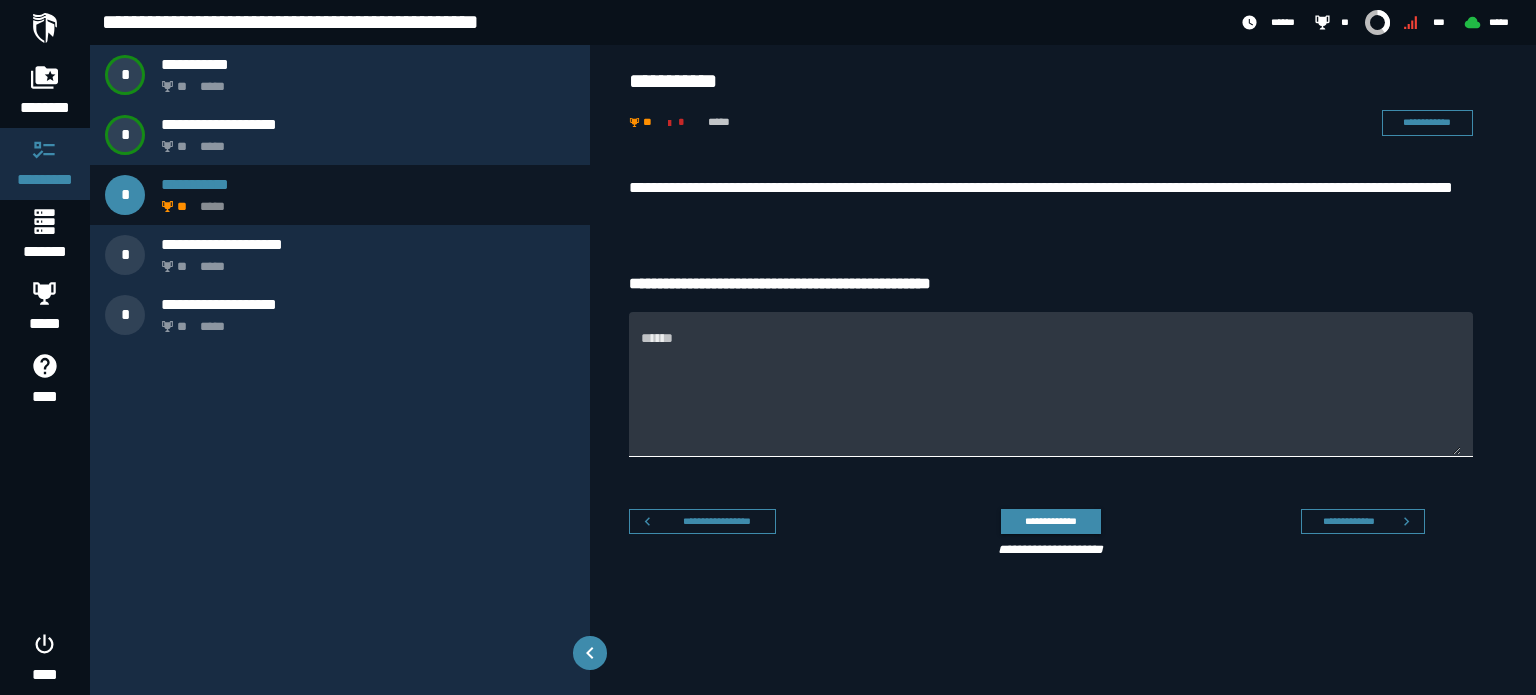 click on "******" at bounding box center [1051, 396] 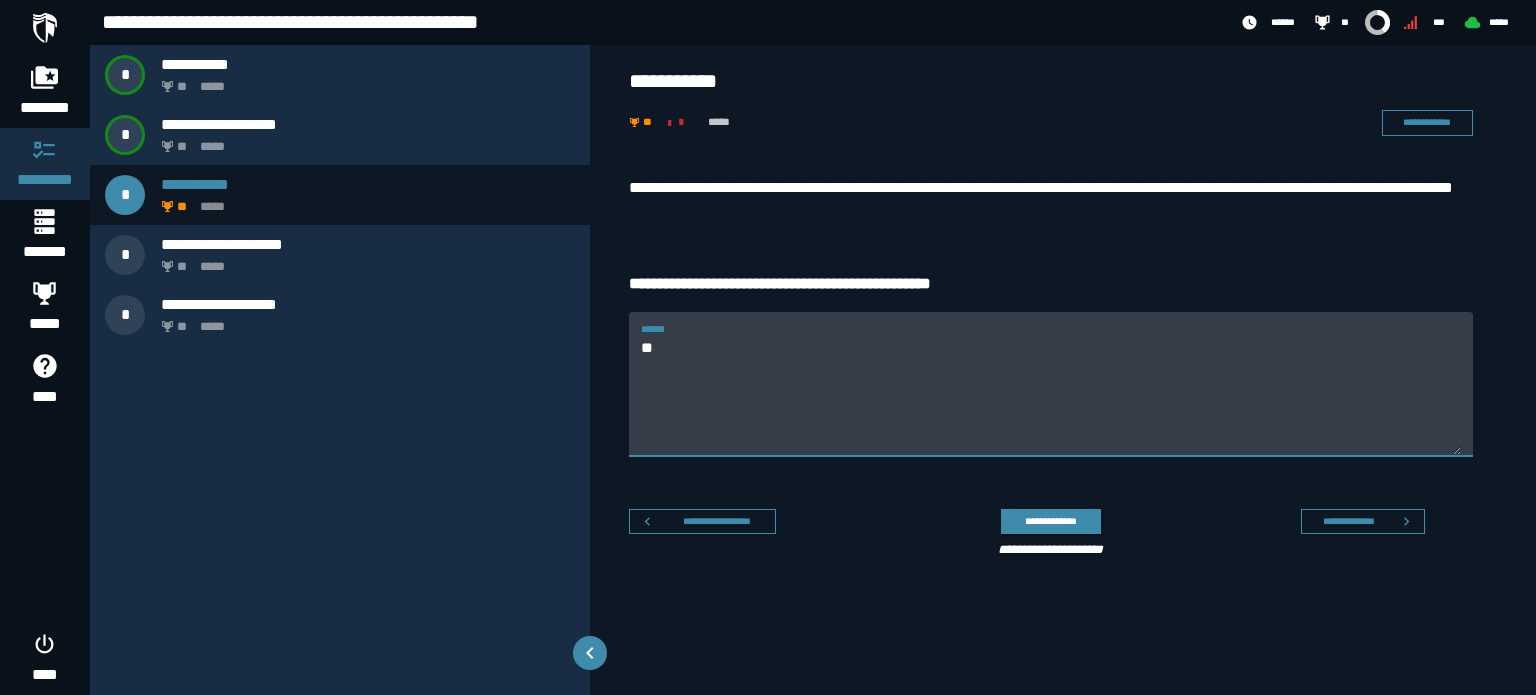 type on "**" 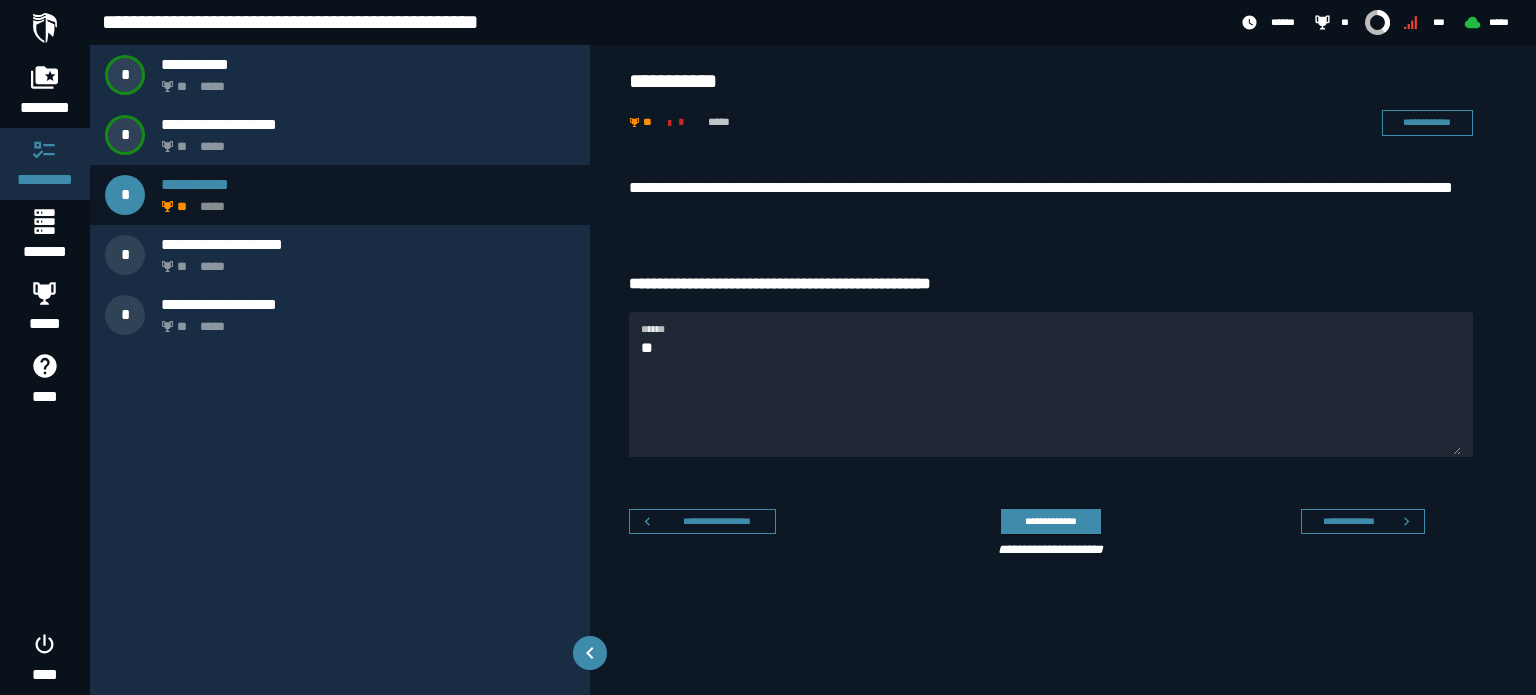 click on "**********" at bounding box center [1051, 200] 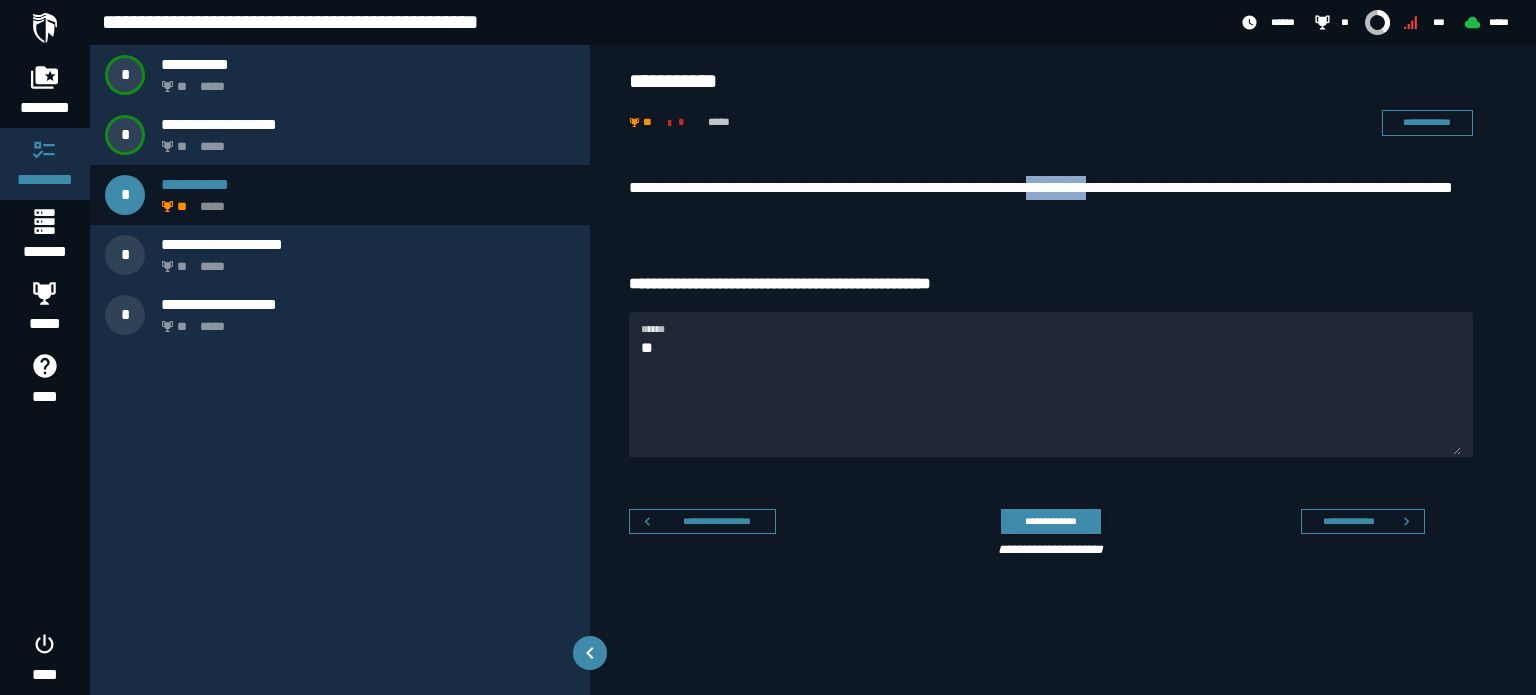 click on "**********" at bounding box center [1051, 200] 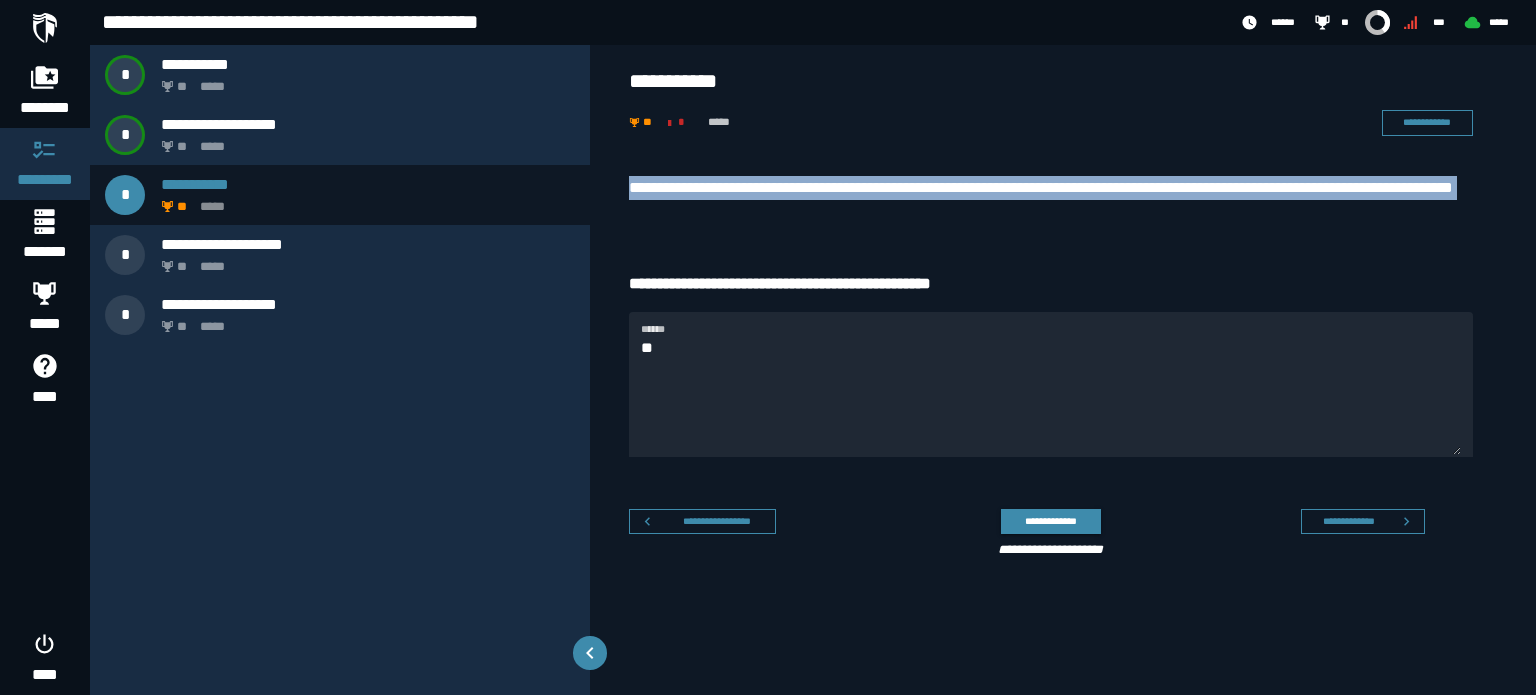 click on "**********" at bounding box center (1051, 200) 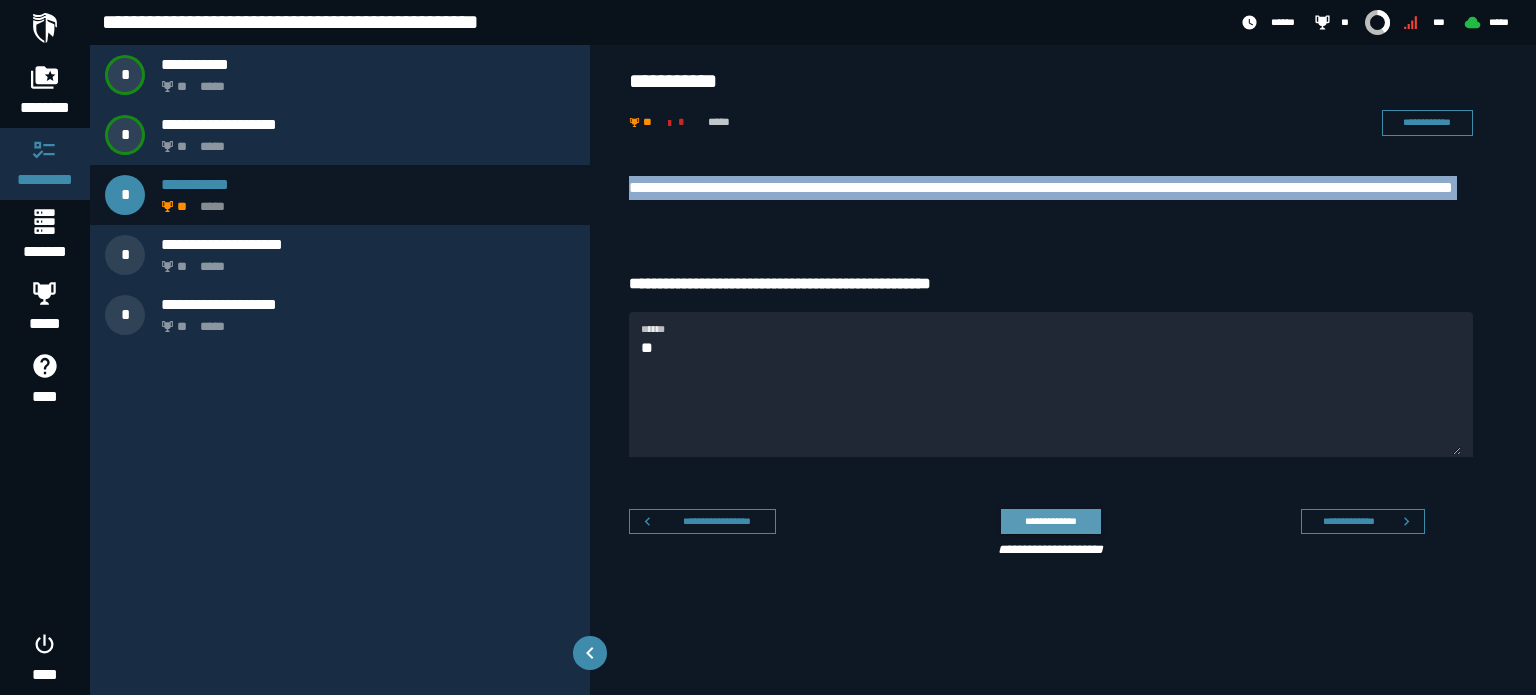click on "**********" at bounding box center [1050, 521] 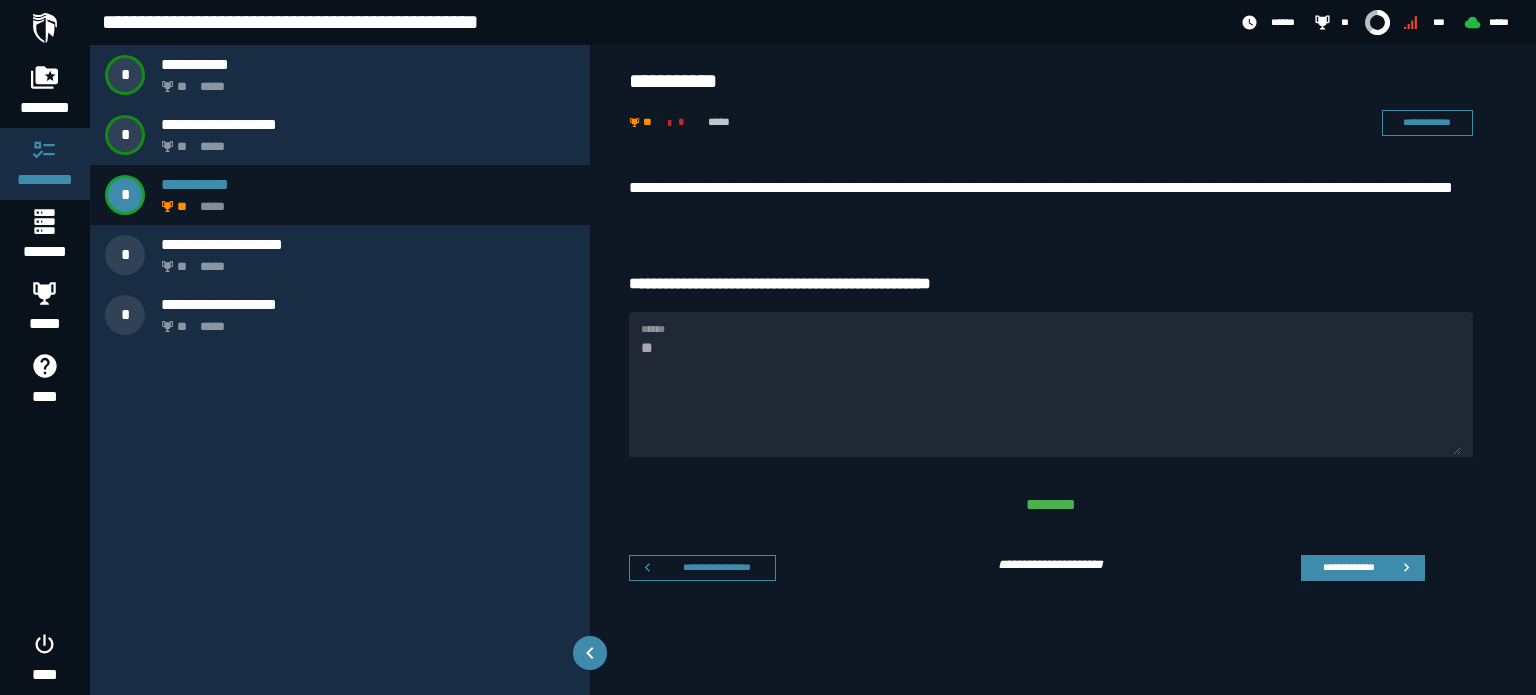 click on "**********" at bounding box center [1043, 557] 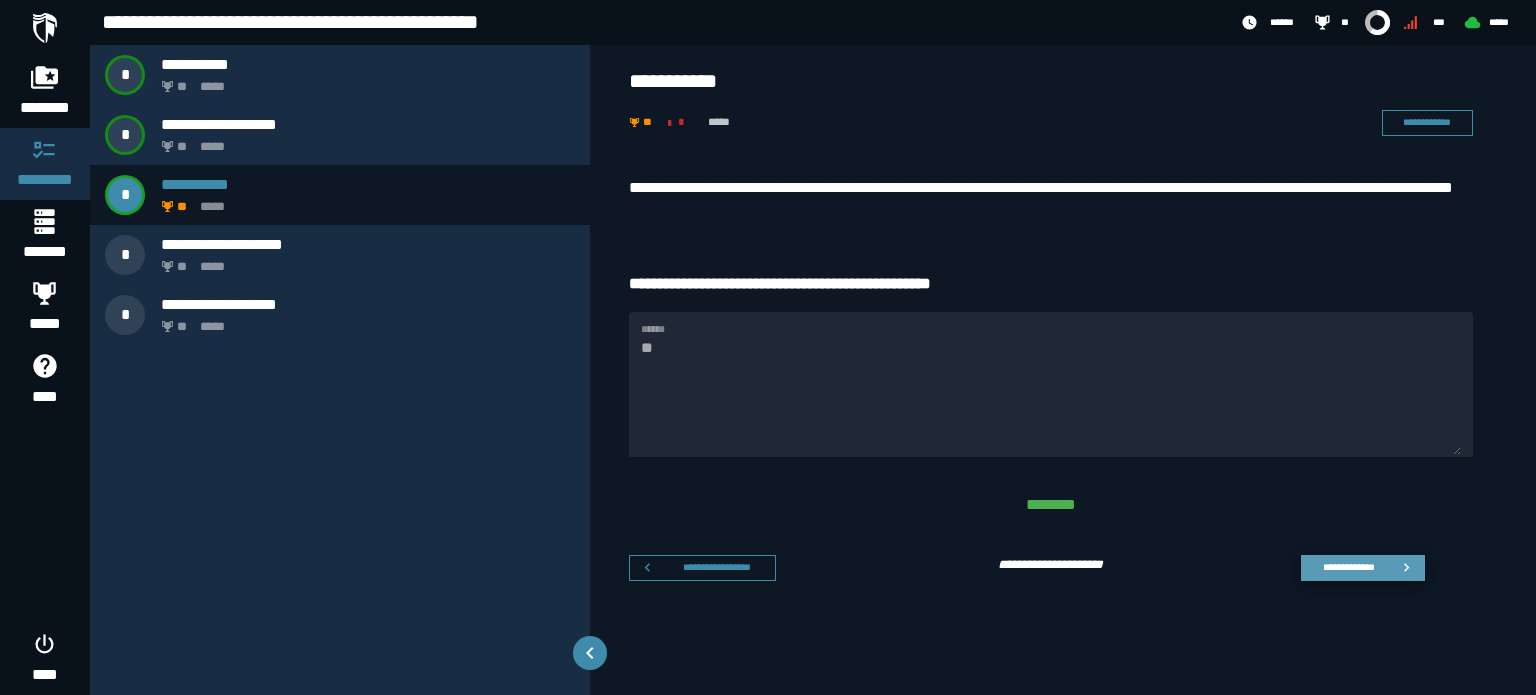 click on "**********" at bounding box center (1348, 567) 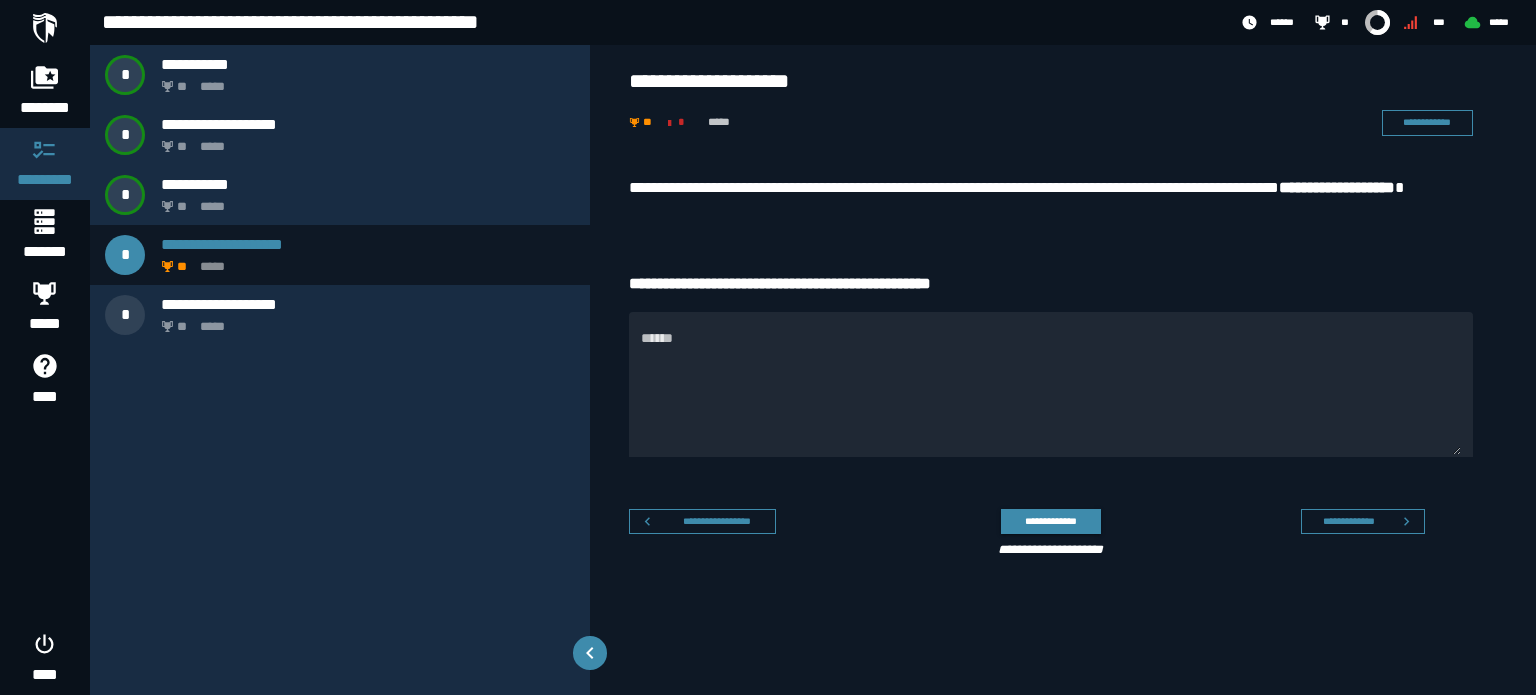 click on "**********" at bounding box center [1051, 200] 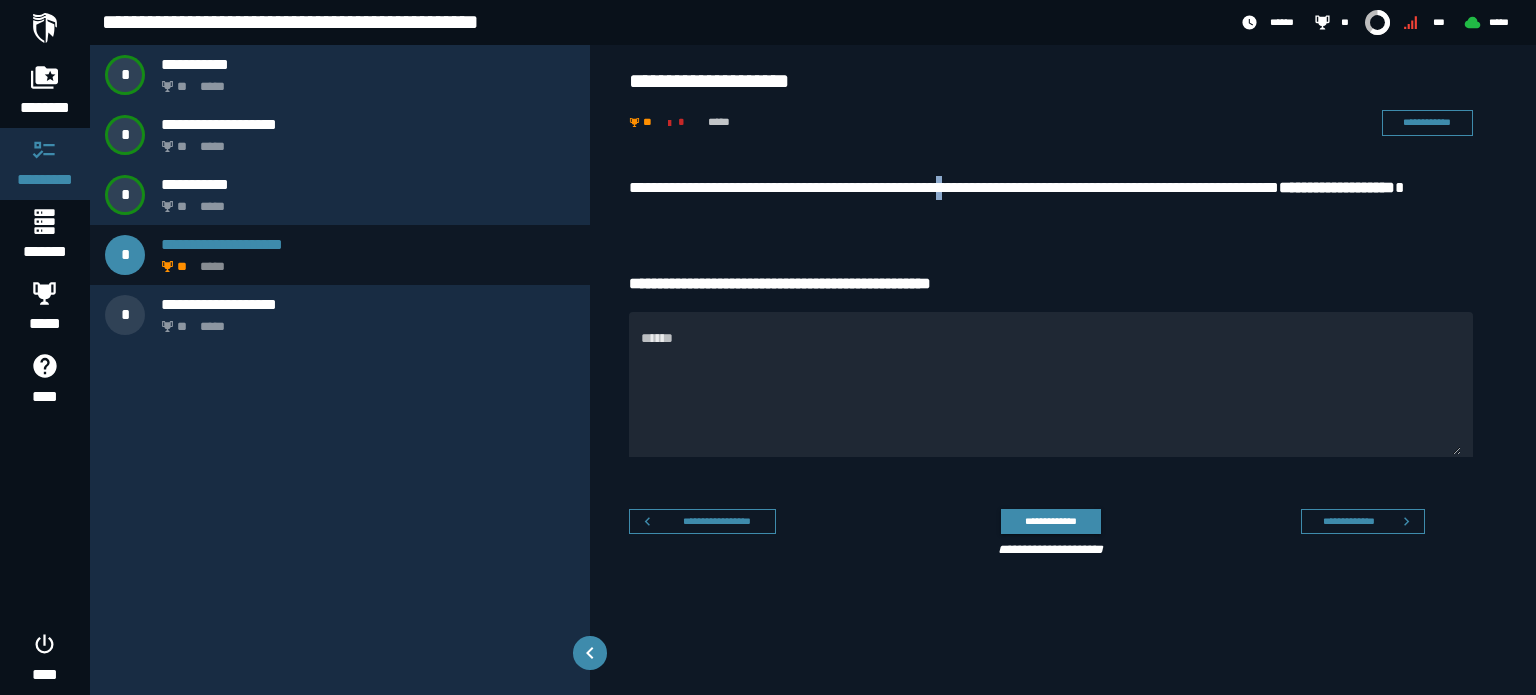 click on "**********" at bounding box center (1051, 200) 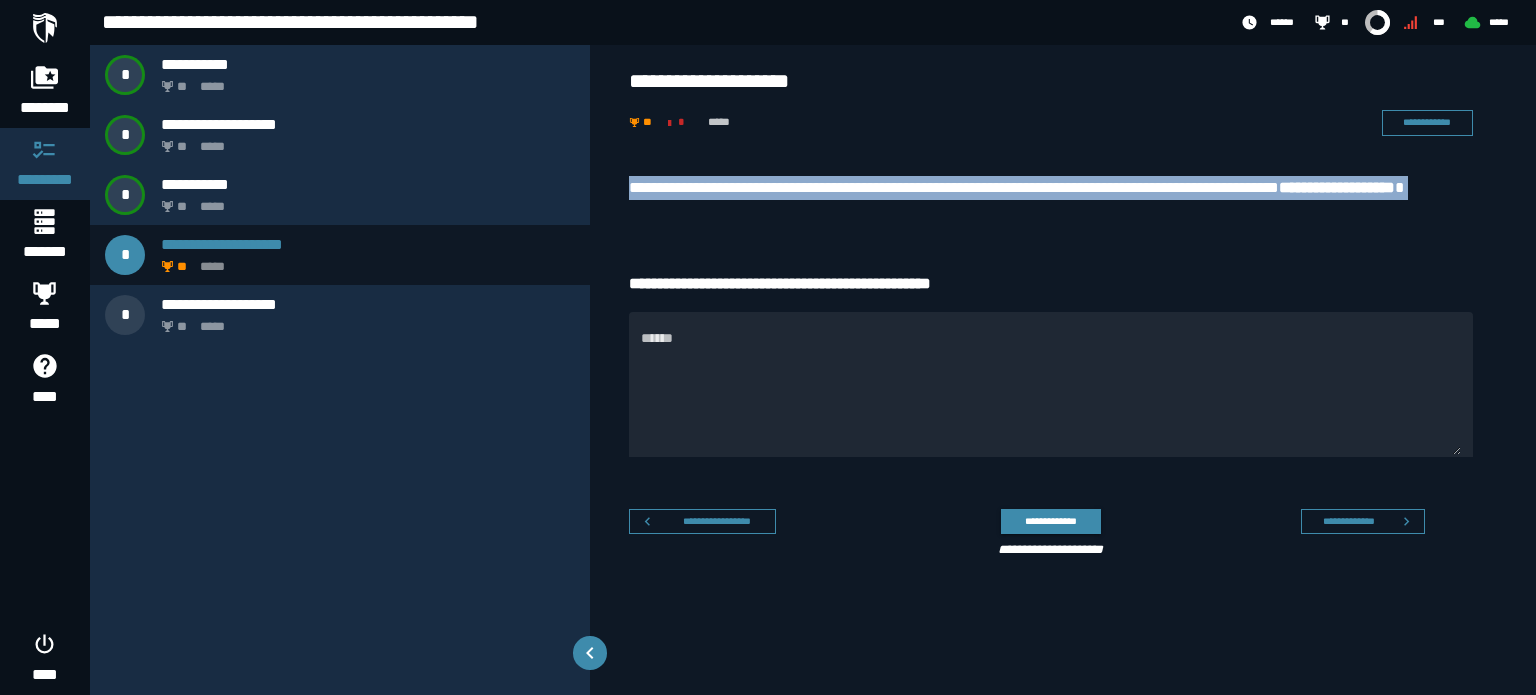 click on "**********" at bounding box center [1051, 200] 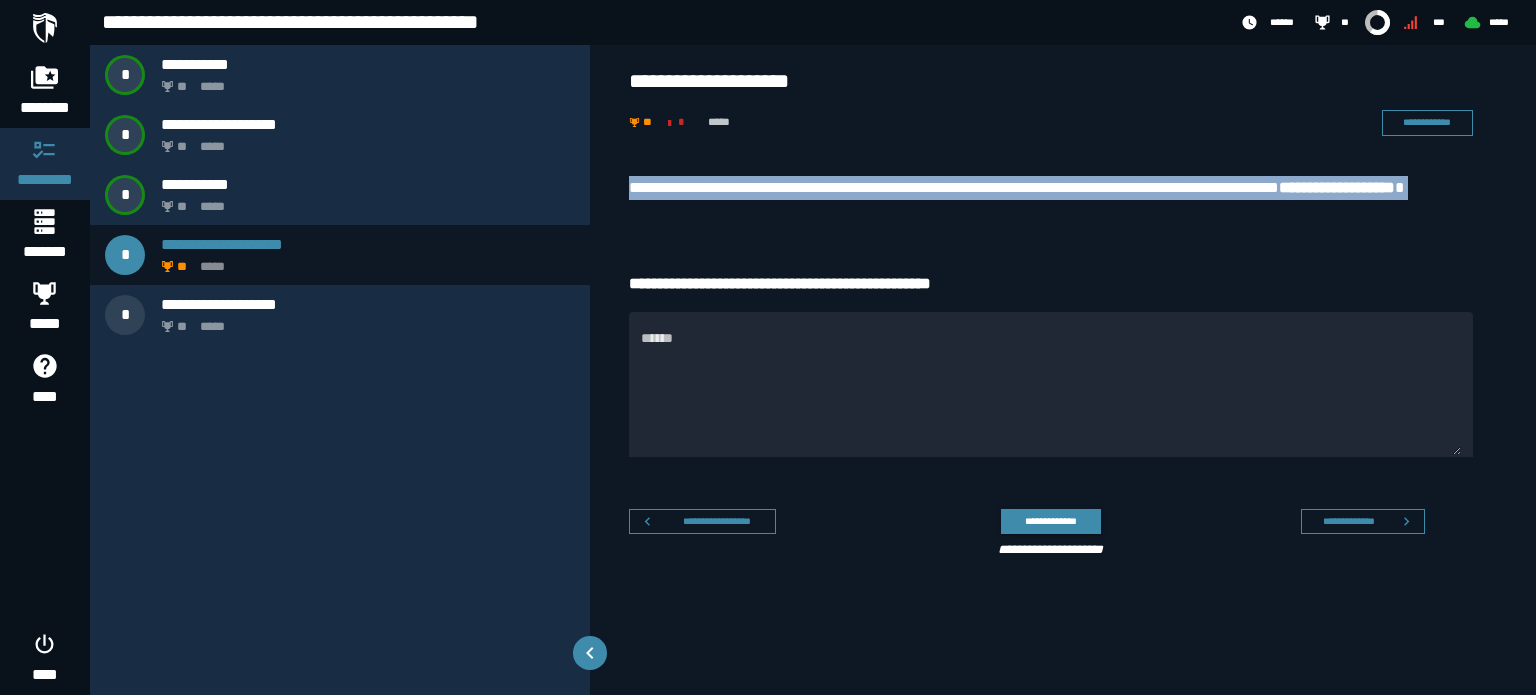 copy on "**********" 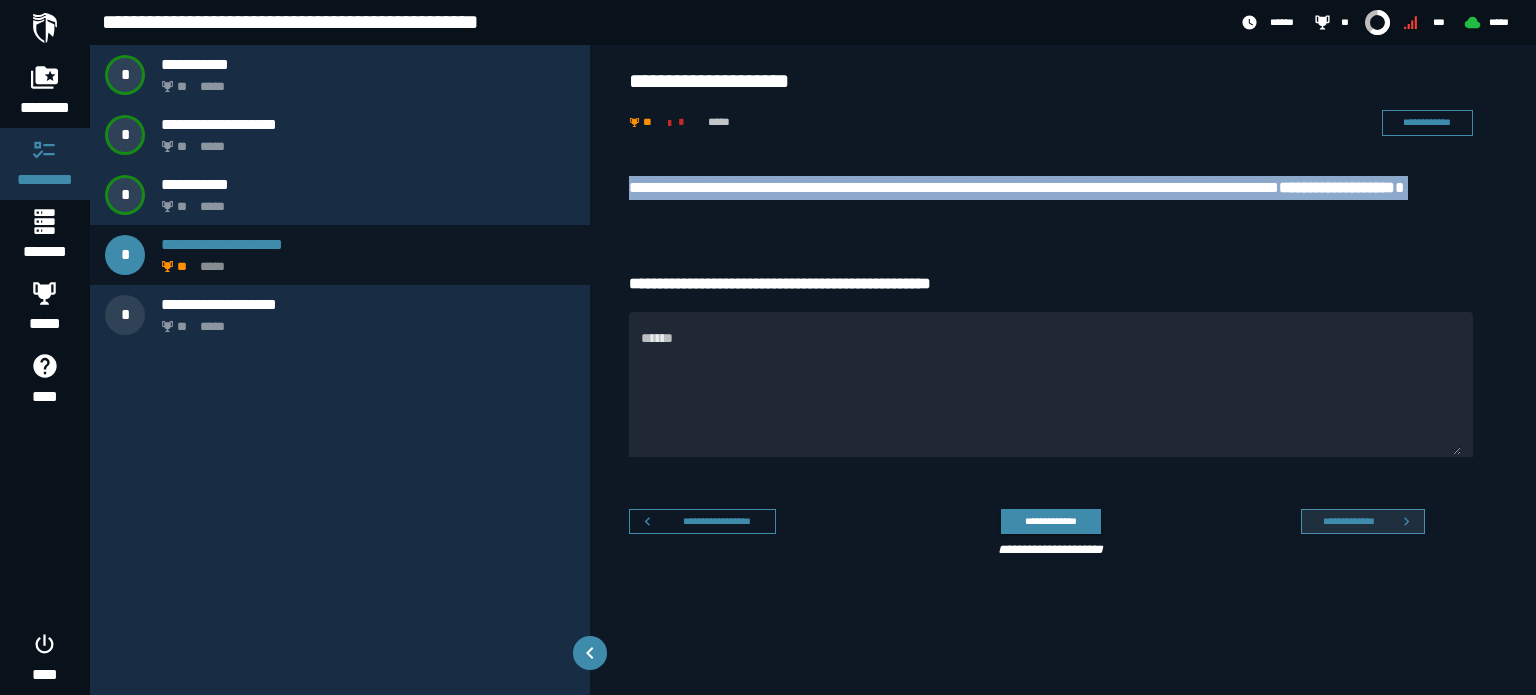 click on "**********" at bounding box center (1363, 522) 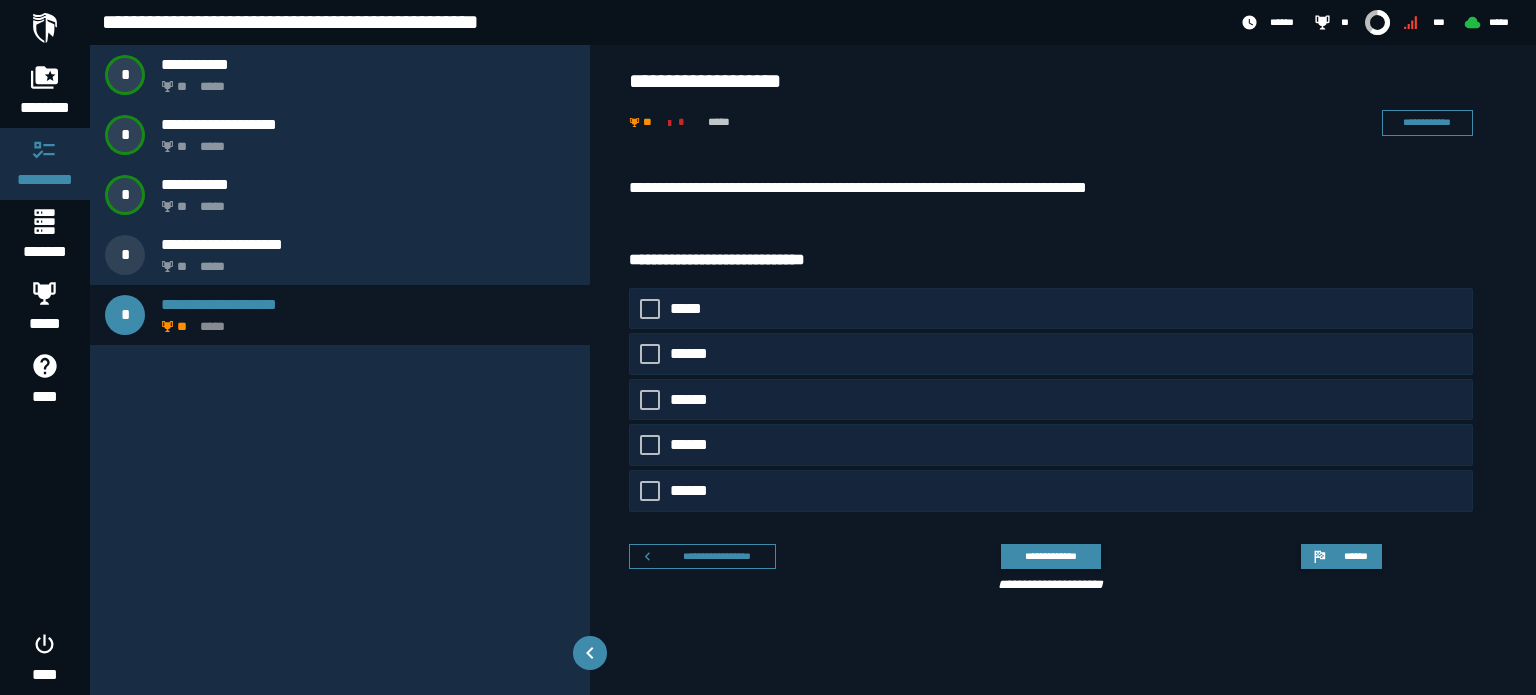 click on "**********" at bounding box center [1063, 389] 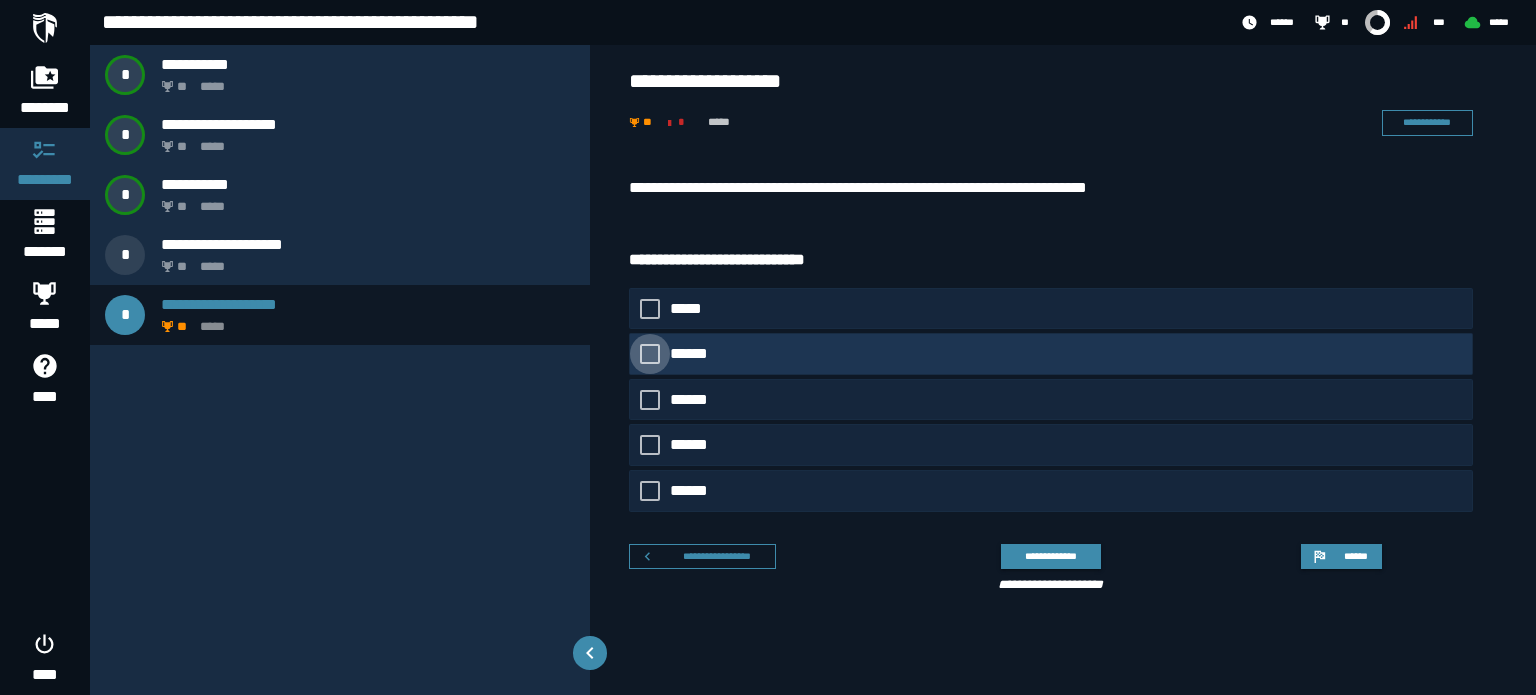 click on "******" at bounding box center [695, 354] 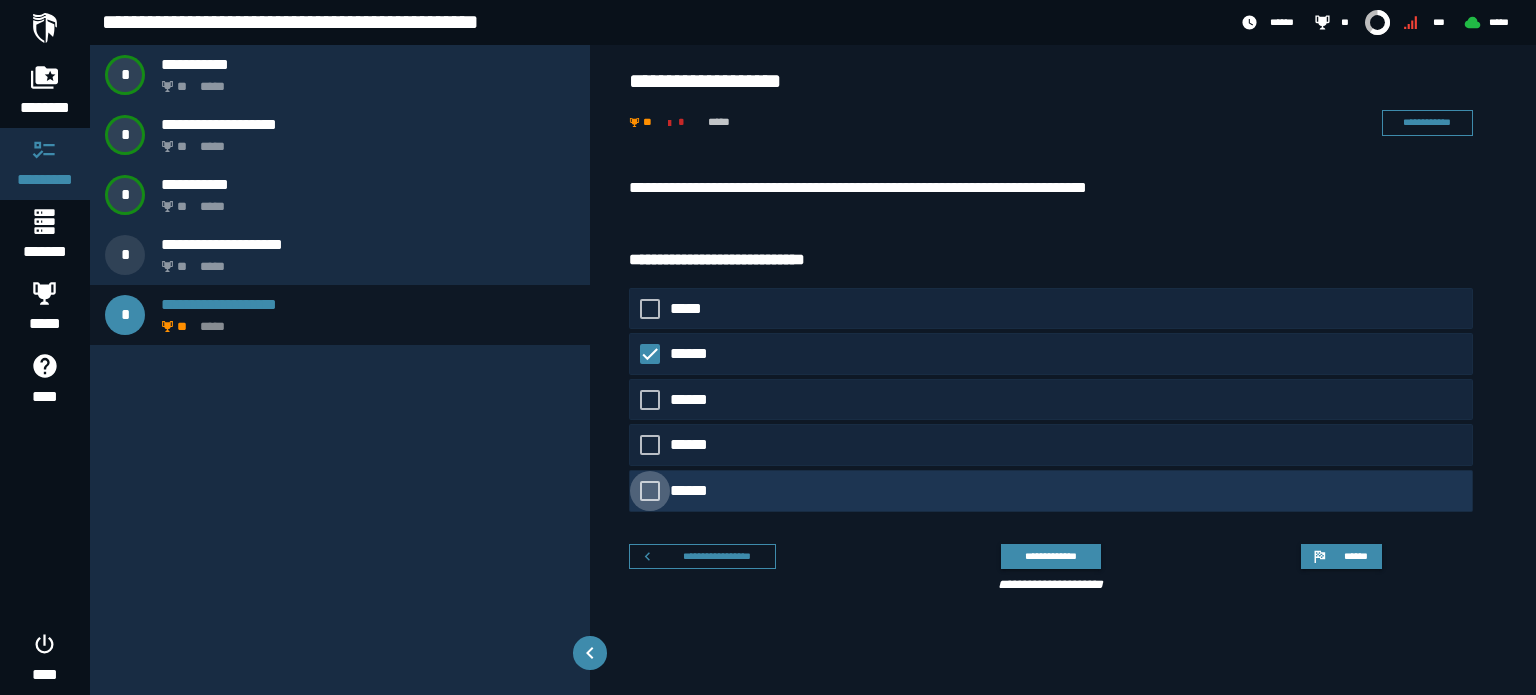 click on "******" 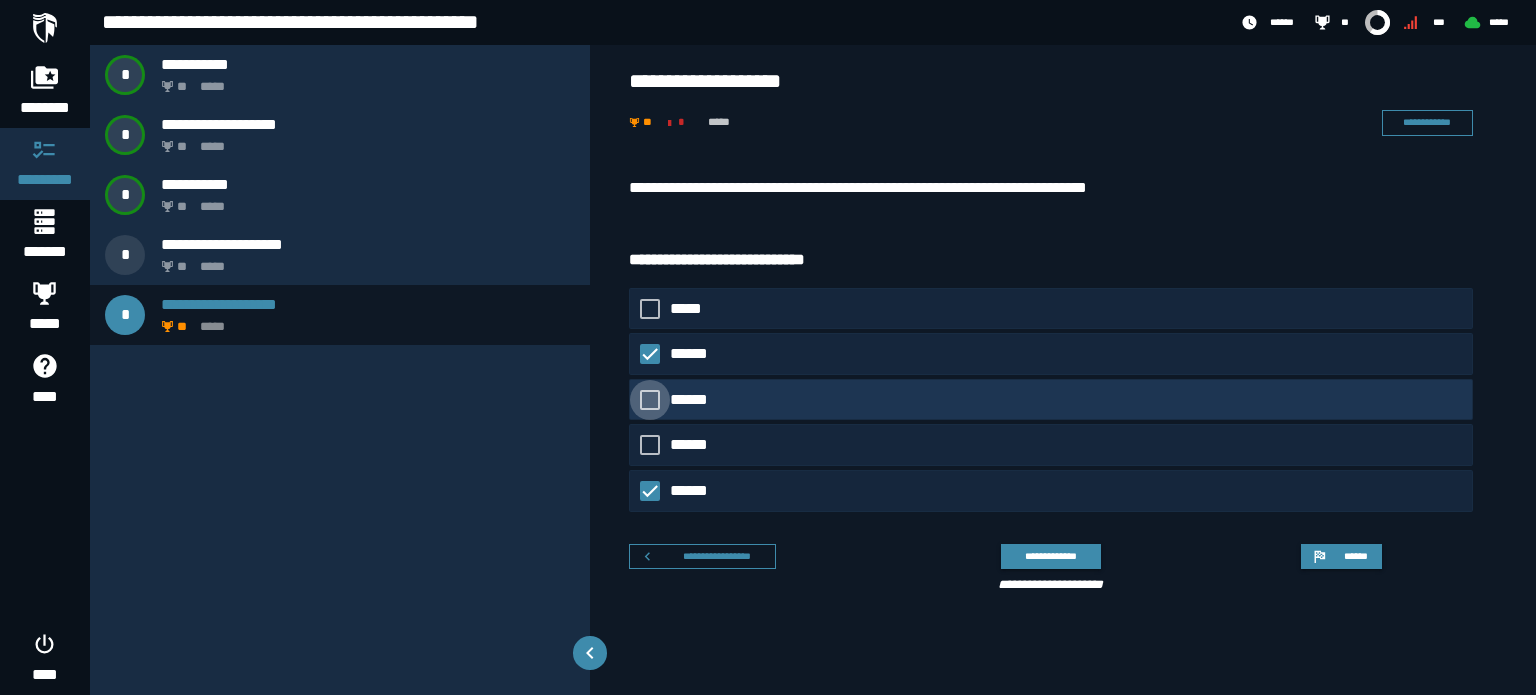 click on "******" at bounding box center [693, 400] 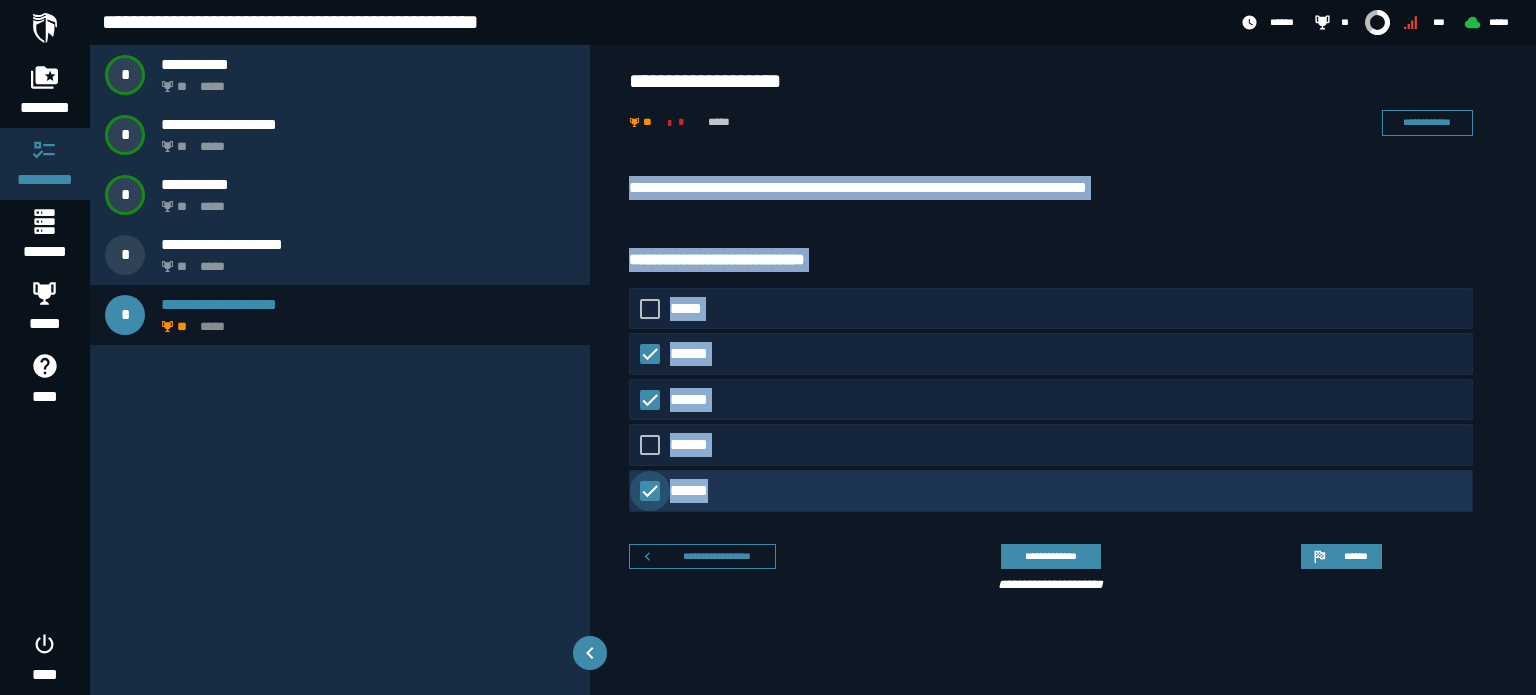 drag, startPoint x: 624, startPoint y: 187, endPoint x: 947, endPoint y: 491, distance: 443.55948 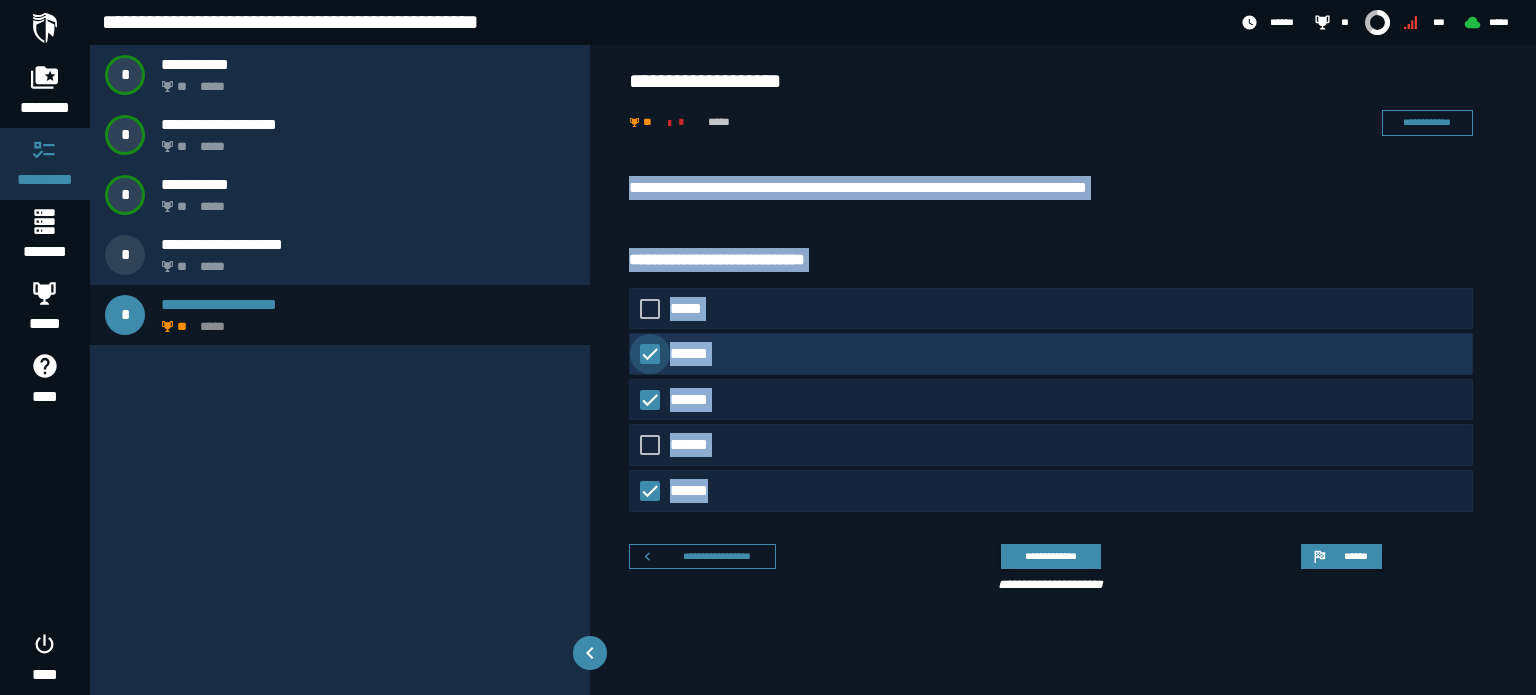 copy on "**********" 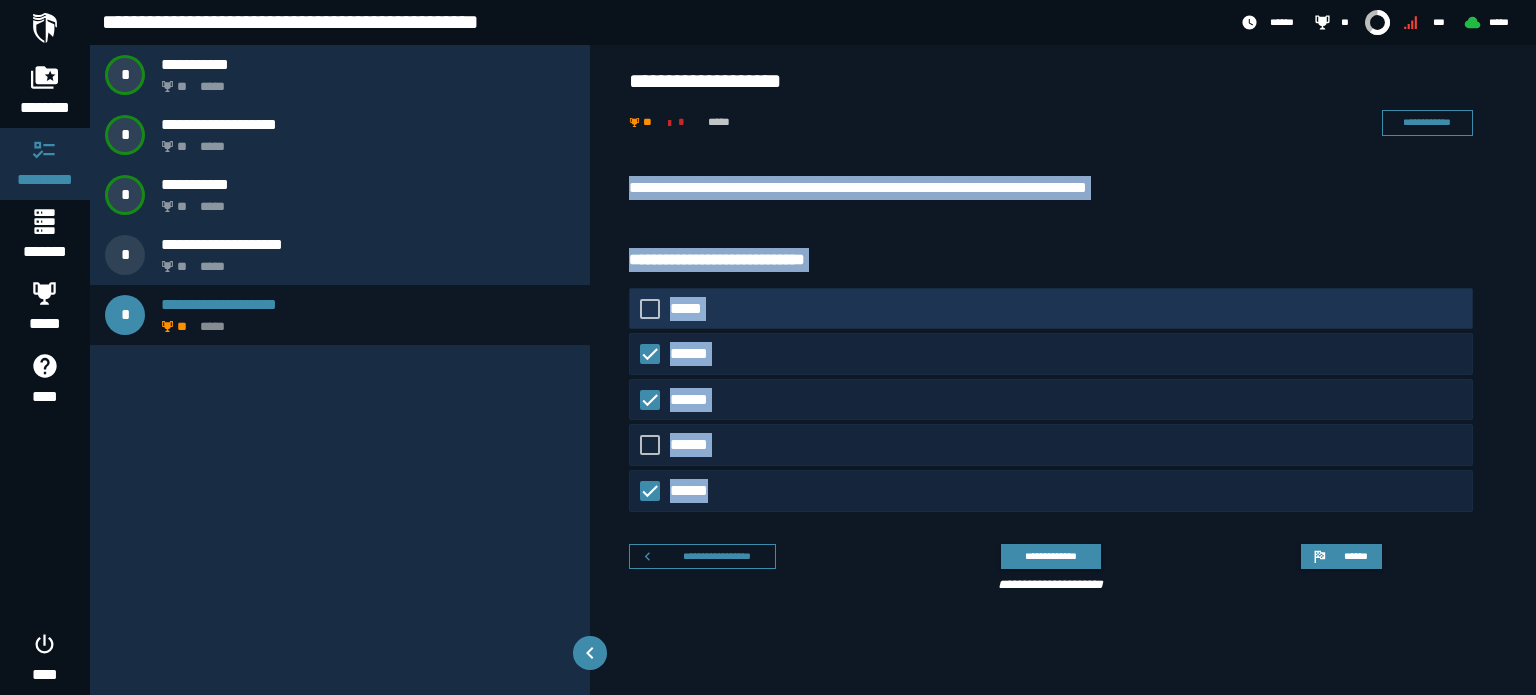 click on "**********" at bounding box center (1051, 260) 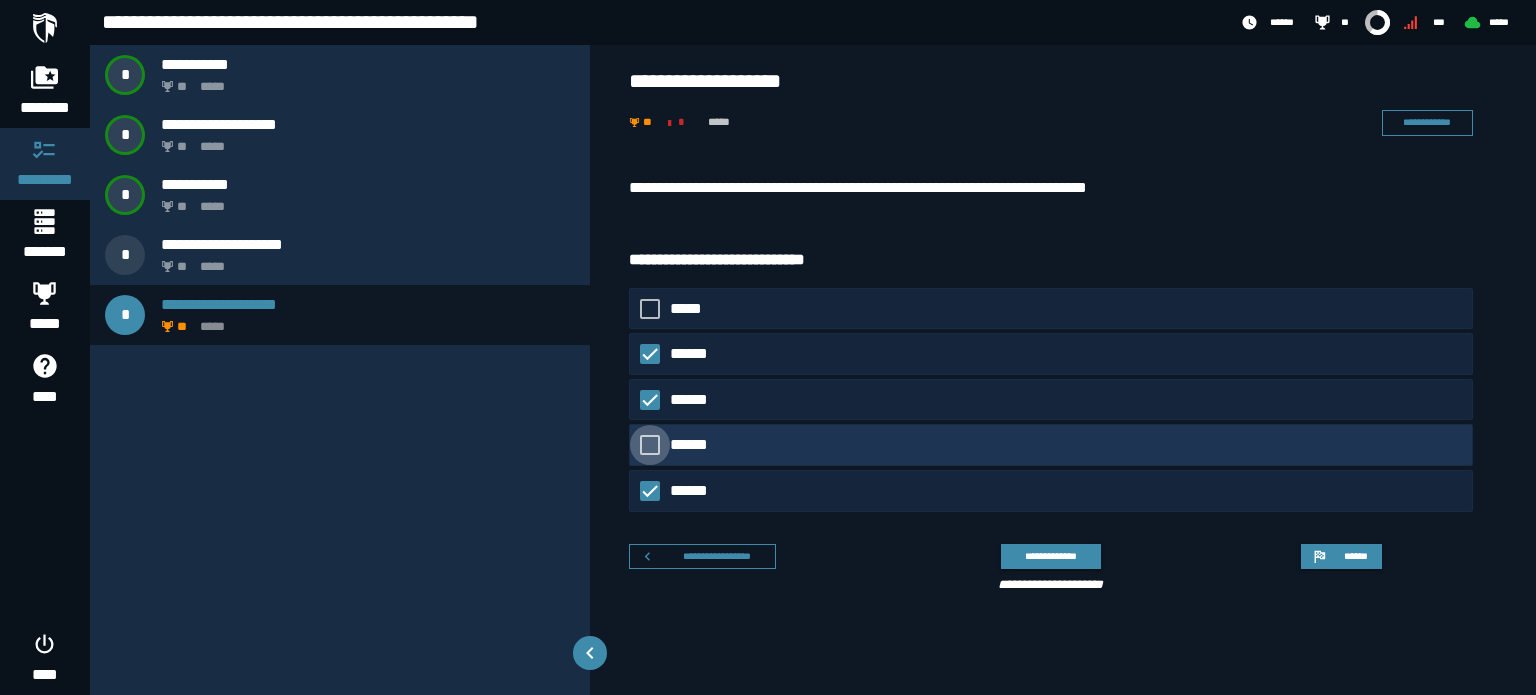 click on "******" 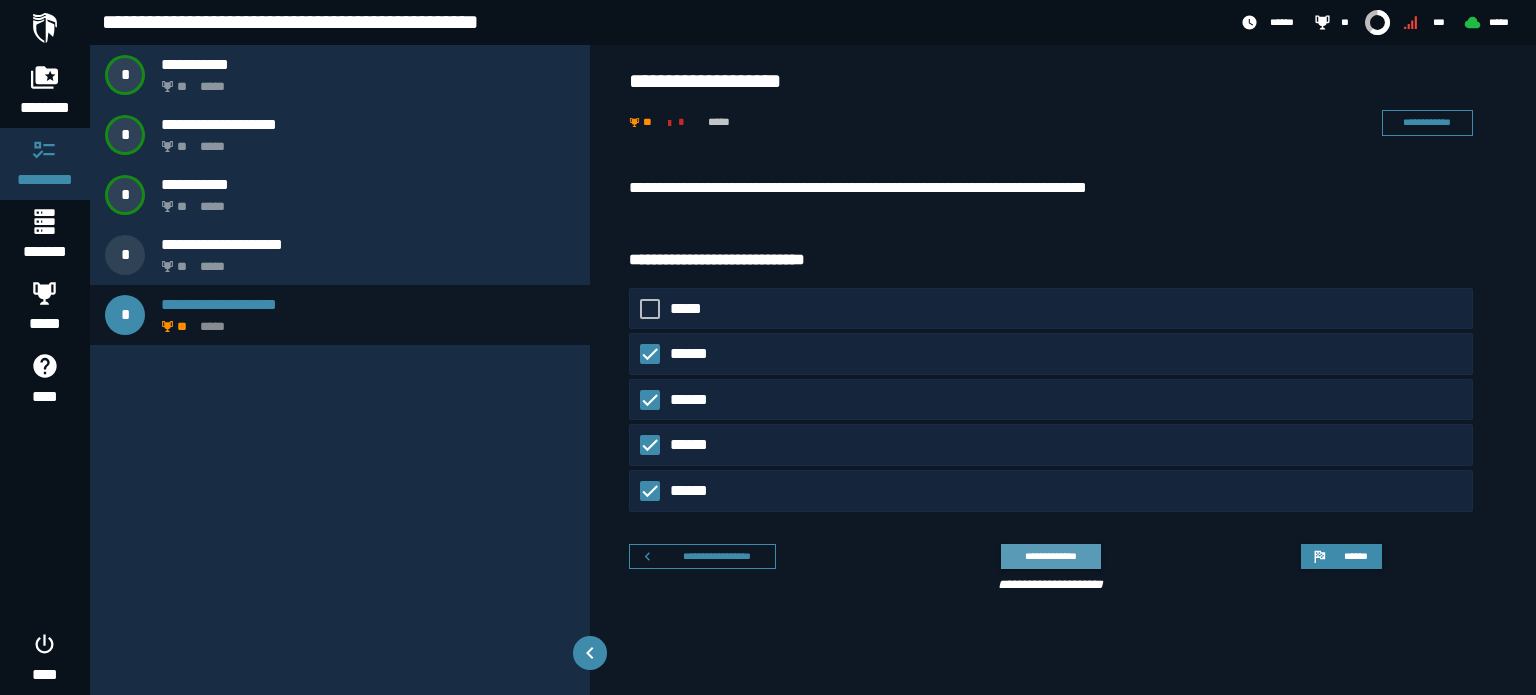 click on "**********" at bounding box center [1050, 556] 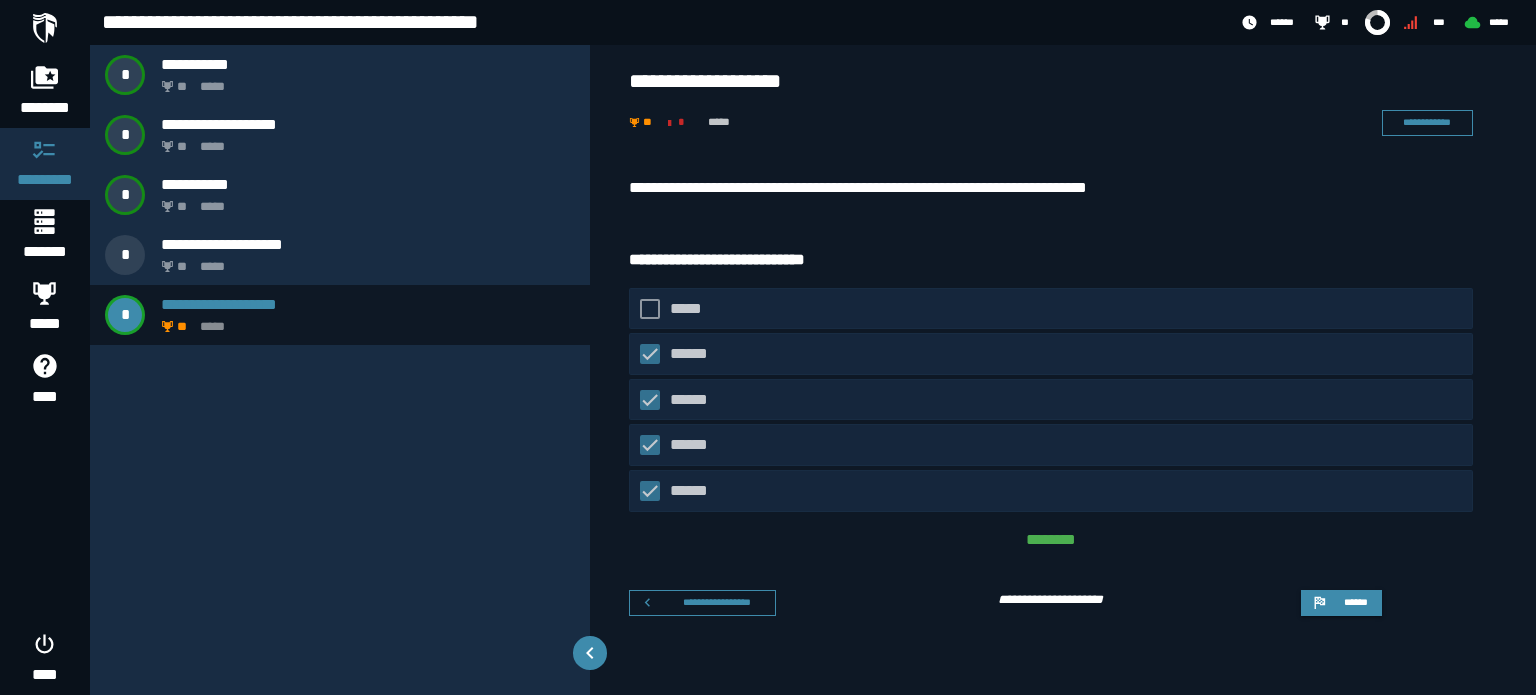 click on "**********" at bounding box center [1051, 432] 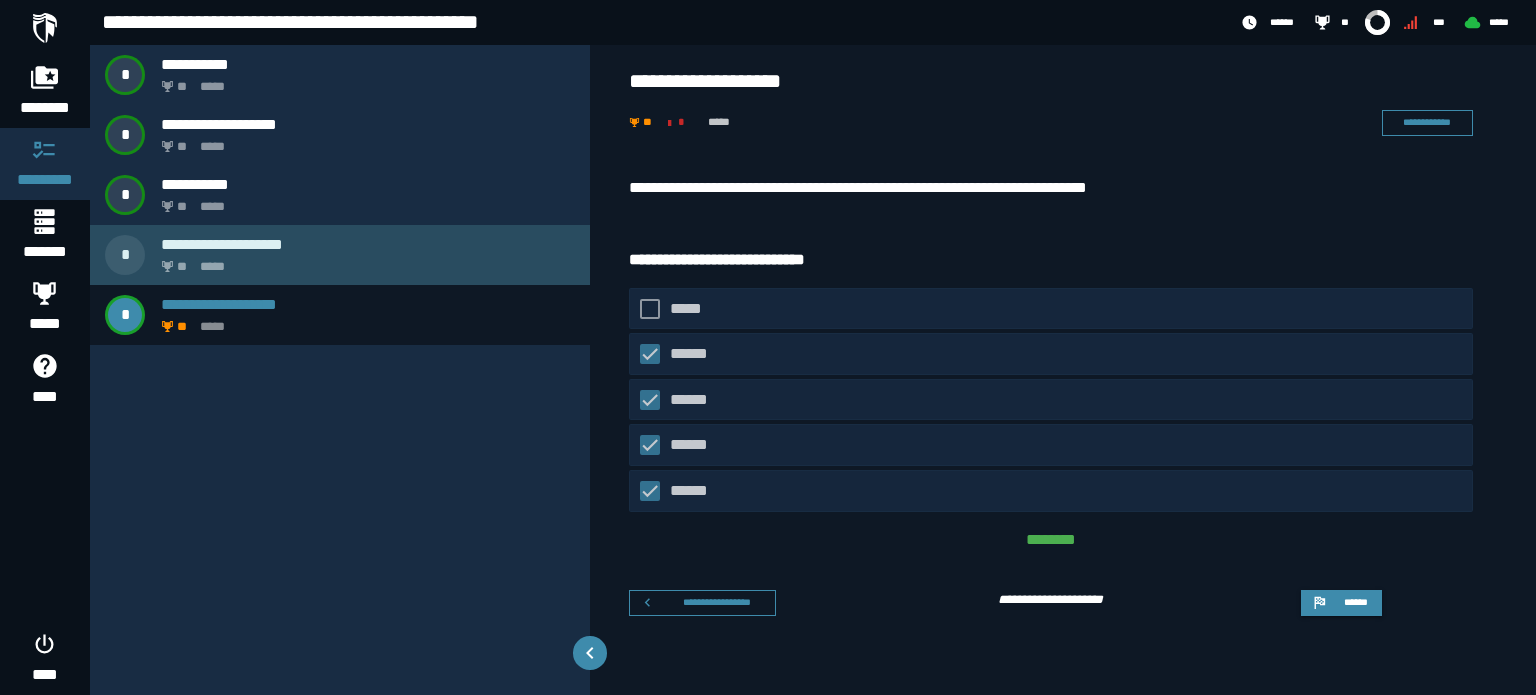 click on "** *****" at bounding box center (364, 261) 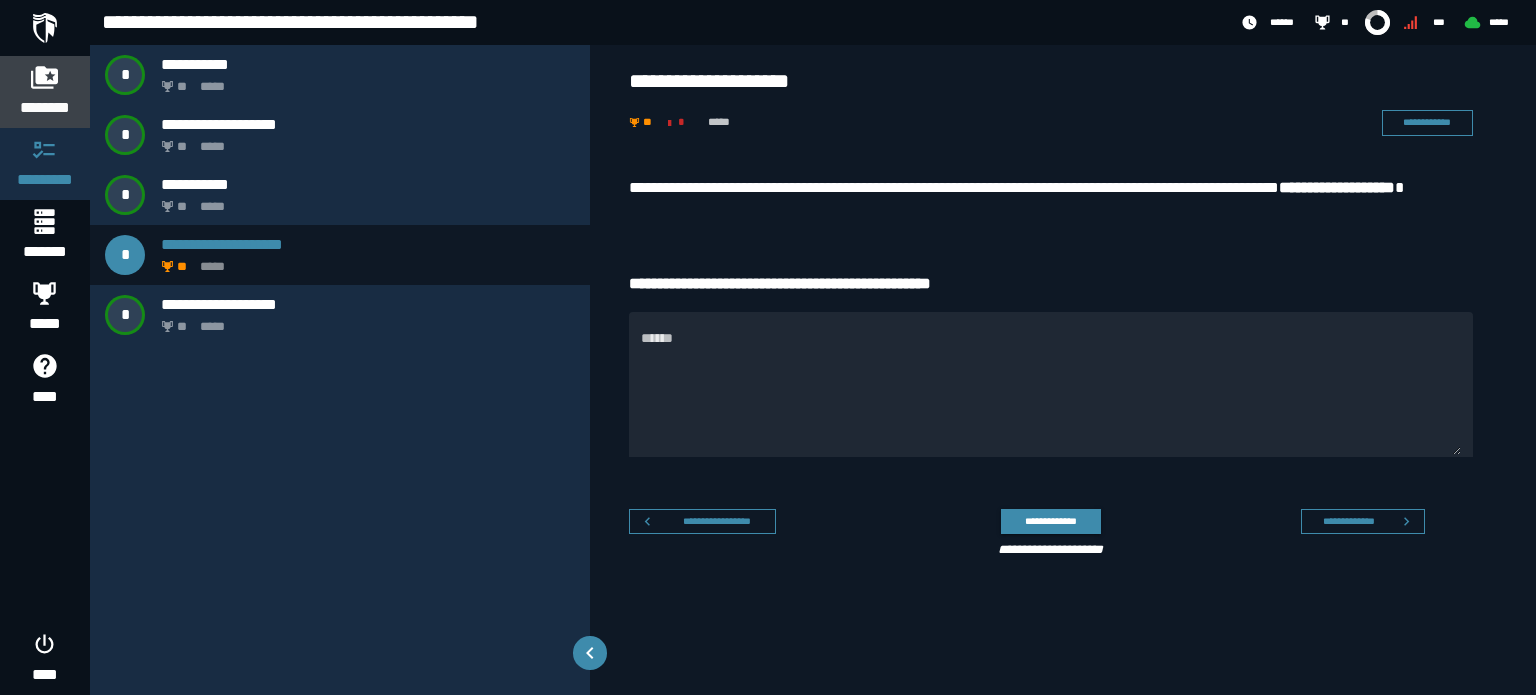 click 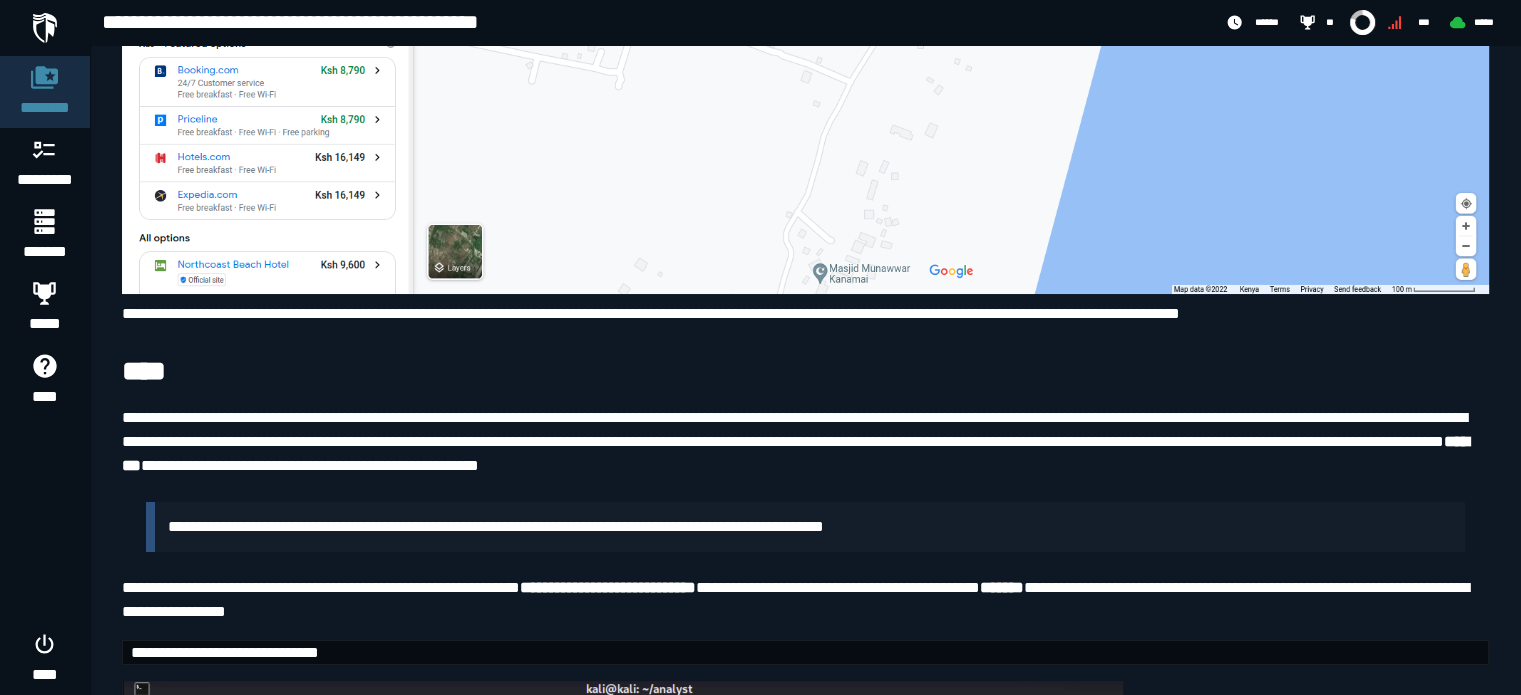 scroll, scrollTop: 4807, scrollLeft: 0, axis: vertical 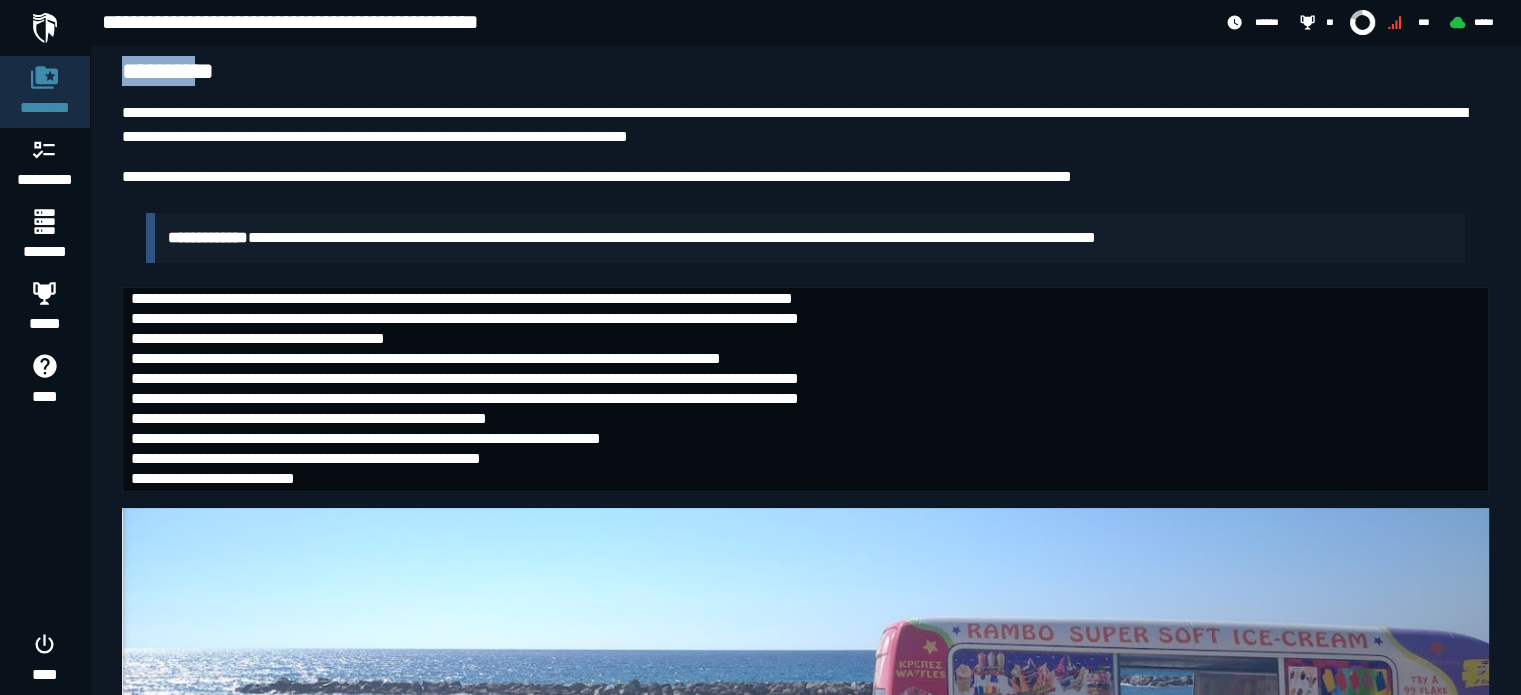 drag, startPoint x: 131, startPoint y: 367, endPoint x: 214, endPoint y: 50, distance: 327.68582 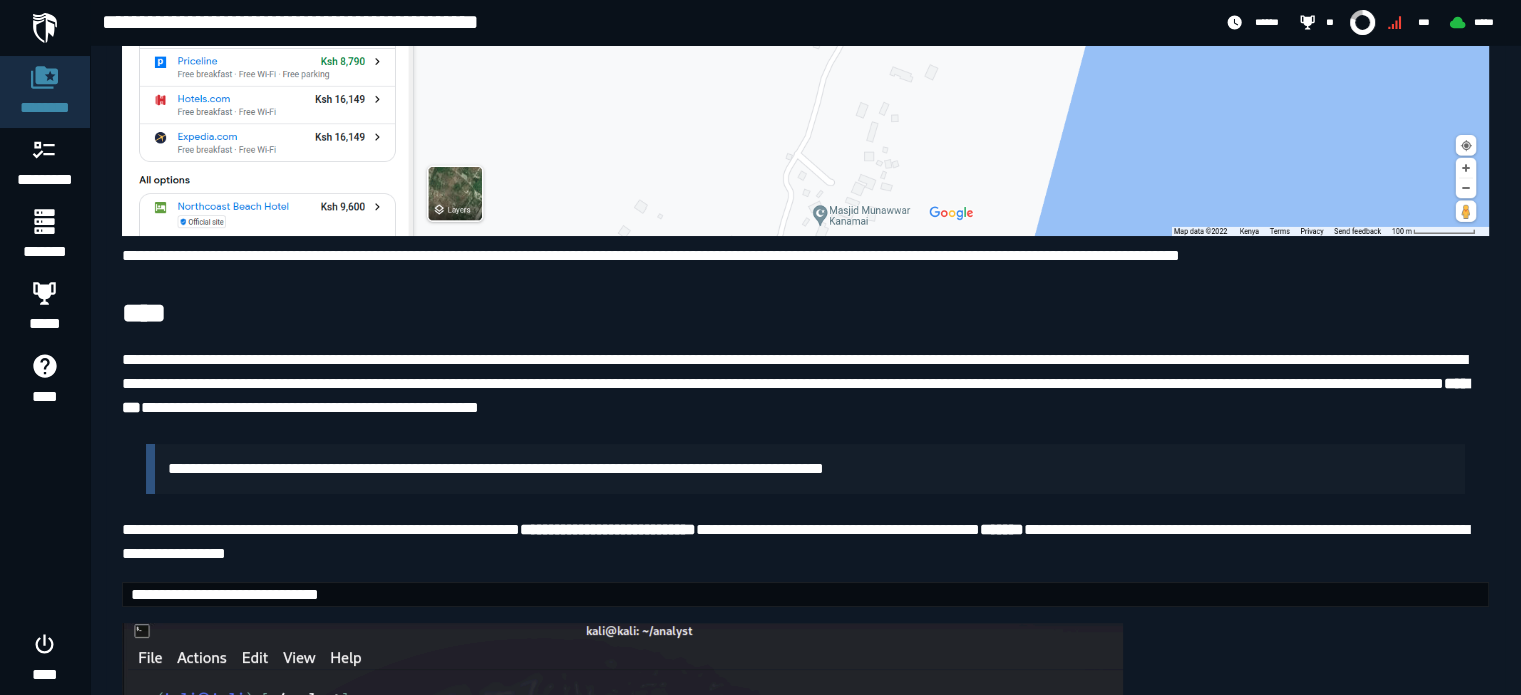 scroll, scrollTop: 4870, scrollLeft: 0, axis: vertical 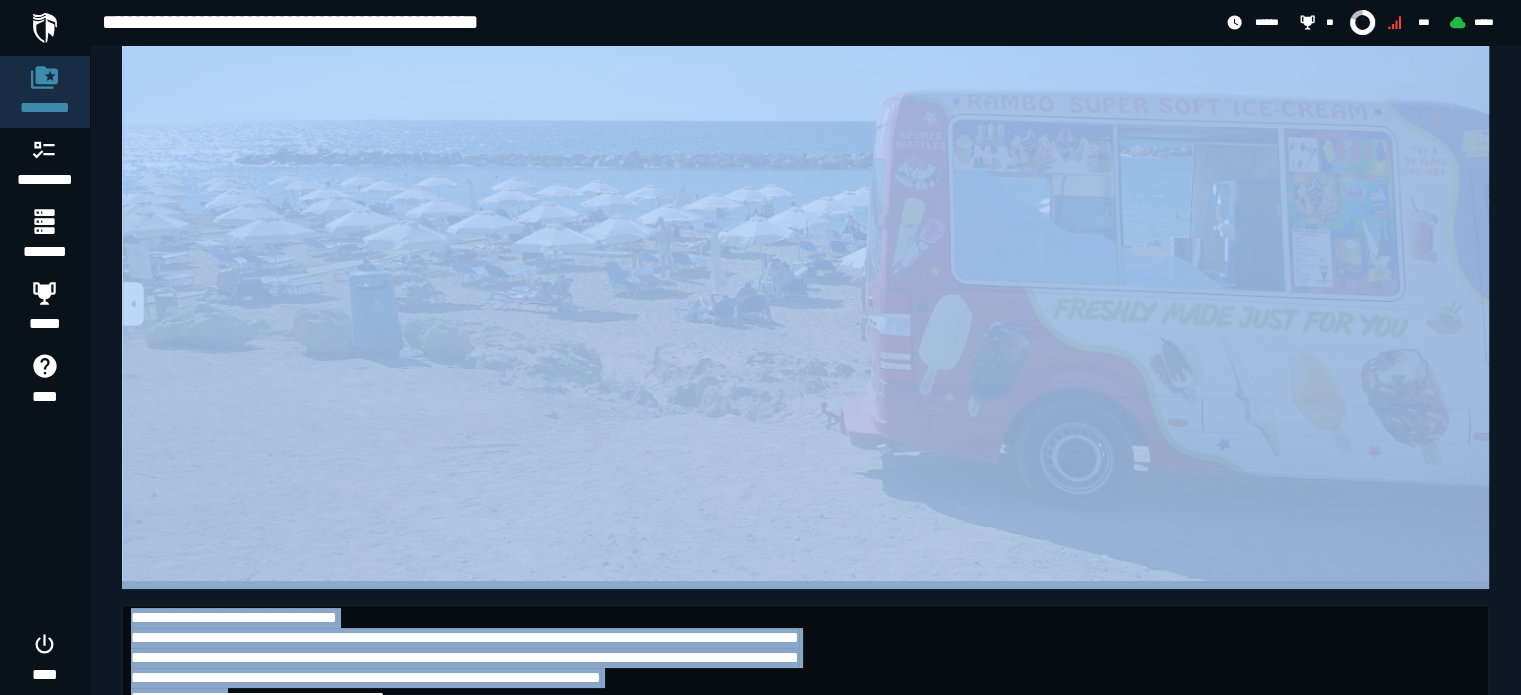 drag, startPoint x: 135, startPoint y: 282, endPoint x: 288, endPoint y: 679, distance: 425.4621 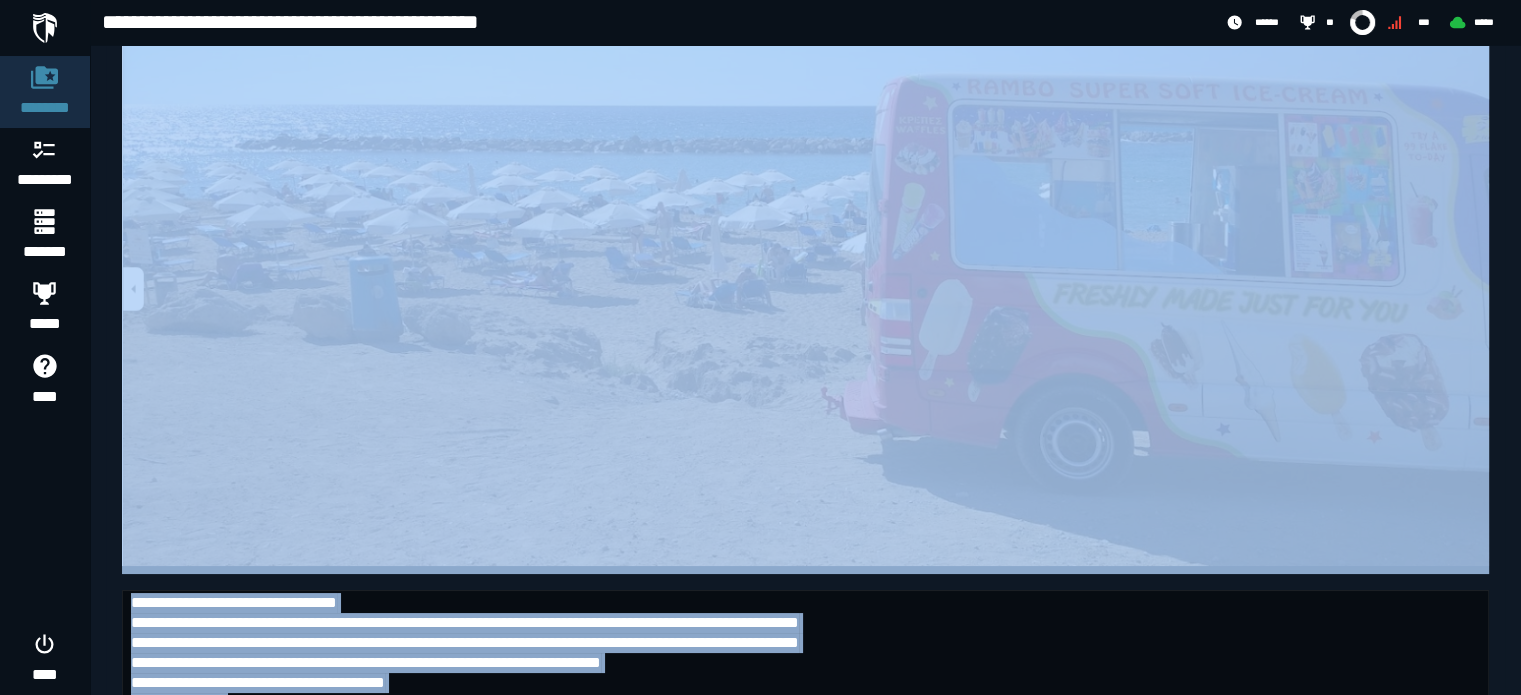 copy on "**********" 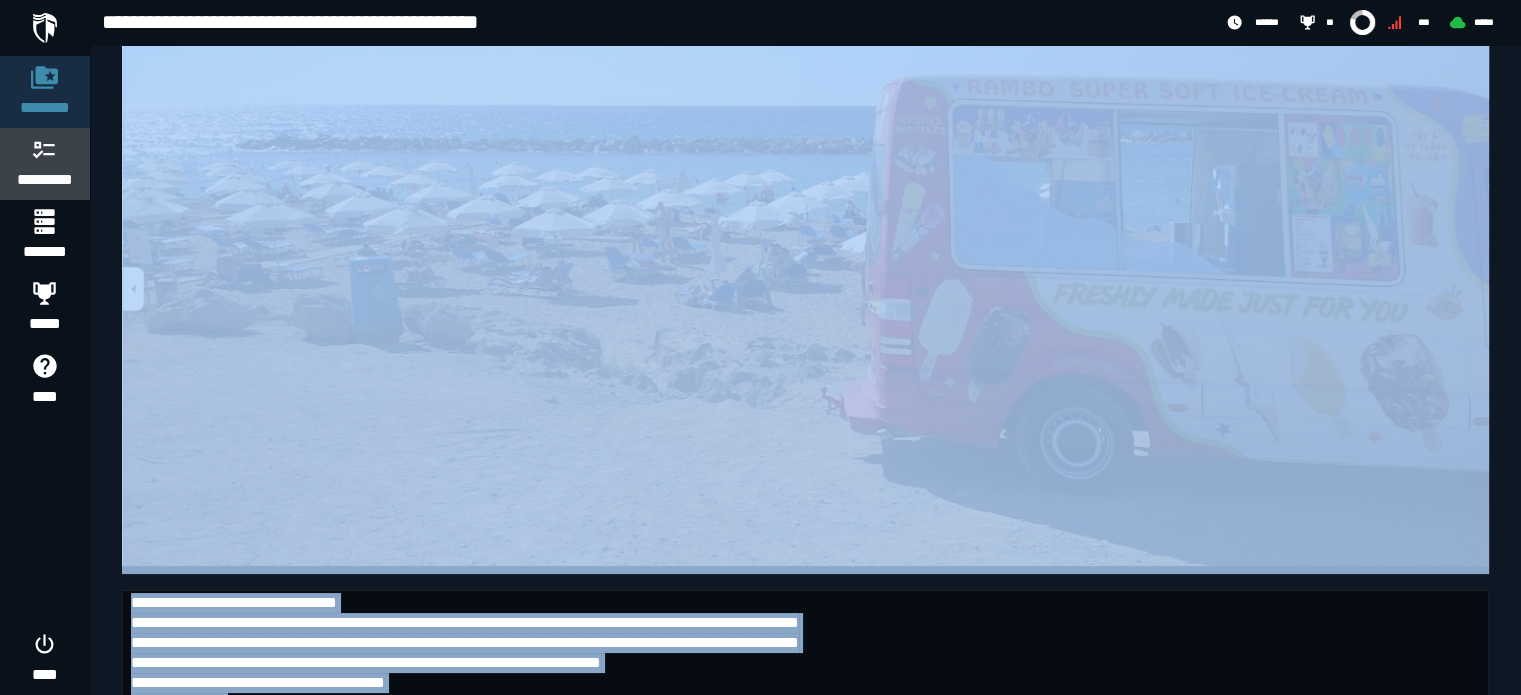 click on "*********" at bounding box center (45, 164) 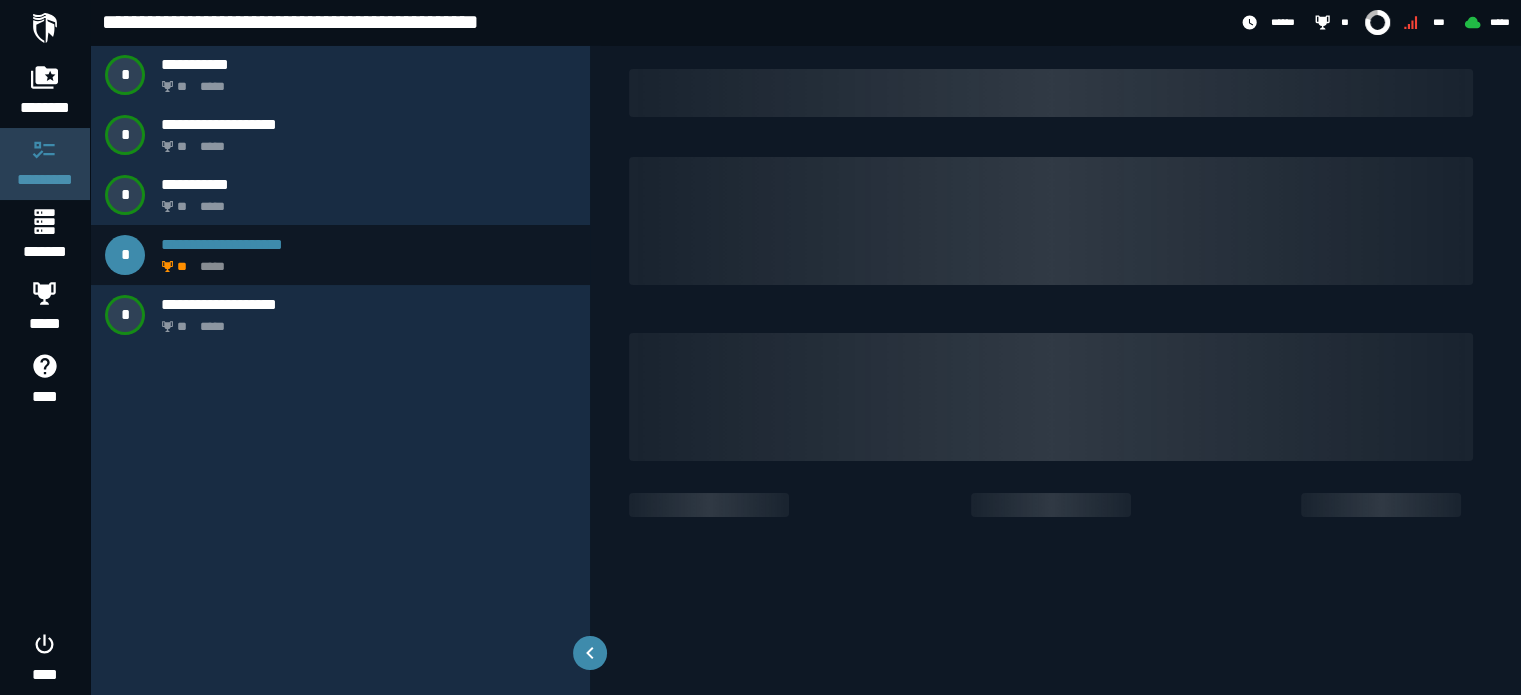 scroll, scrollTop: 0, scrollLeft: 0, axis: both 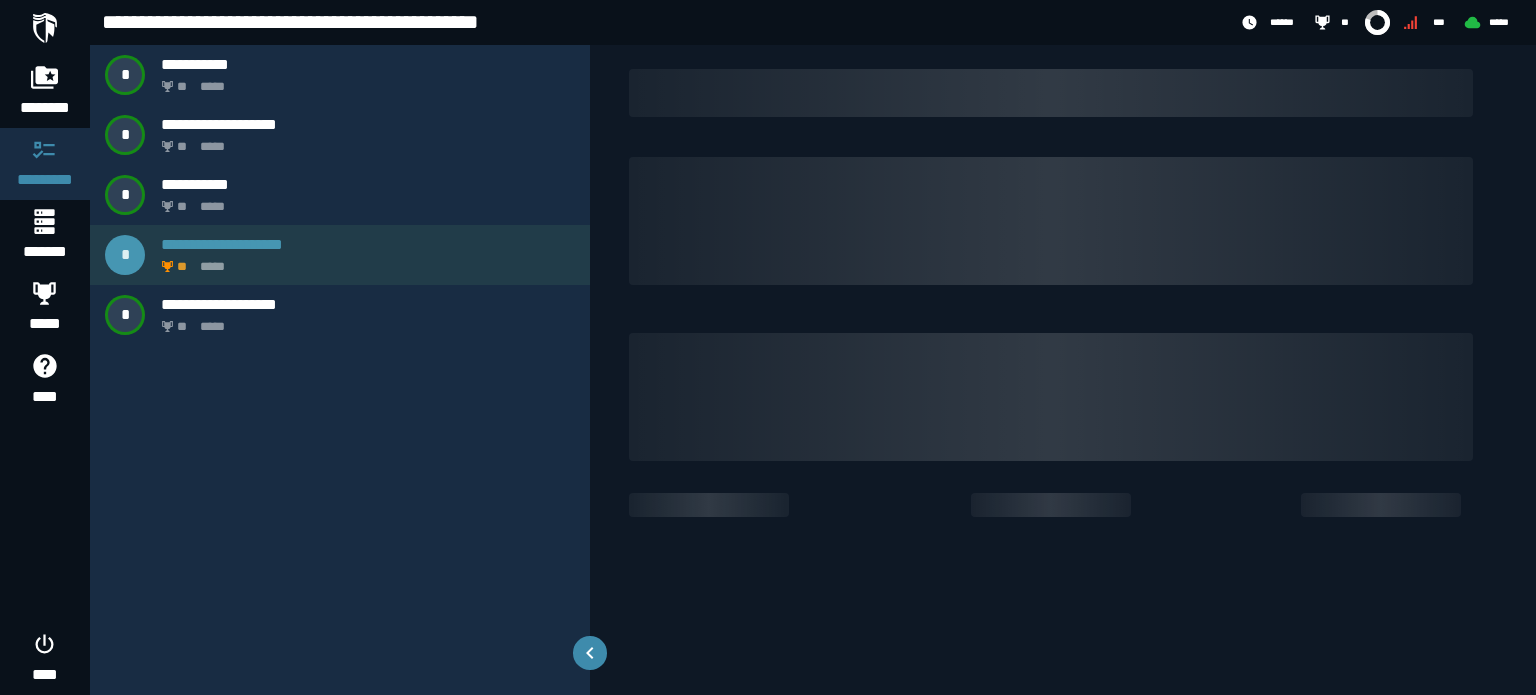 click on "** *****" at bounding box center (364, 261) 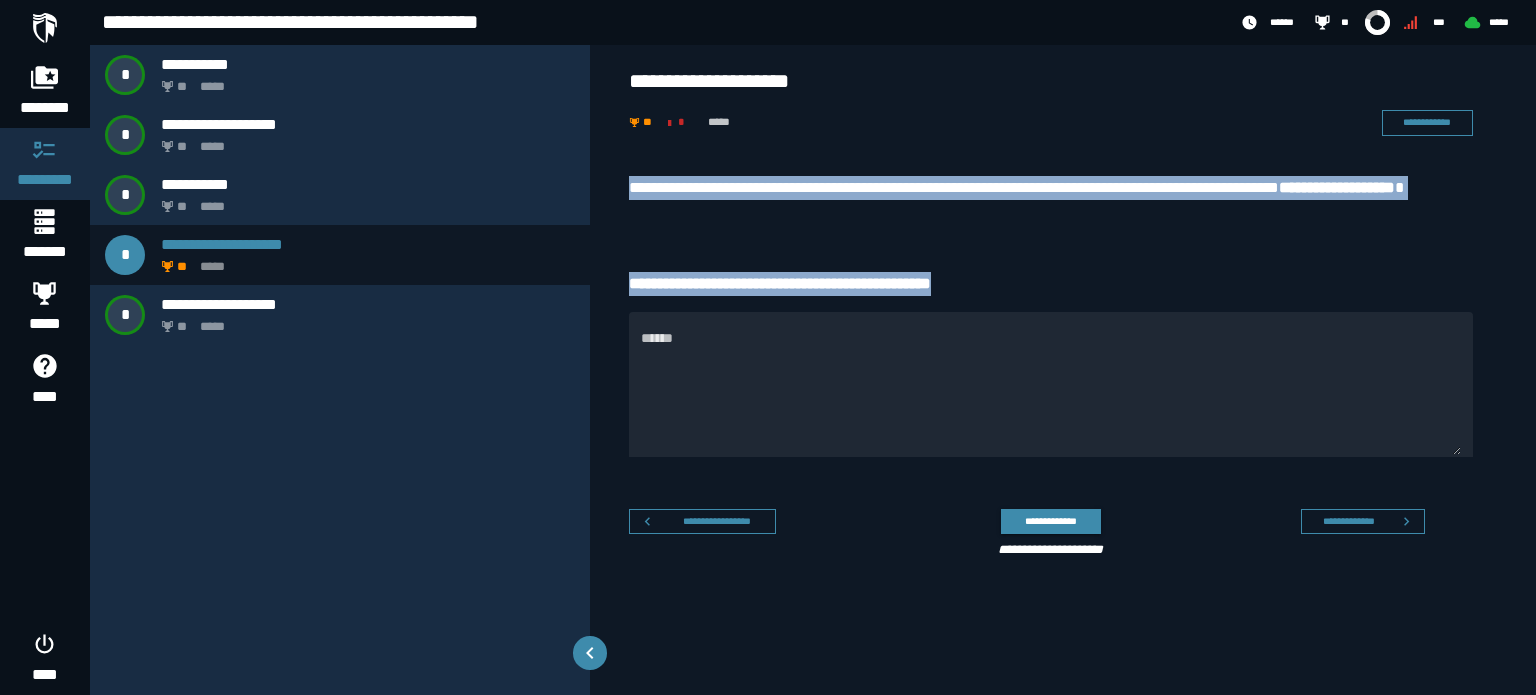 drag, startPoint x: 1041, startPoint y: 281, endPoint x: 631, endPoint y: 185, distance: 421.08905 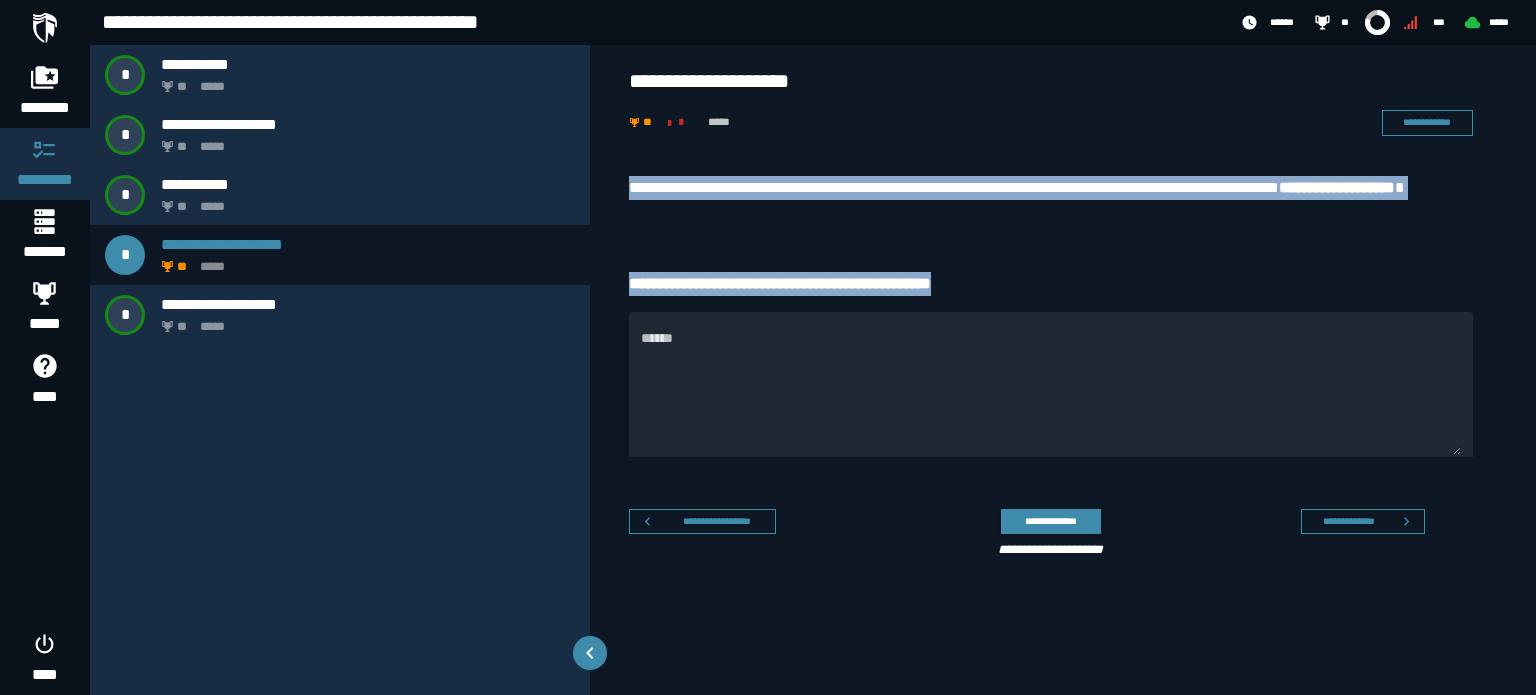 click on "**********" at bounding box center [1051, 200] 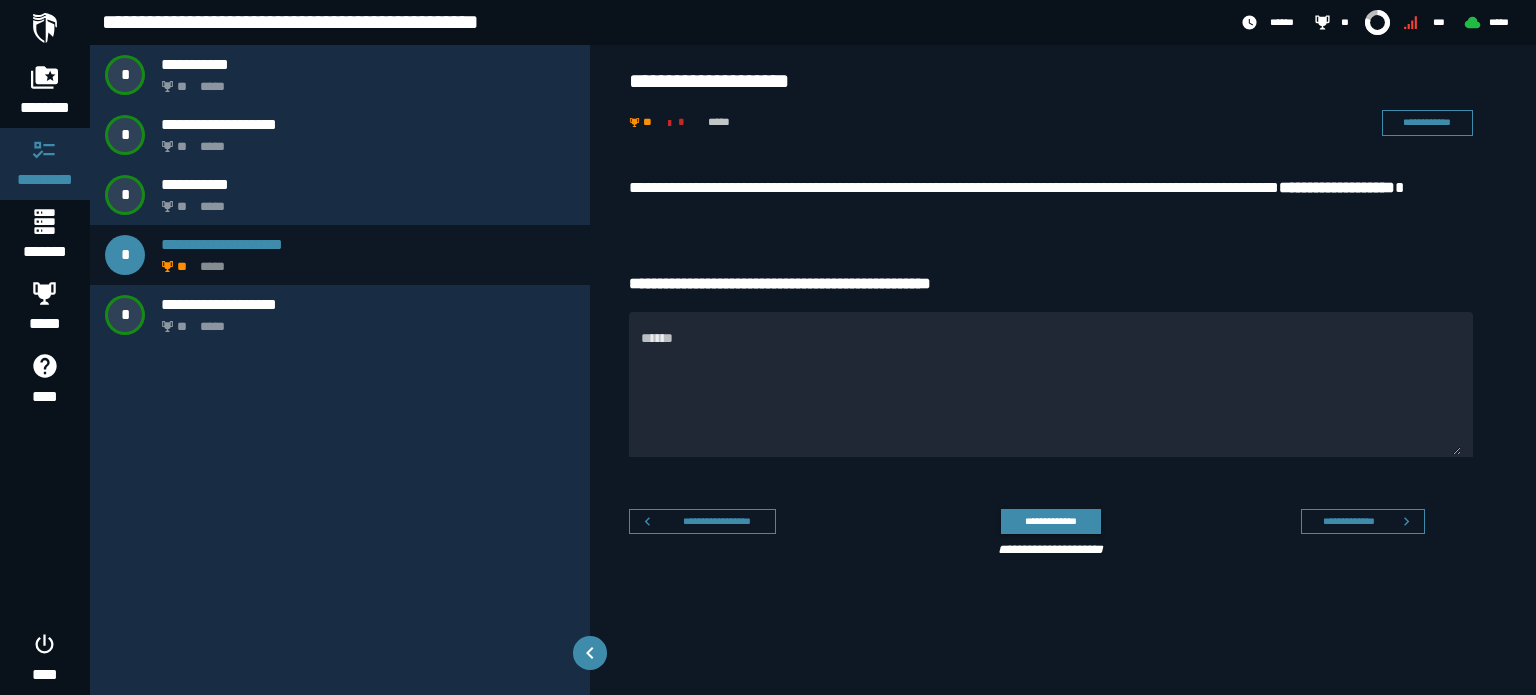 click on "**********" at bounding box center [1051, 200] 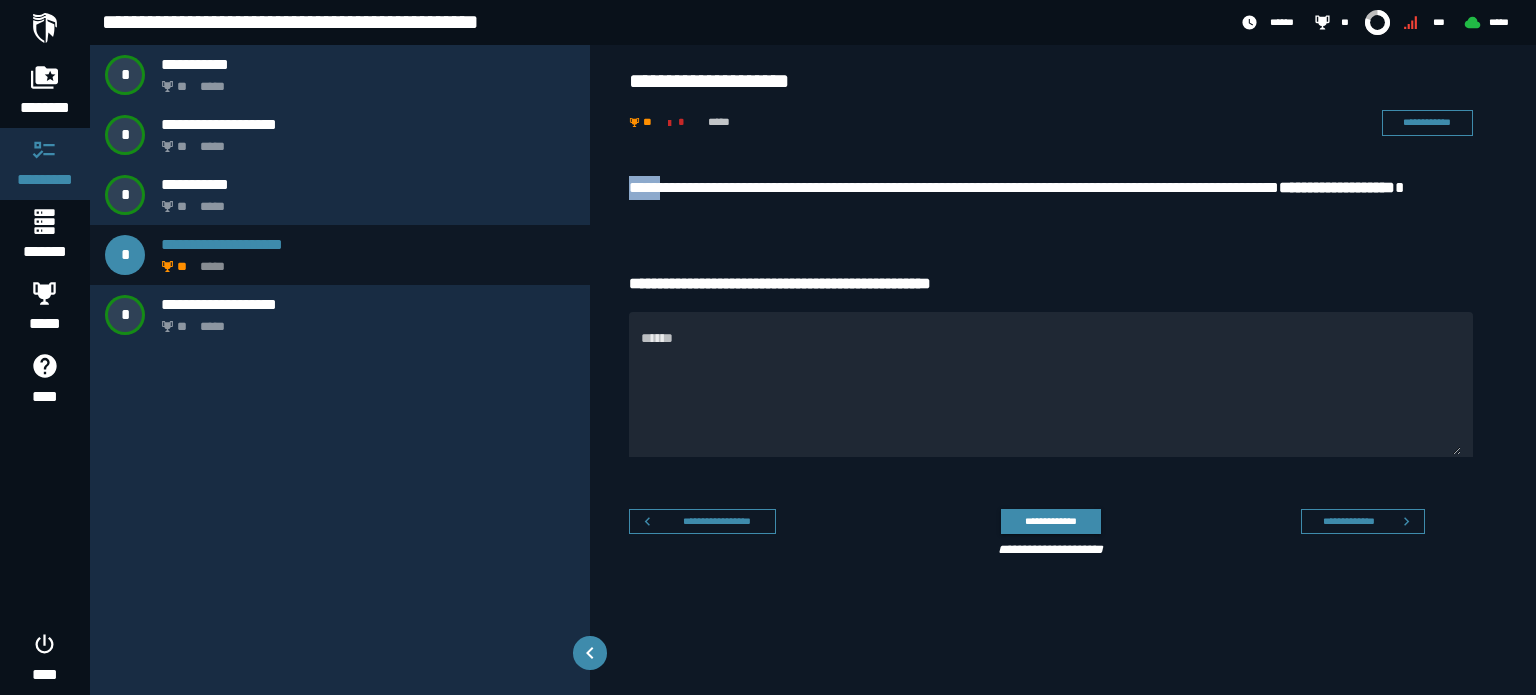click on "**********" at bounding box center (1051, 200) 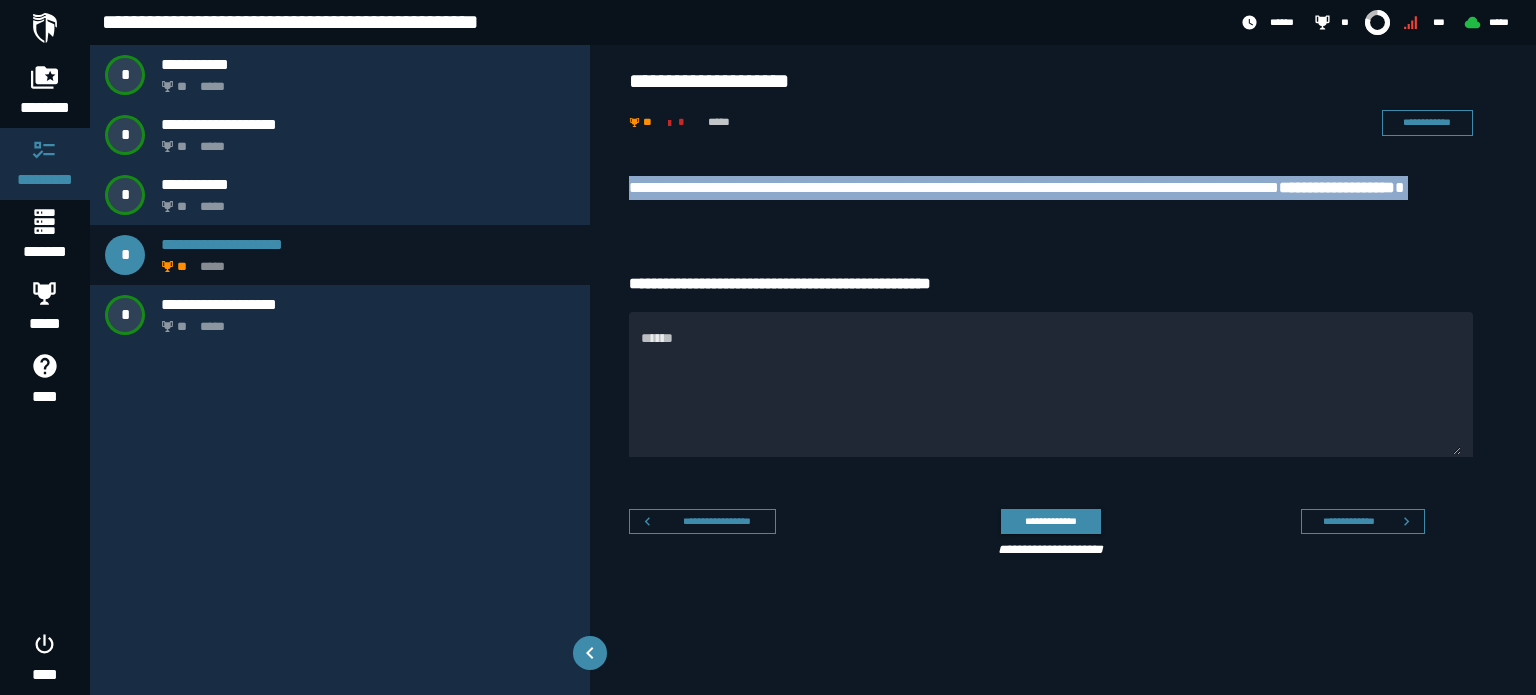 click on "**********" at bounding box center (1051, 200) 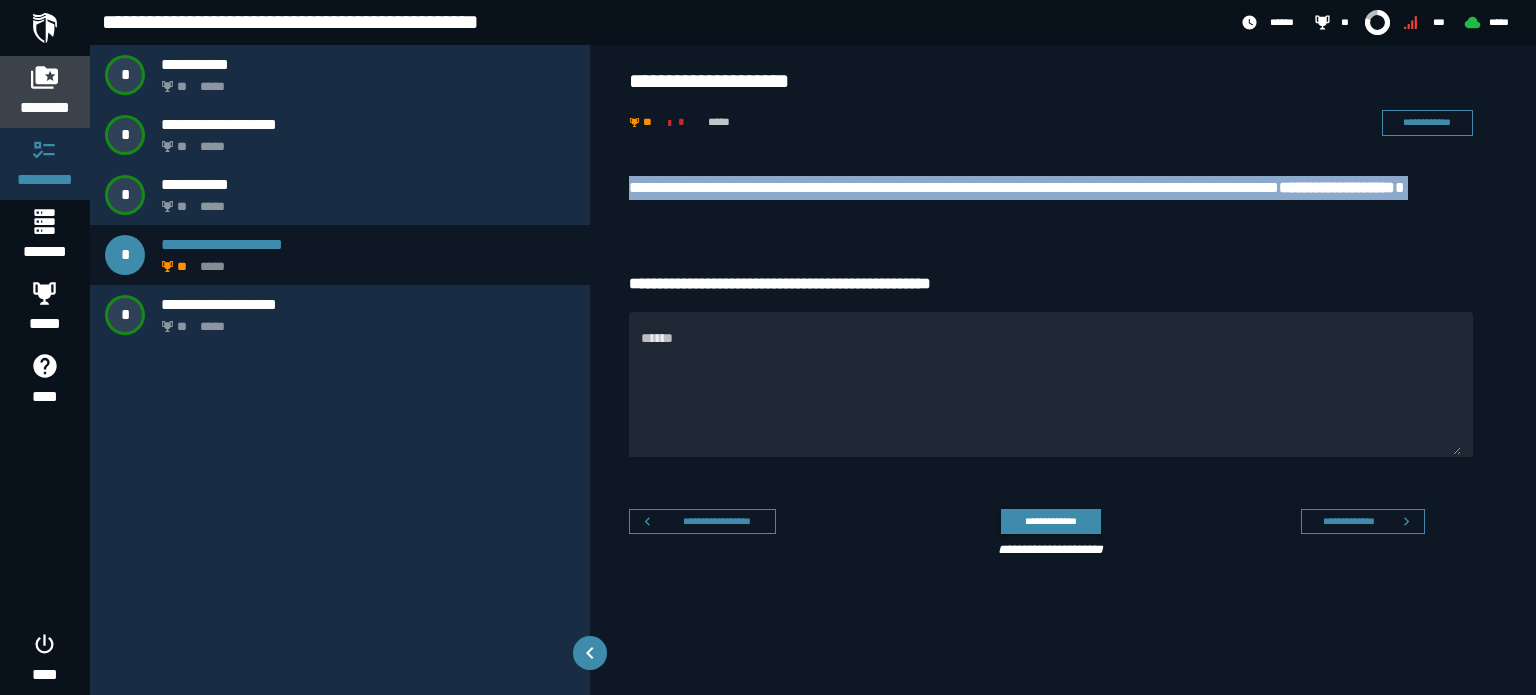 click at bounding box center (45, 77) 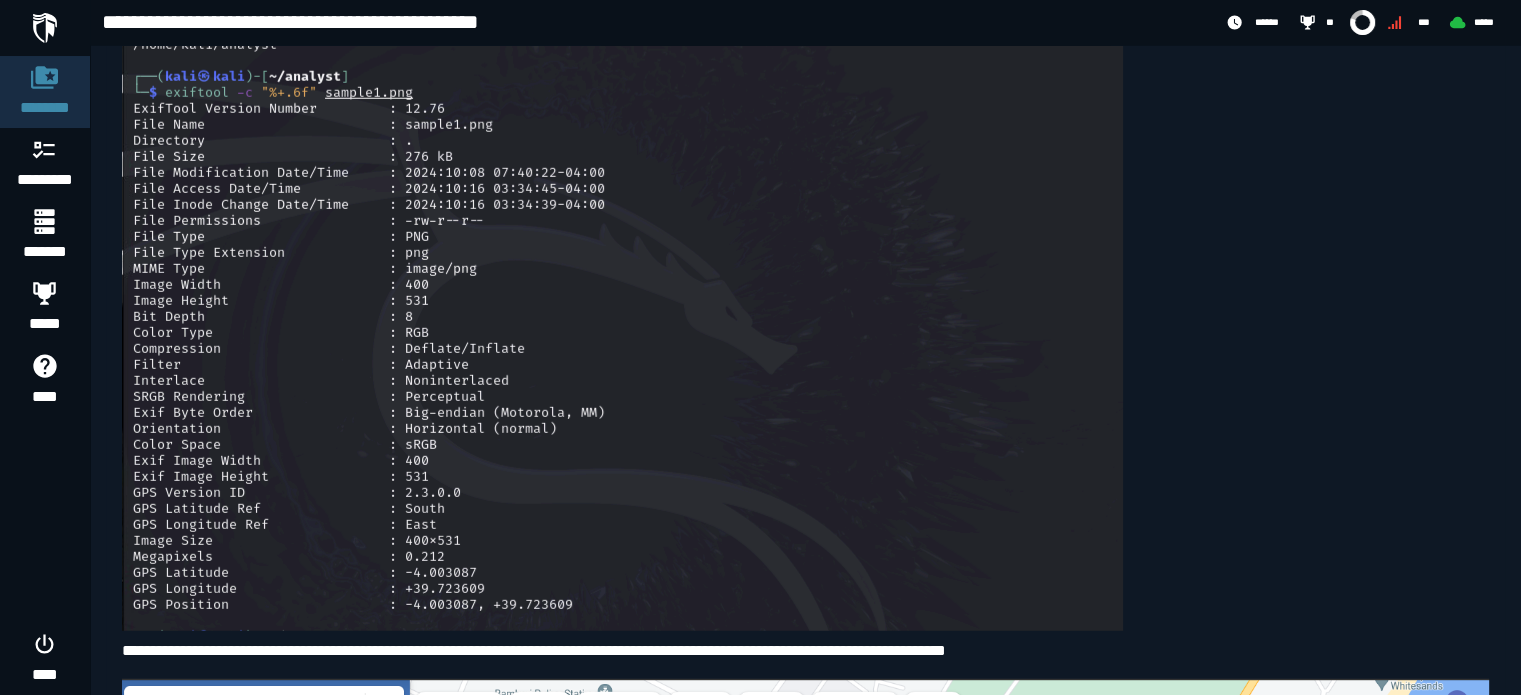 scroll, scrollTop: 5559, scrollLeft: 0, axis: vertical 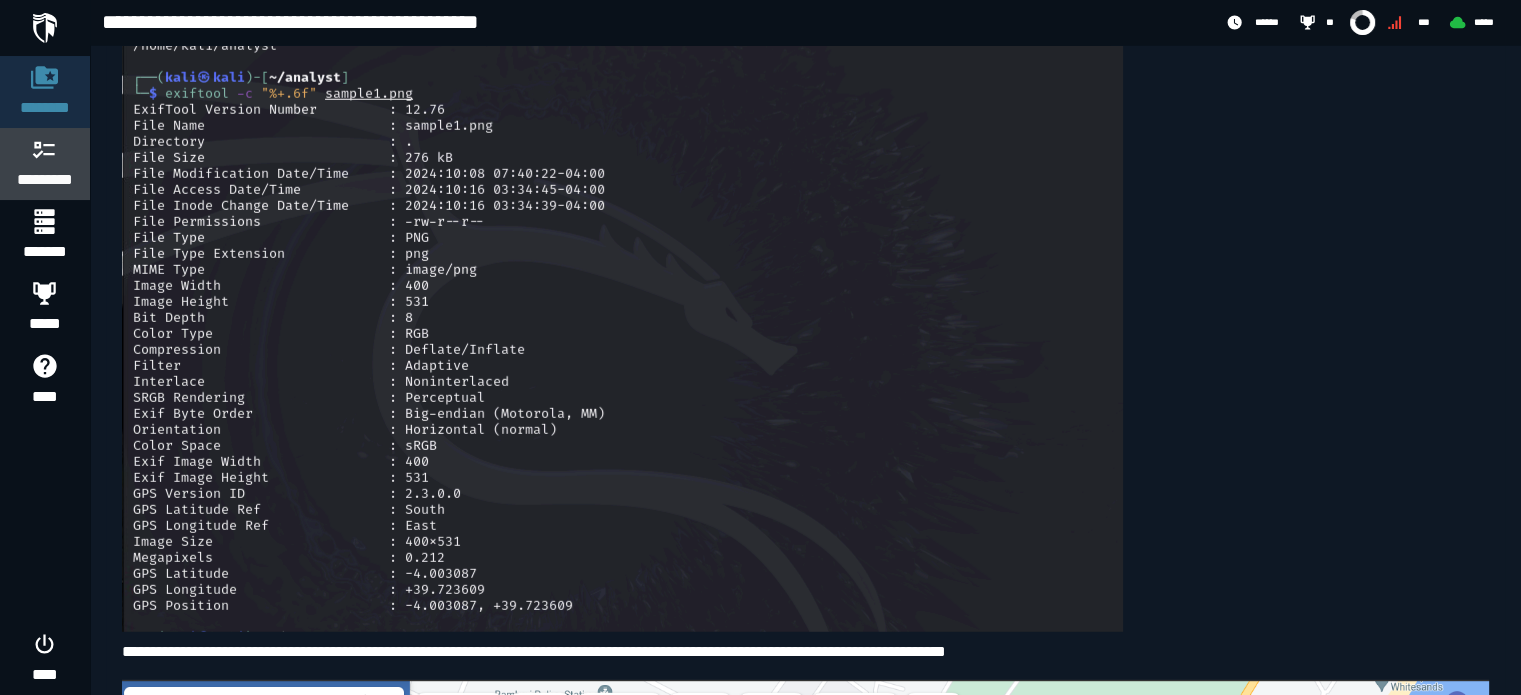 click on "*********" at bounding box center [45, 164] 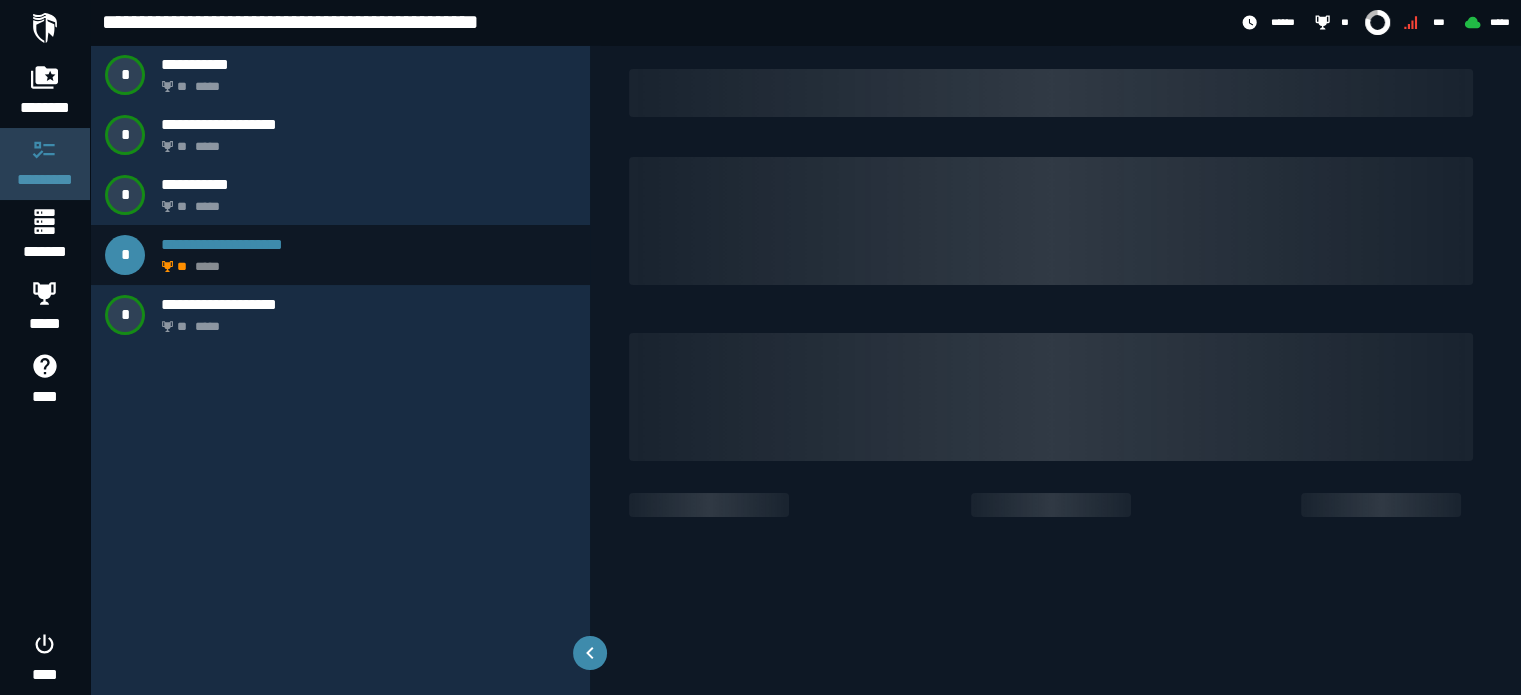 scroll, scrollTop: 0, scrollLeft: 0, axis: both 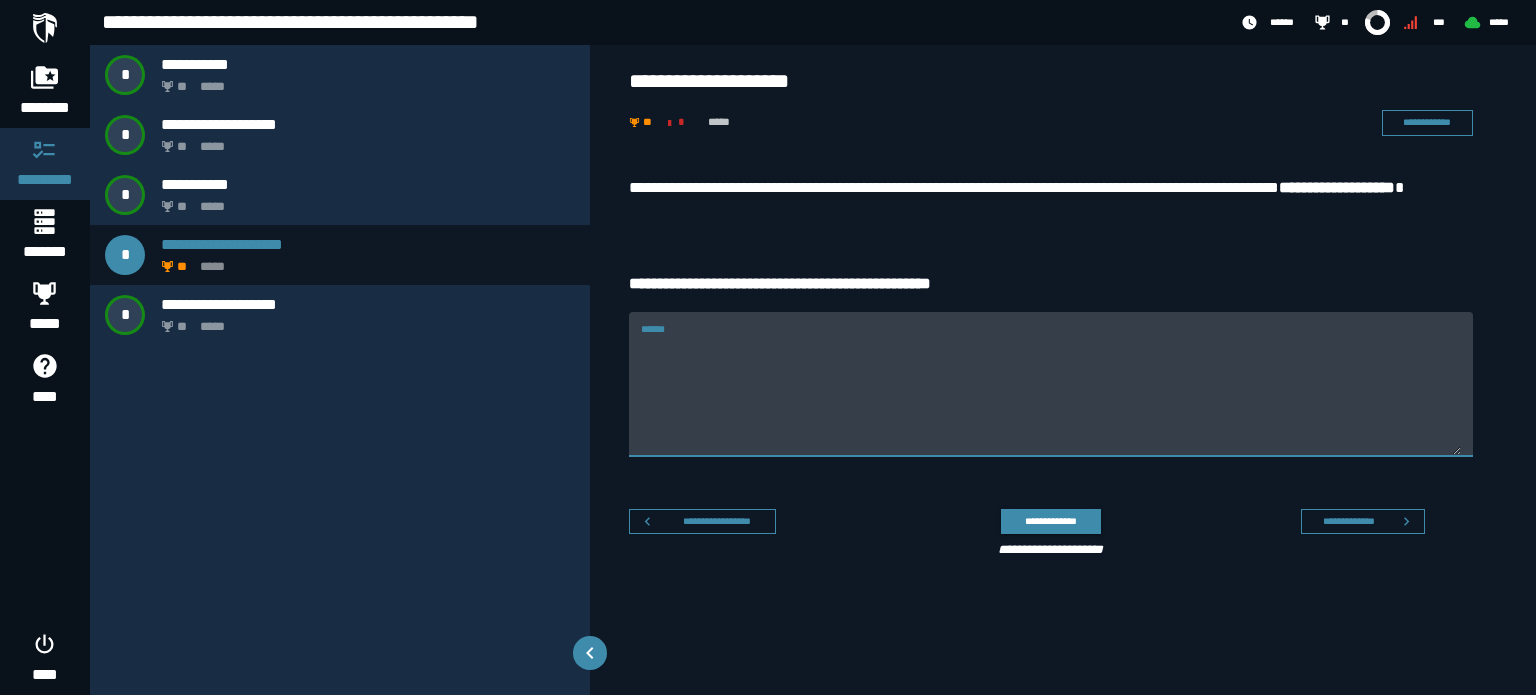 click on "******" at bounding box center [1051, 396] 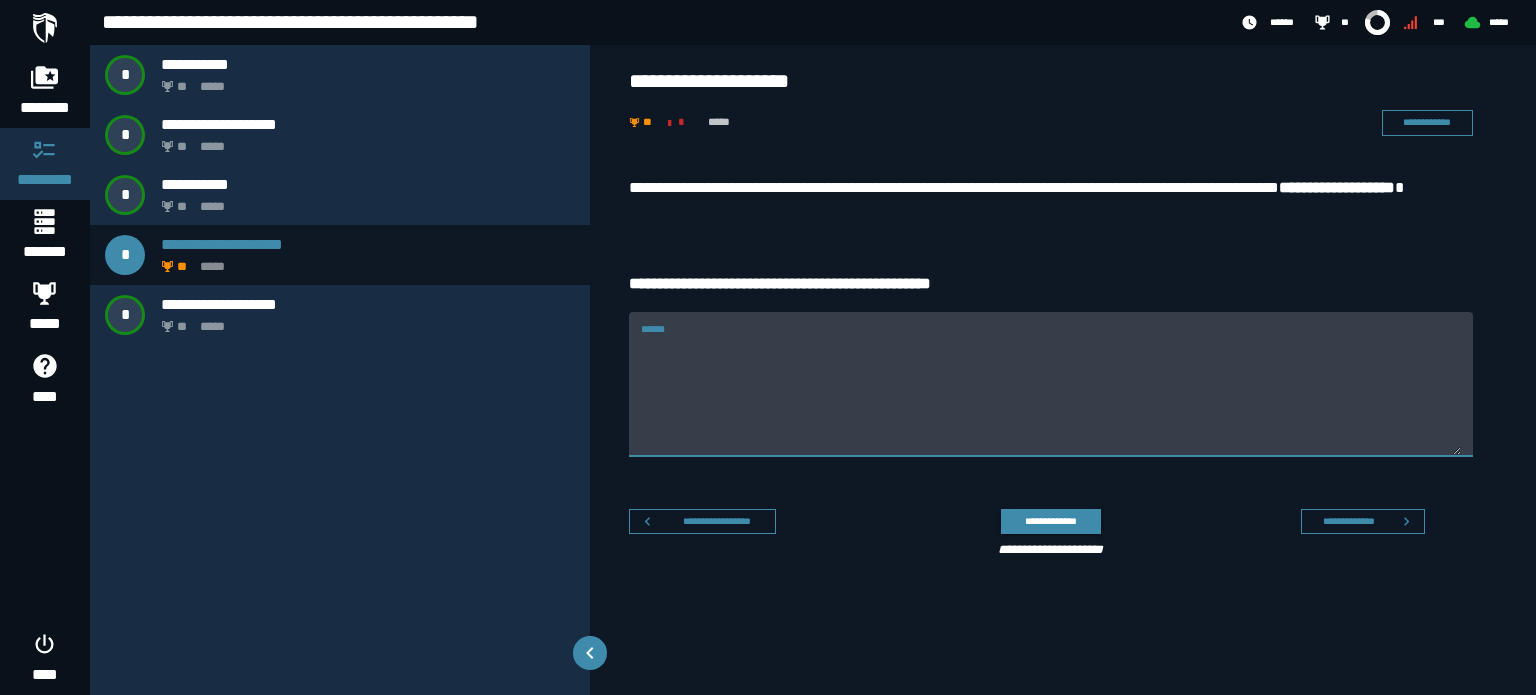 paste on "**********" 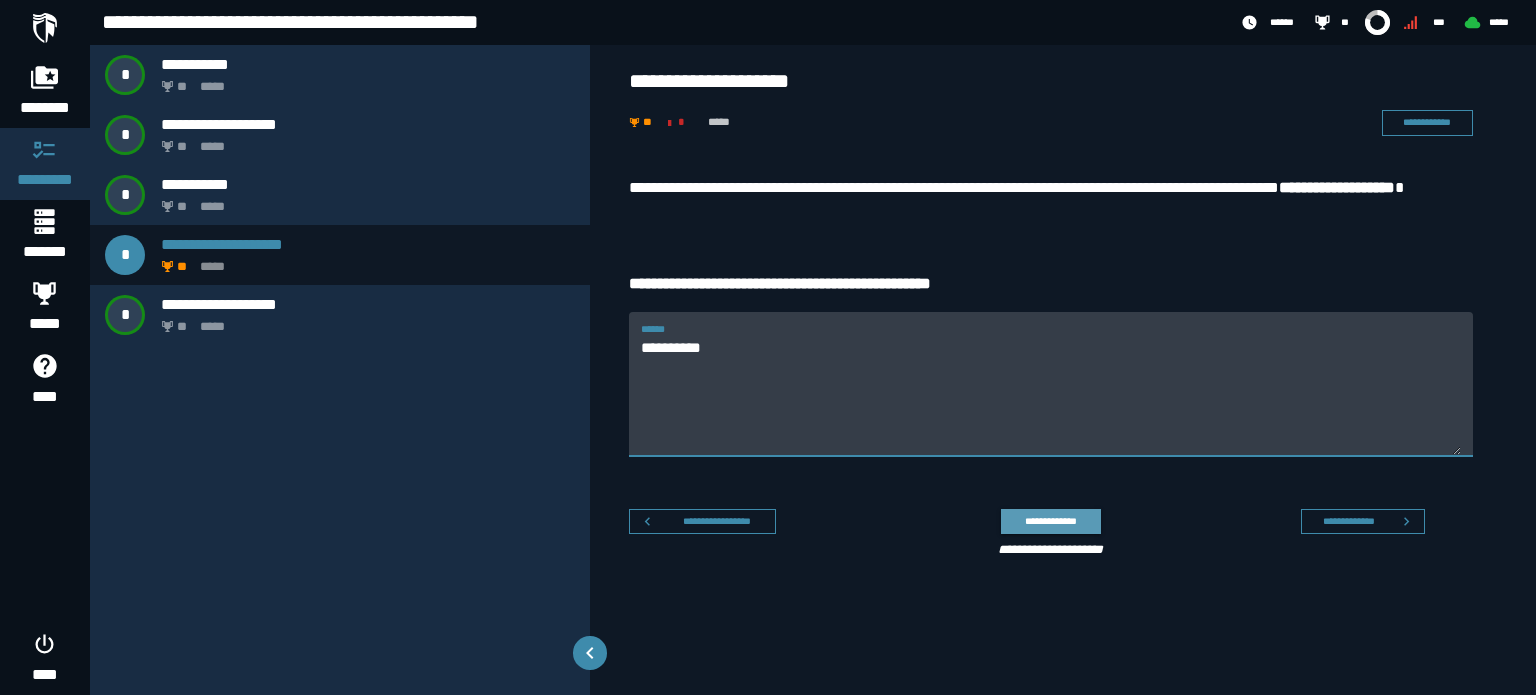 type on "**********" 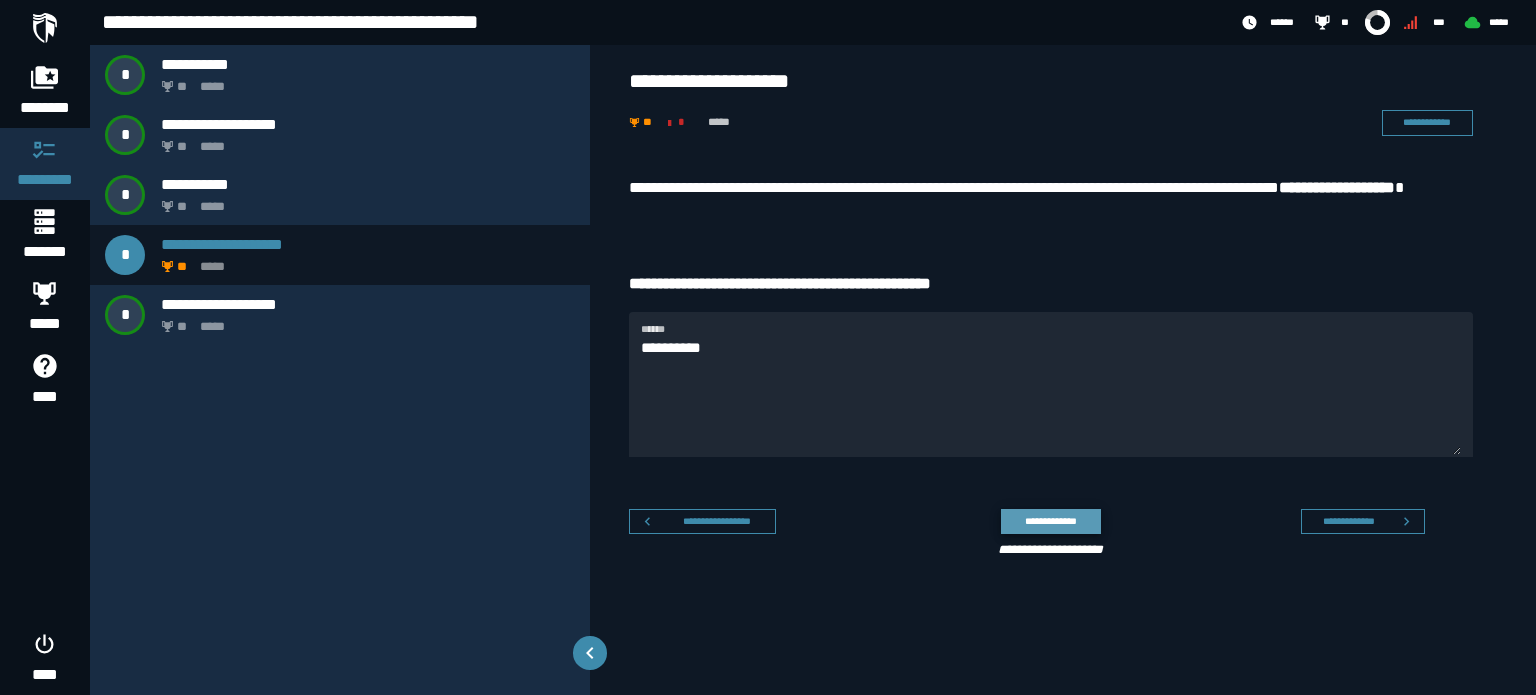 click on "**********" at bounding box center (1050, 521) 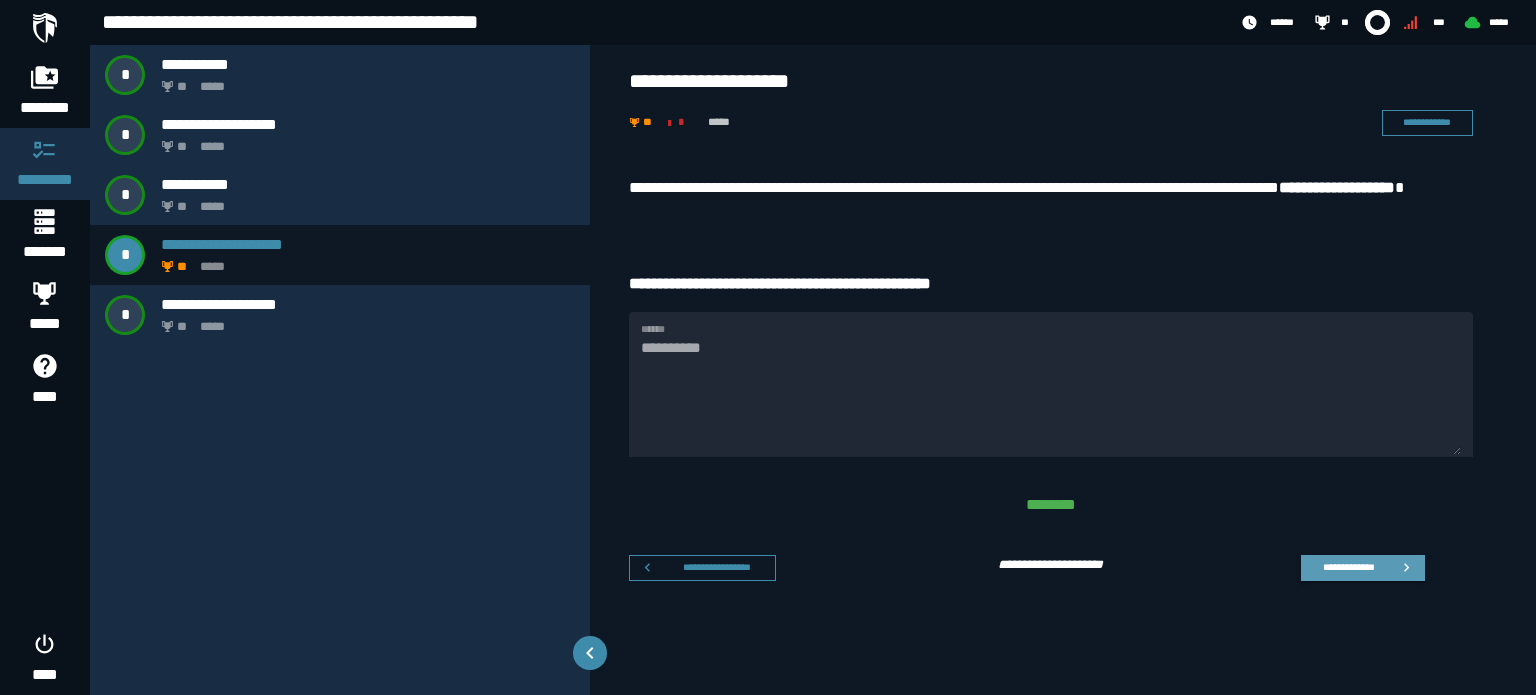 click on "**********" at bounding box center [1348, 567] 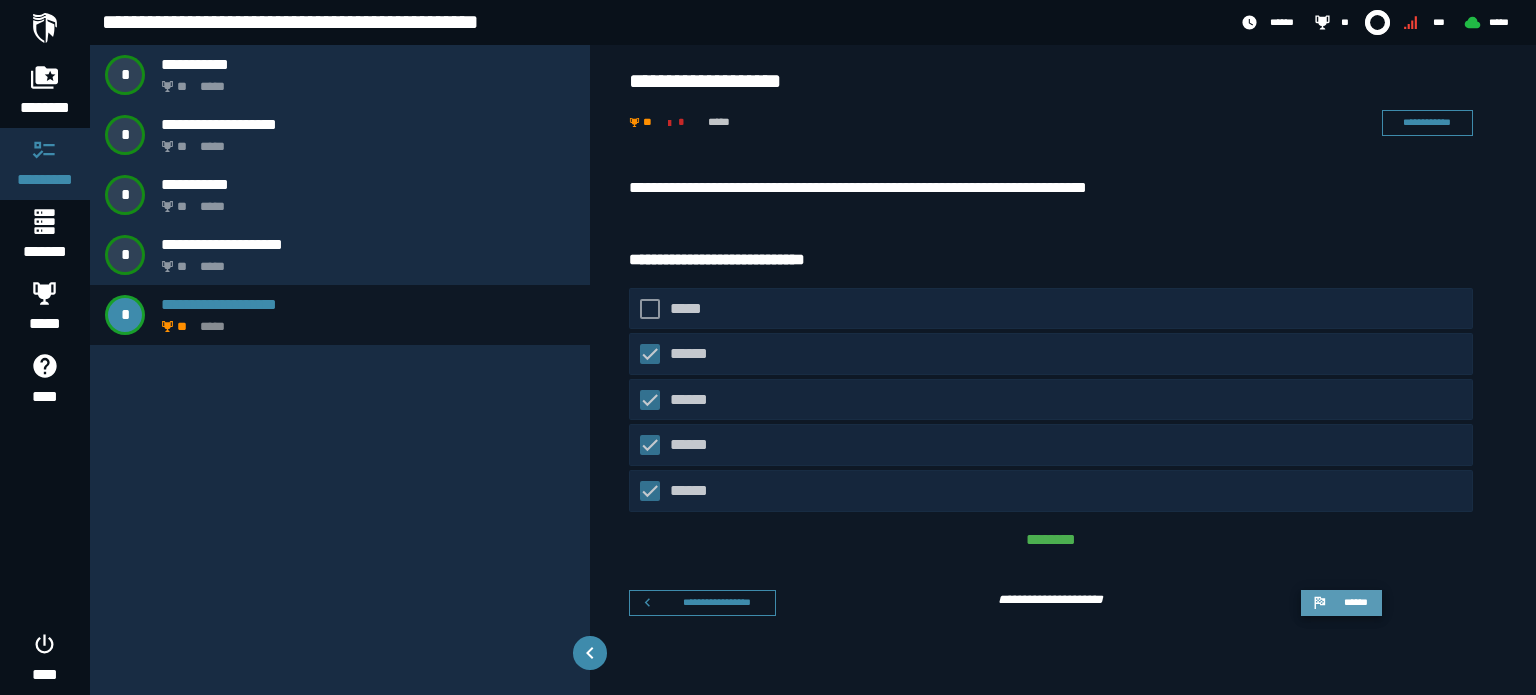 click 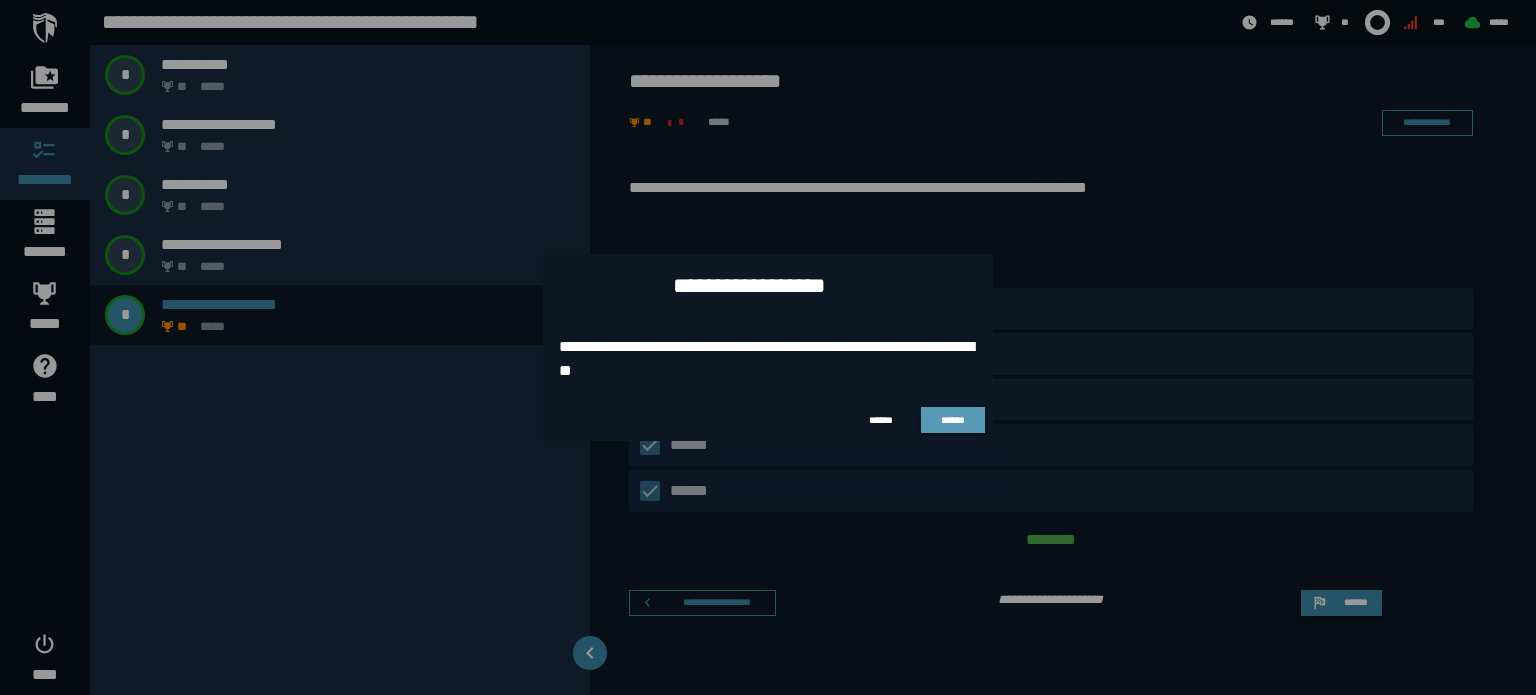 click on "******" at bounding box center [953, 420] 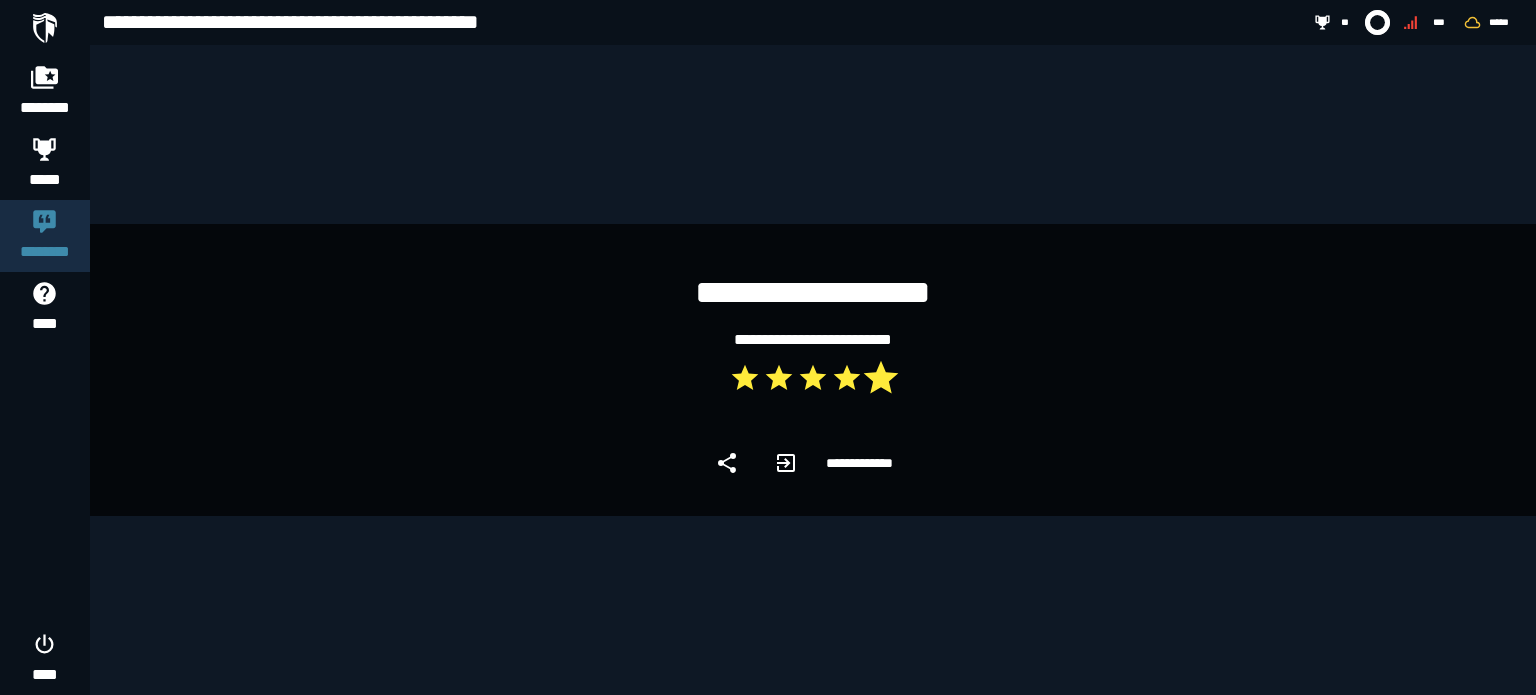 click 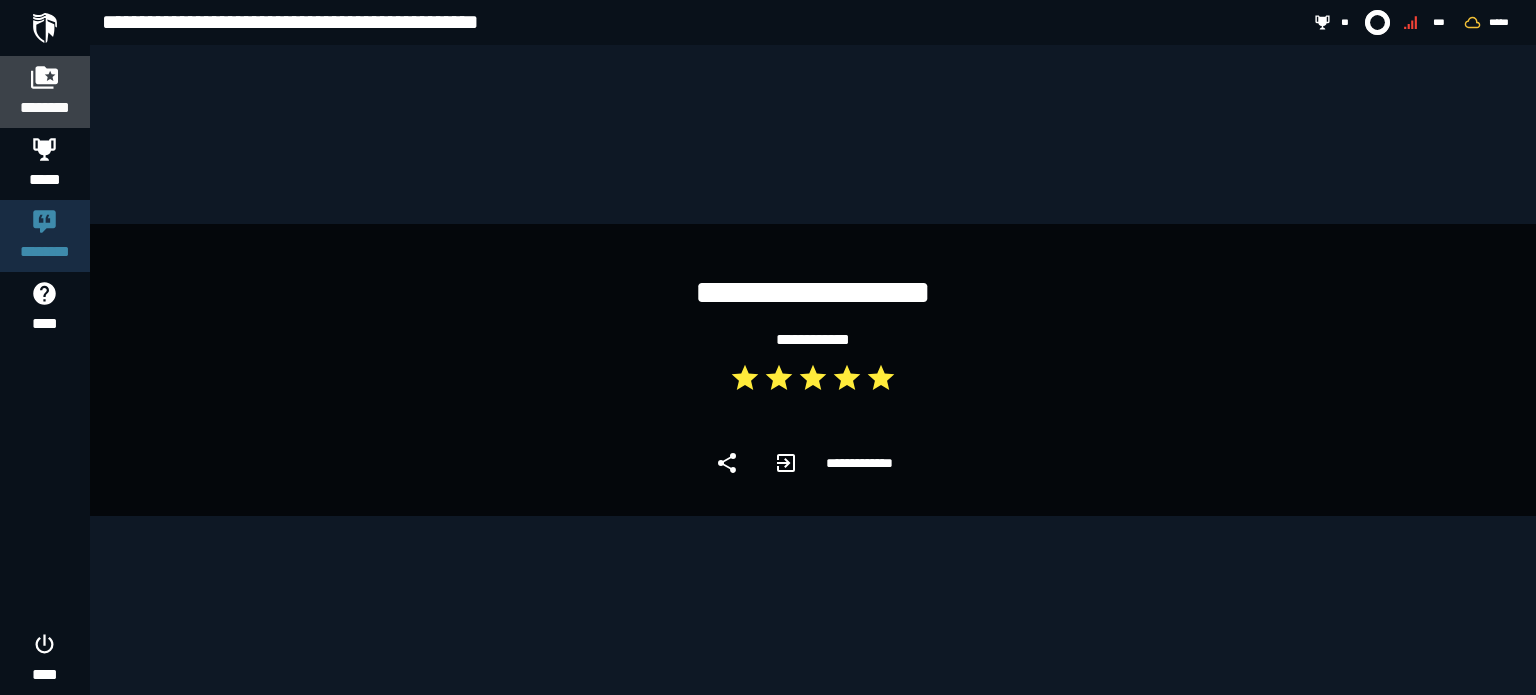 click at bounding box center [45, 77] 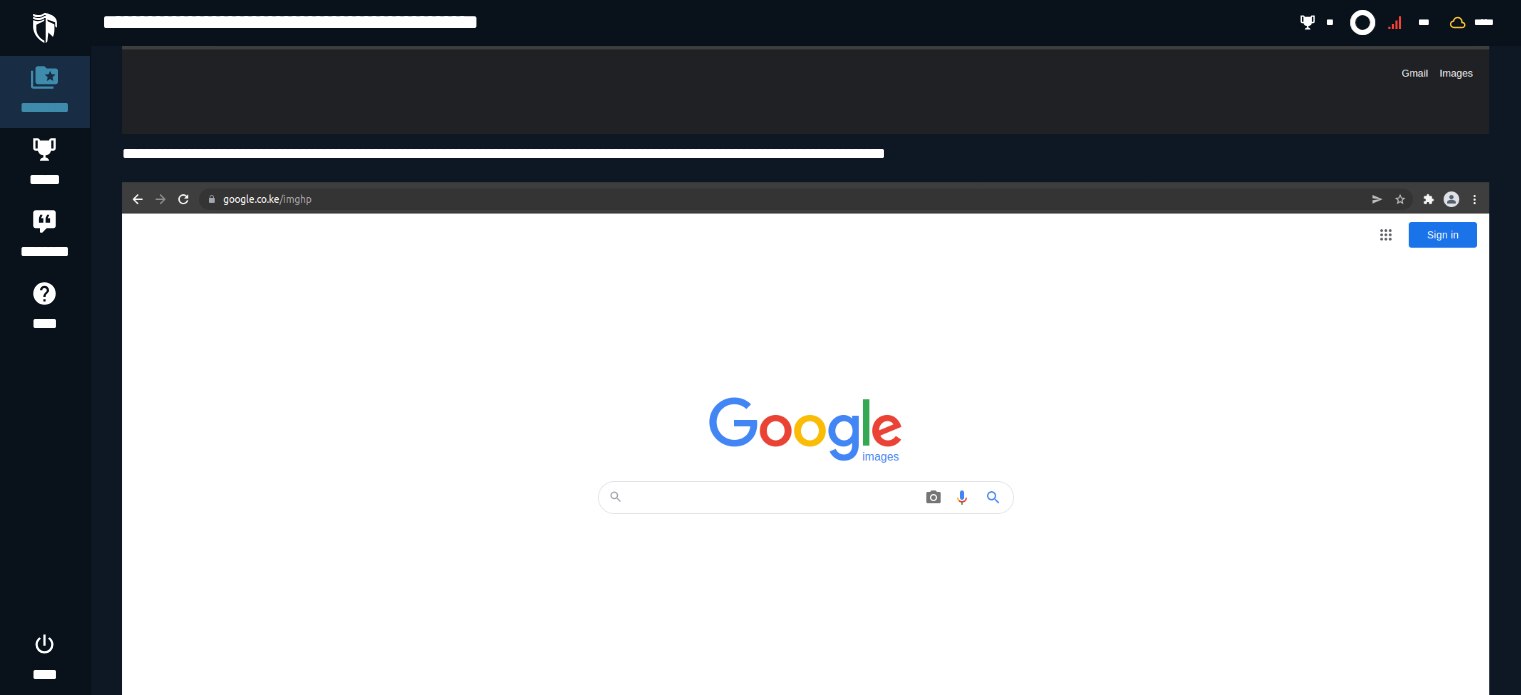scroll, scrollTop: 1008, scrollLeft: 0, axis: vertical 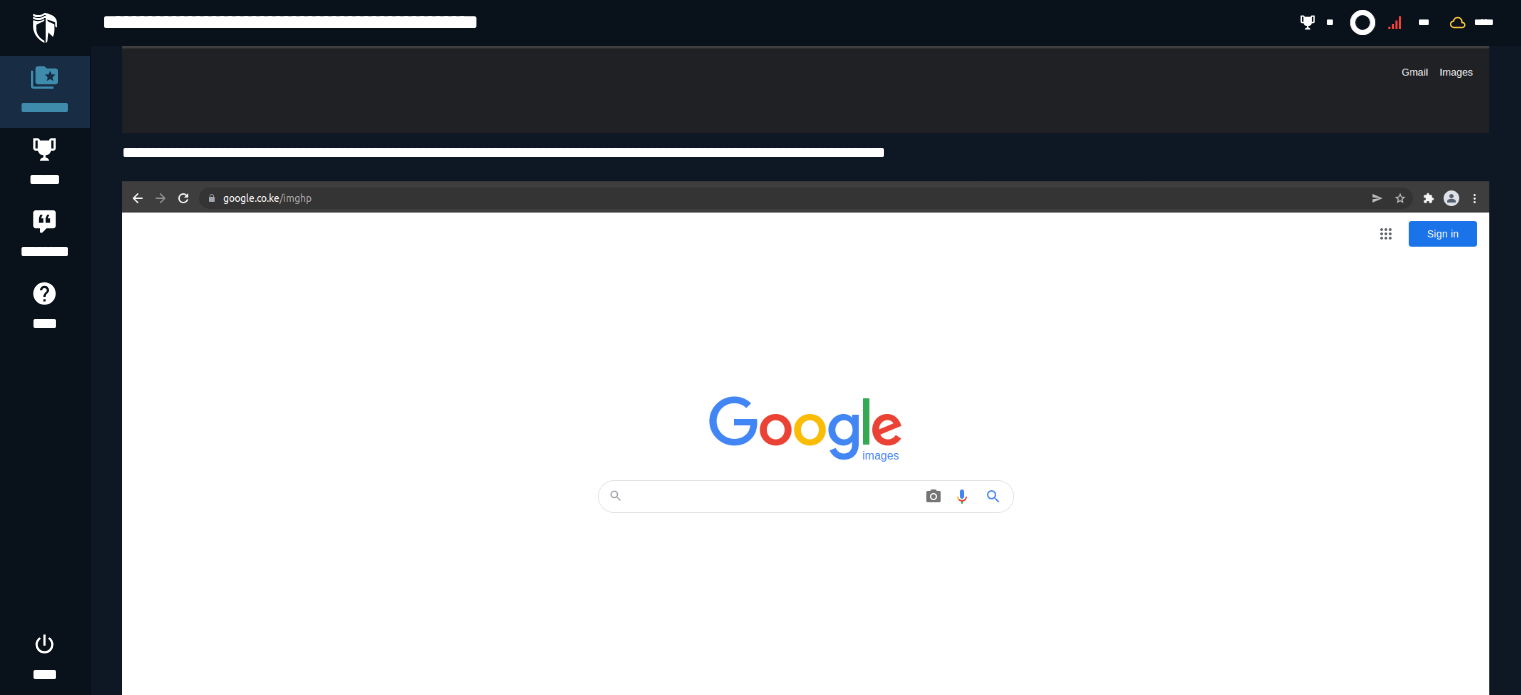 click on "******** ***** ******** **** ****" at bounding box center [45, 347] 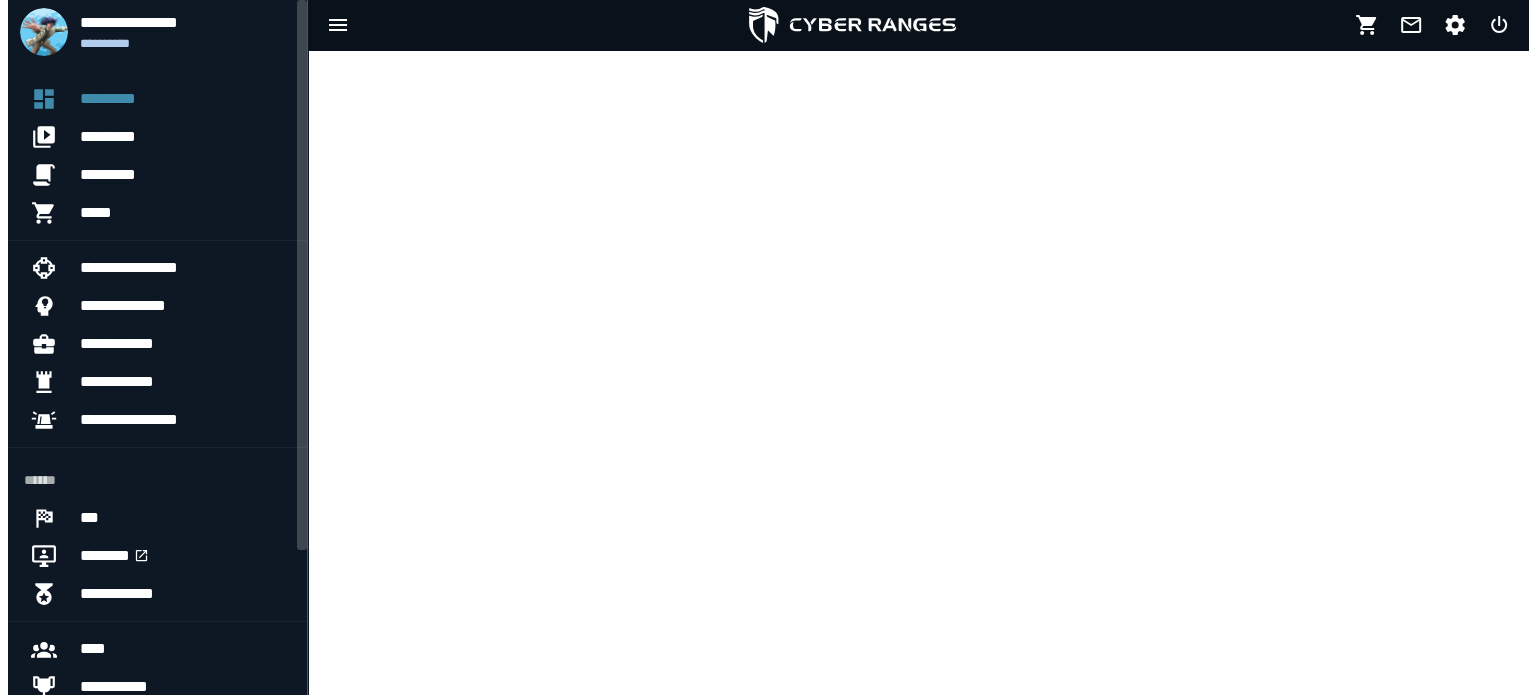 scroll, scrollTop: 0, scrollLeft: 0, axis: both 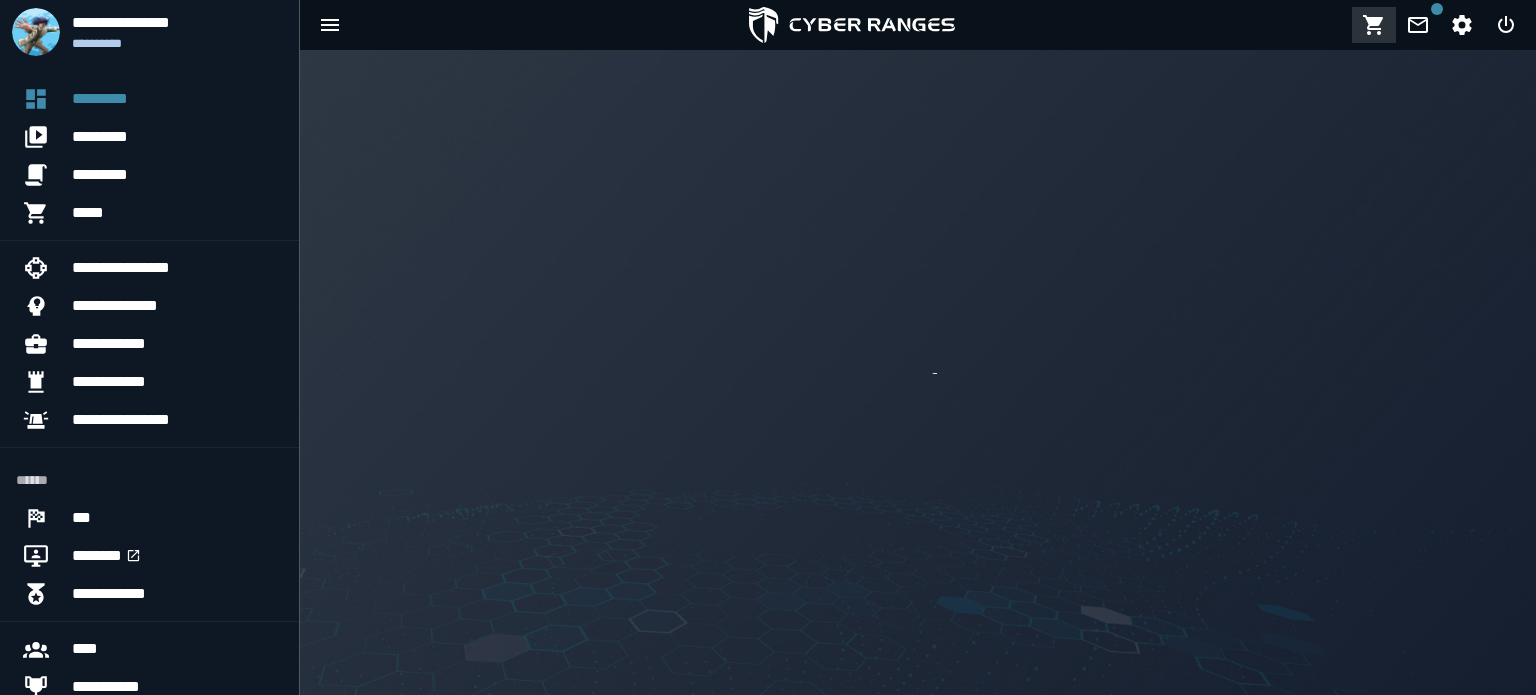 click 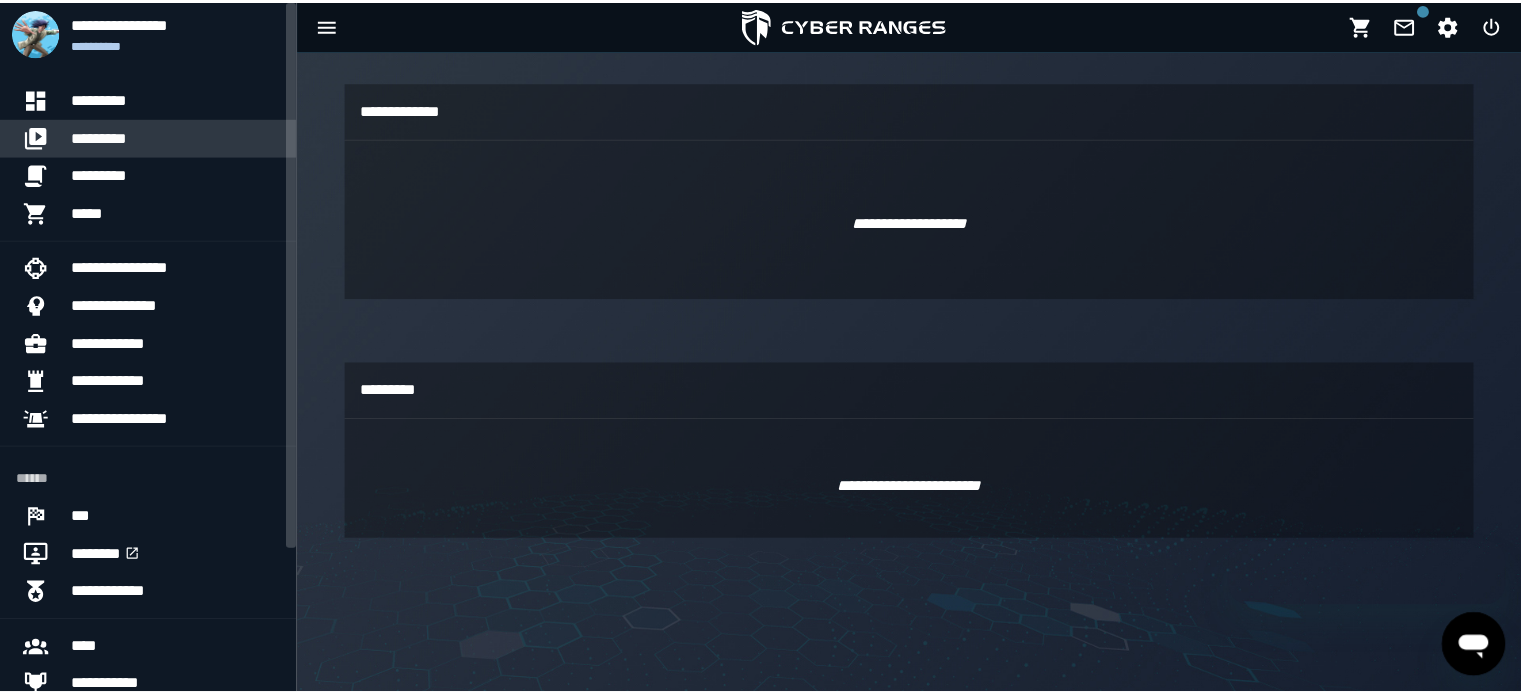 scroll, scrollTop: 0, scrollLeft: 0, axis: both 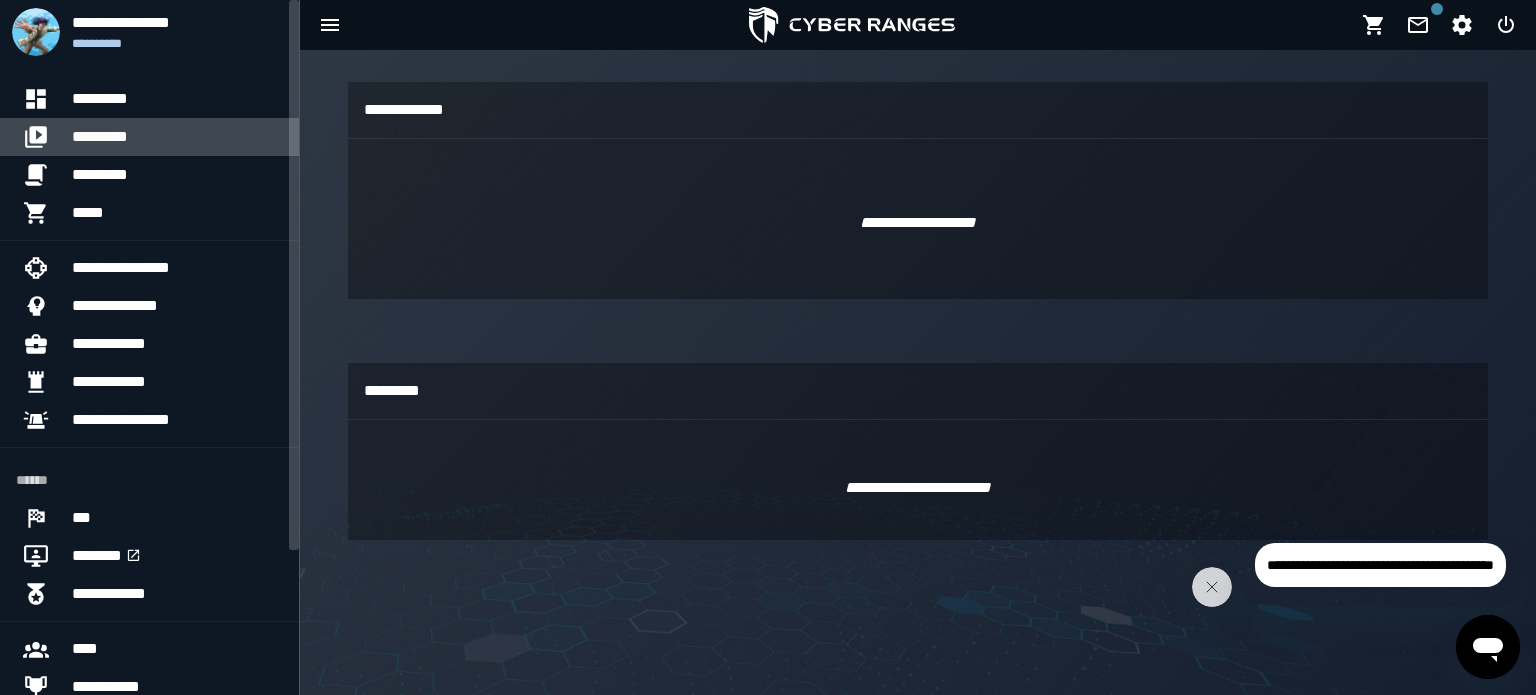 click on "*********" at bounding box center [177, 137] 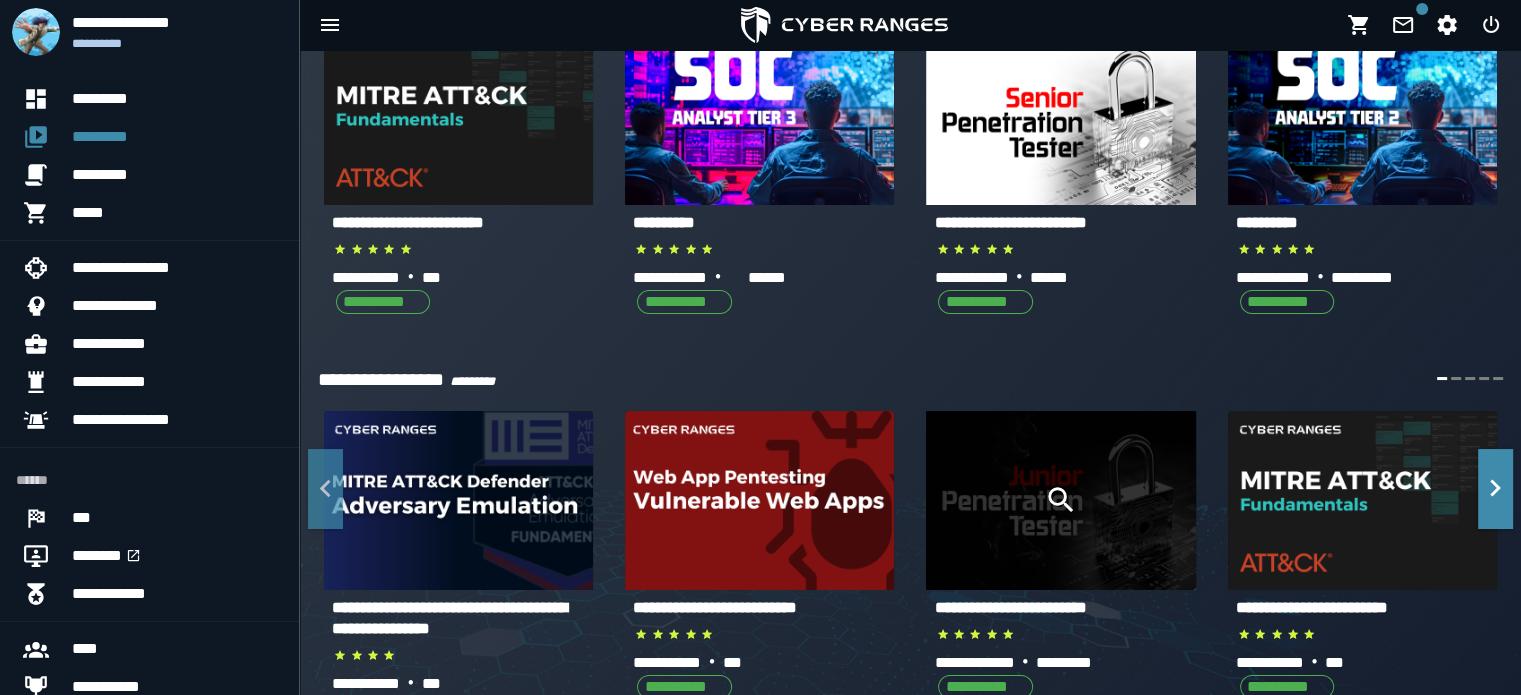 scroll, scrollTop: 300, scrollLeft: 0, axis: vertical 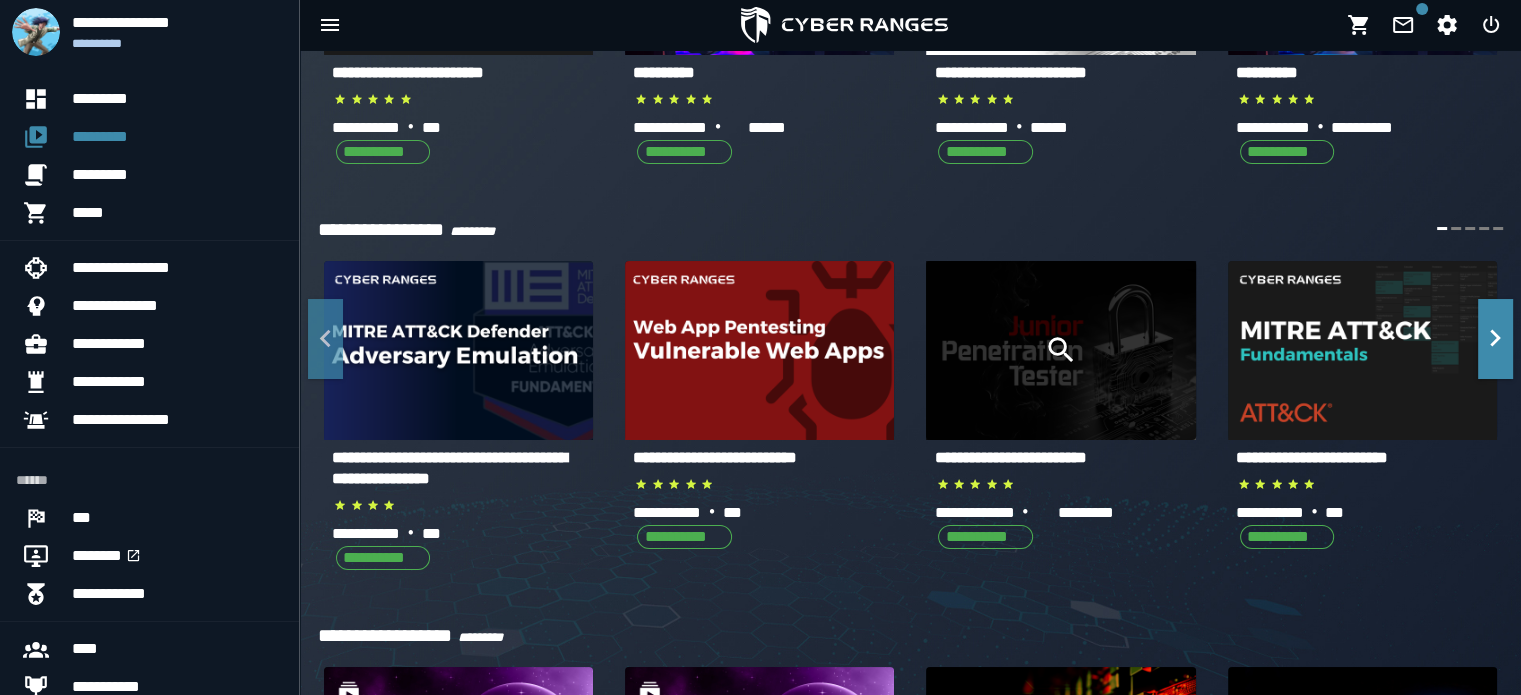 click 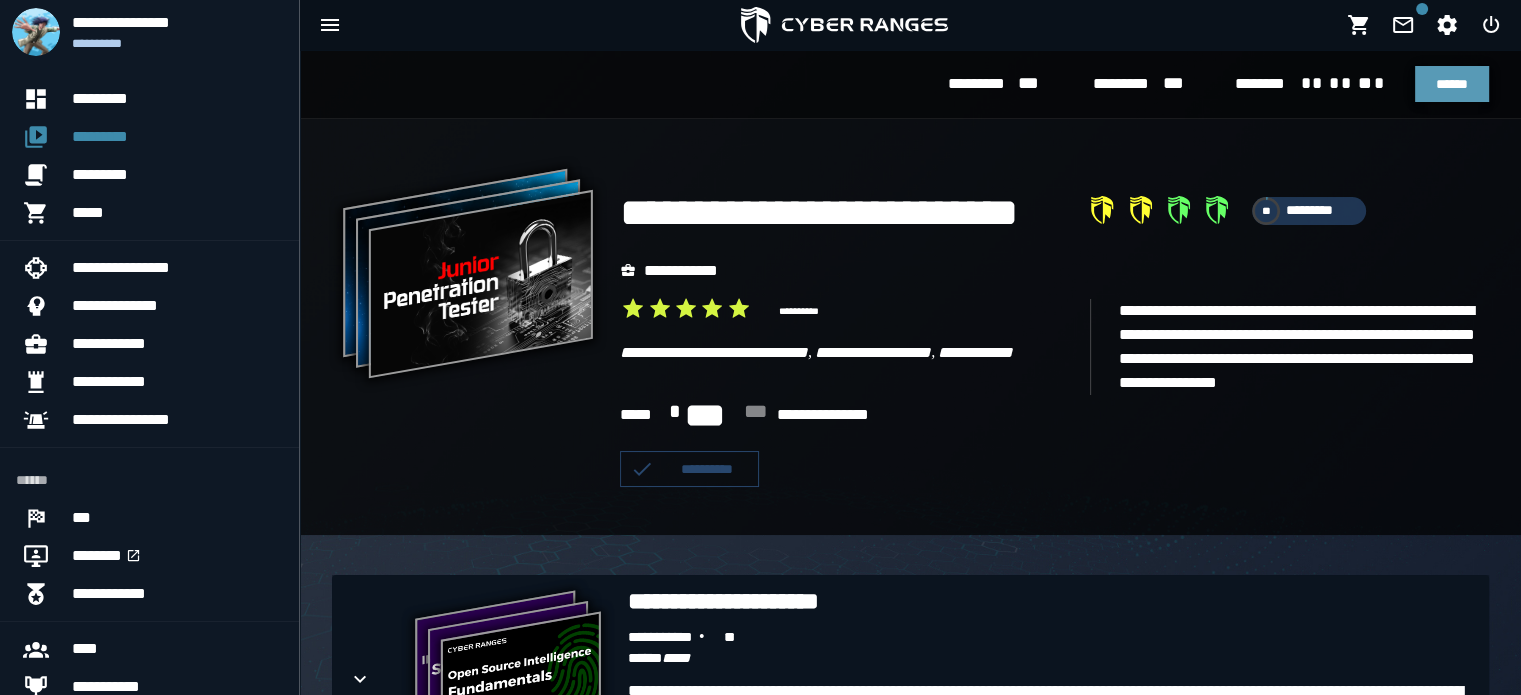 click on "******" at bounding box center [1452, 84] 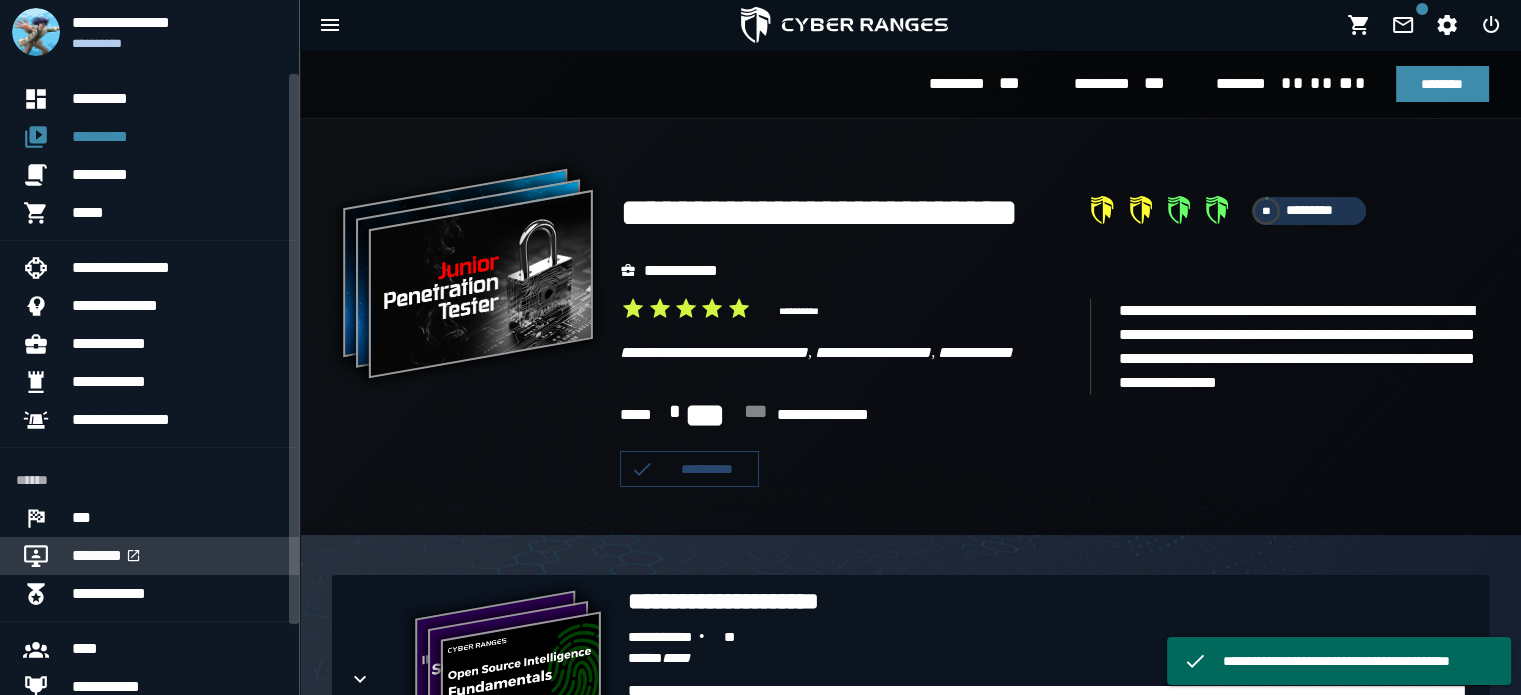 scroll, scrollTop: 124, scrollLeft: 0, axis: vertical 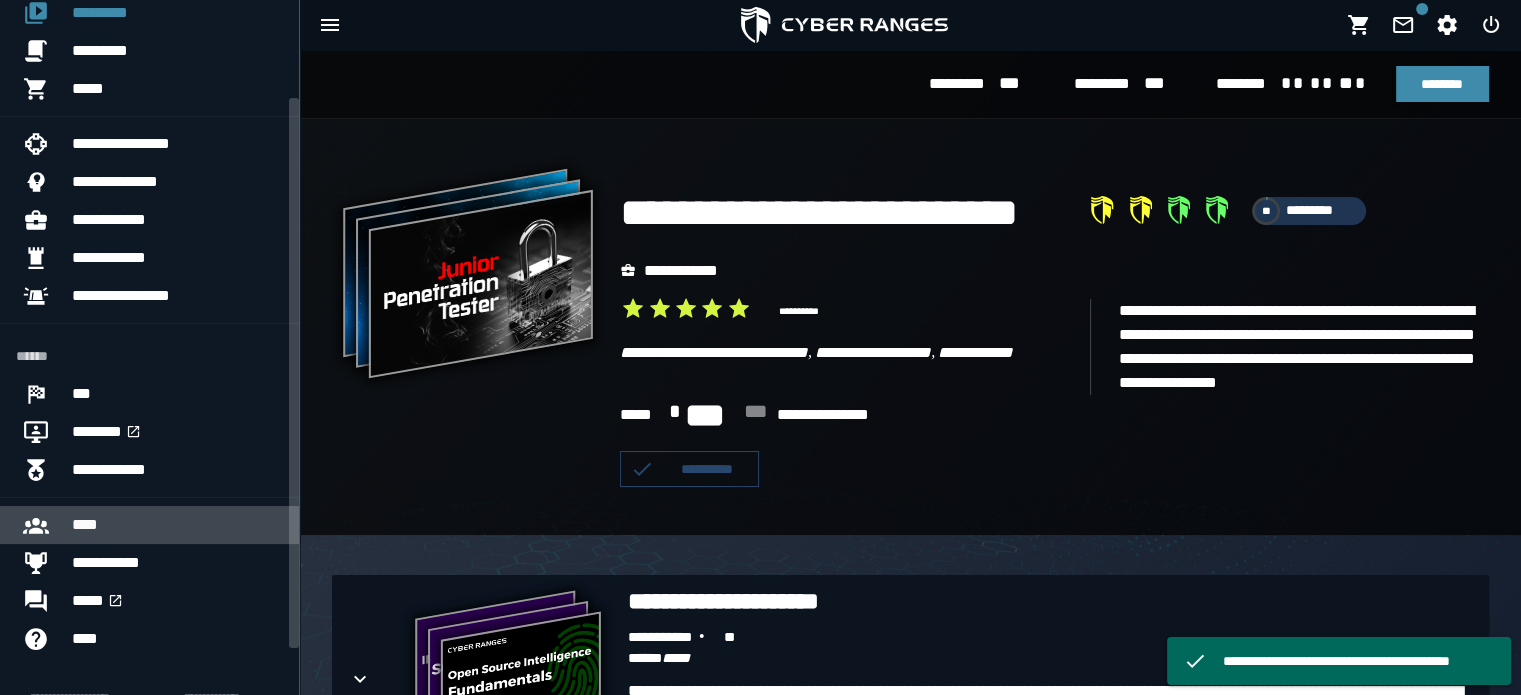 click on "****" at bounding box center (177, 525) 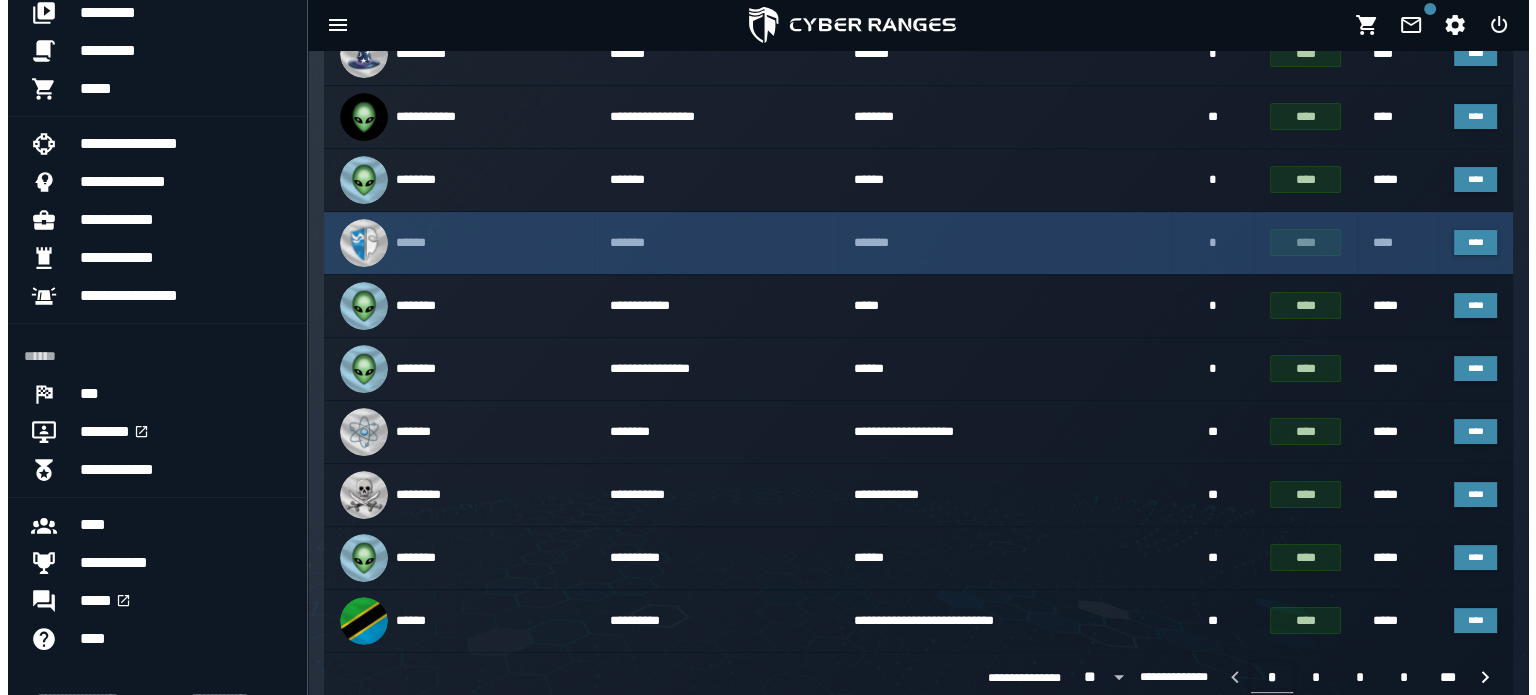 scroll, scrollTop: 0, scrollLeft: 0, axis: both 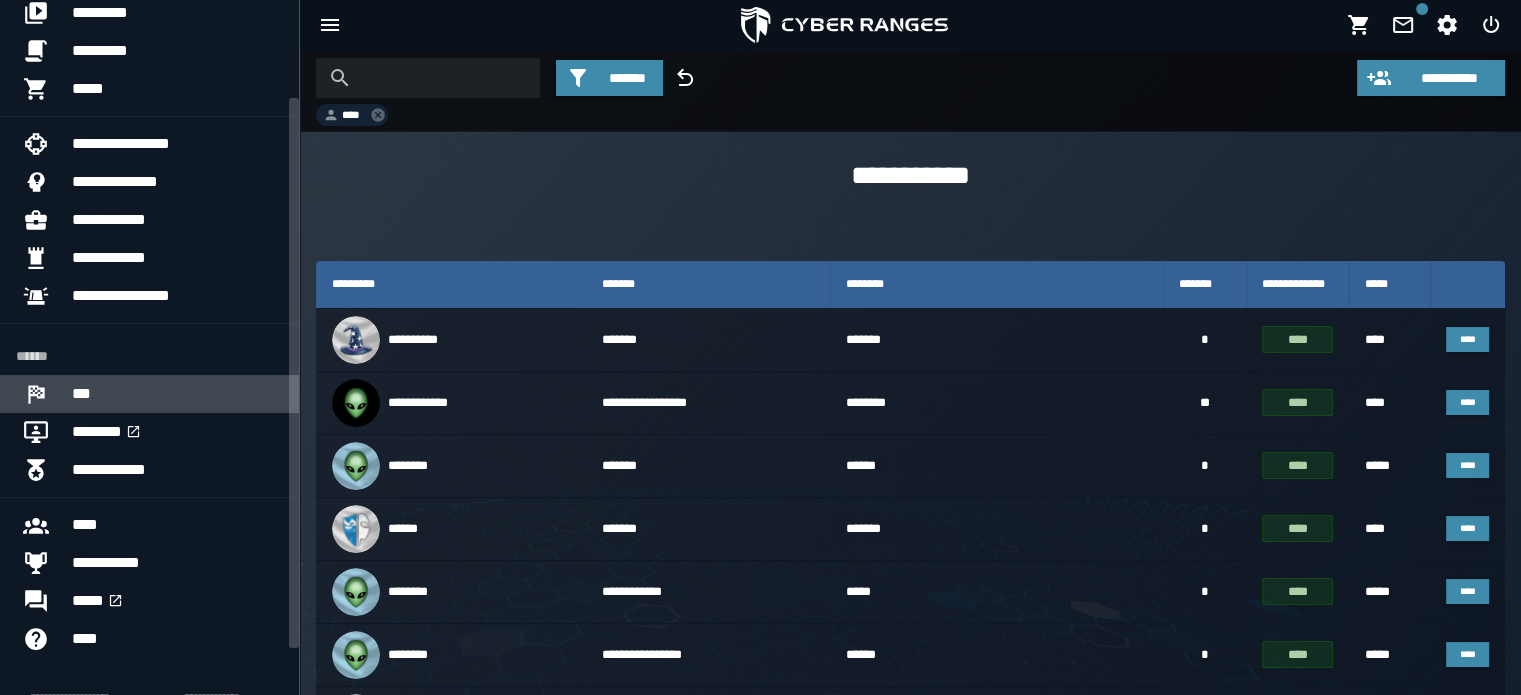 click on "***" at bounding box center (177, 394) 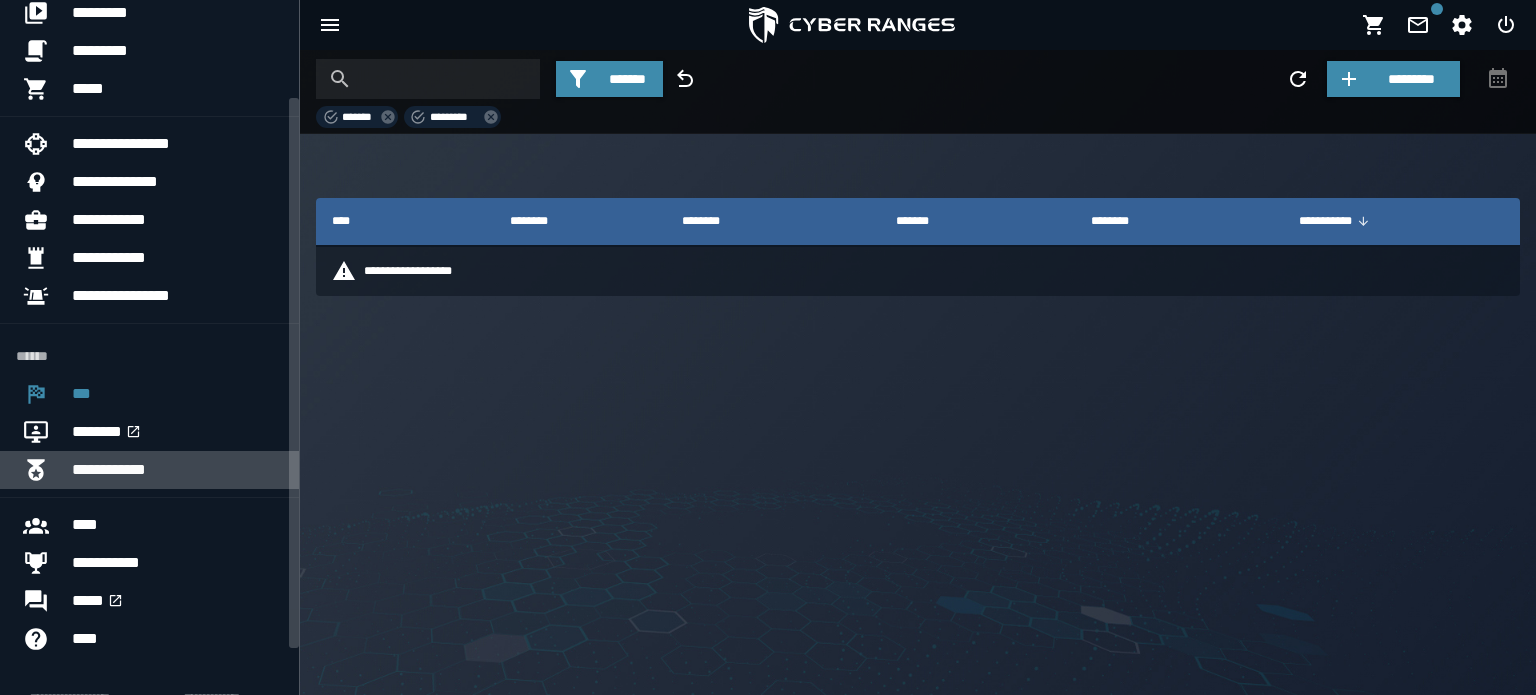click on "**********" at bounding box center (177, 470) 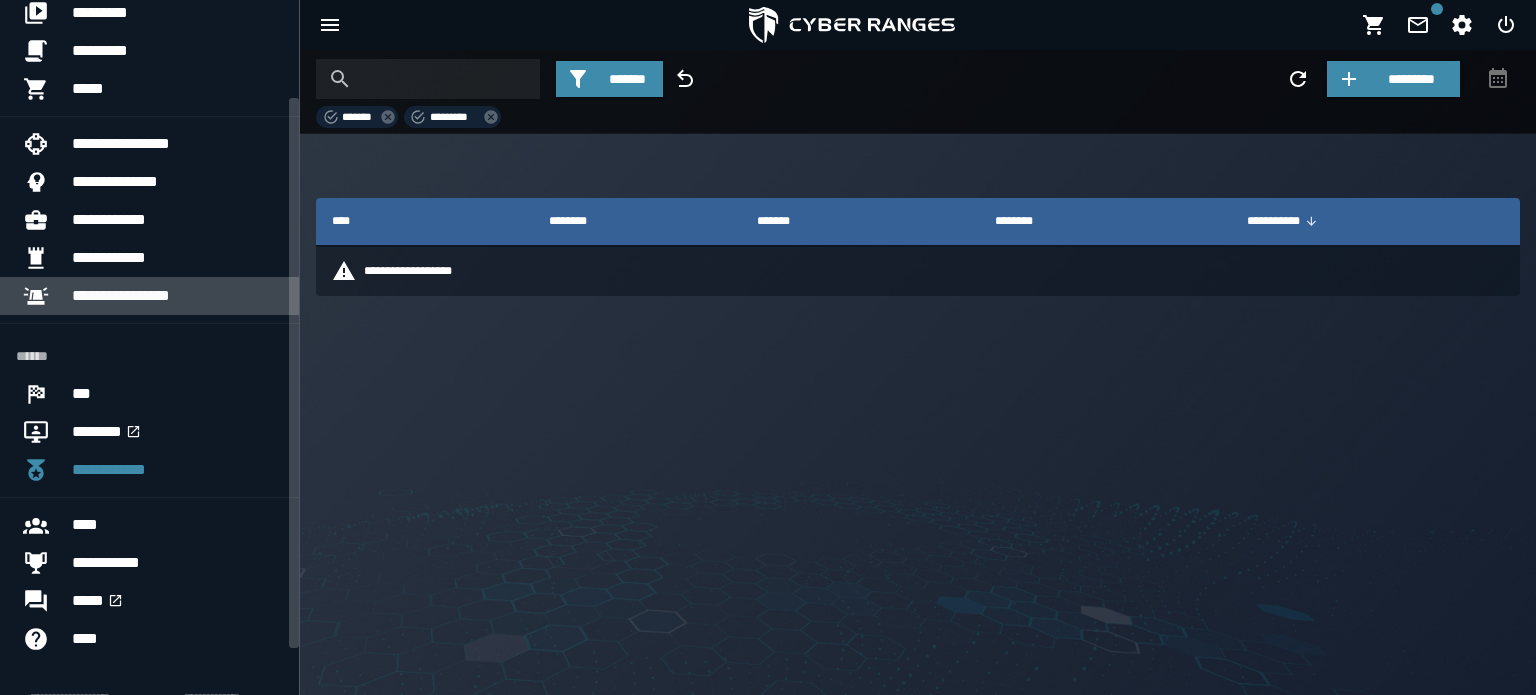 click on "**********" at bounding box center (177, 296) 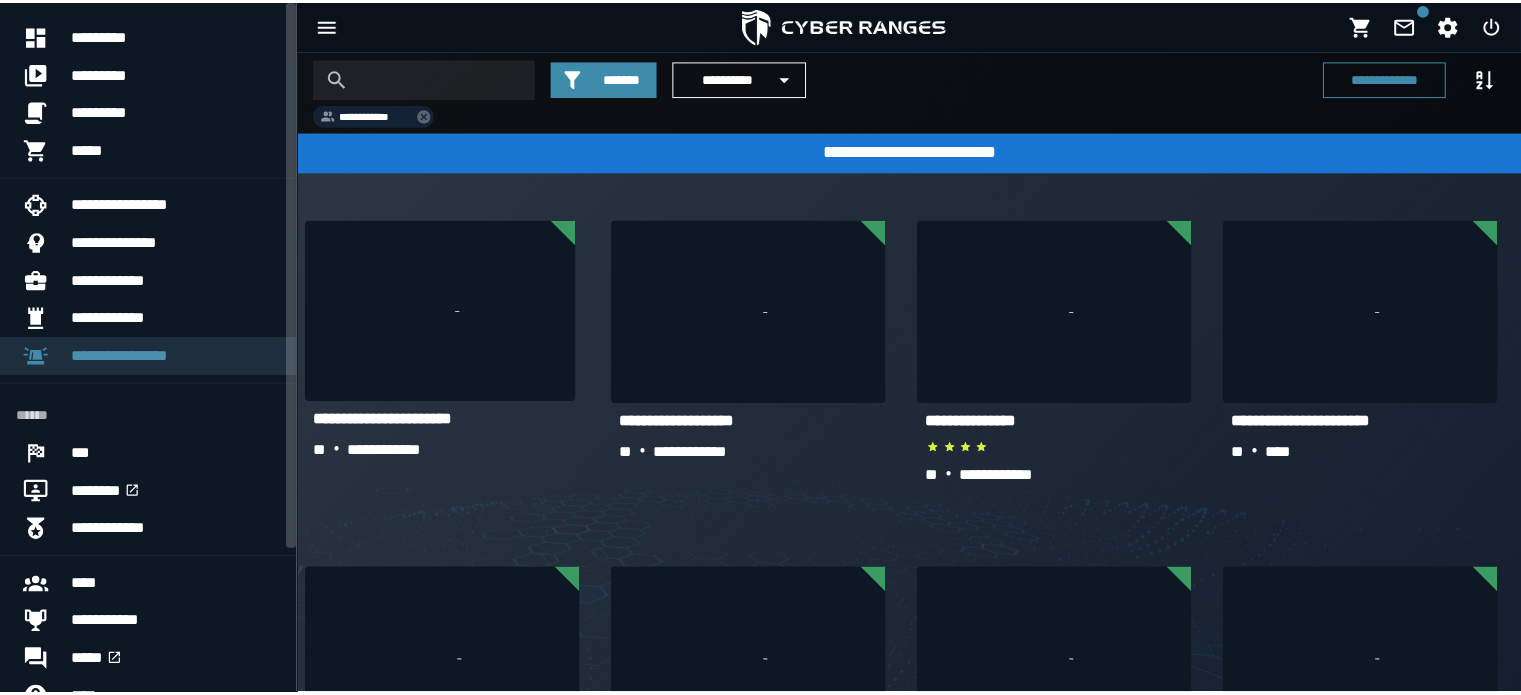 scroll, scrollTop: 0, scrollLeft: 0, axis: both 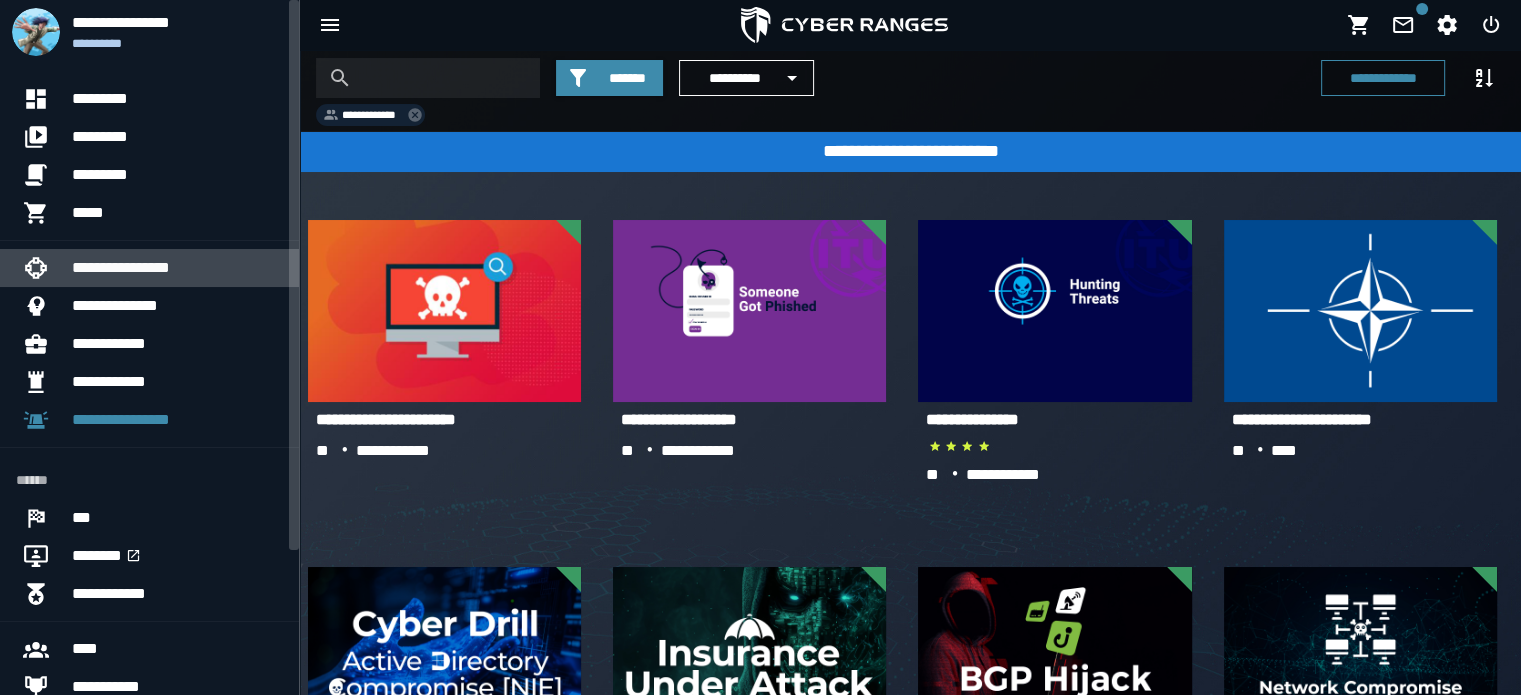 click on "**********" at bounding box center [177, 268] 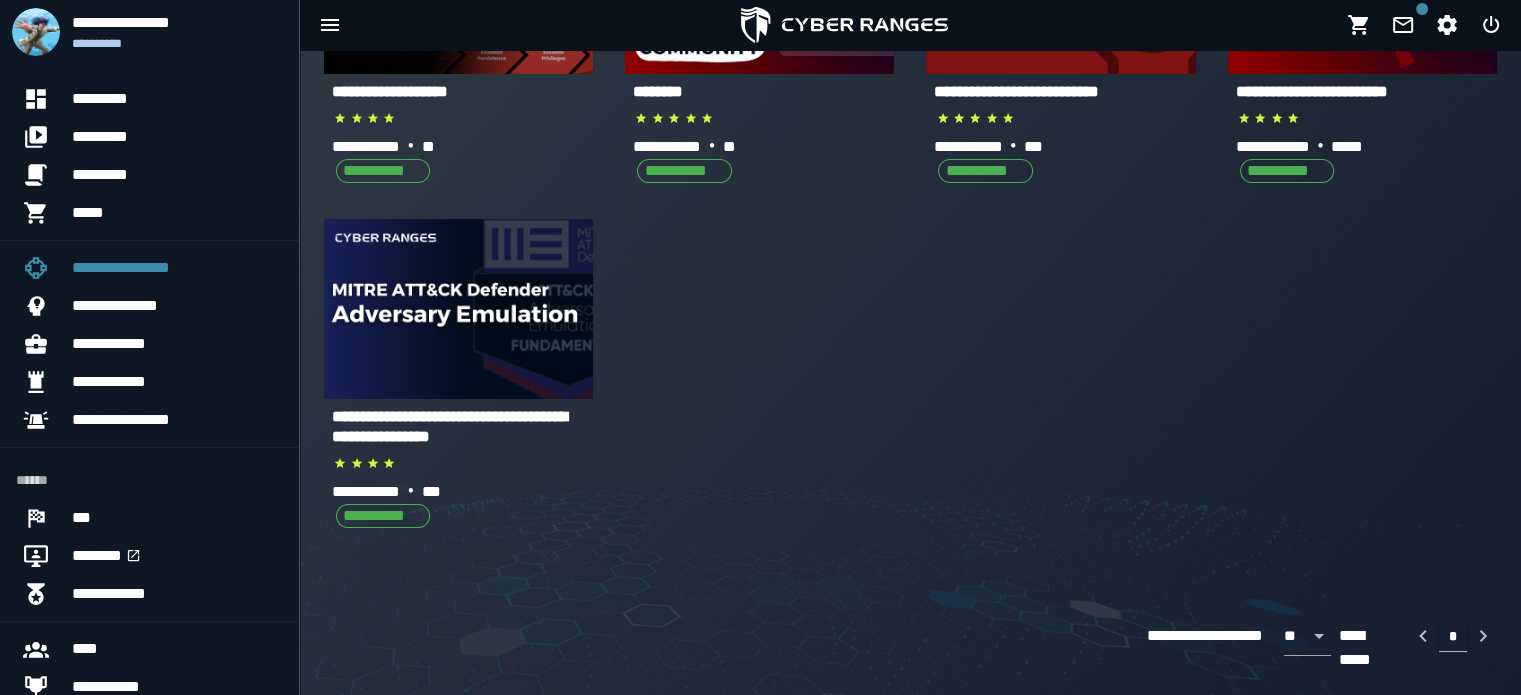 scroll, scrollTop: 0, scrollLeft: 0, axis: both 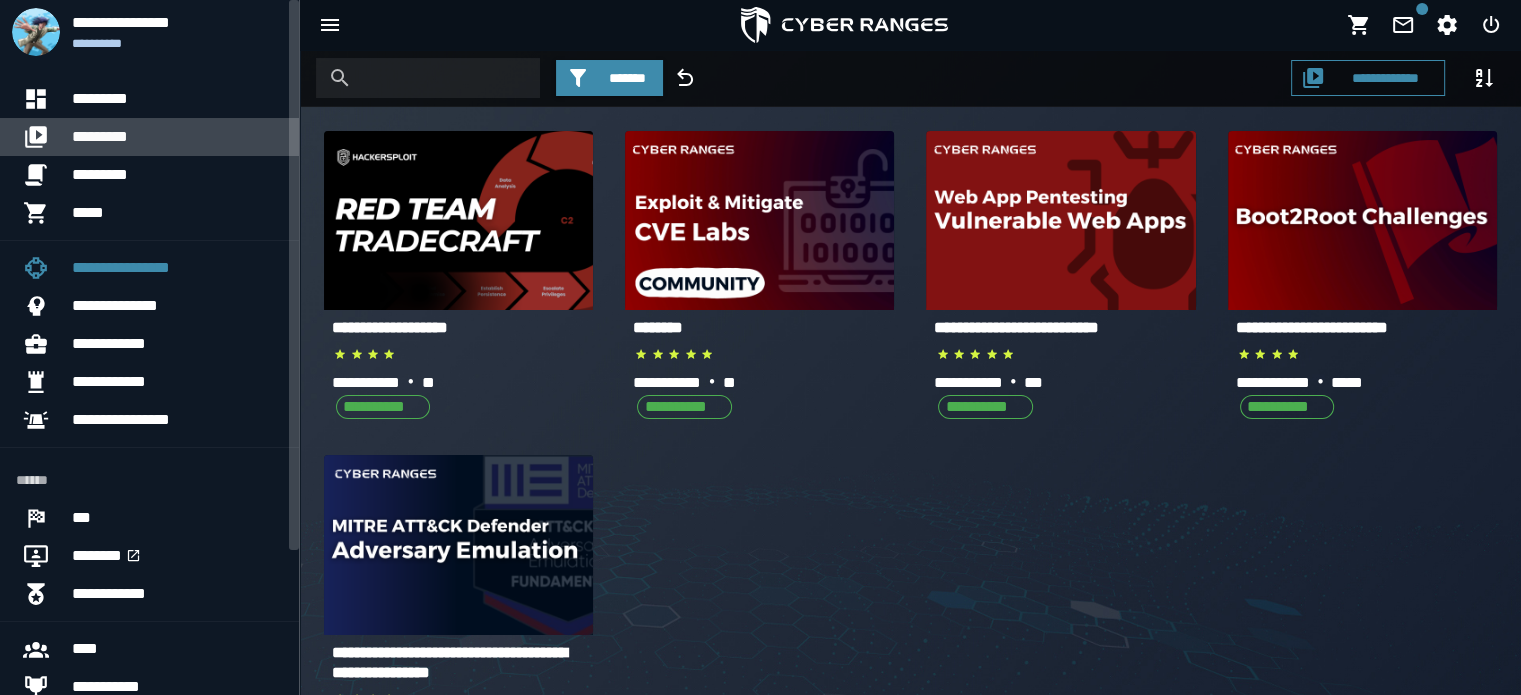 click on "*********" at bounding box center (177, 137) 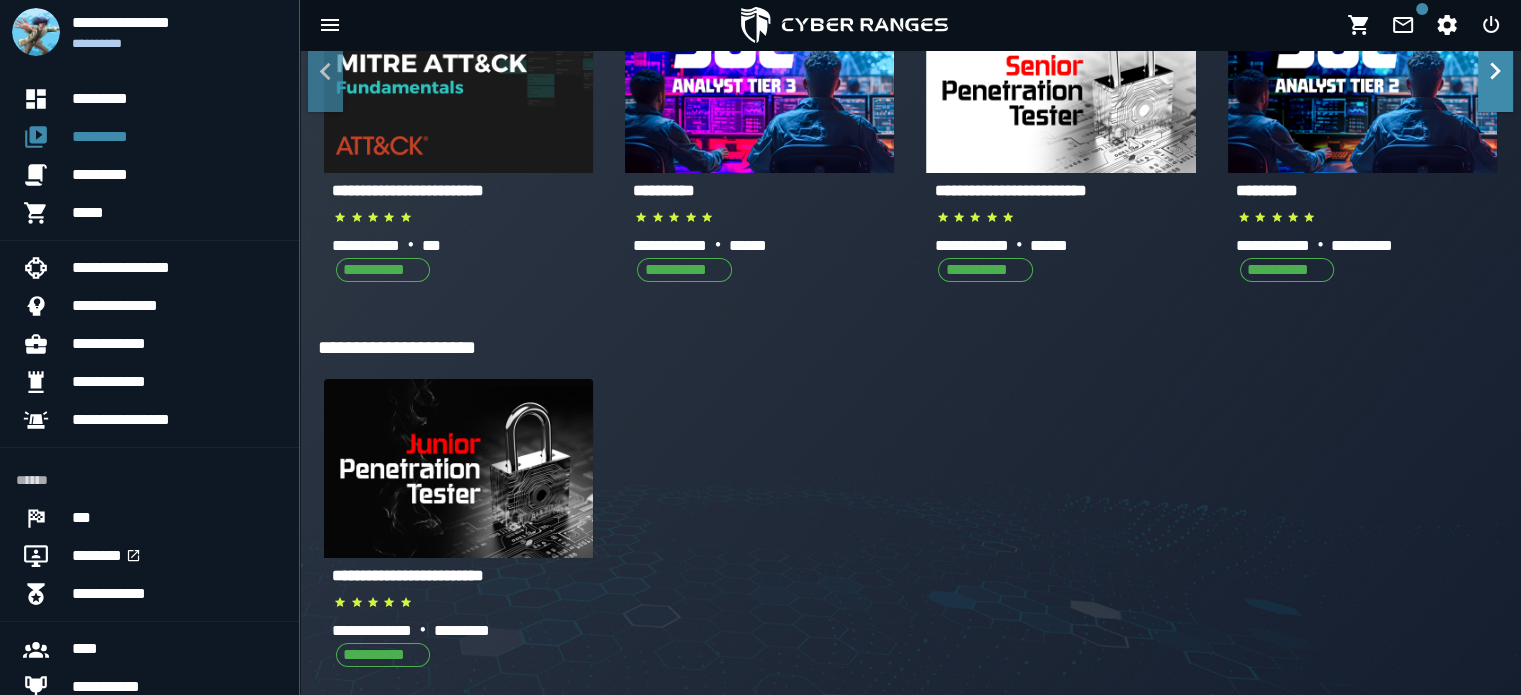 scroll, scrollTop: 204, scrollLeft: 0, axis: vertical 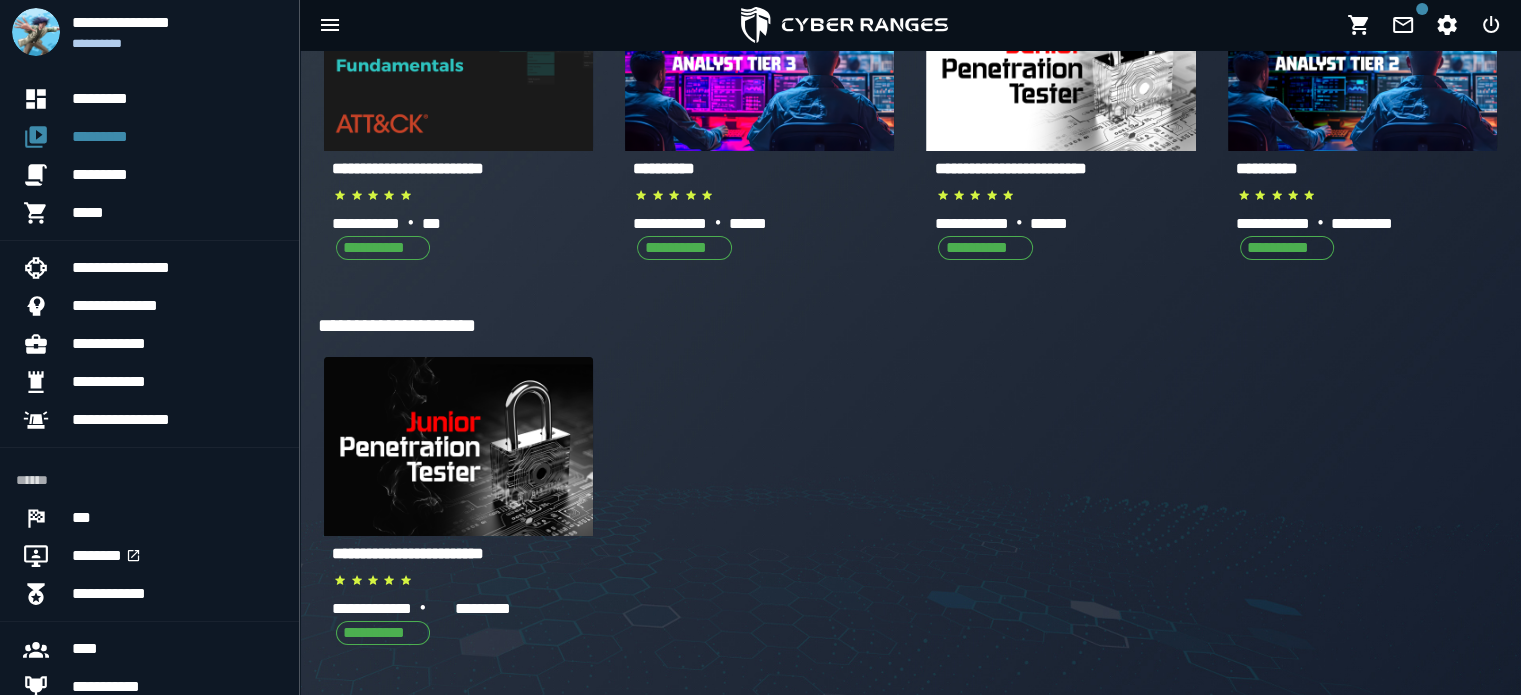 click on "**********" at bounding box center (383, 633) 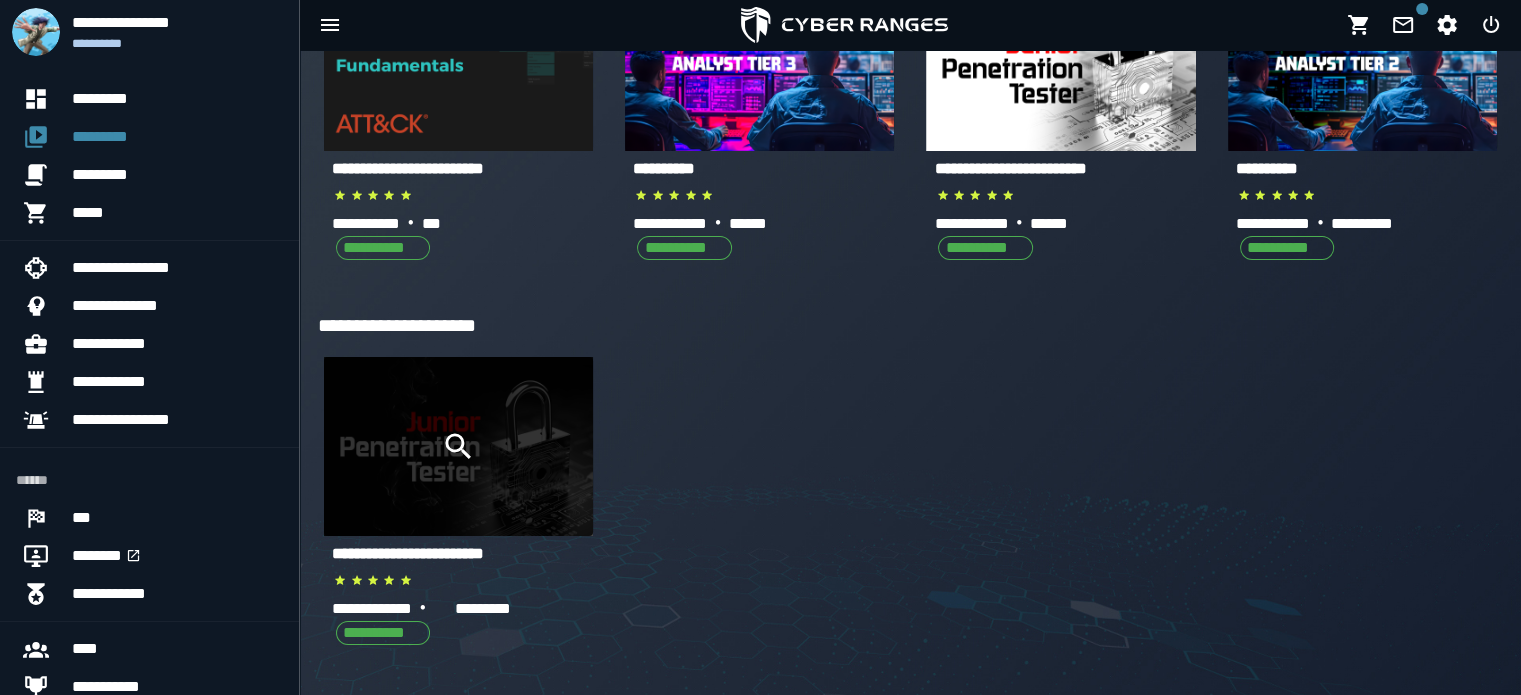click 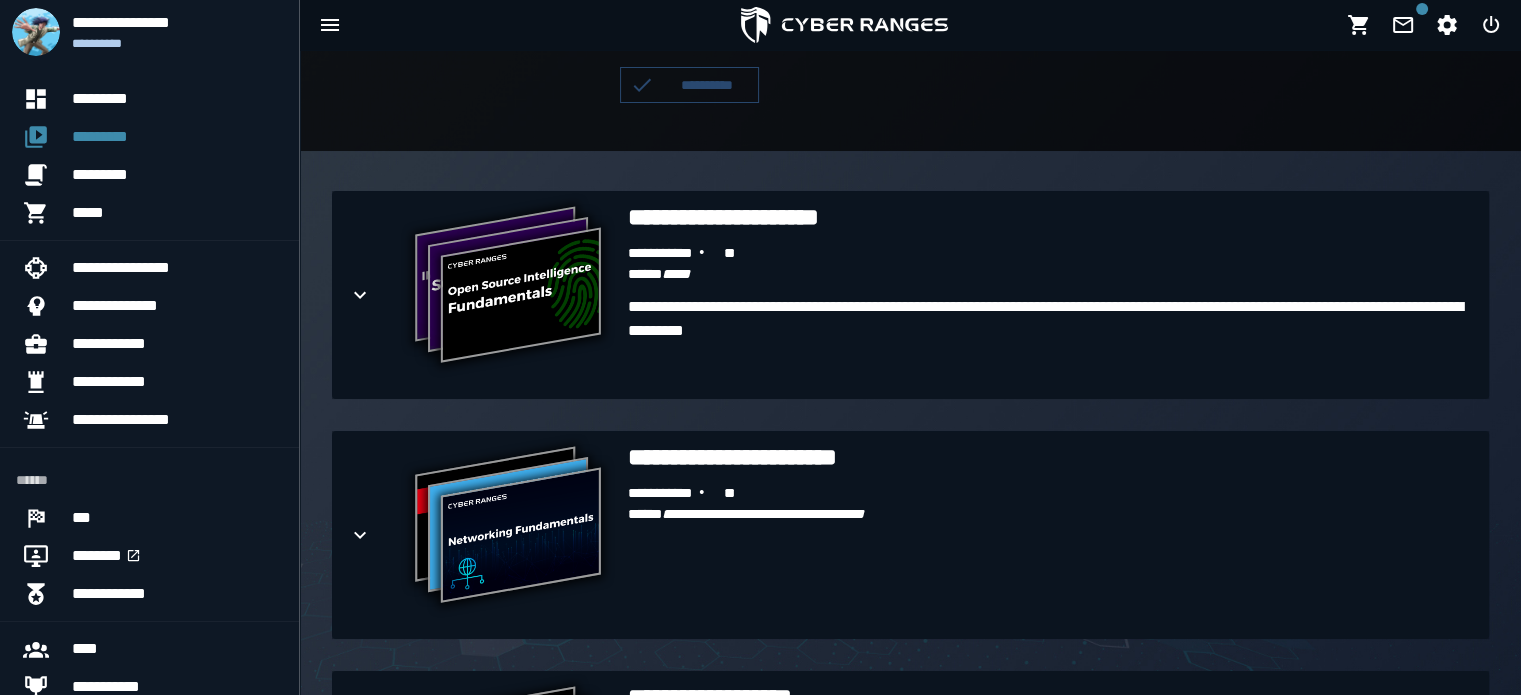 scroll, scrollTop: 0, scrollLeft: 0, axis: both 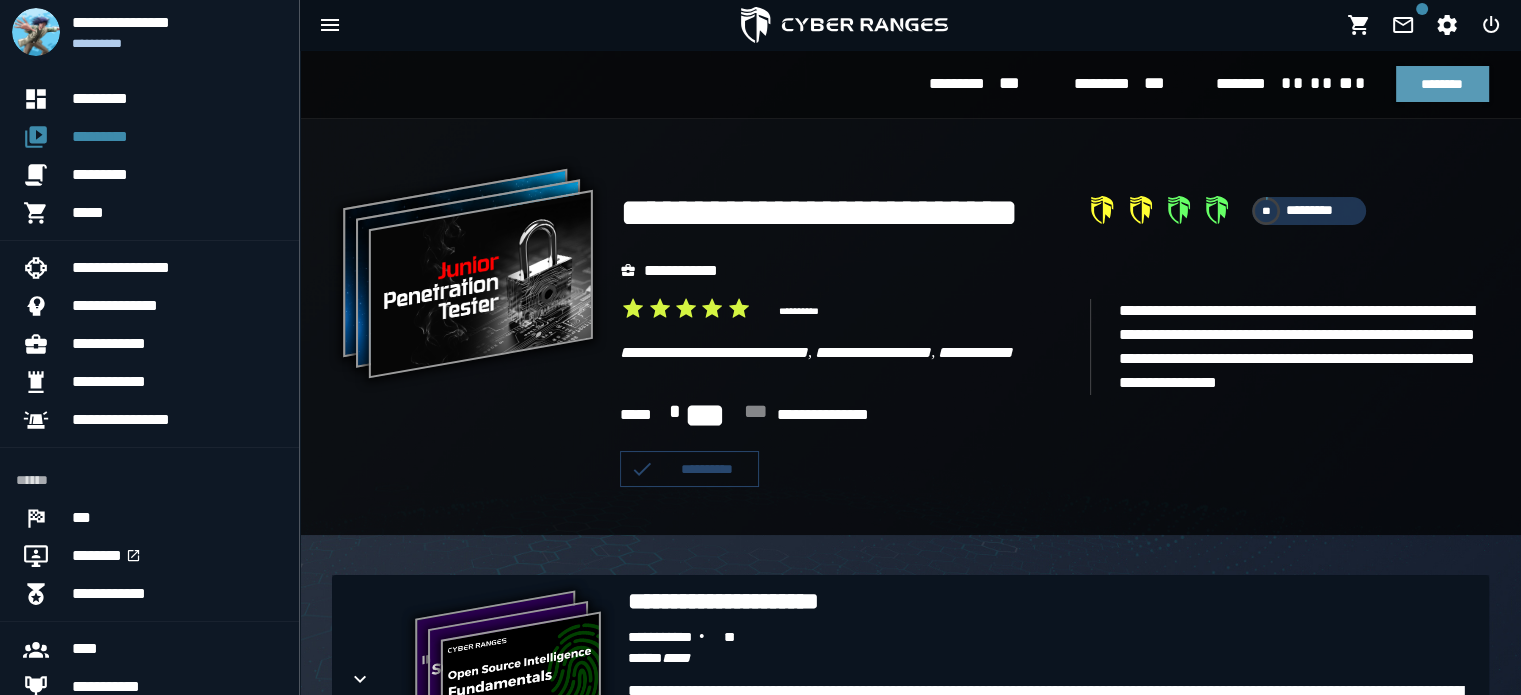 click on "********" at bounding box center [1442, 84] 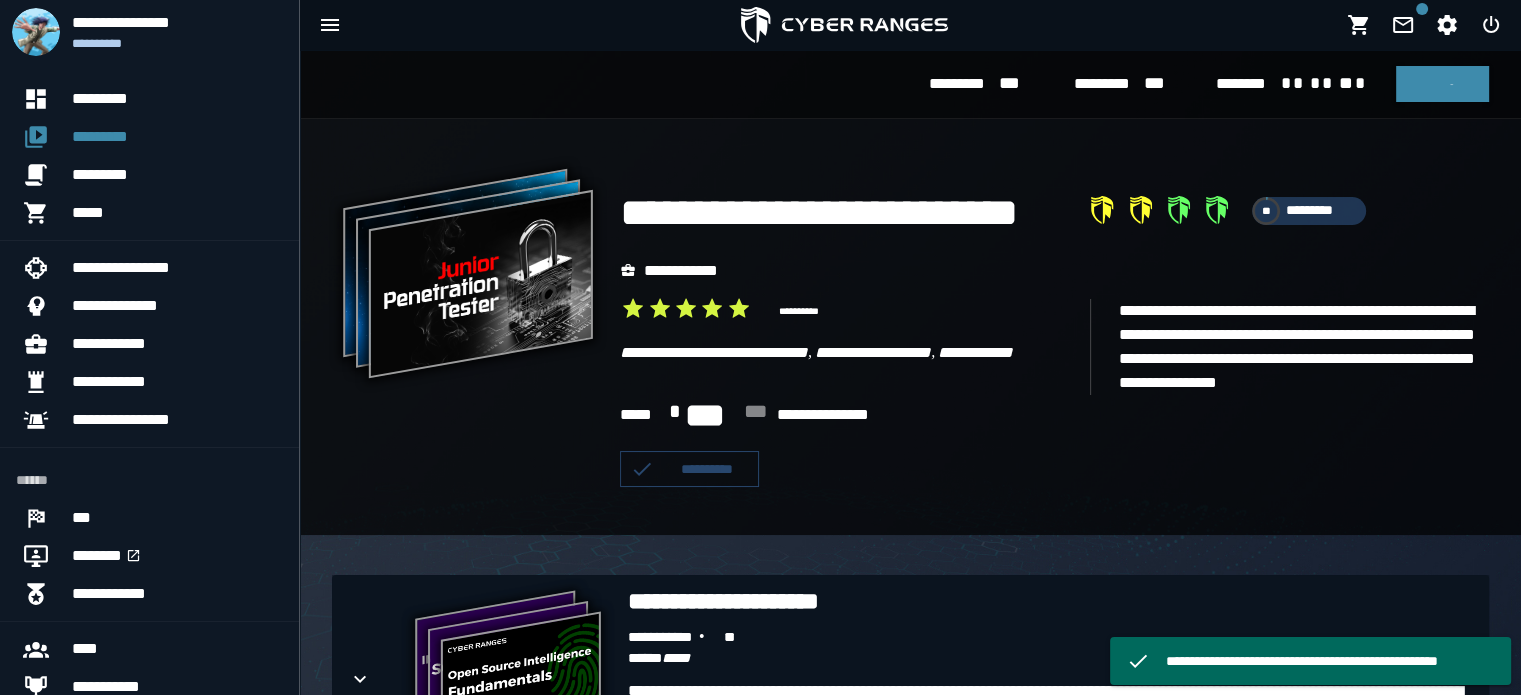 click at bounding box center [1442, 84] 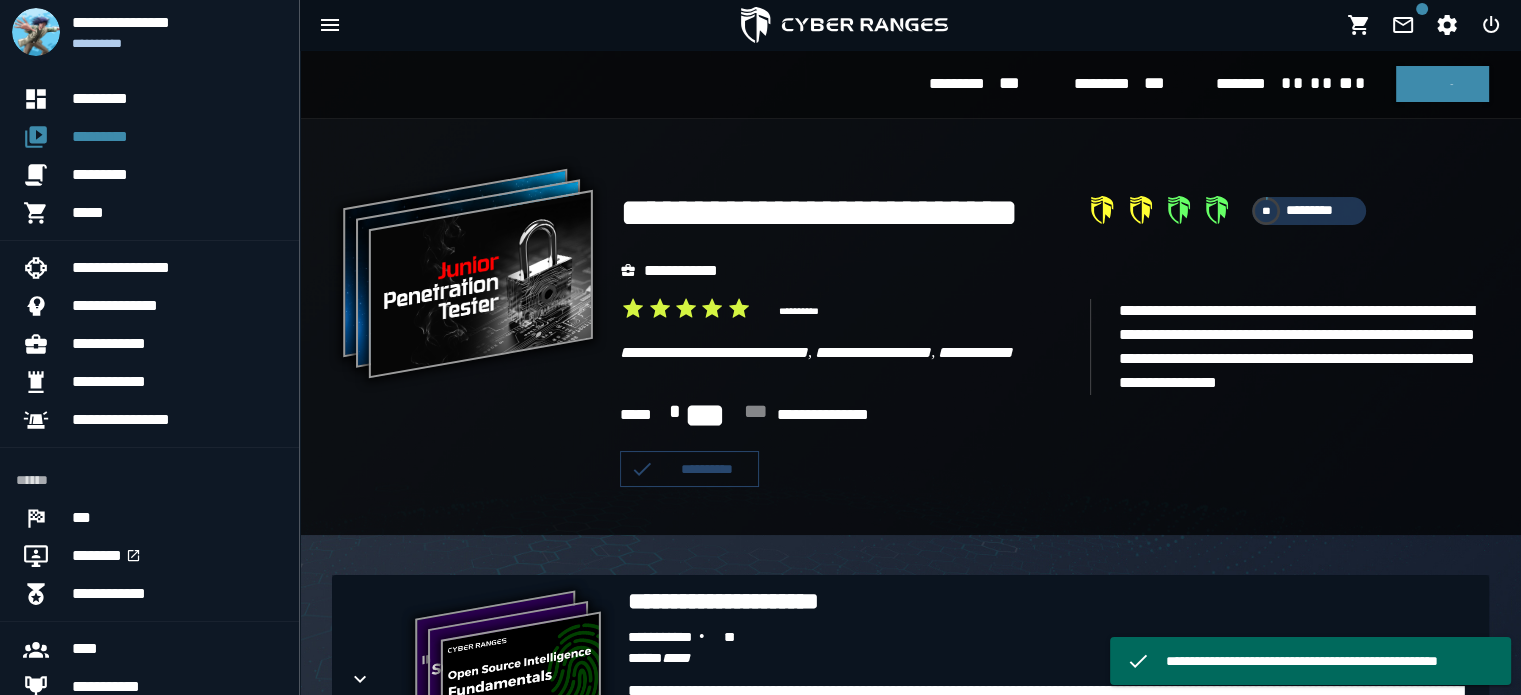 click at bounding box center [1442, 84] 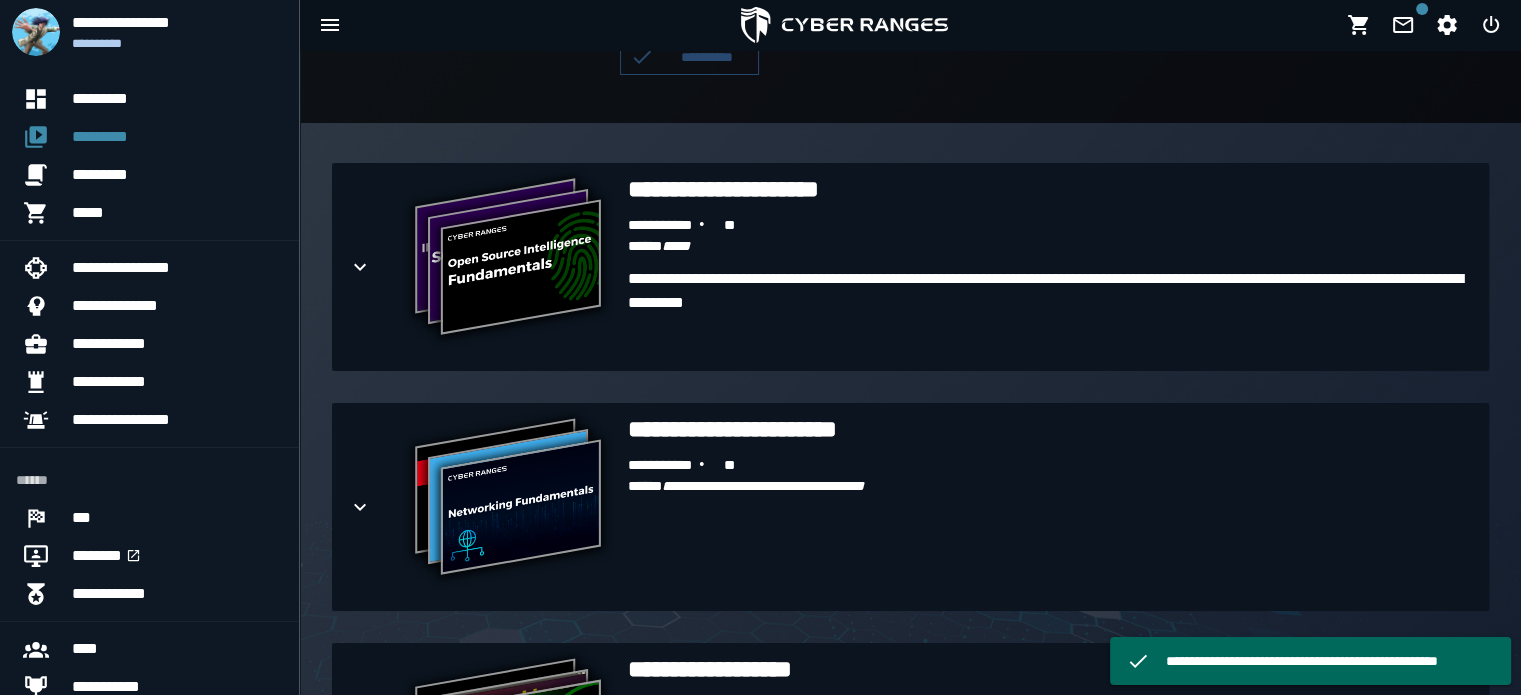 scroll, scrollTop: 412, scrollLeft: 0, axis: vertical 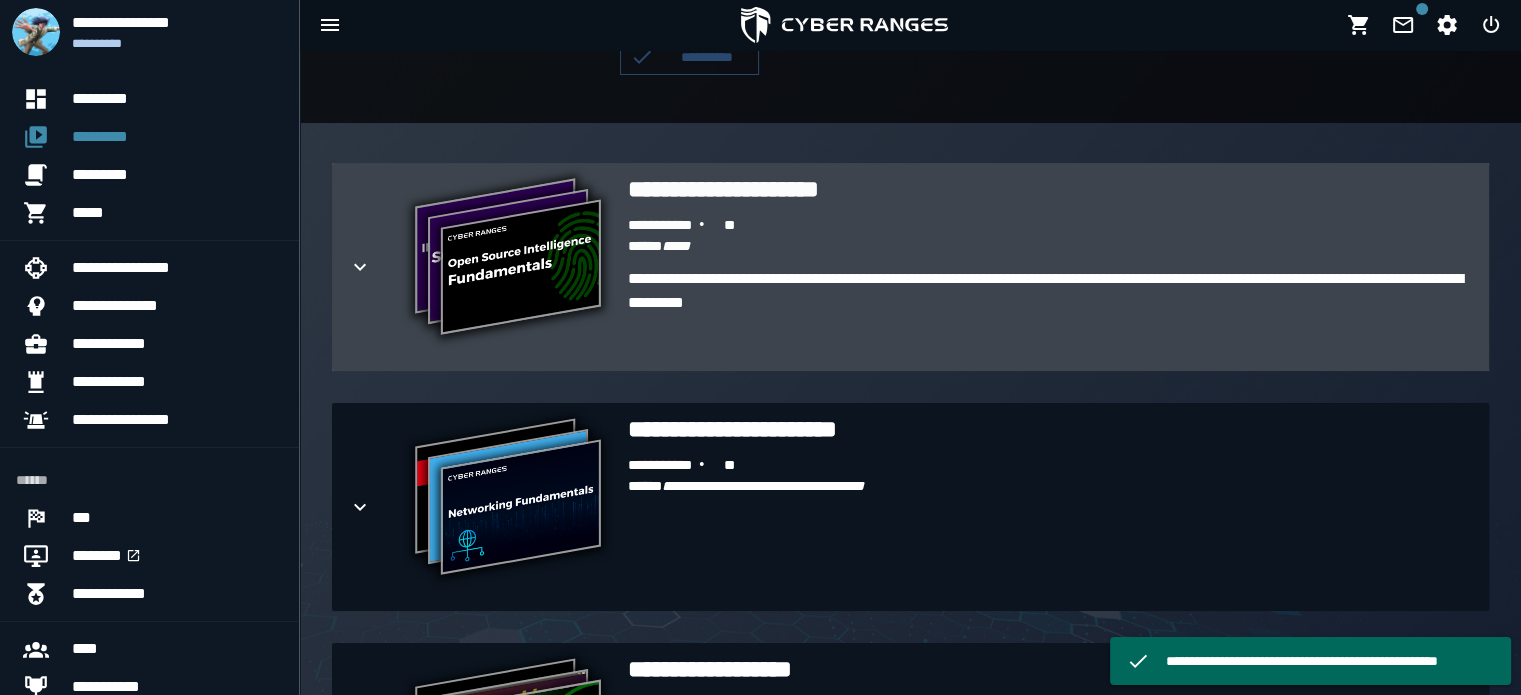 click on "**********" at bounding box center [1050, 226] 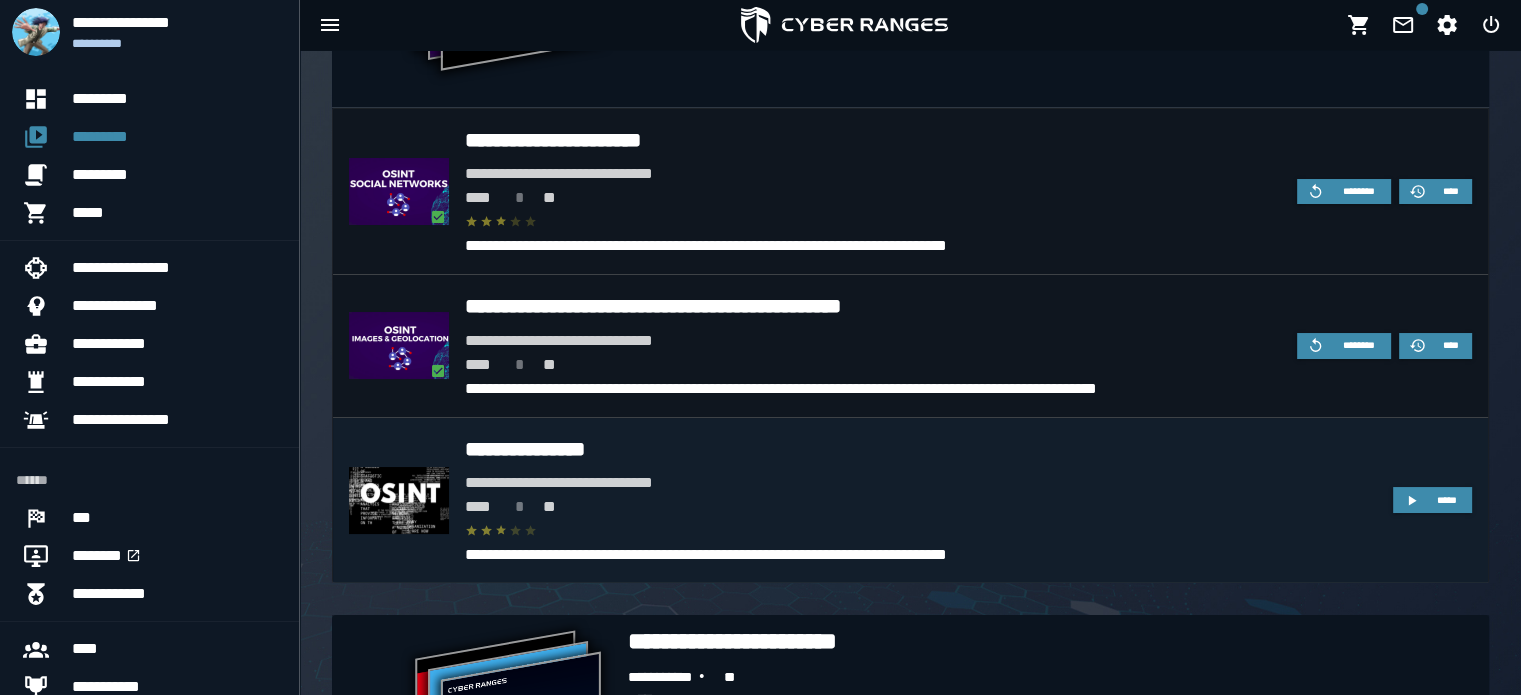 scroll, scrollTop: 676, scrollLeft: 0, axis: vertical 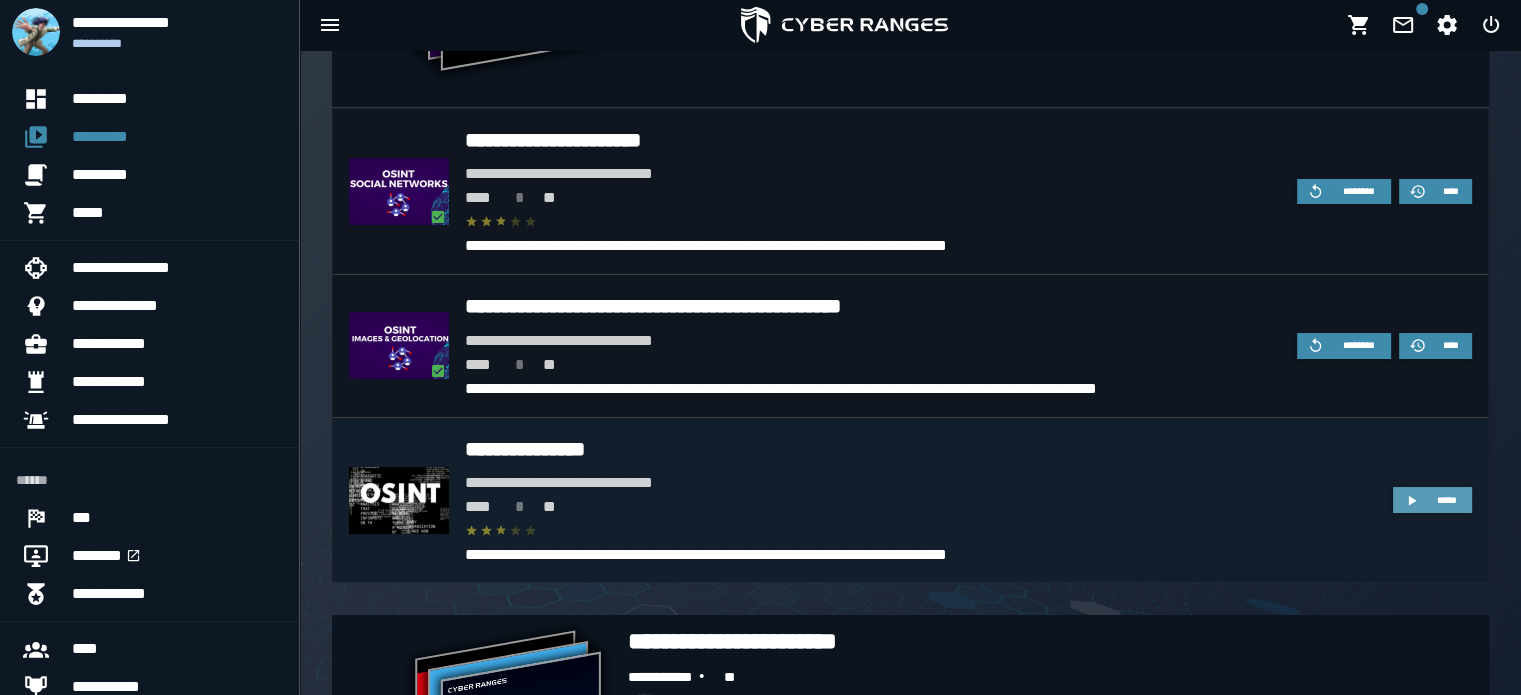 click on "*****" at bounding box center (1447, 500) 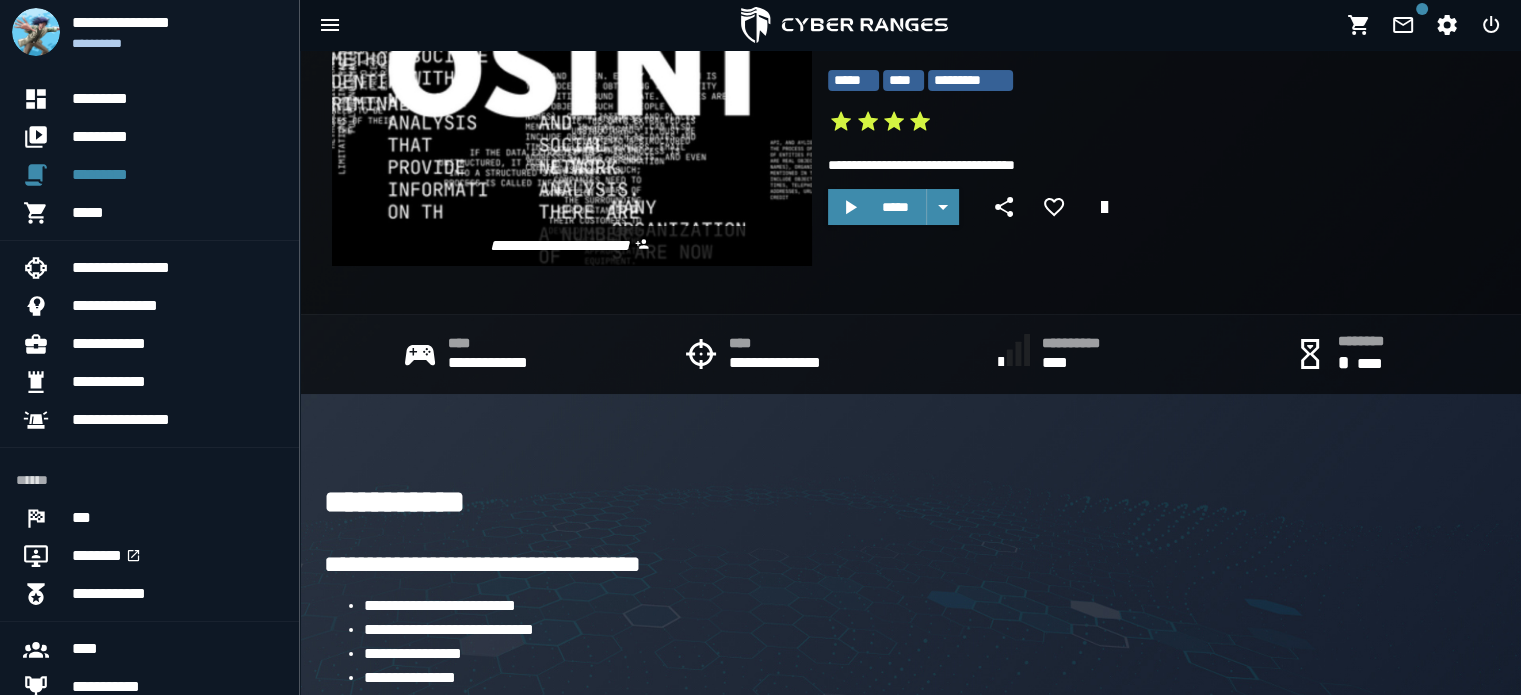 scroll, scrollTop: 172, scrollLeft: 0, axis: vertical 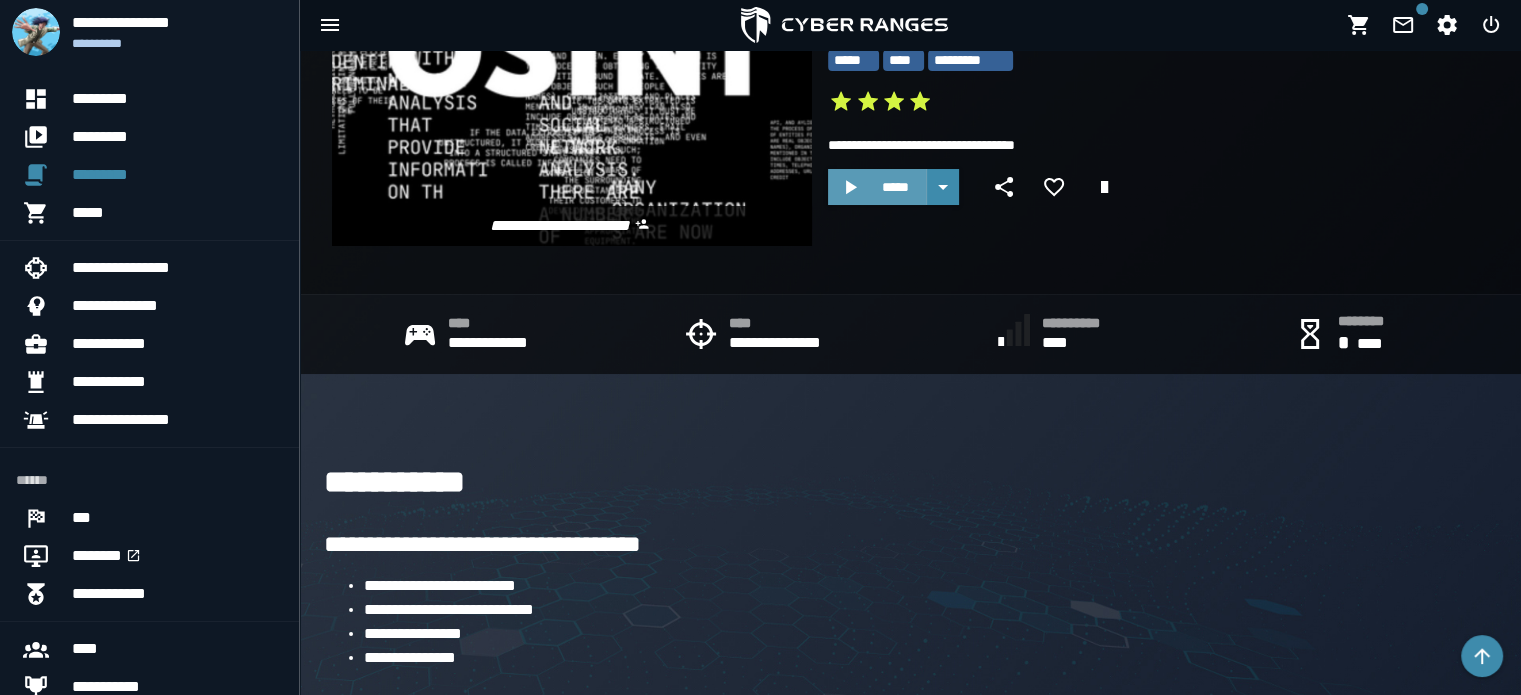 click on "*****" at bounding box center [895, 187] 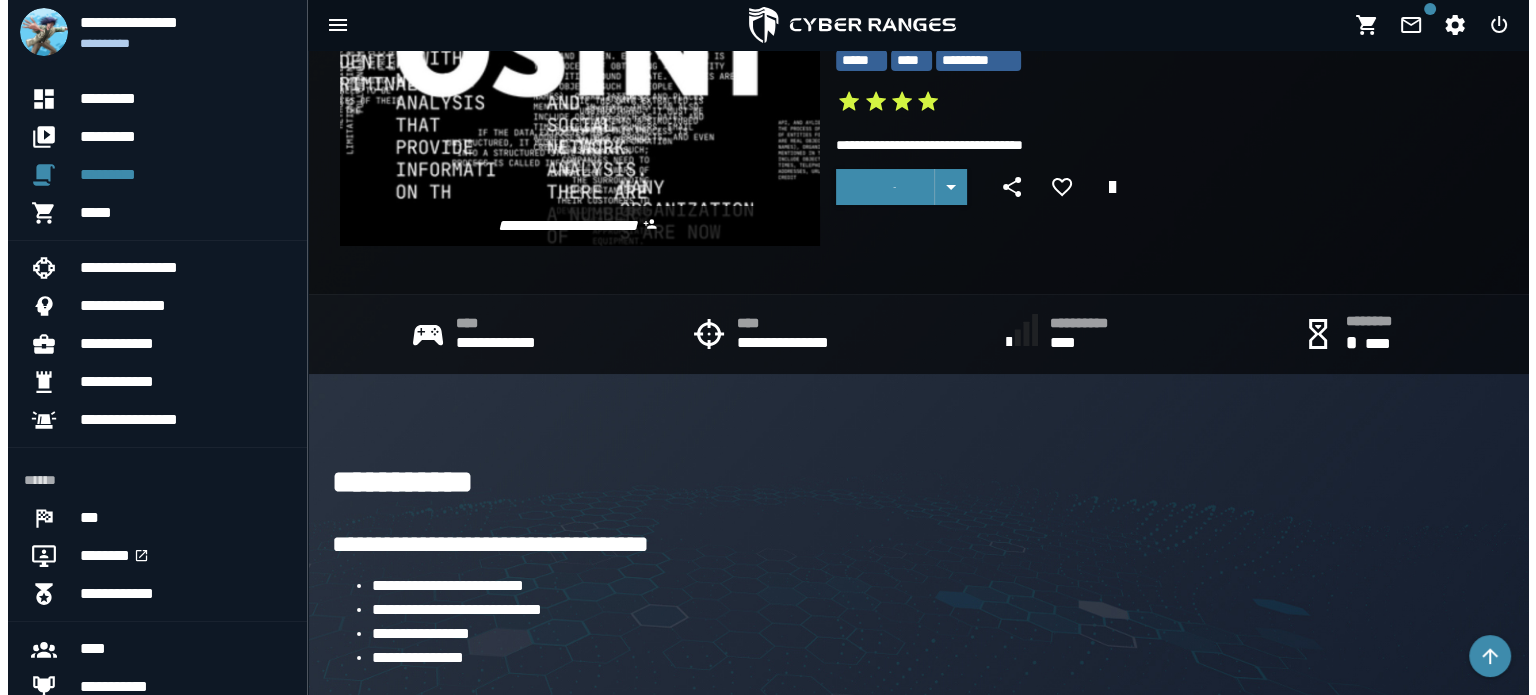 scroll, scrollTop: 0, scrollLeft: 0, axis: both 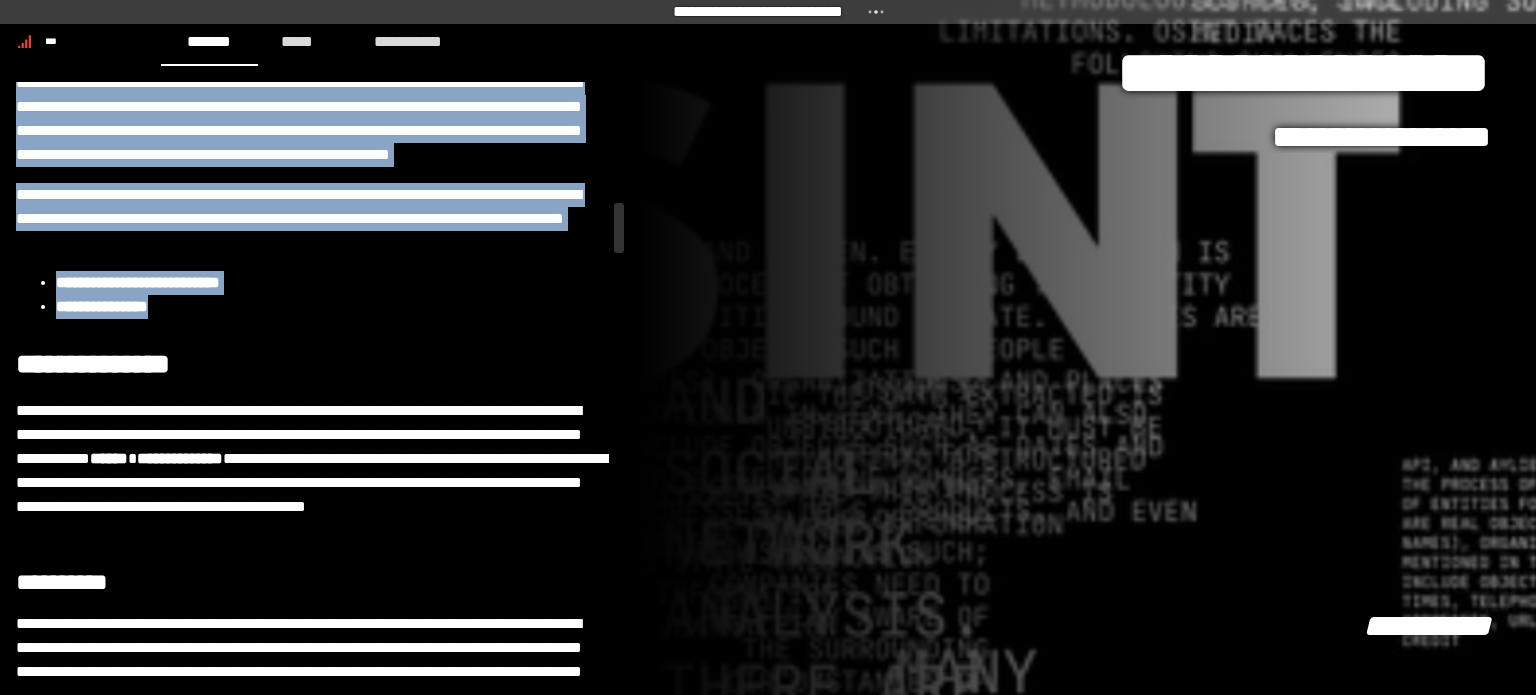 drag, startPoint x: 18, startPoint y: 120, endPoint x: 293, endPoint y: 350, distance: 358.50385 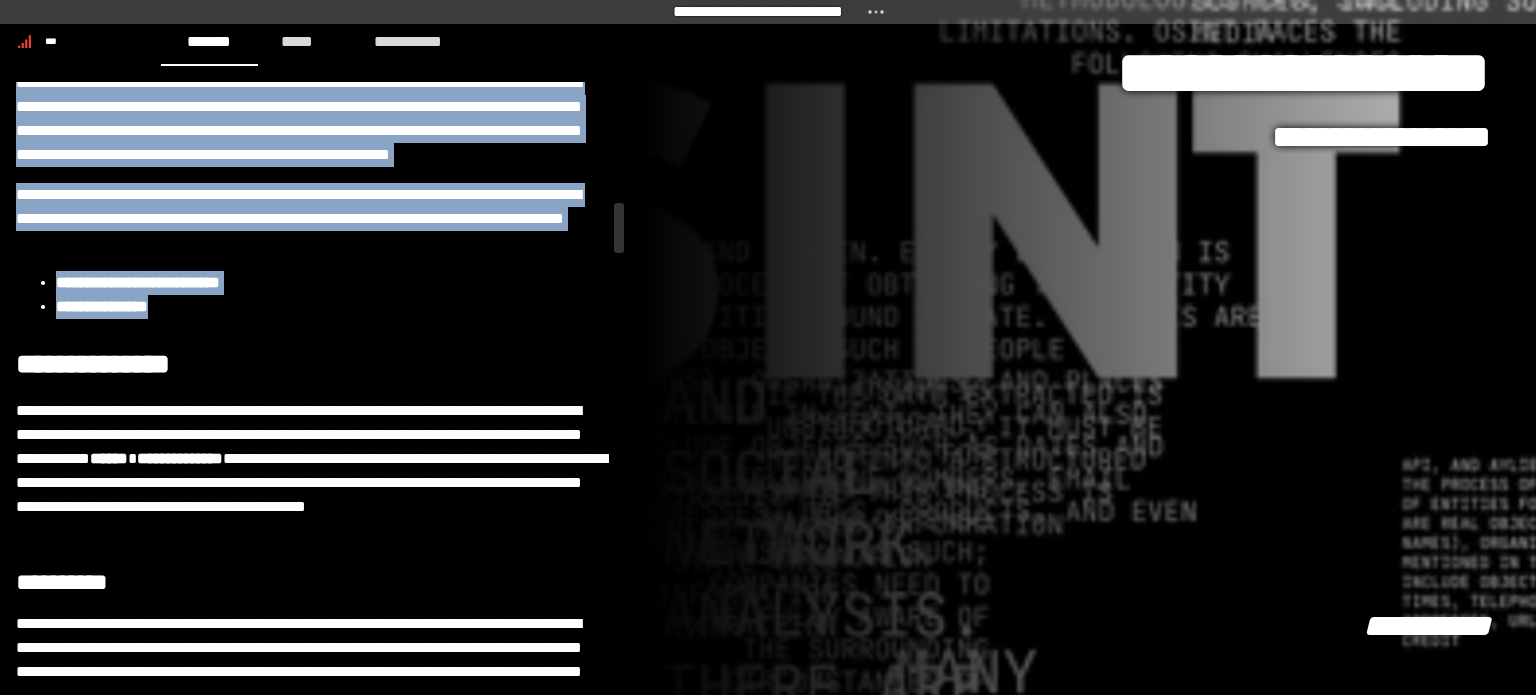 click on "**********" at bounding box center [313, 3562] 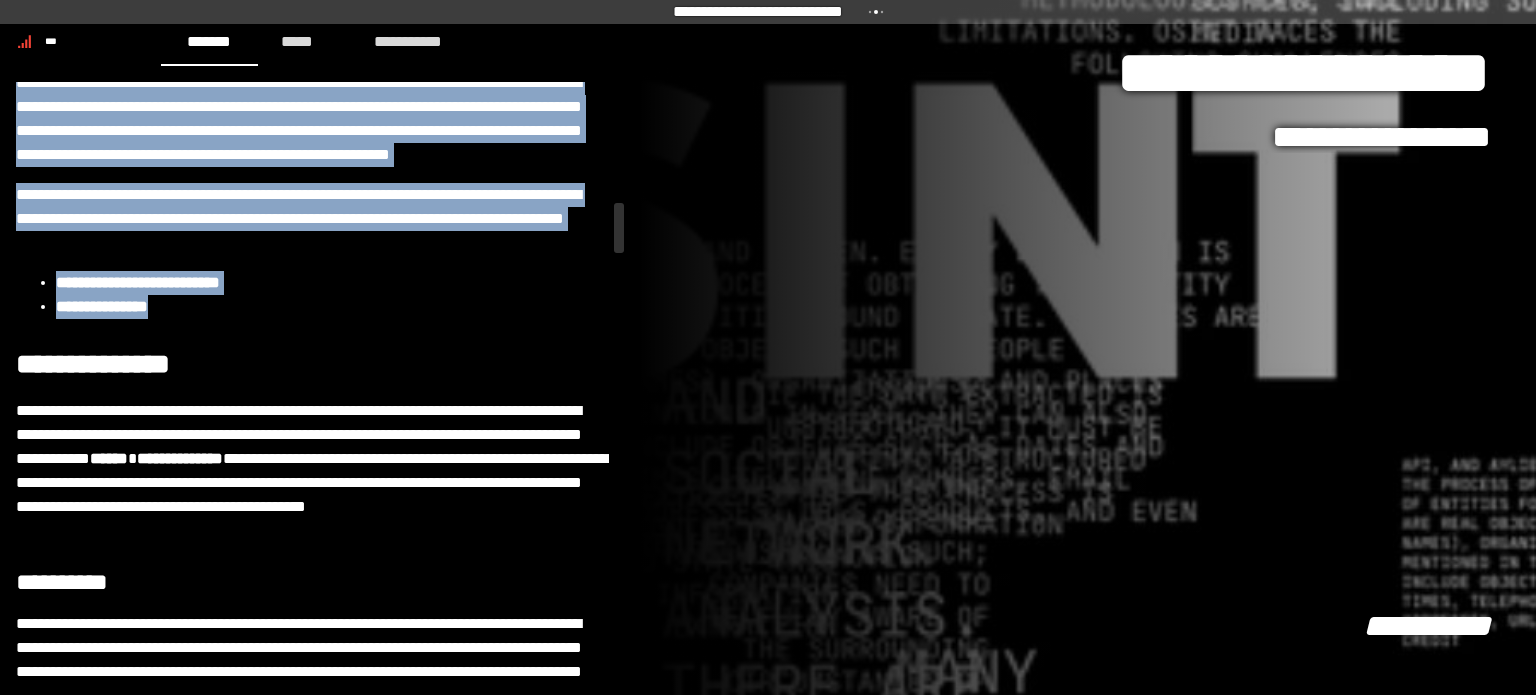 copy on "**********" 